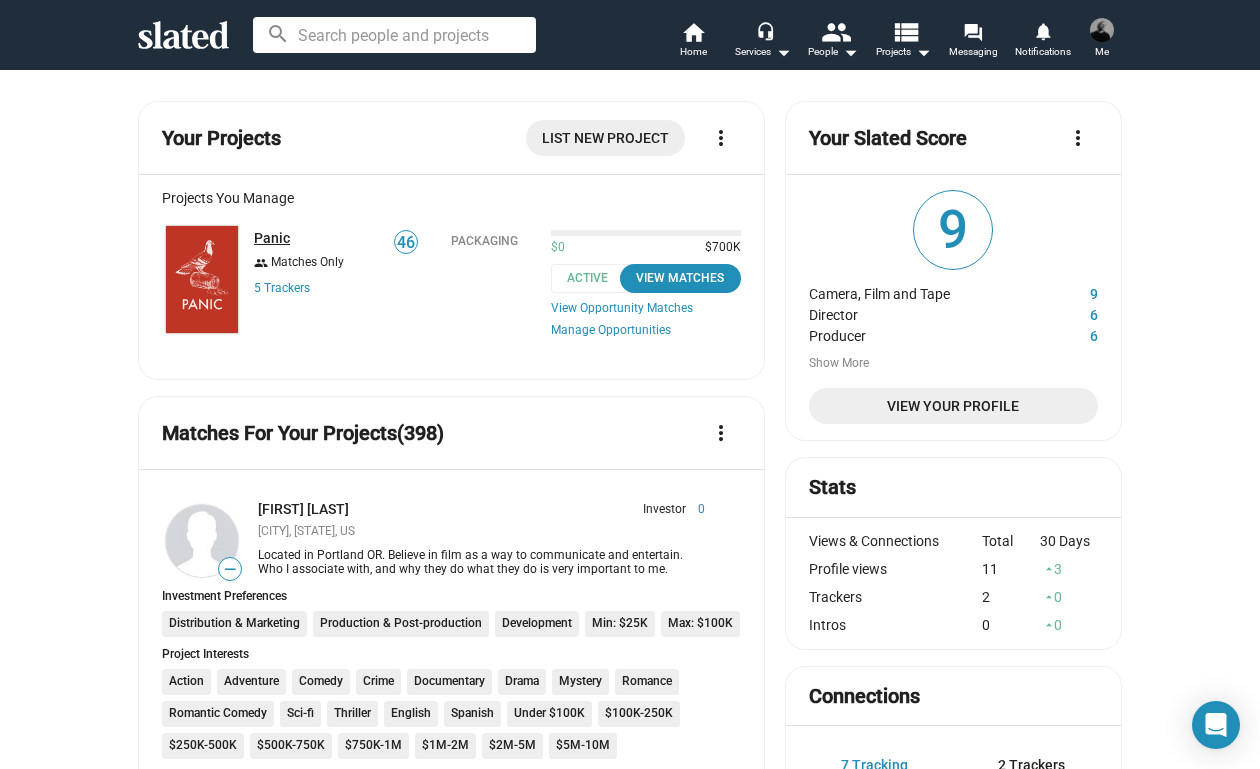 scroll, scrollTop: 0, scrollLeft: 0, axis: both 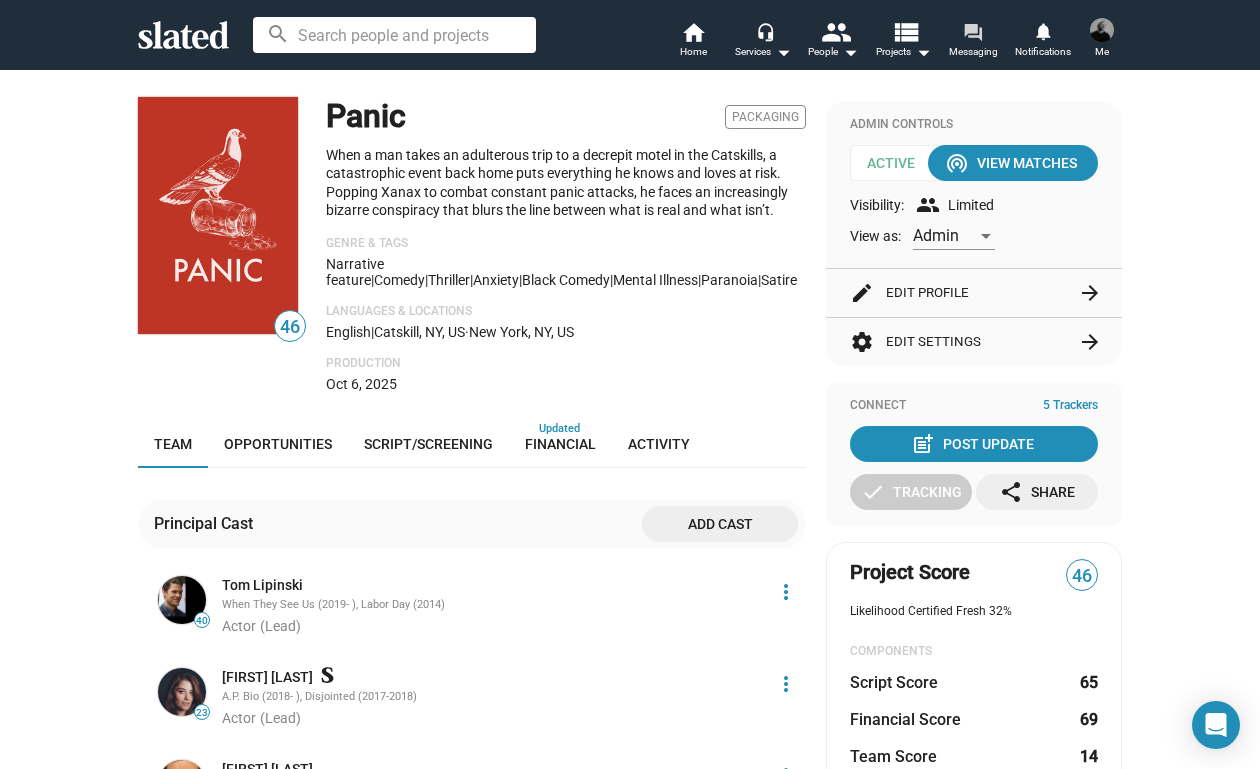 click on "Messaging" at bounding box center (973, 52) 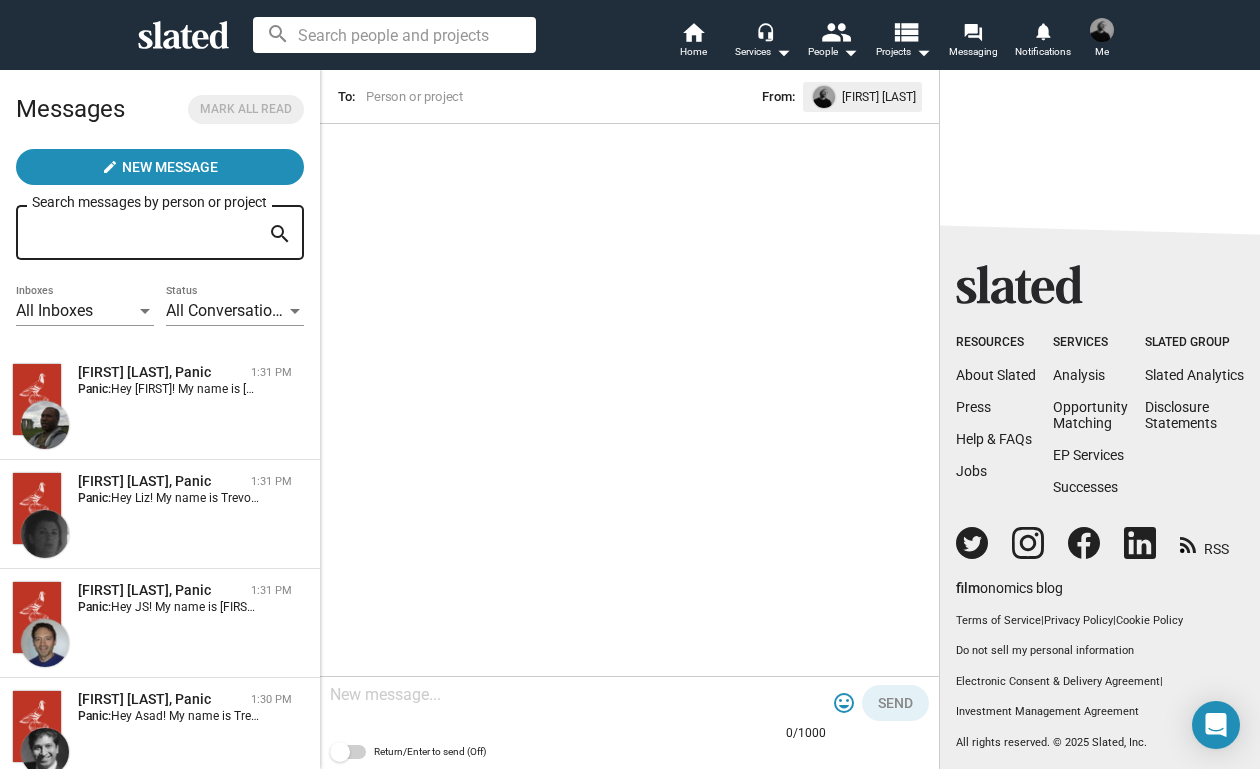 scroll, scrollTop: 0, scrollLeft: 0, axis: both 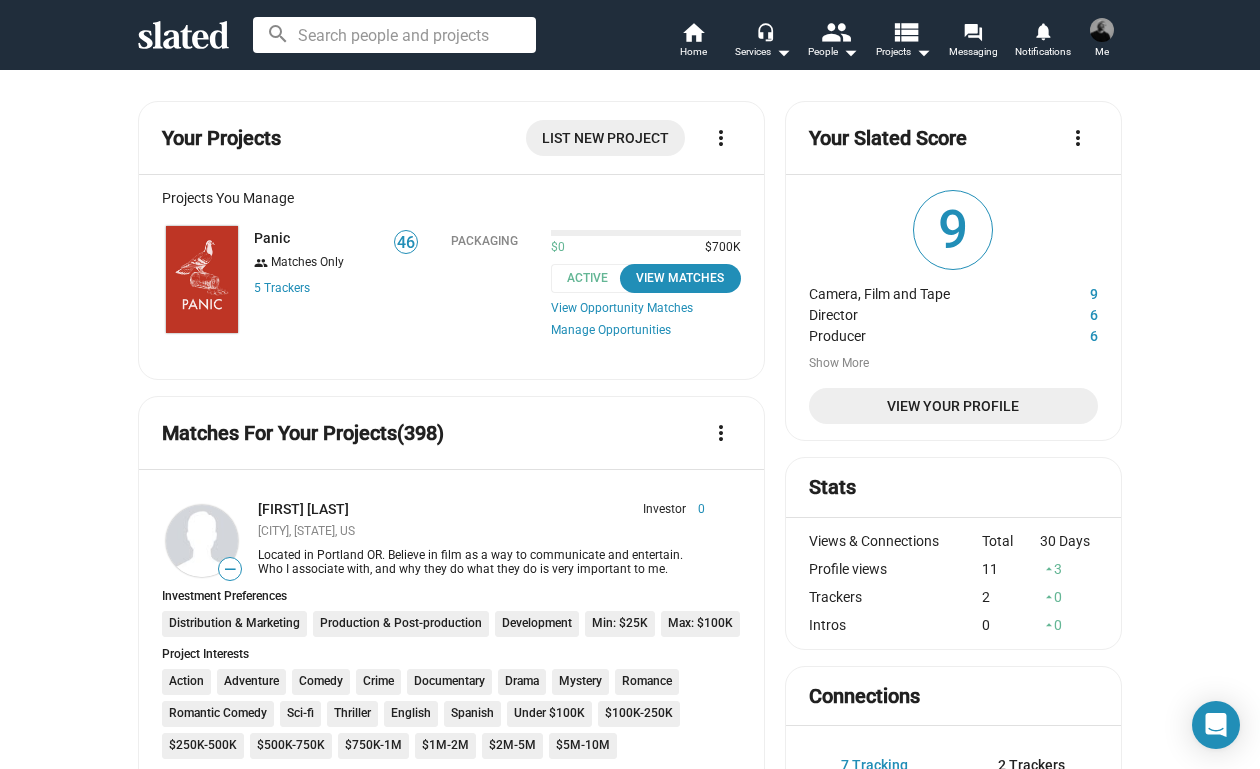 click 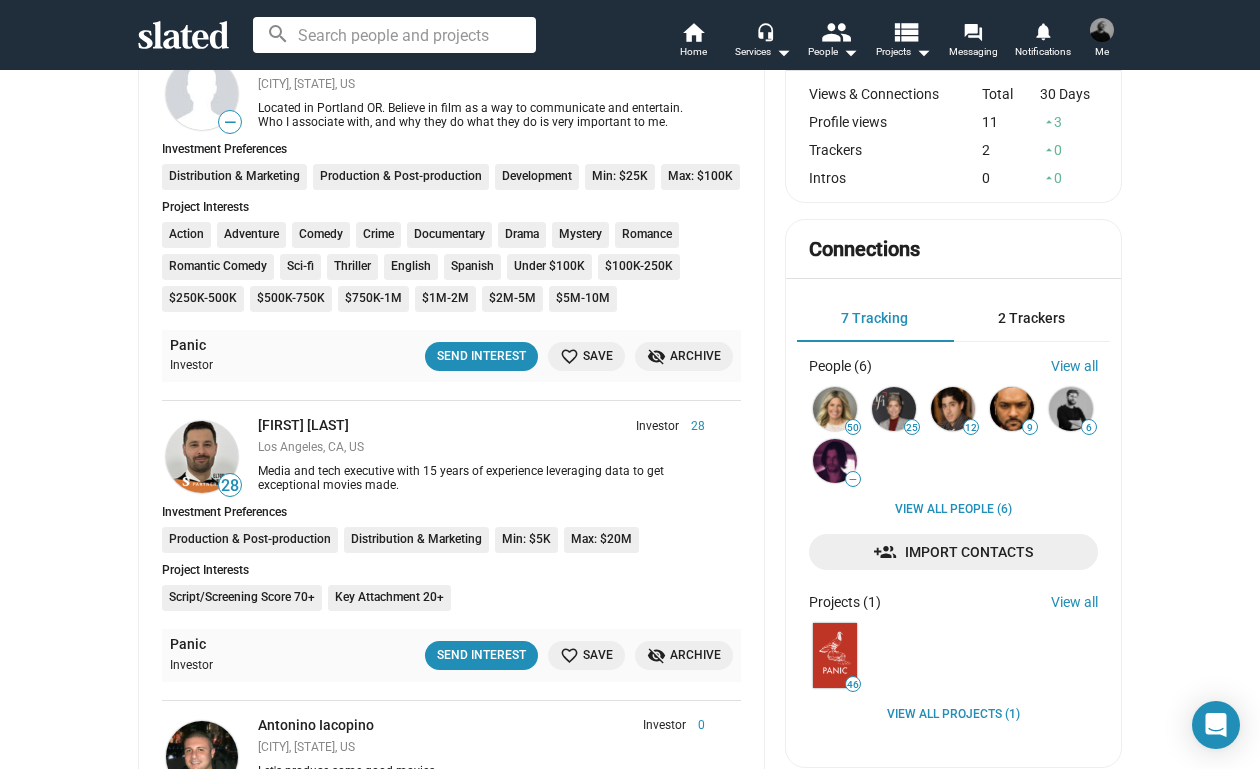 scroll, scrollTop: 545, scrollLeft: 0, axis: vertical 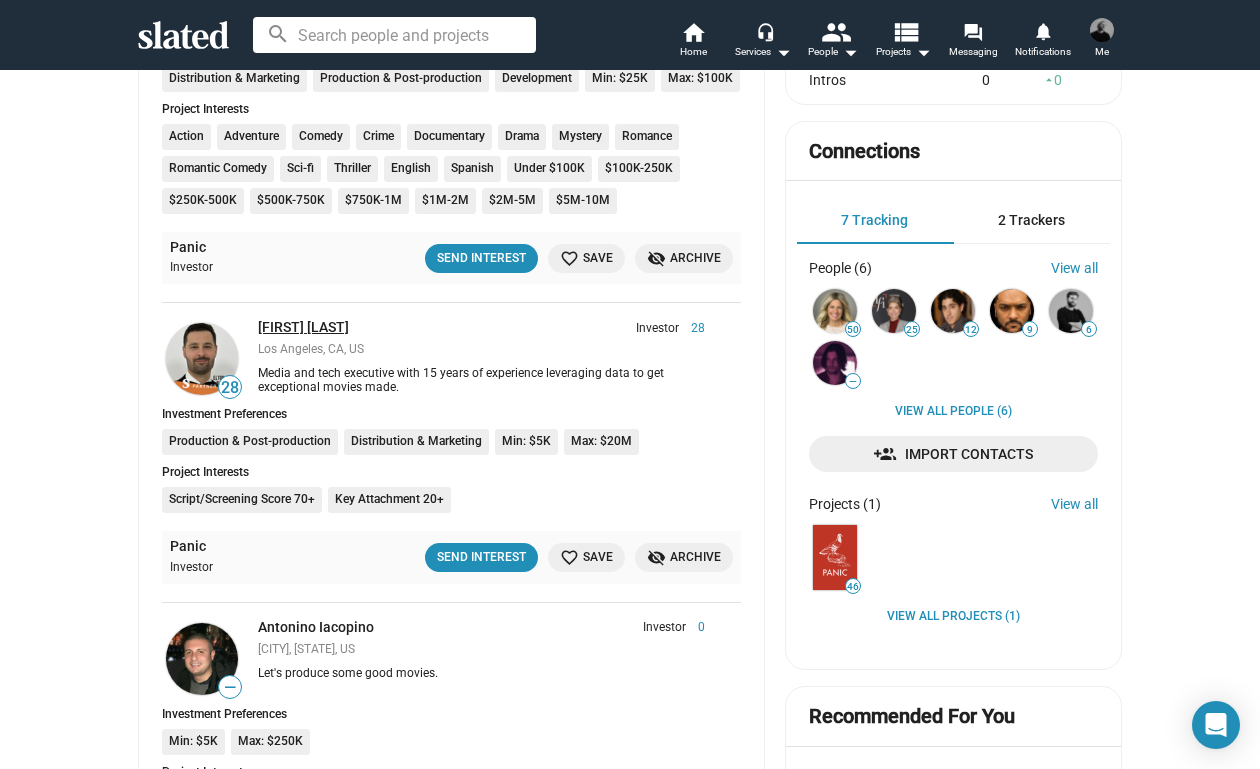 click on "[FIRST] [LAST]" 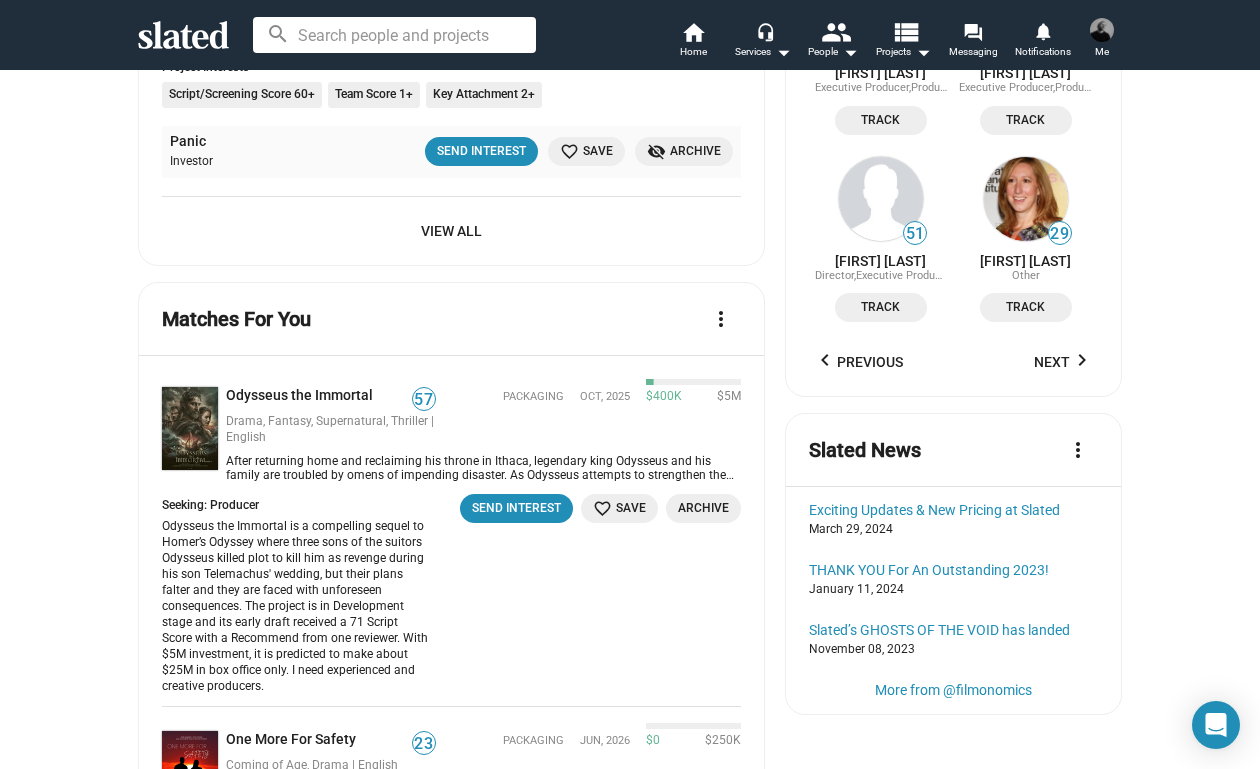 scroll, scrollTop: 1888, scrollLeft: 0, axis: vertical 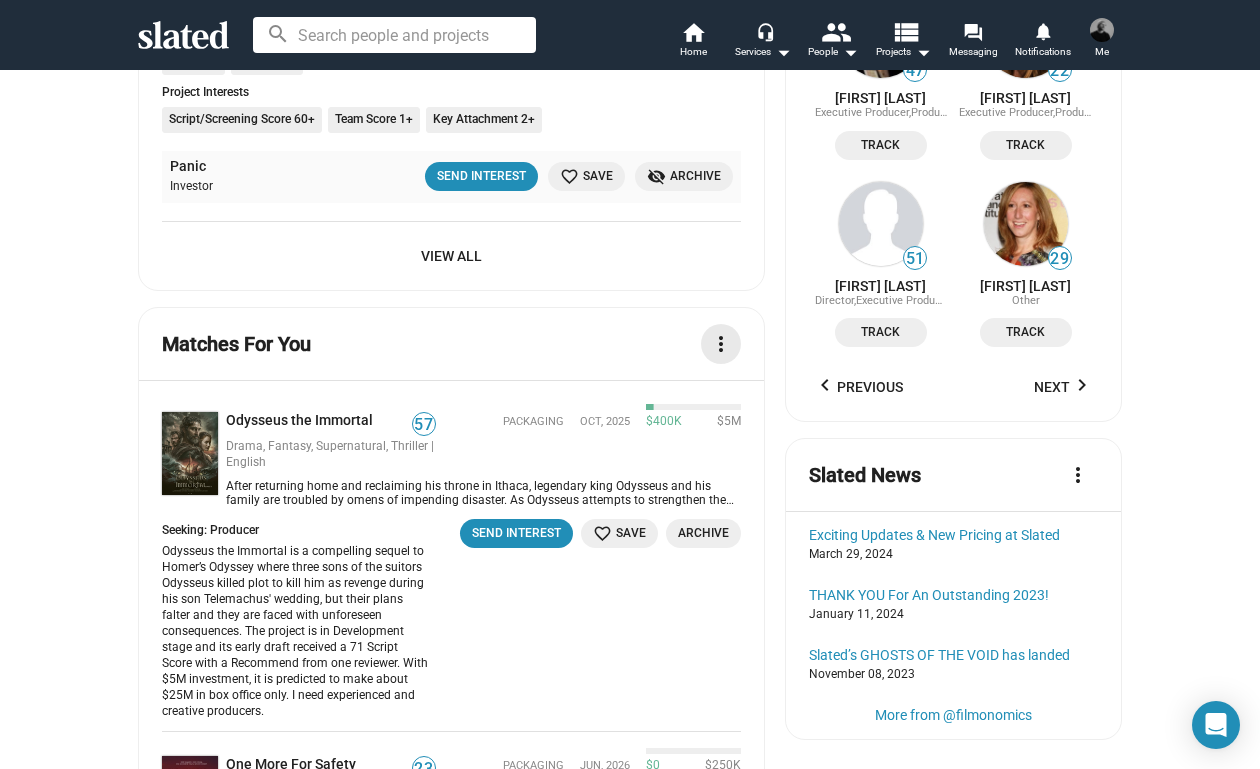 click on "more_vert" 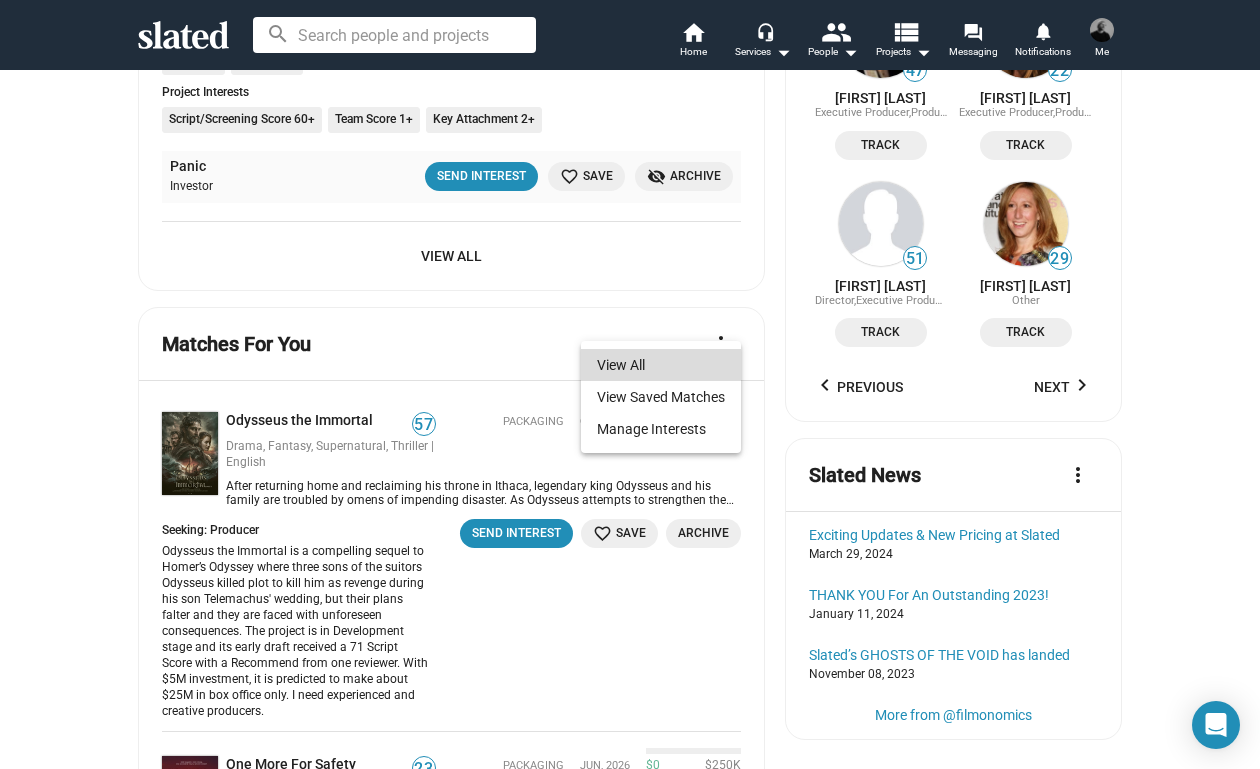 click on "View All" at bounding box center (661, 365) 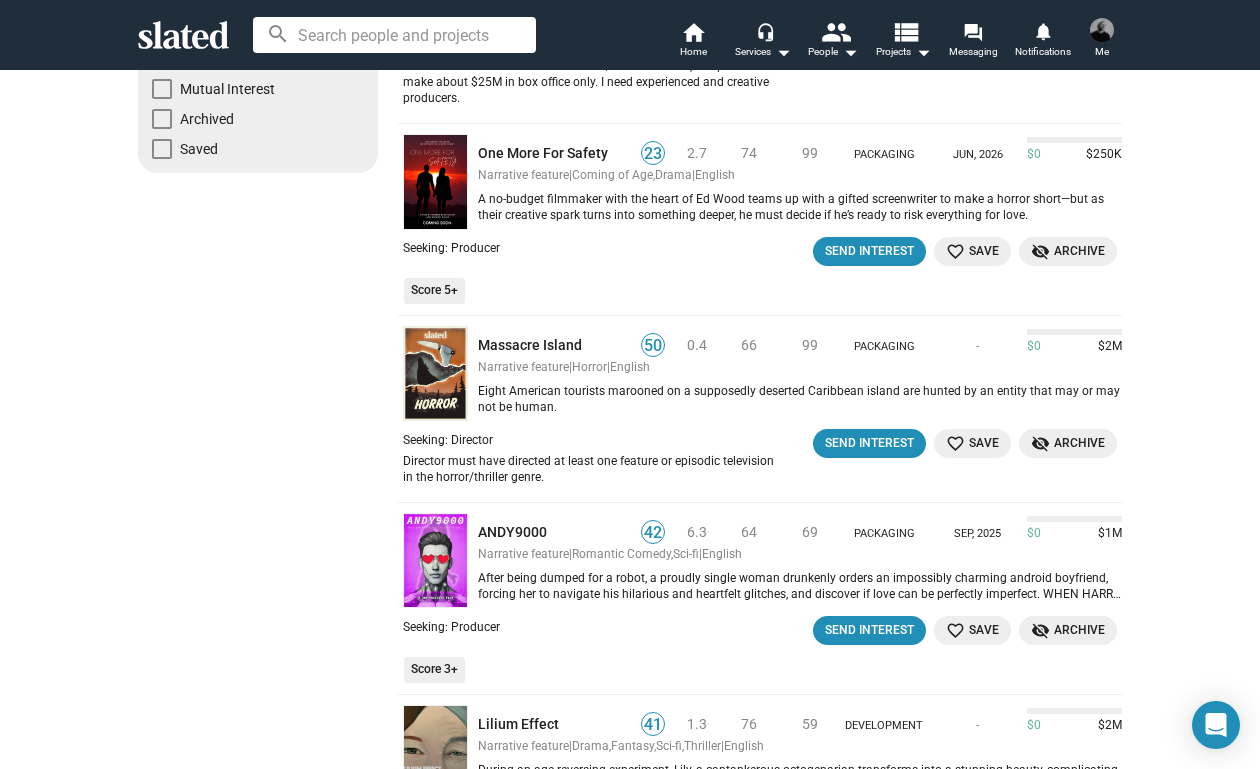 scroll, scrollTop: 394, scrollLeft: 0, axis: vertical 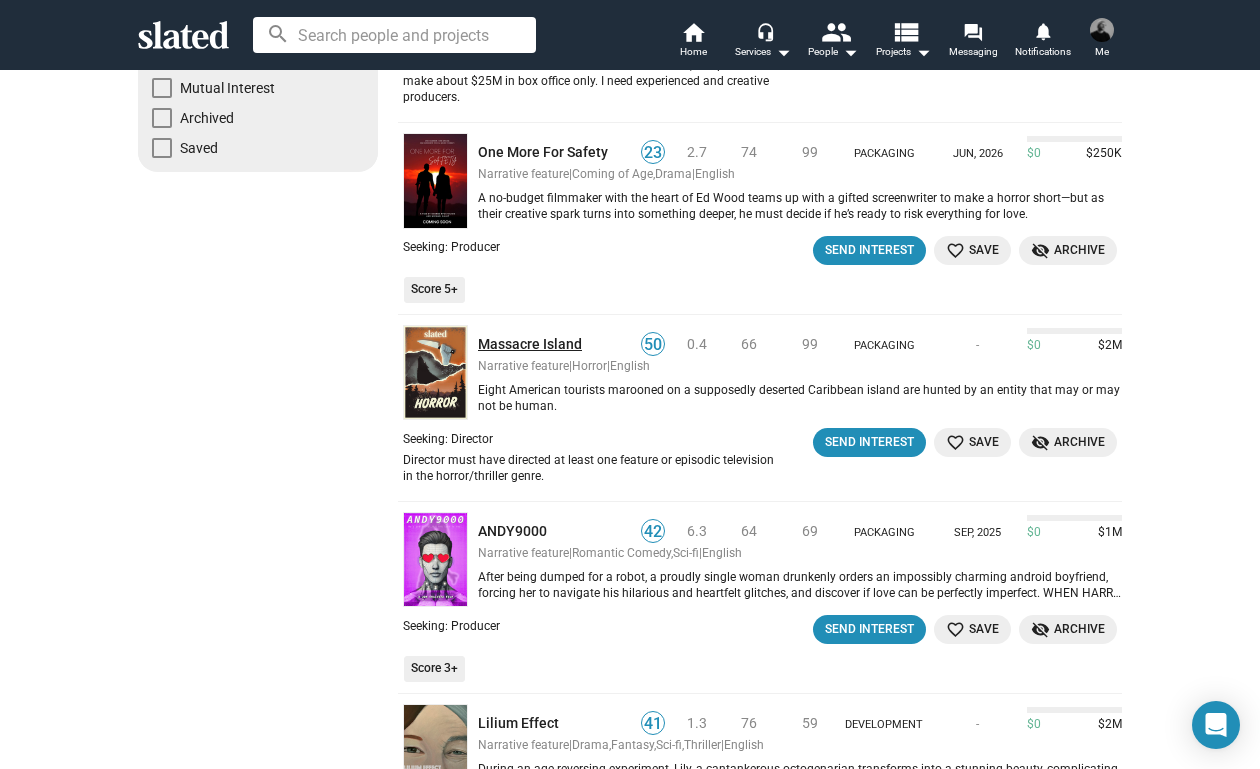 click on "Massacre Island" 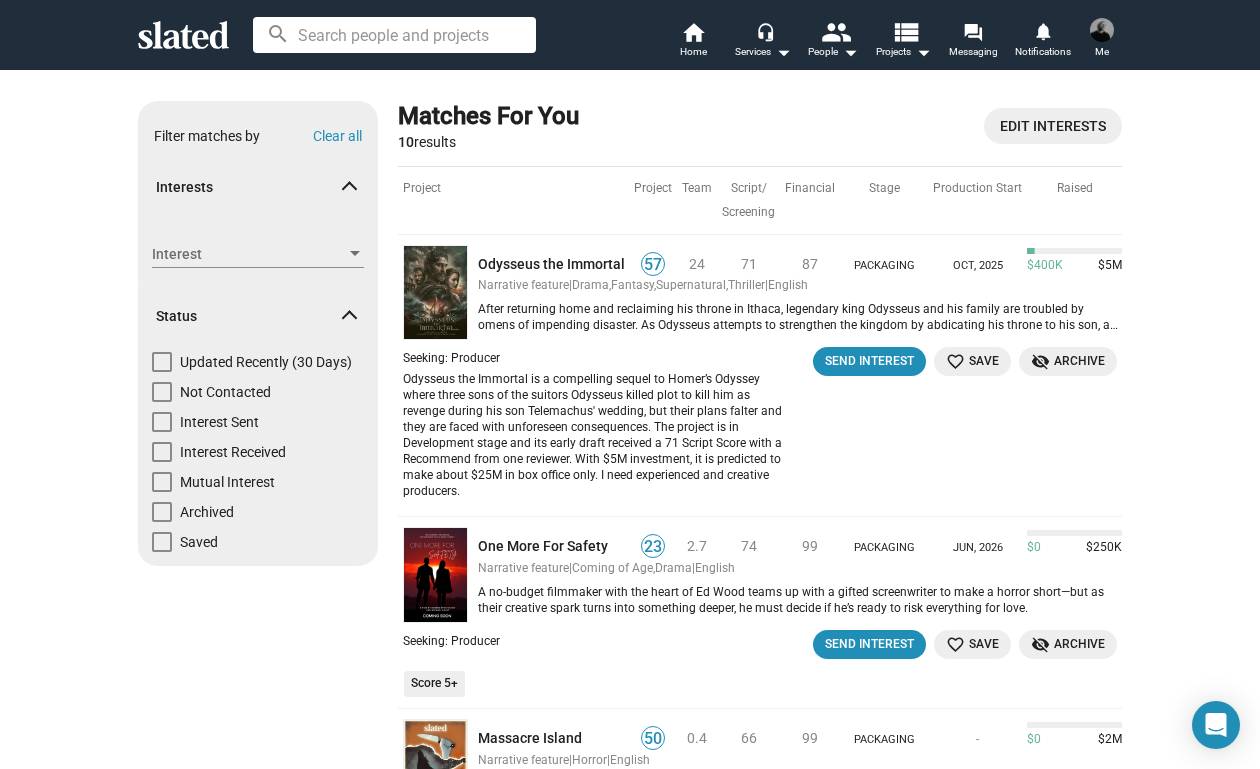scroll, scrollTop: 0, scrollLeft: 0, axis: both 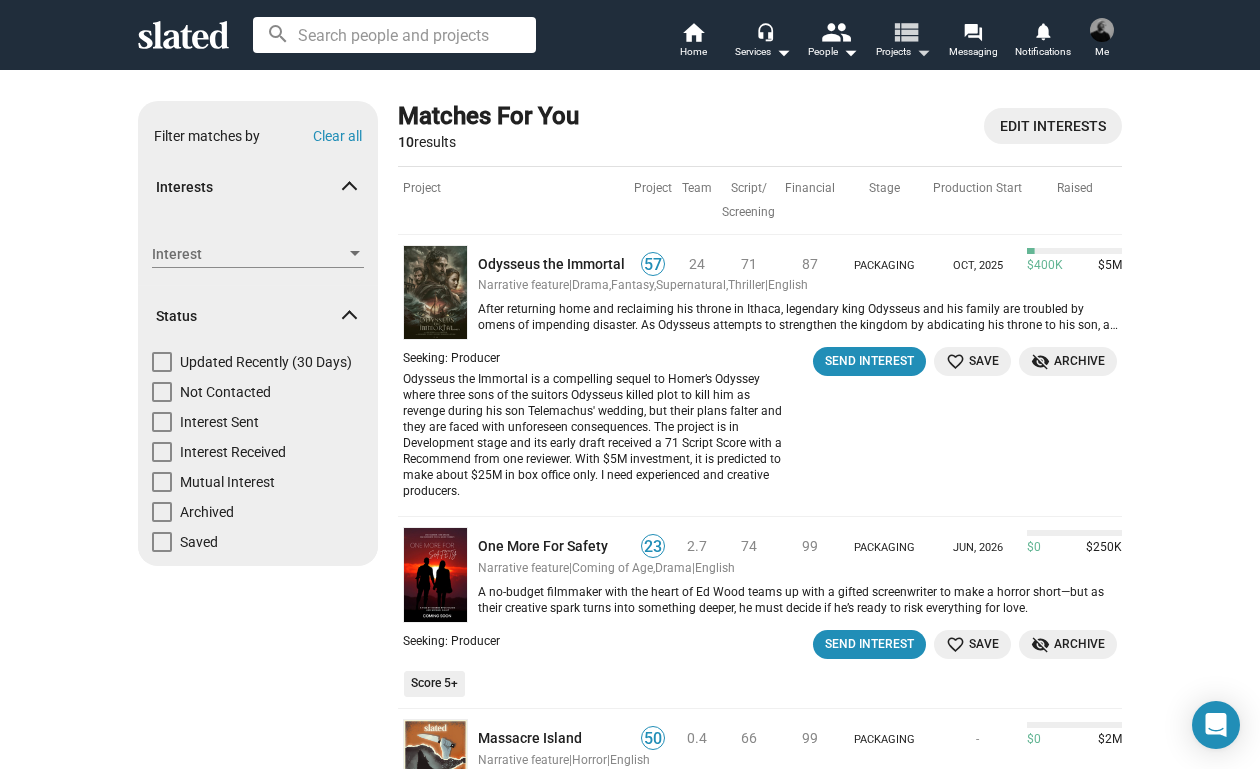 click on "view_list" at bounding box center (905, 31) 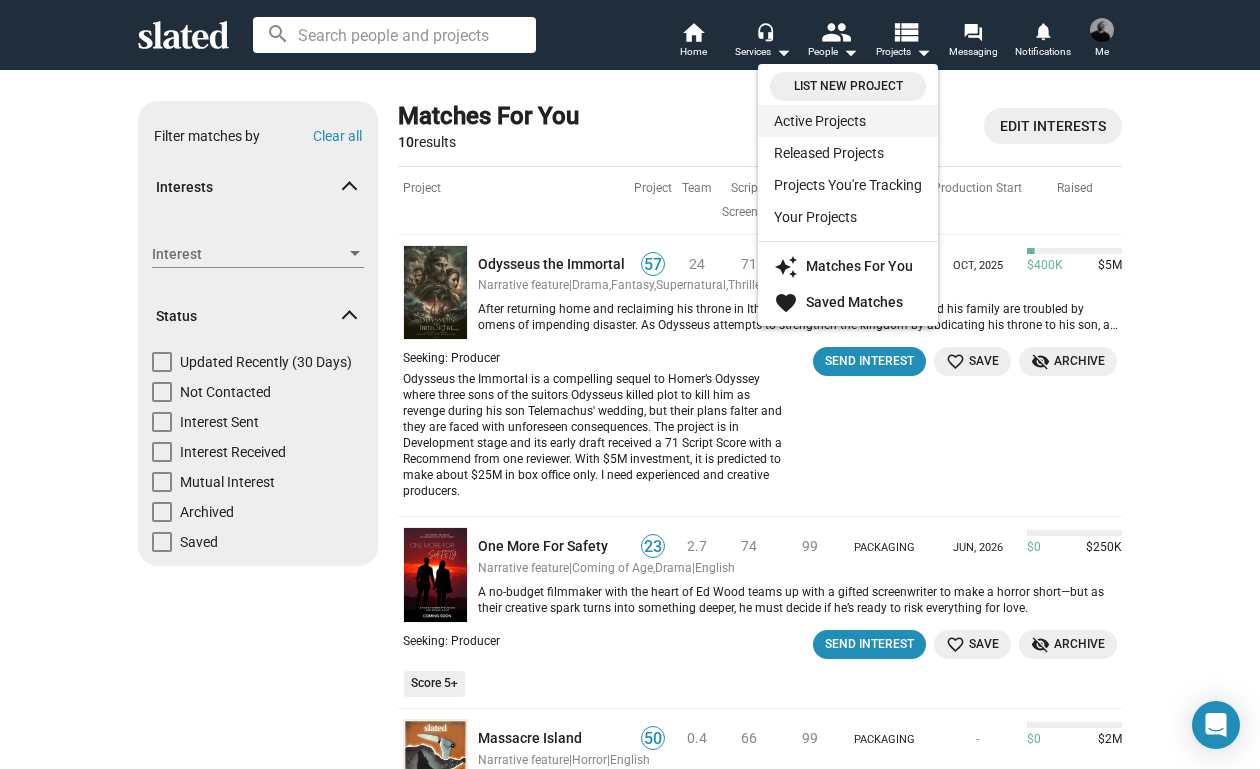 click on "Active Projects" at bounding box center (848, 121) 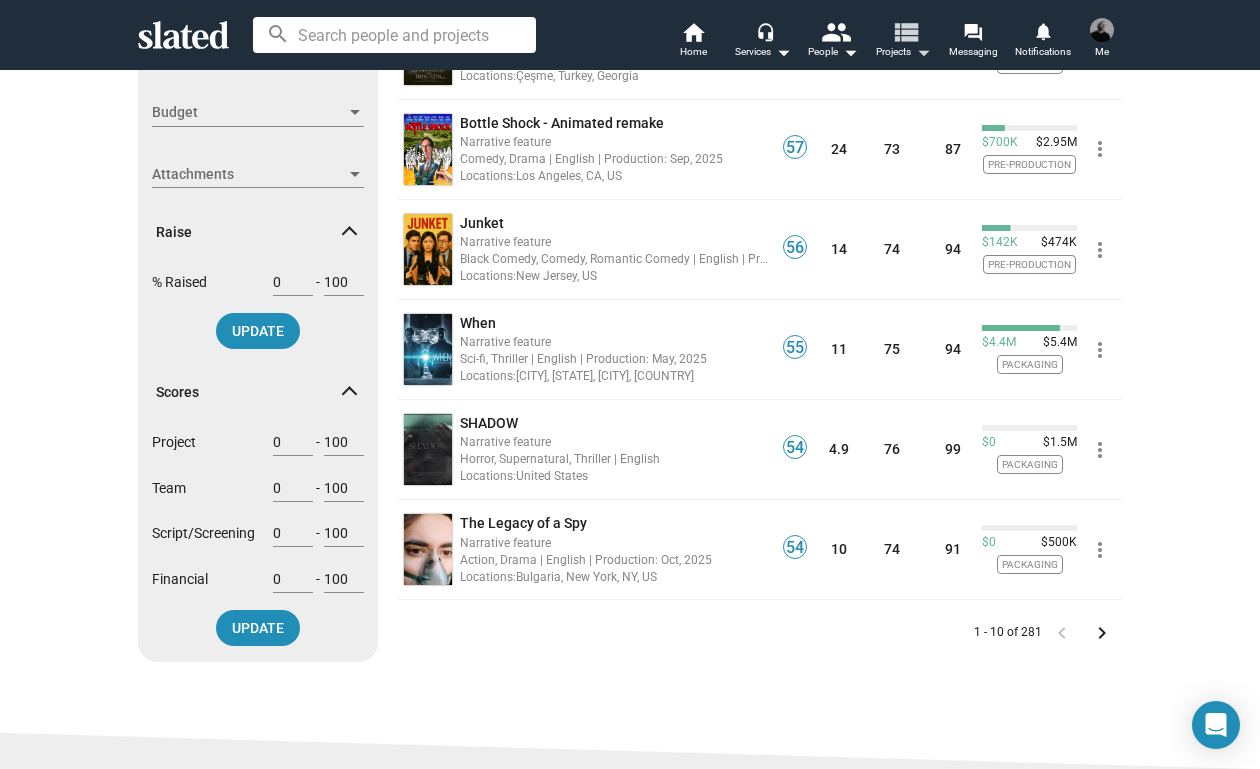 scroll, scrollTop: 572, scrollLeft: 0, axis: vertical 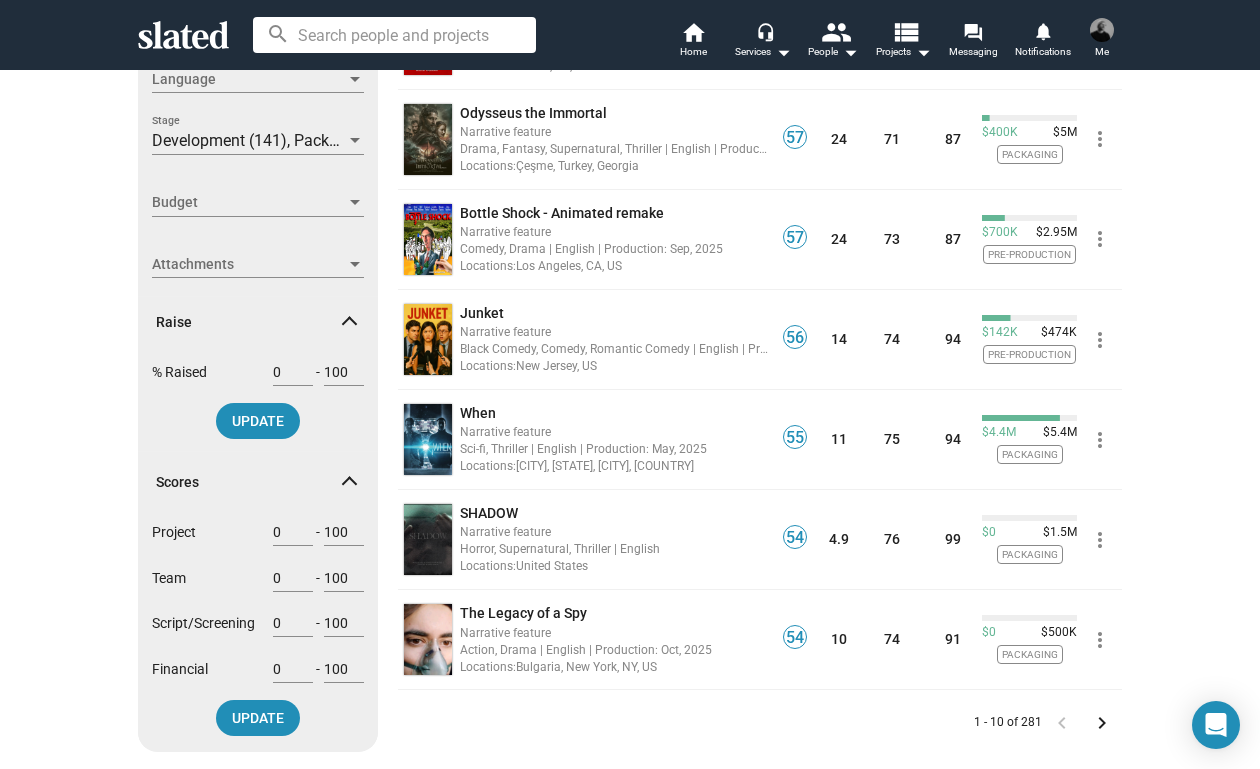 click on "keyboard_arrow_right" 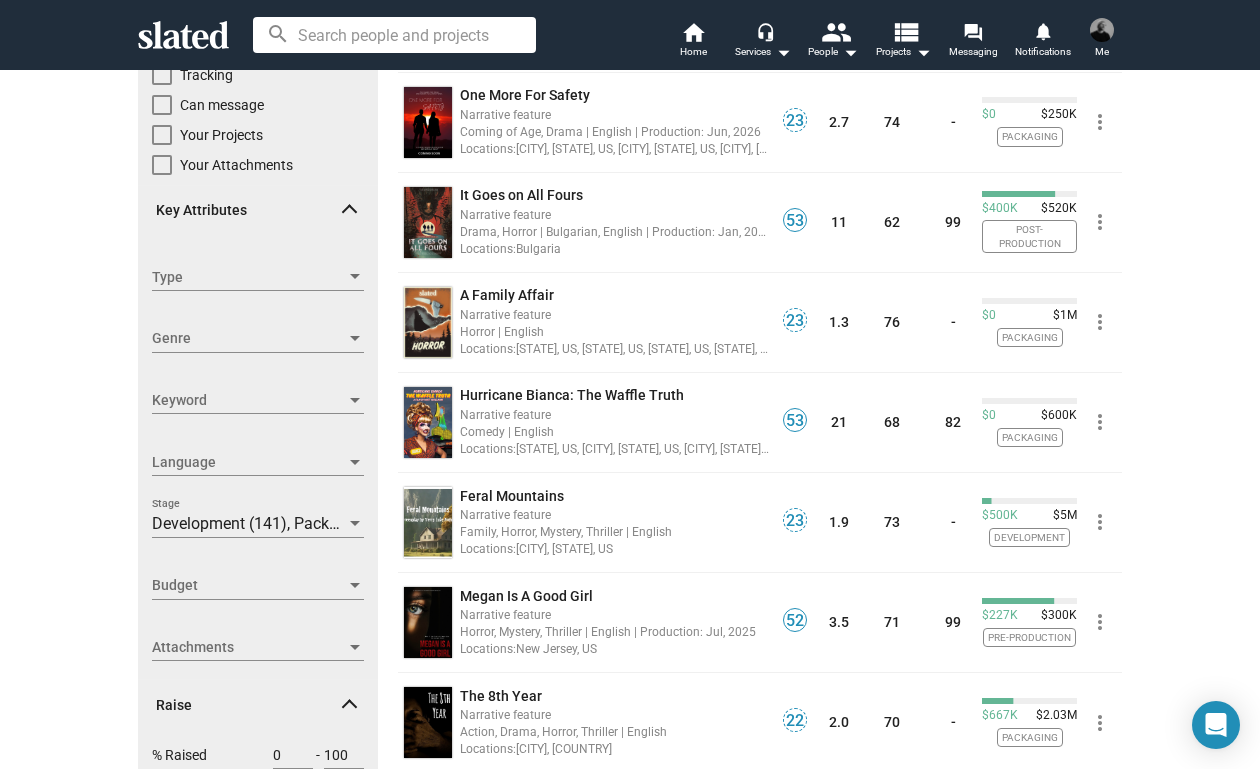 scroll, scrollTop: 799, scrollLeft: 0, axis: vertical 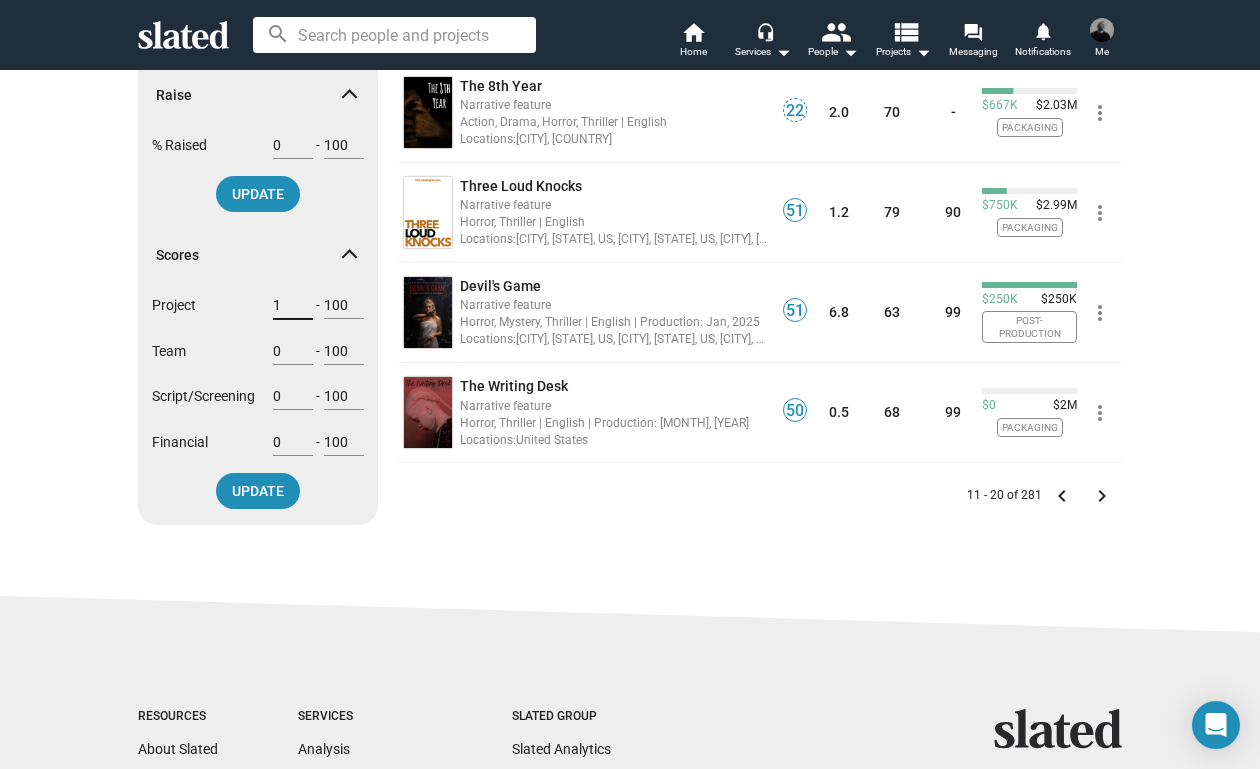 click on "1" at bounding box center [293, 305] 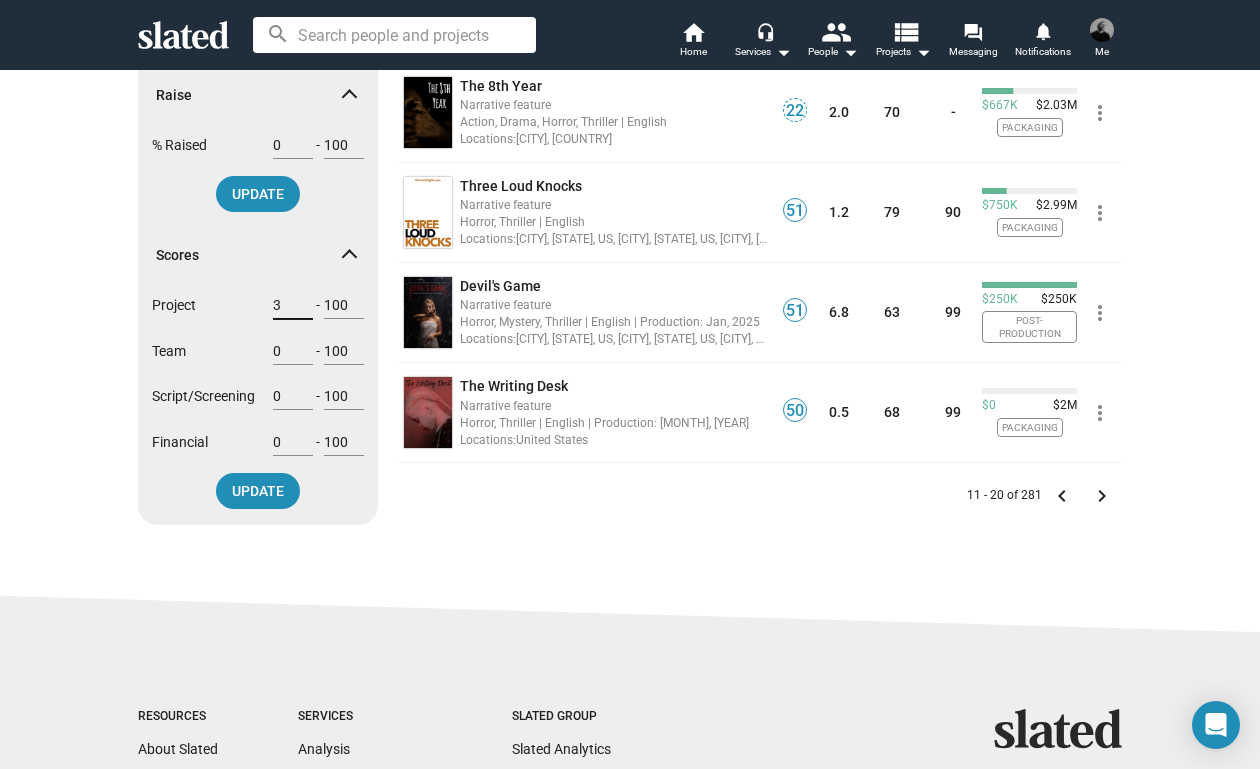 click on "3" at bounding box center (293, 305) 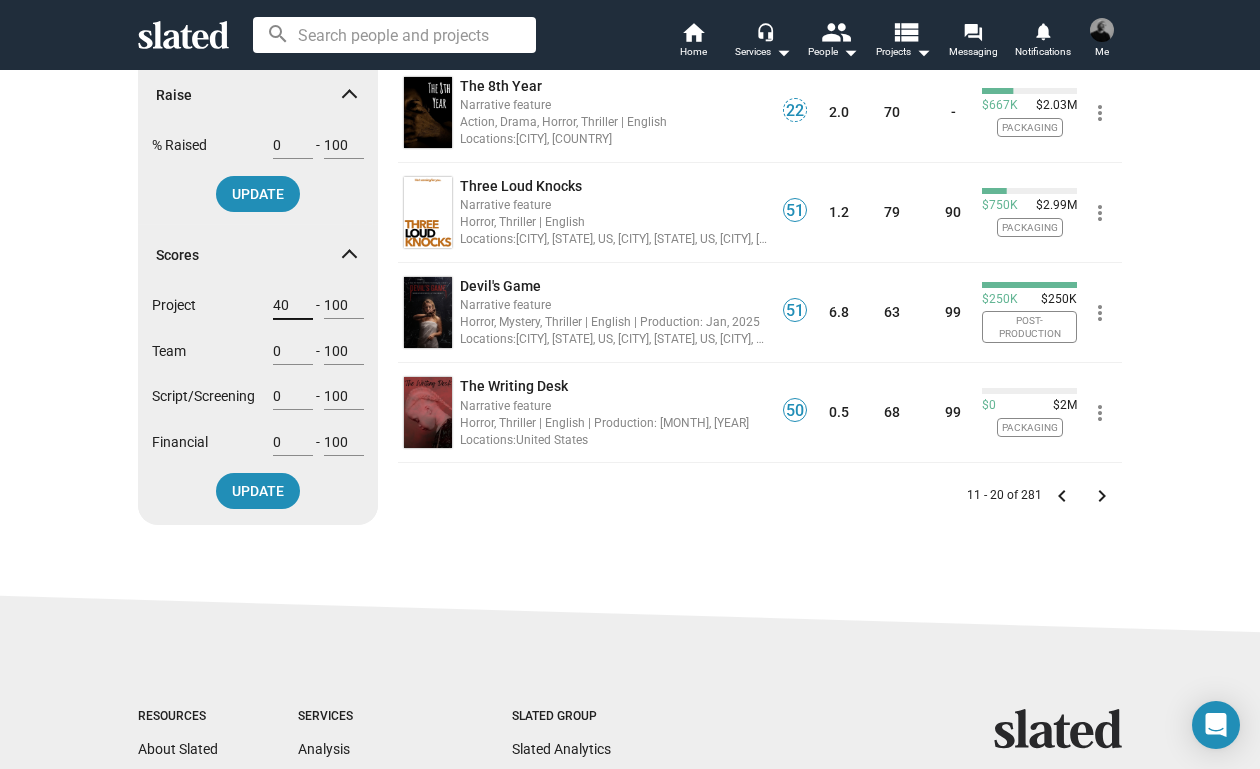 type on "40" 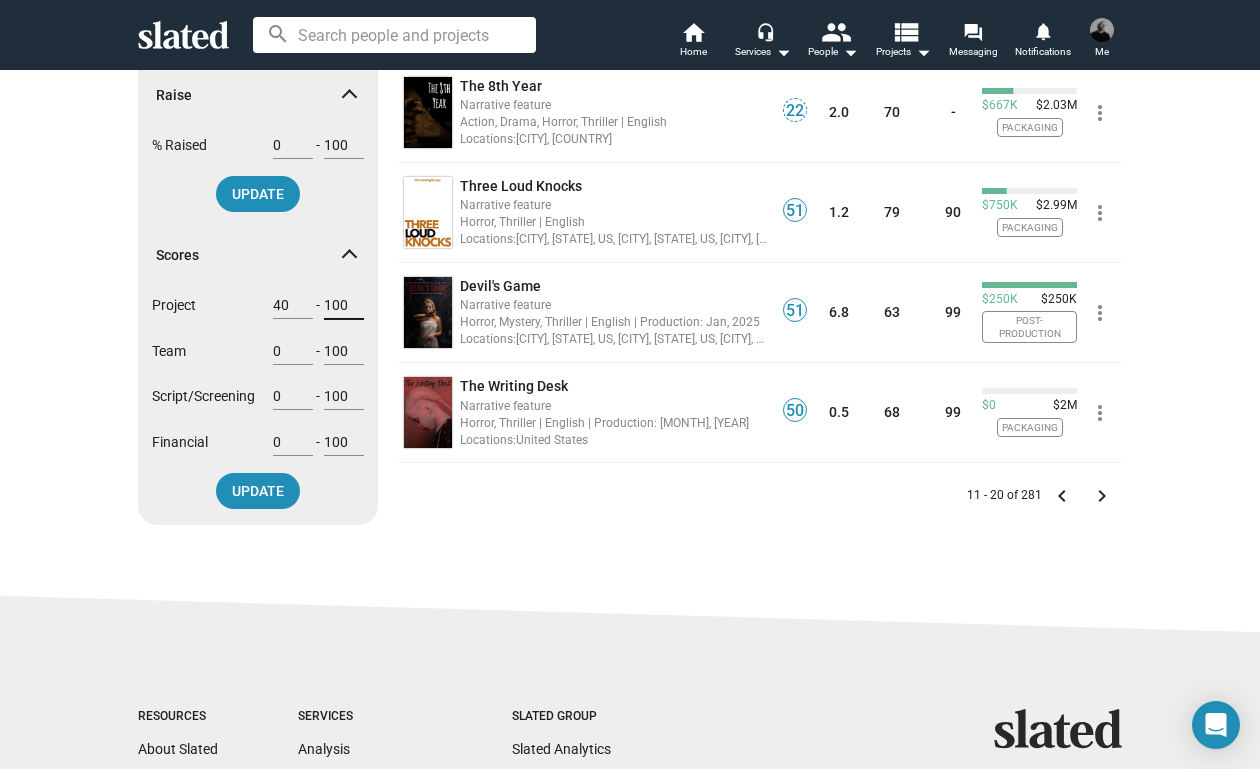drag, startPoint x: 347, startPoint y: 306, endPoint x: 316, endPoint y: 302, distance: 31.257 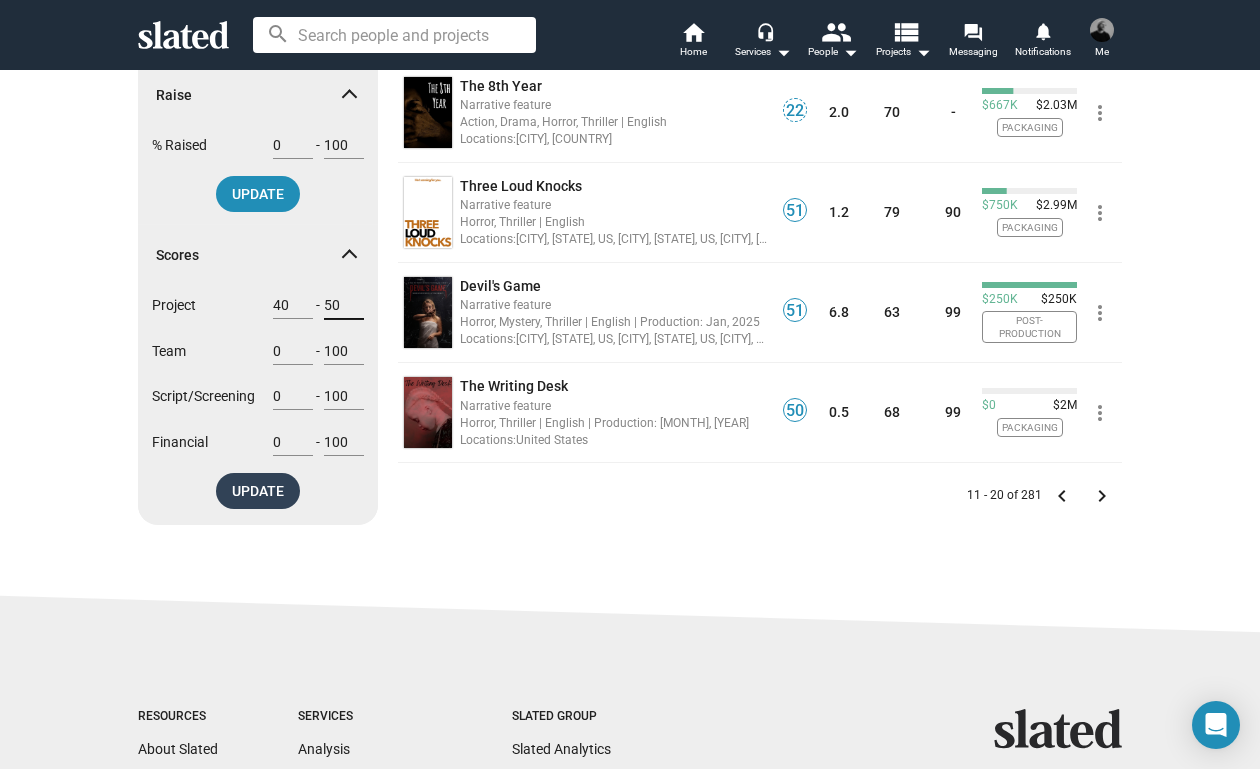 type on "50" 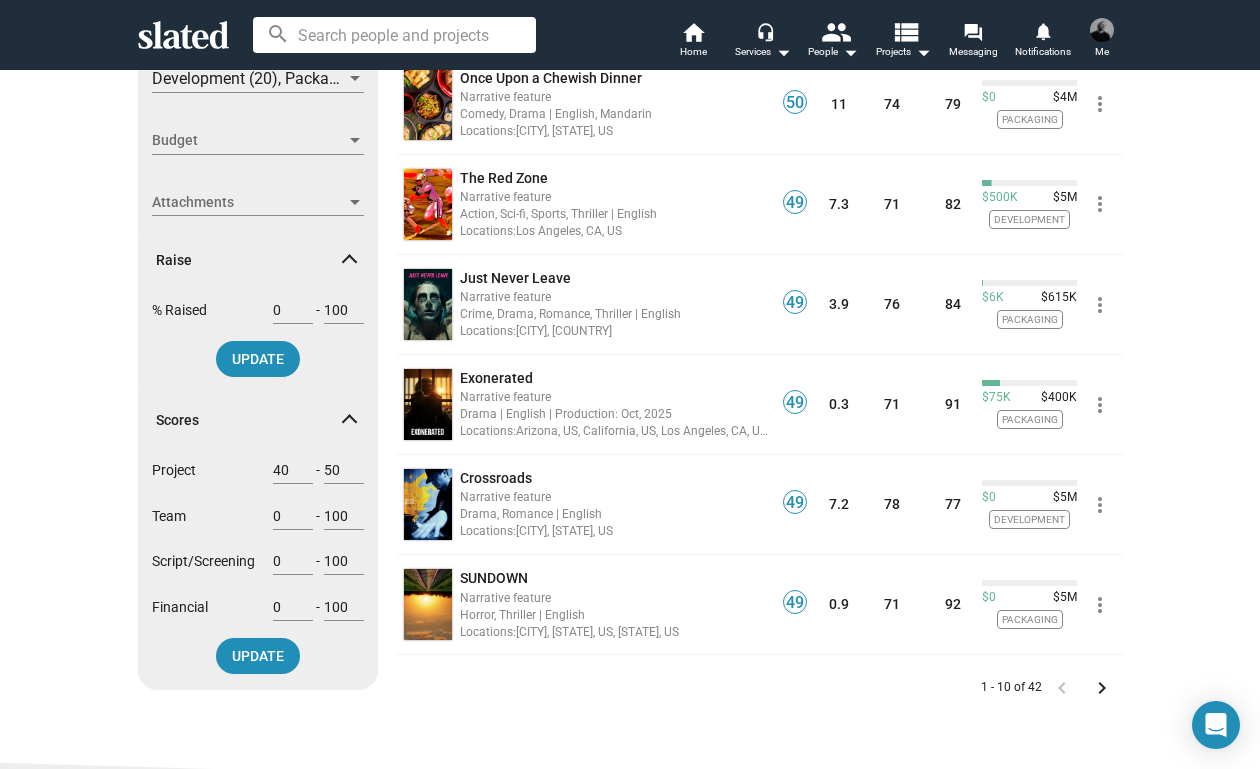 scroll, scrollTop: 710, scrollLeft: 0, axis: vertical 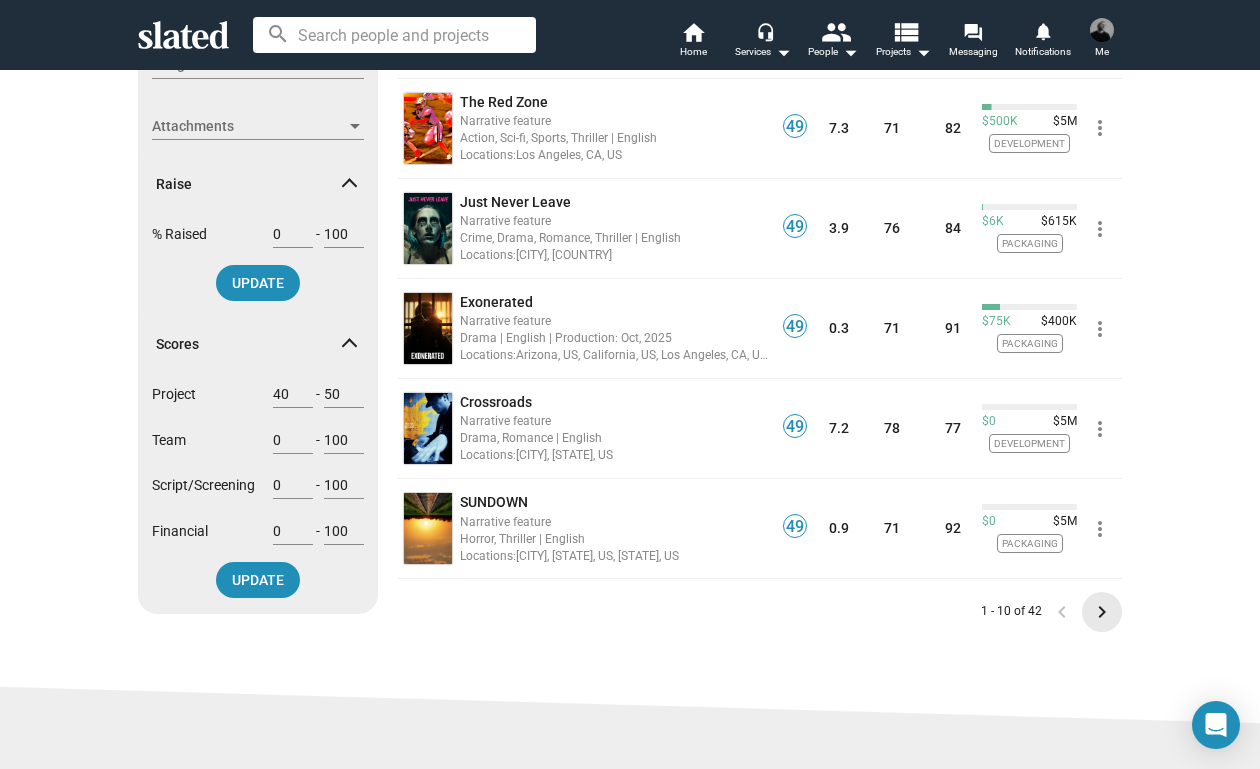 click on "keyboard_arrow_right" 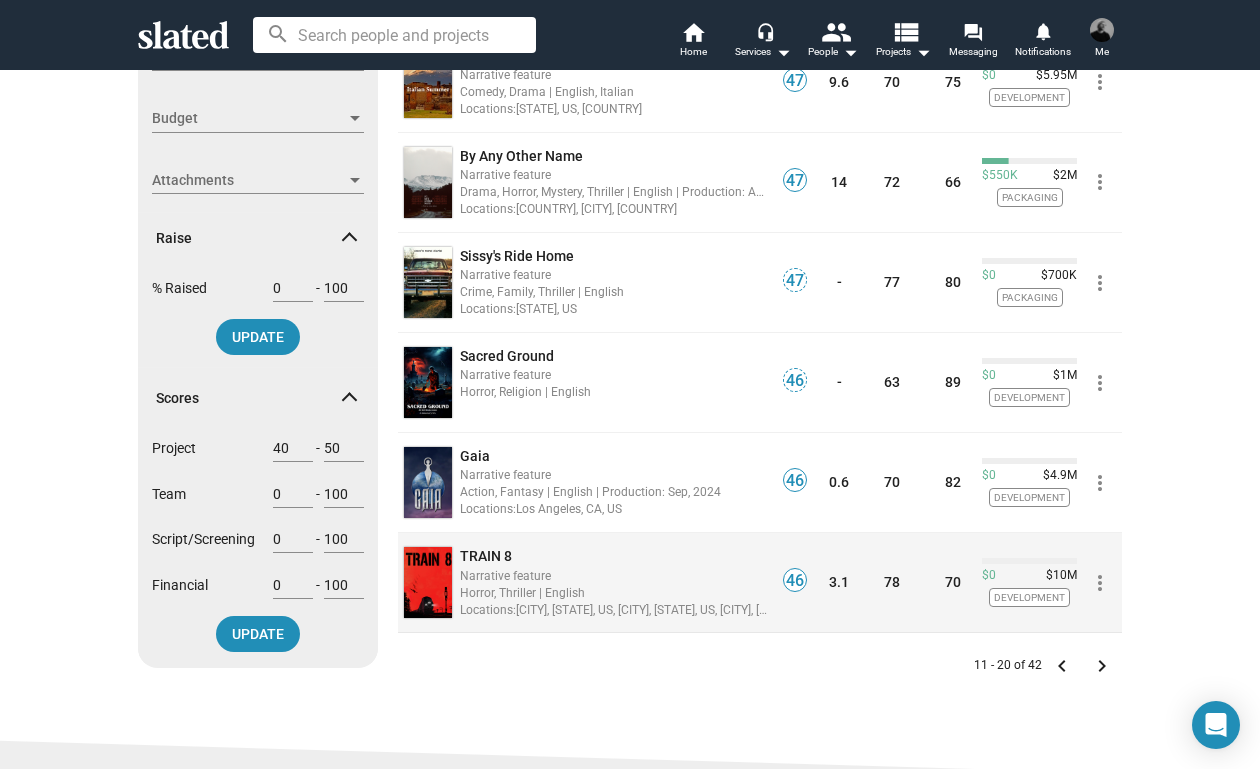 scroll, scrollTop: 658, scrollLeft: 0, axis: vertical 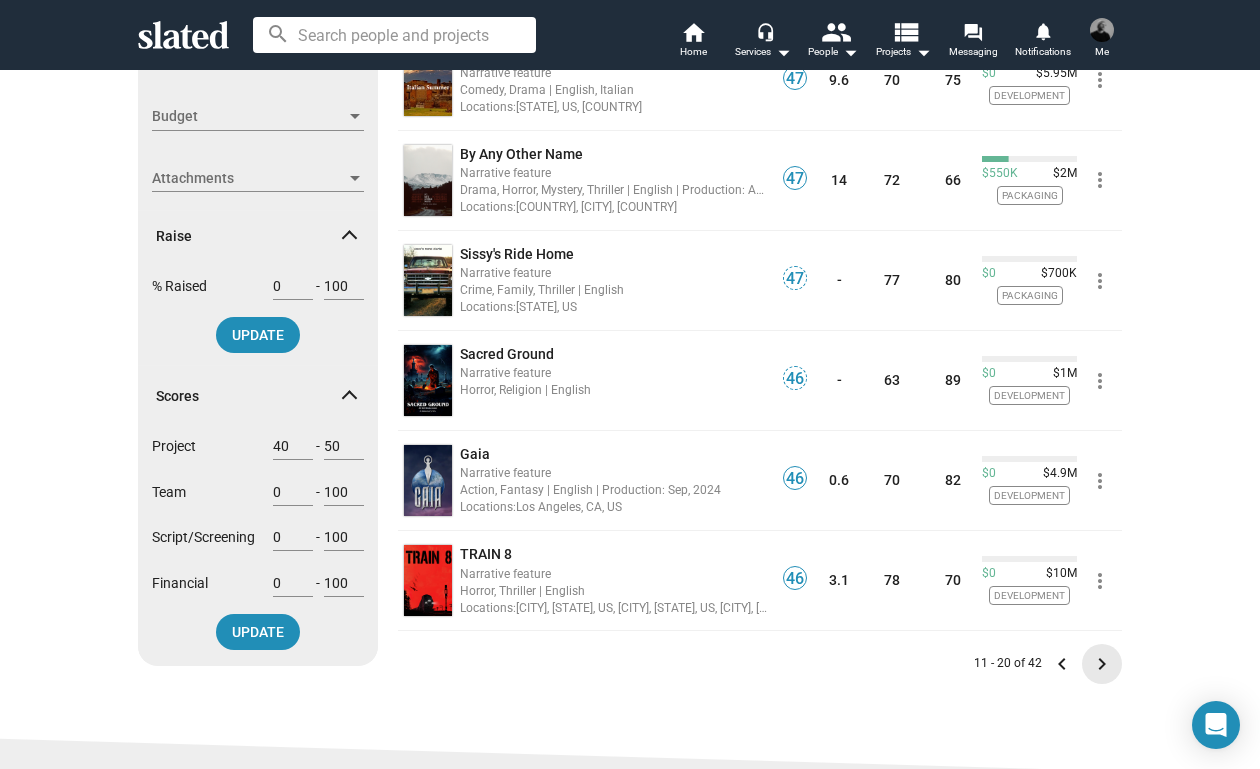click on "keyboard_arrow_right" 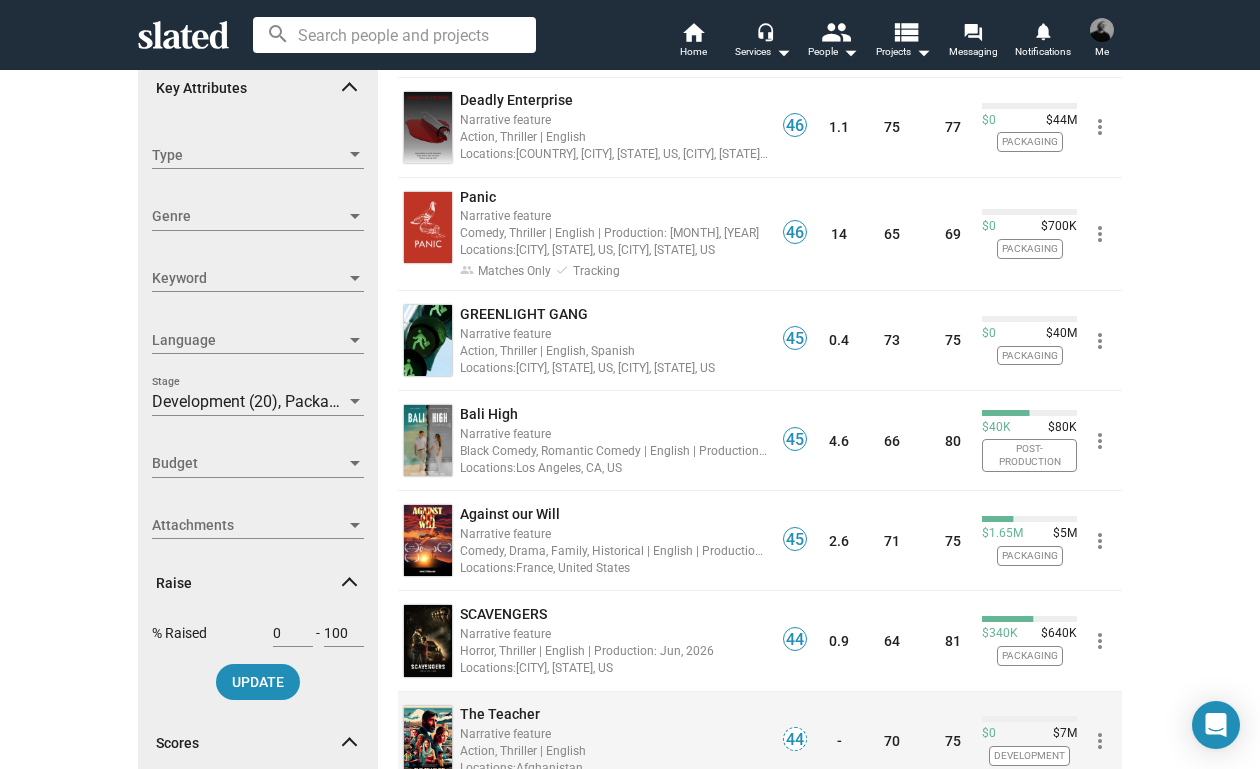 scroll, scrollTop: 303, scrollLeft: 0, axis: vertical 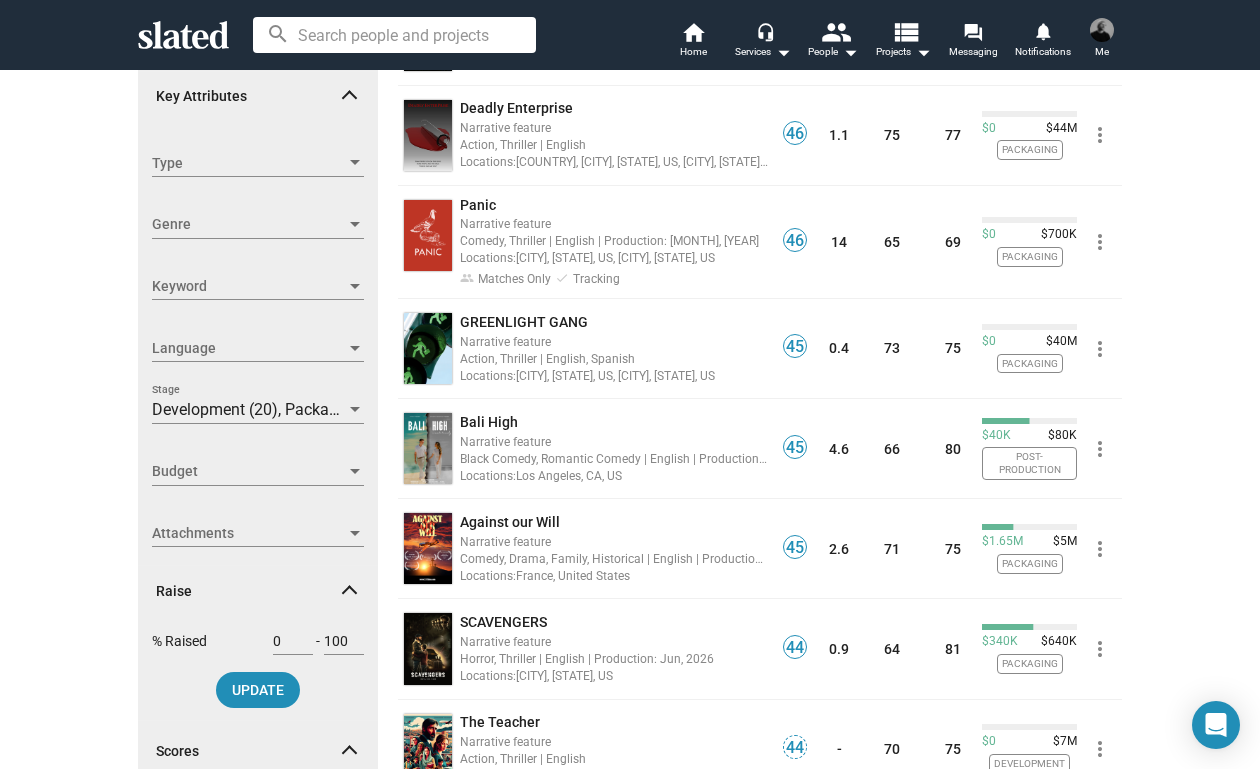 click 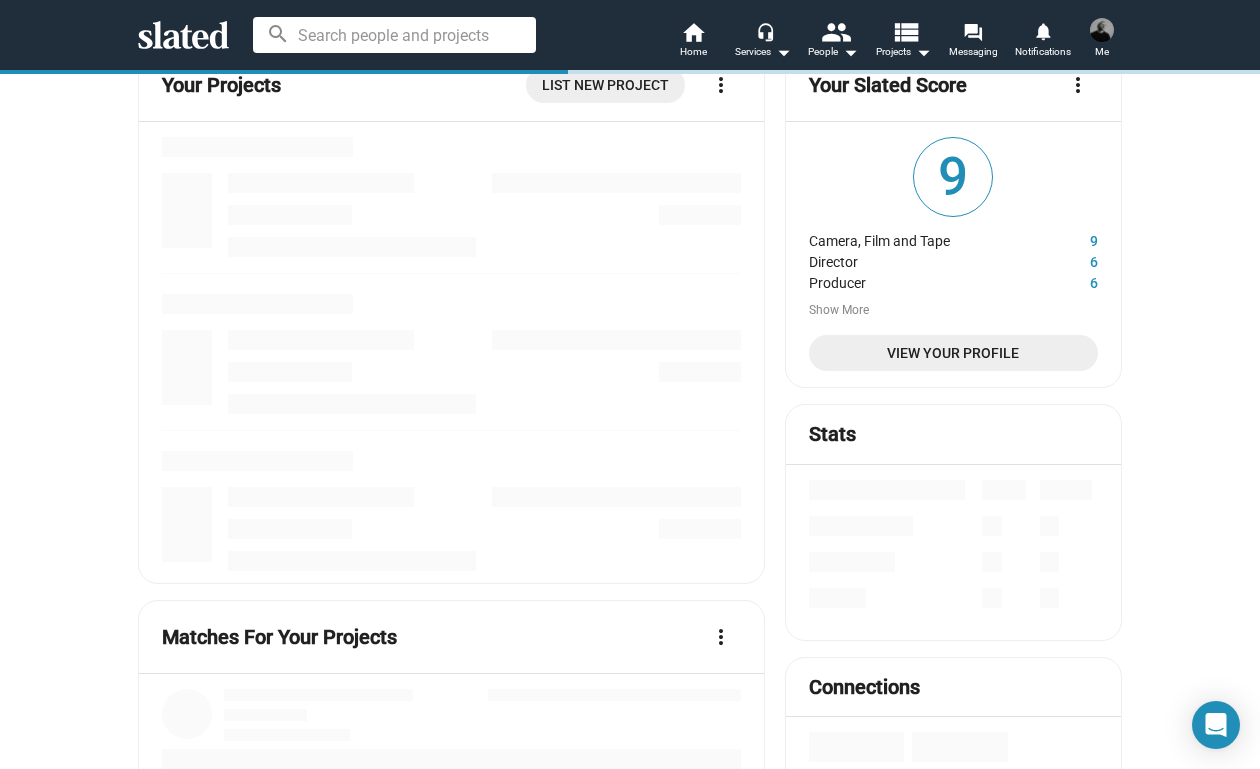 scroll, scrollTop: 0, scrollLeft: 0, axis: both 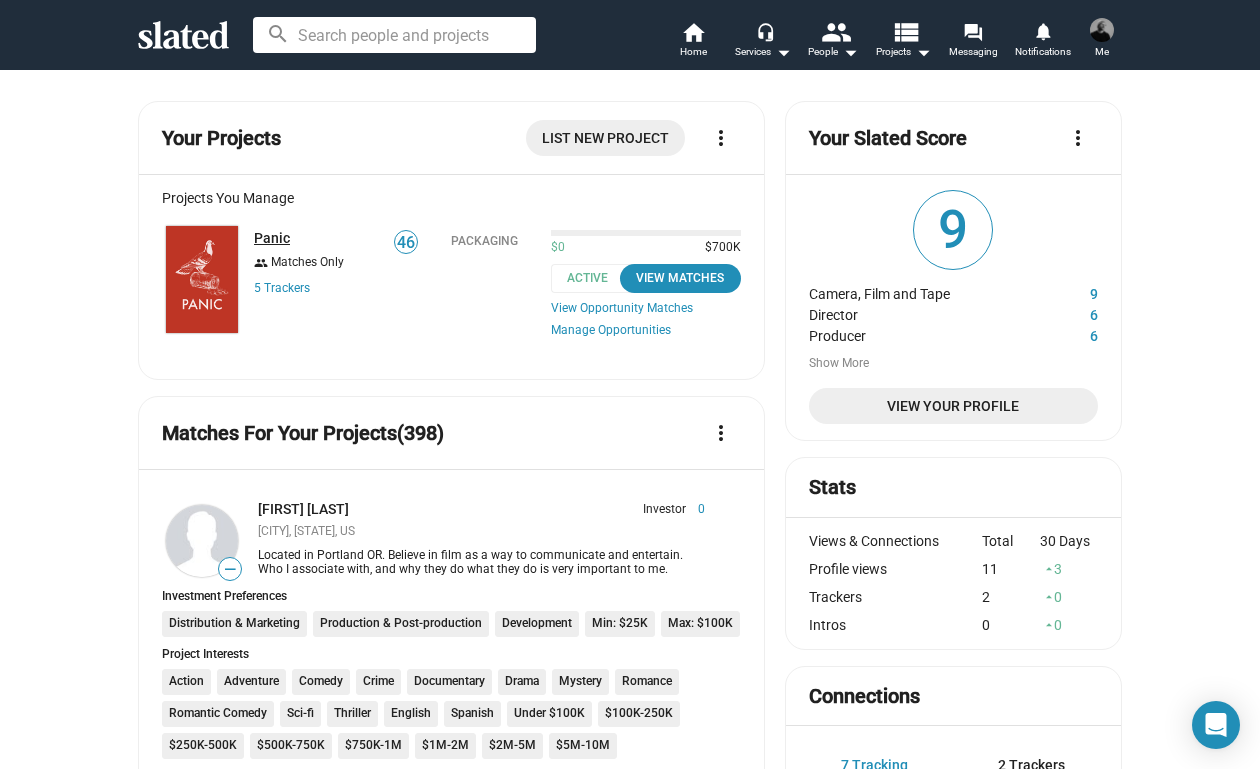 click on "Panic" 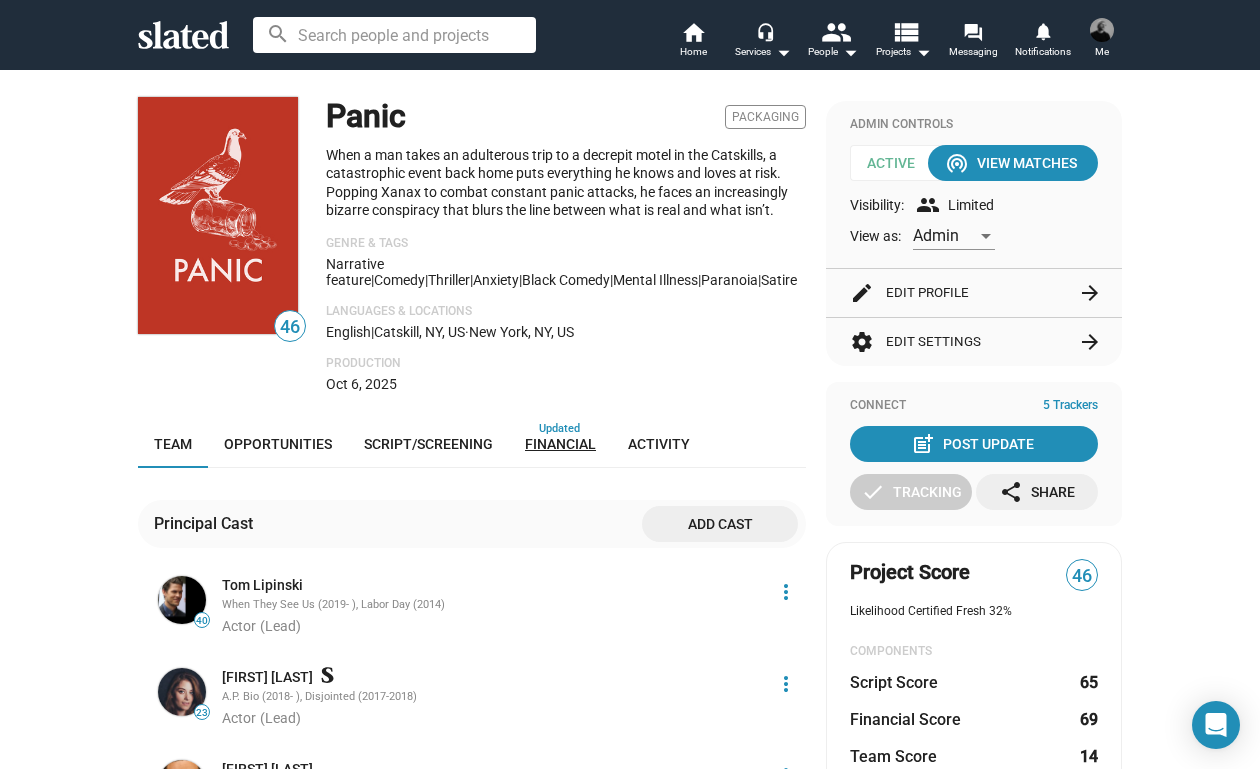 click on "Financial" at bounding box center [560, 444] 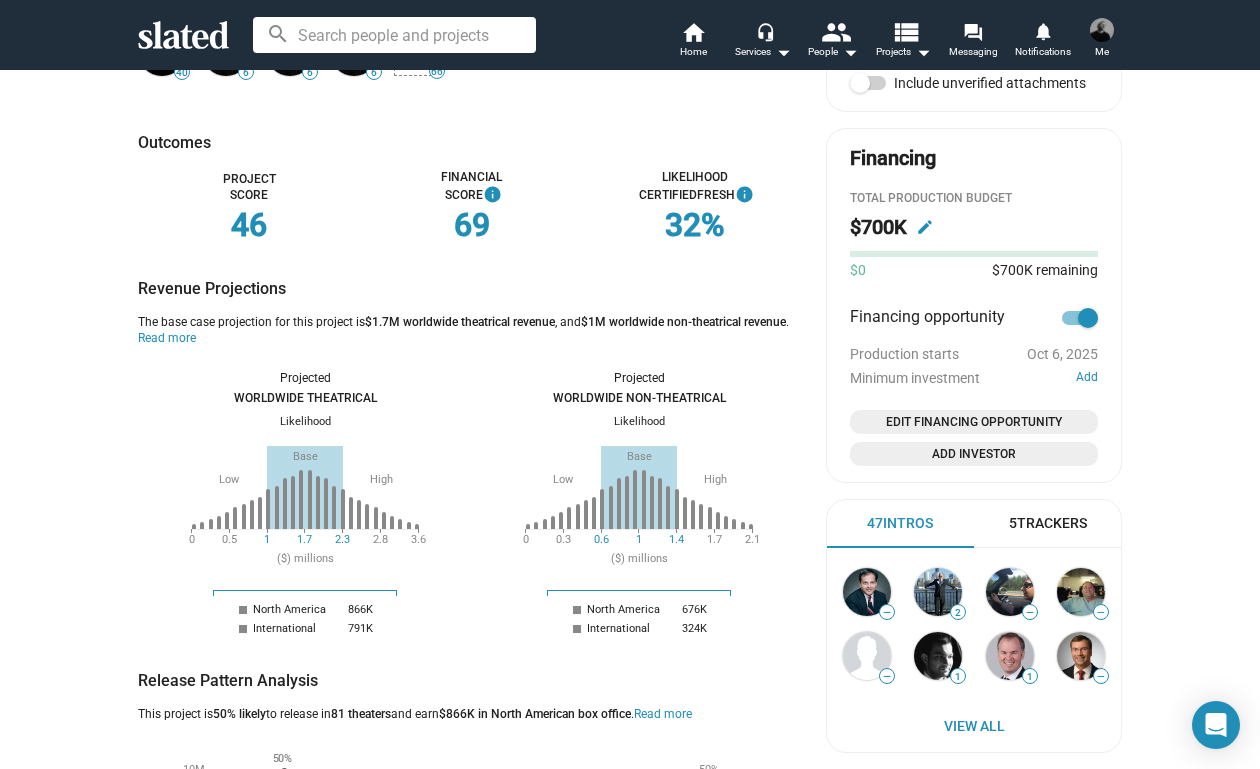 scroll, scrollTop: 875, scrollLeft: 0, axis: vertical 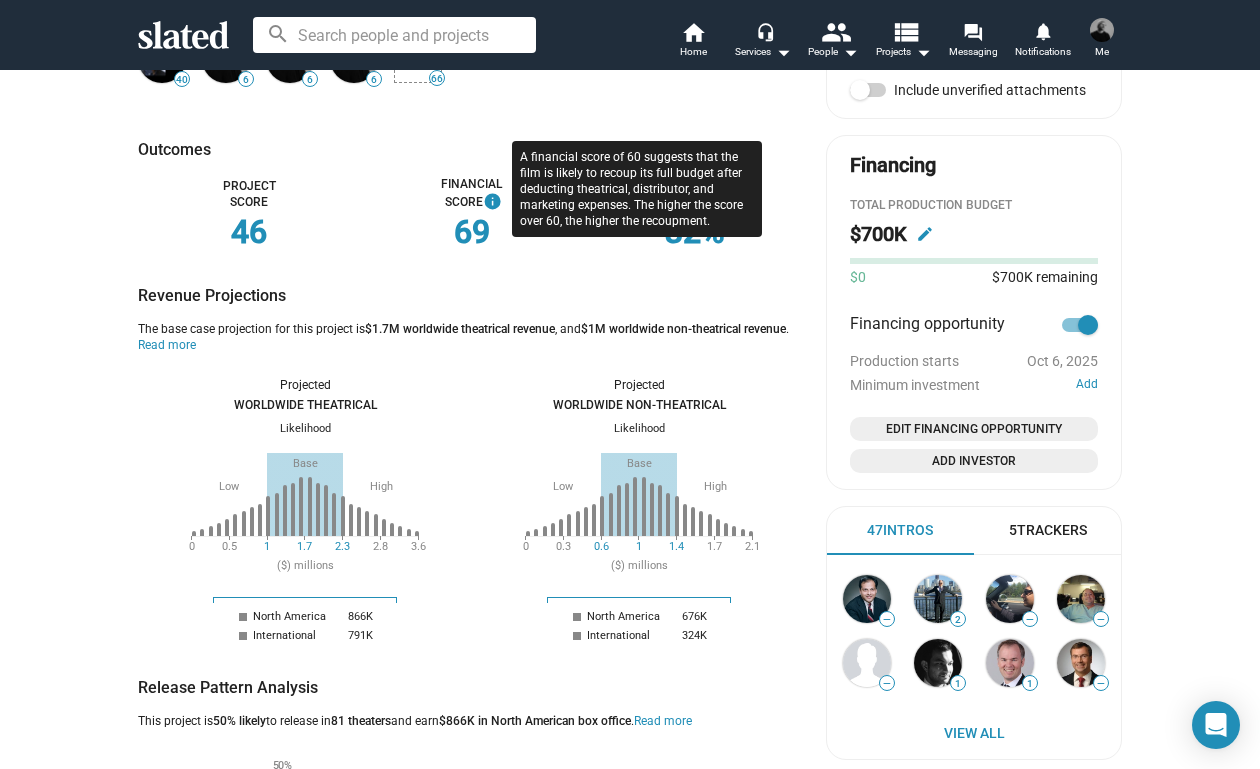 click on "info" 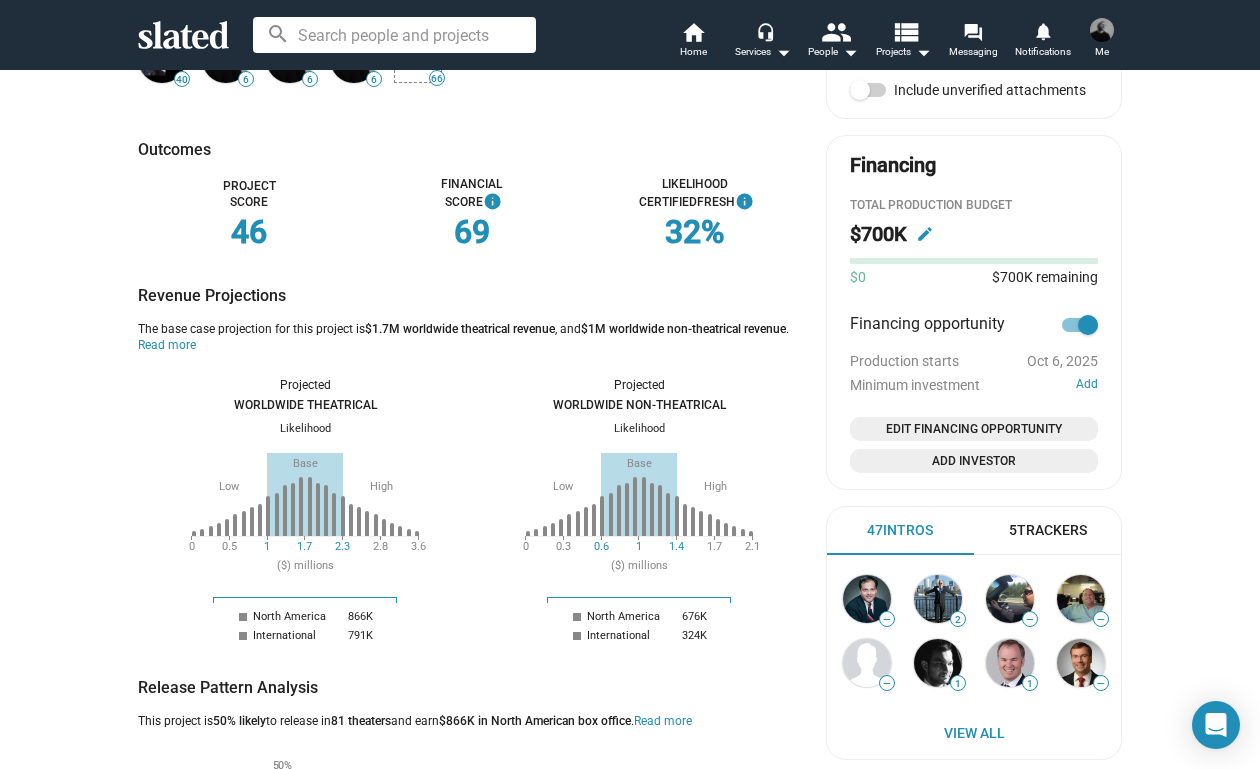 click on "info" 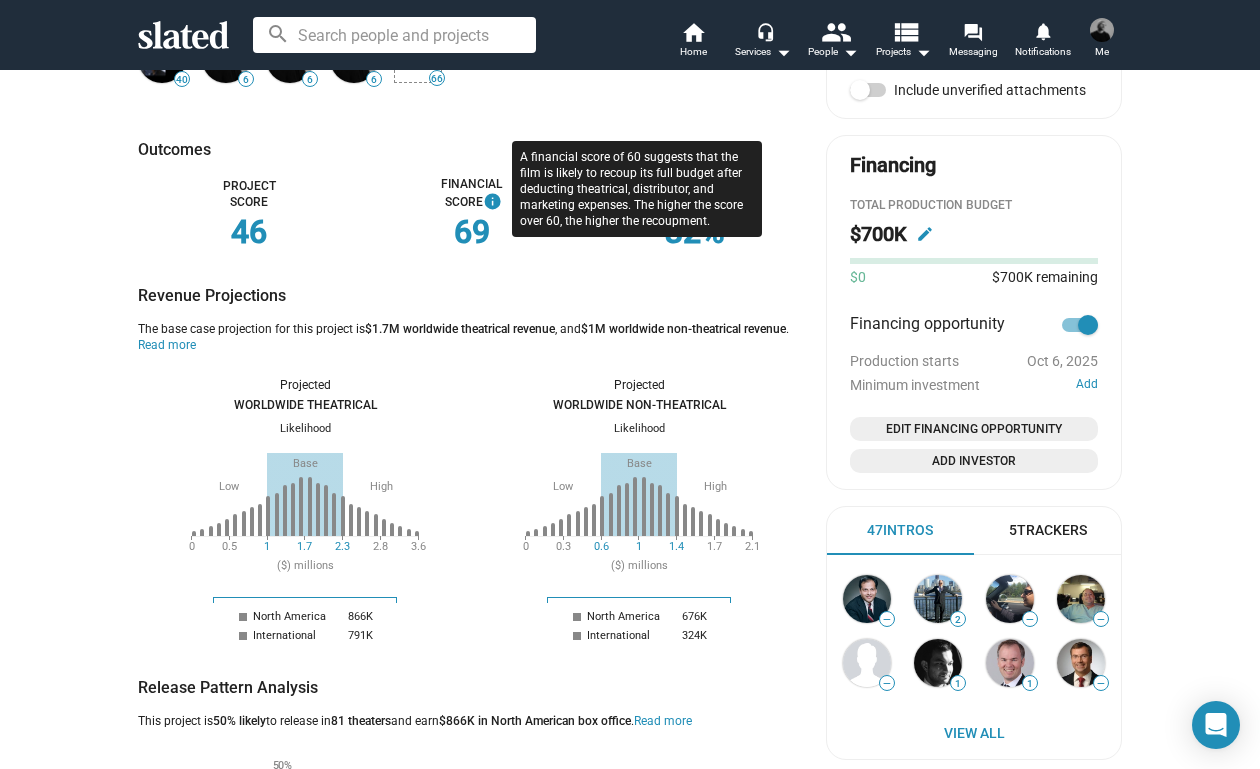click on "info" 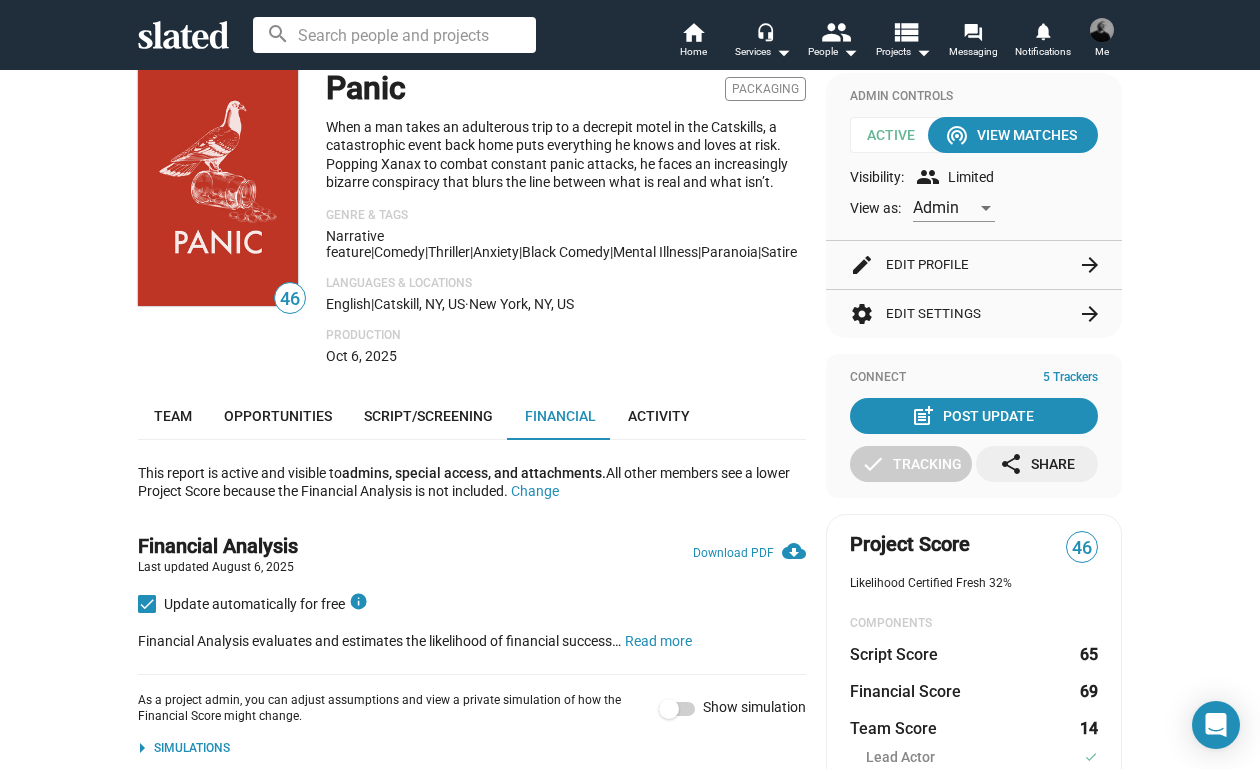 scroll, scrollTop: 247, scrollLeft: 0, axis: vertical 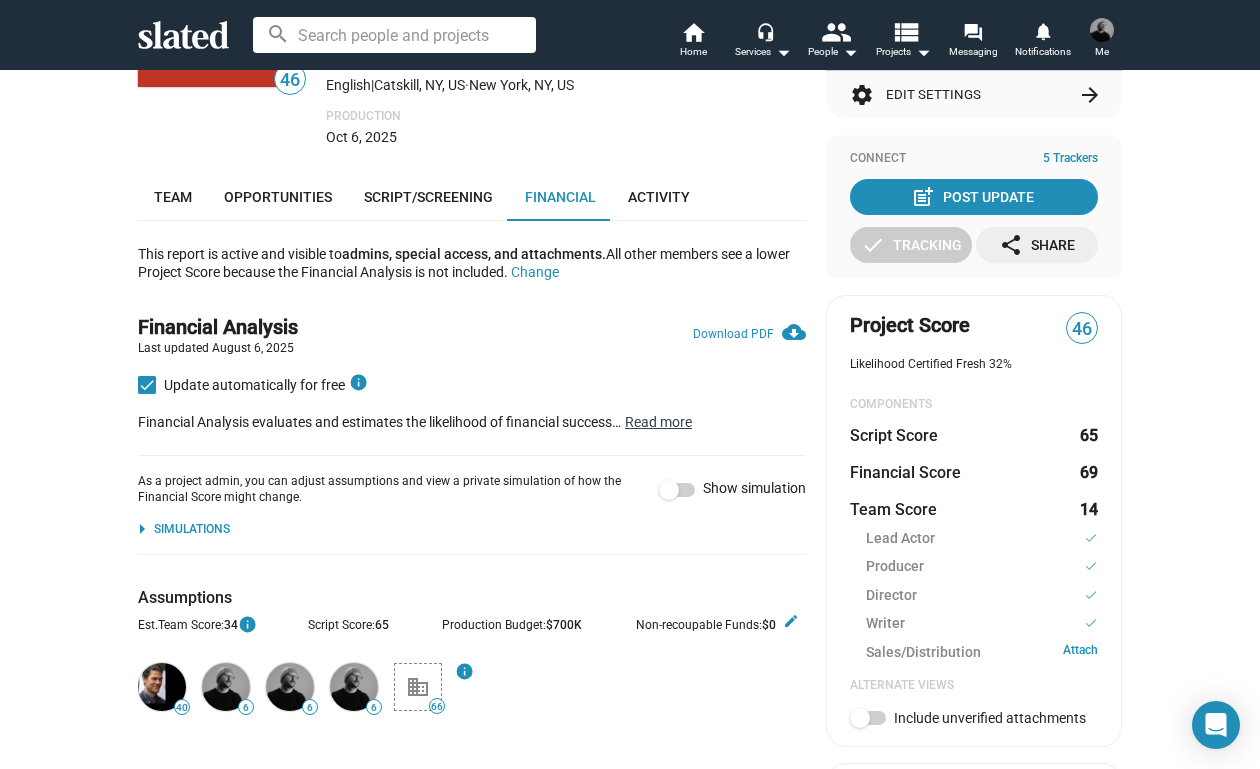 click on "Read more" 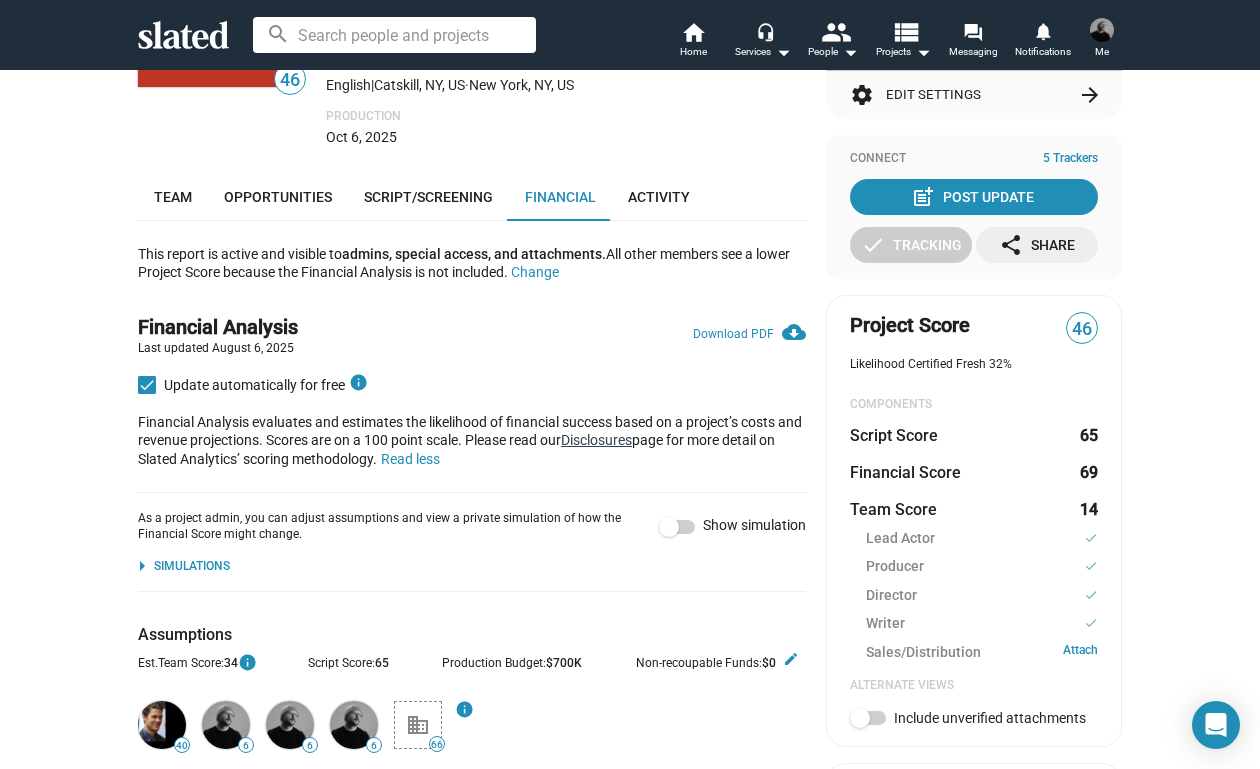 click on "Disclosures" 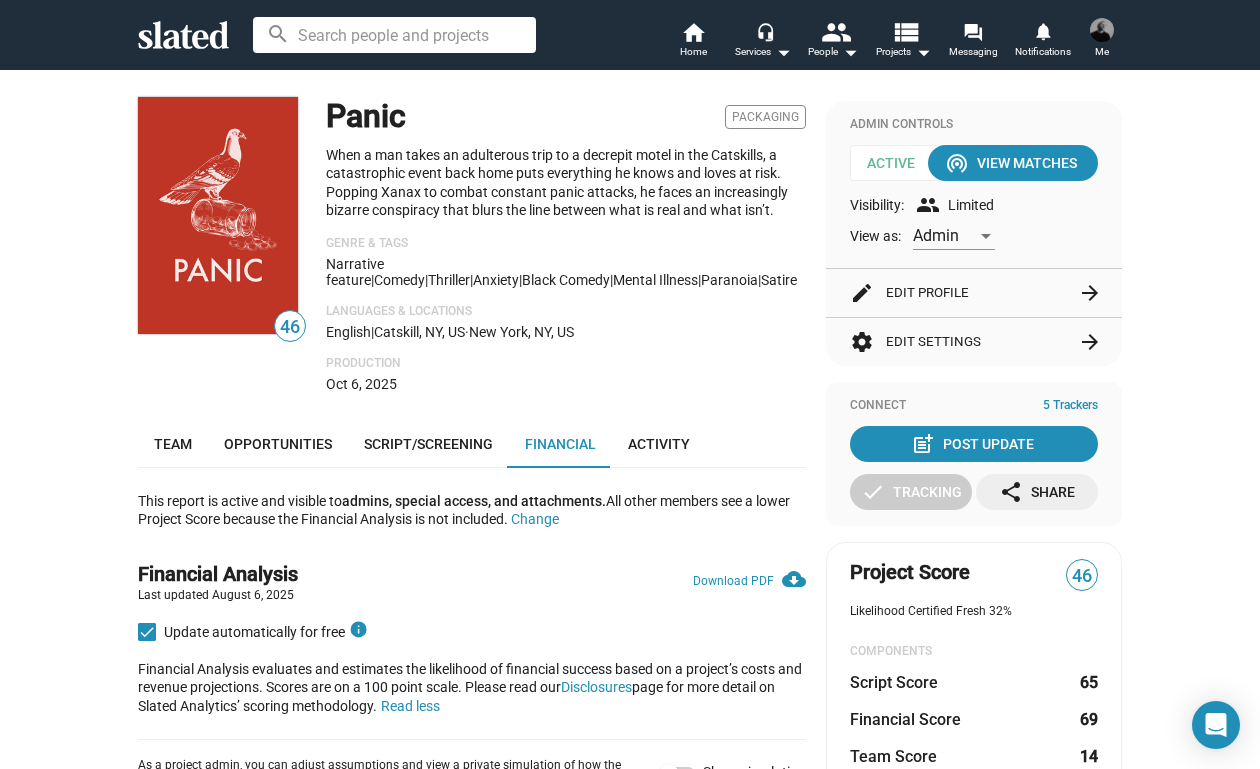 scroll, scrollTop: 0, scrollLeft: 0, axis: both 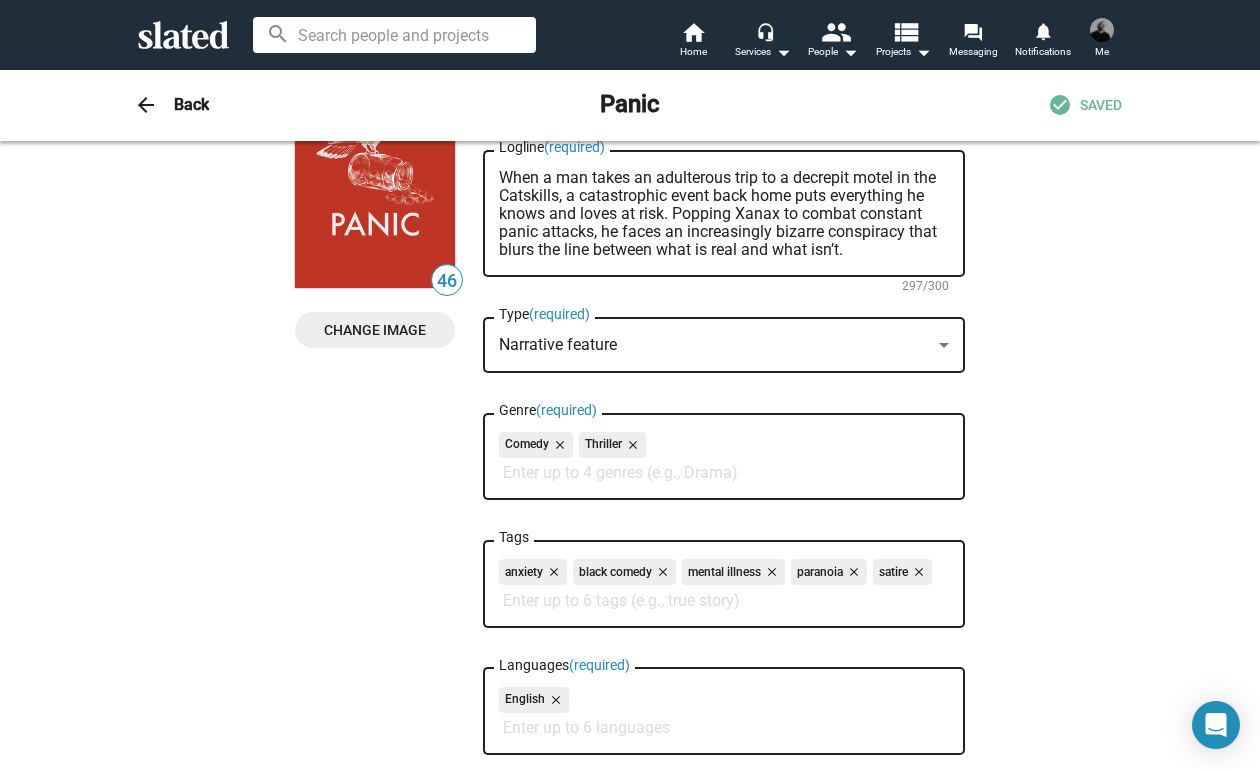click on "Comedy close Thriller close Genre  (required)" 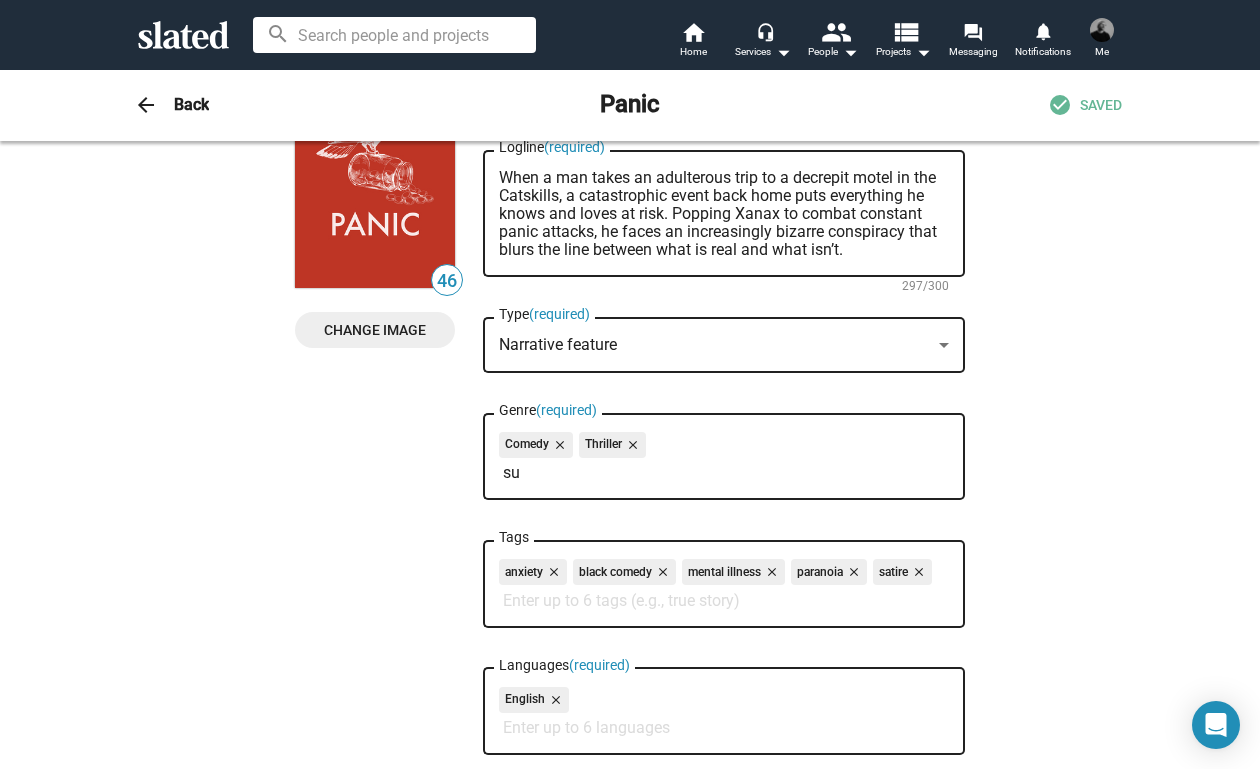 type on "s" 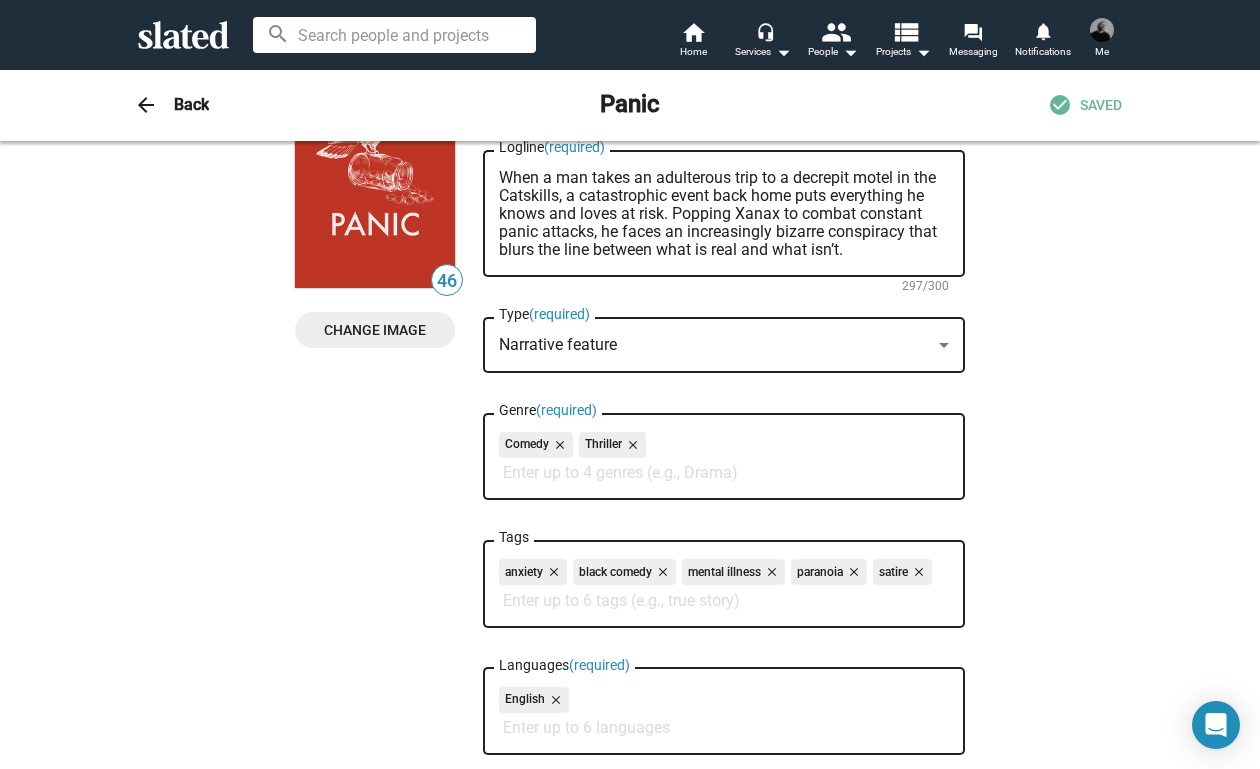 type on "w" 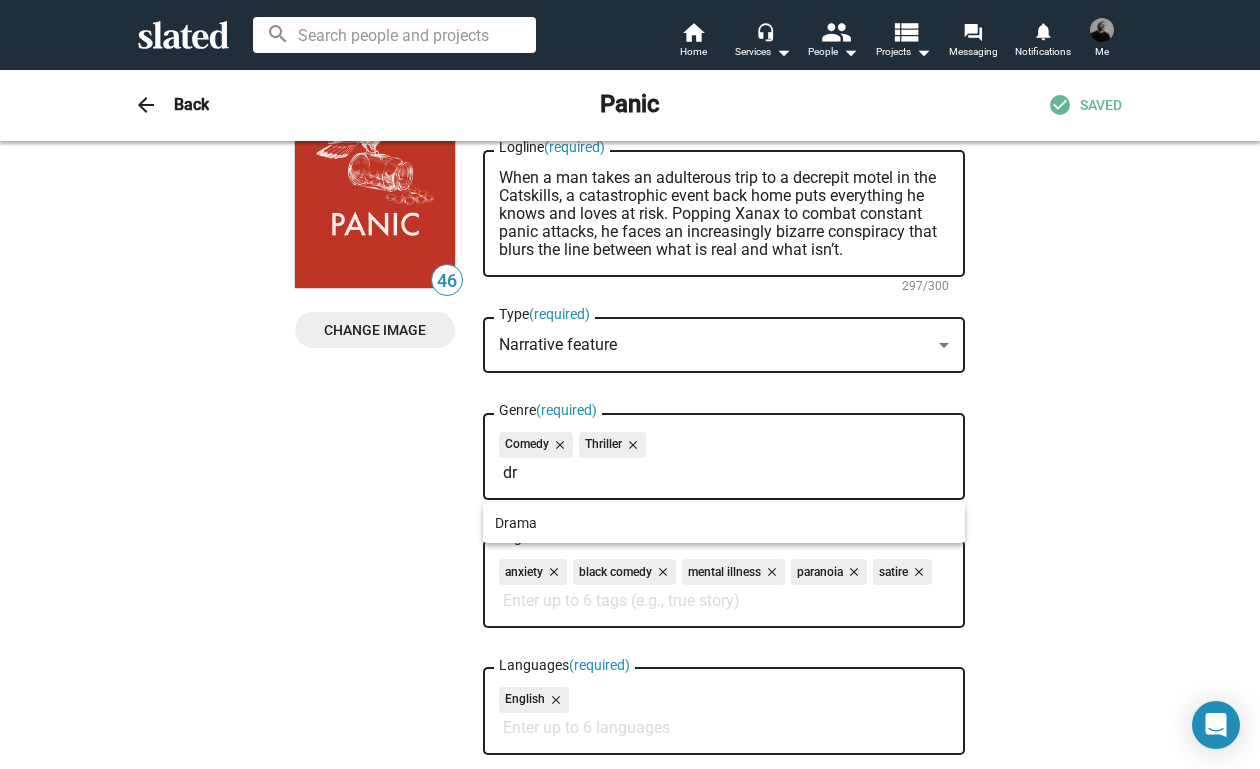type on "d" 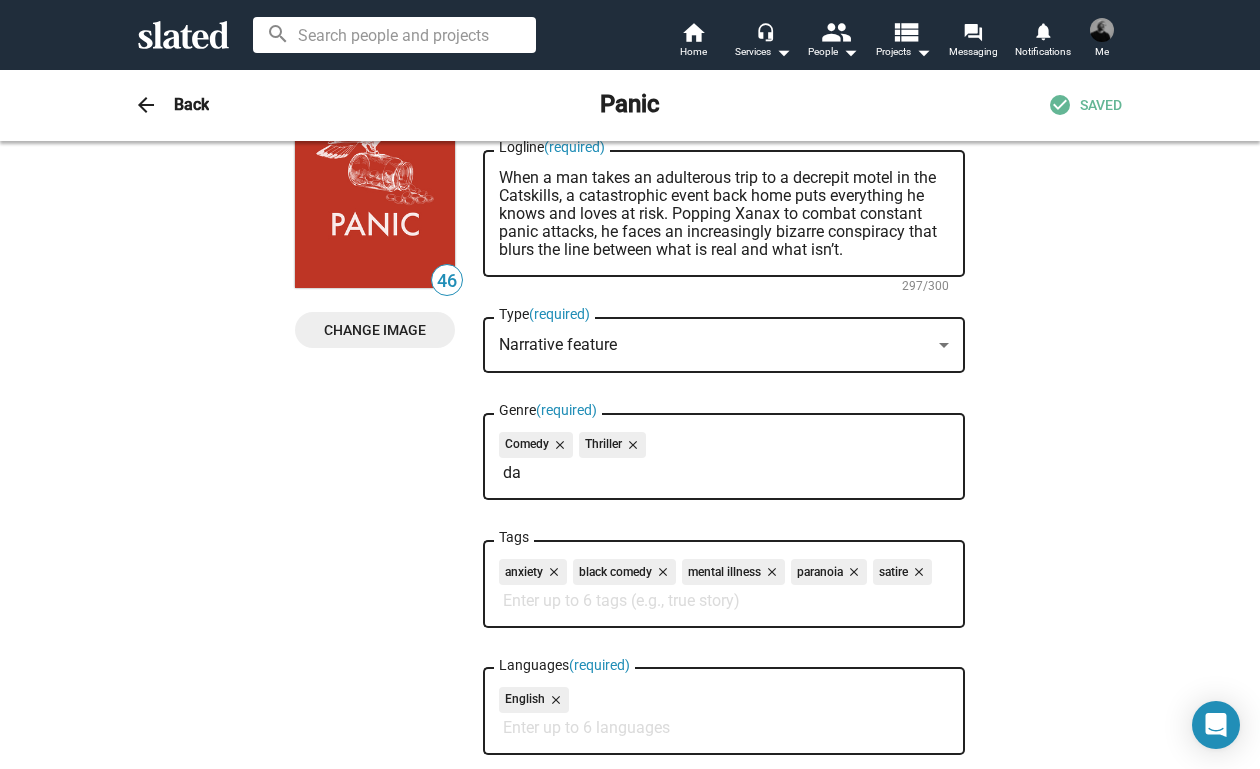 type on "d" 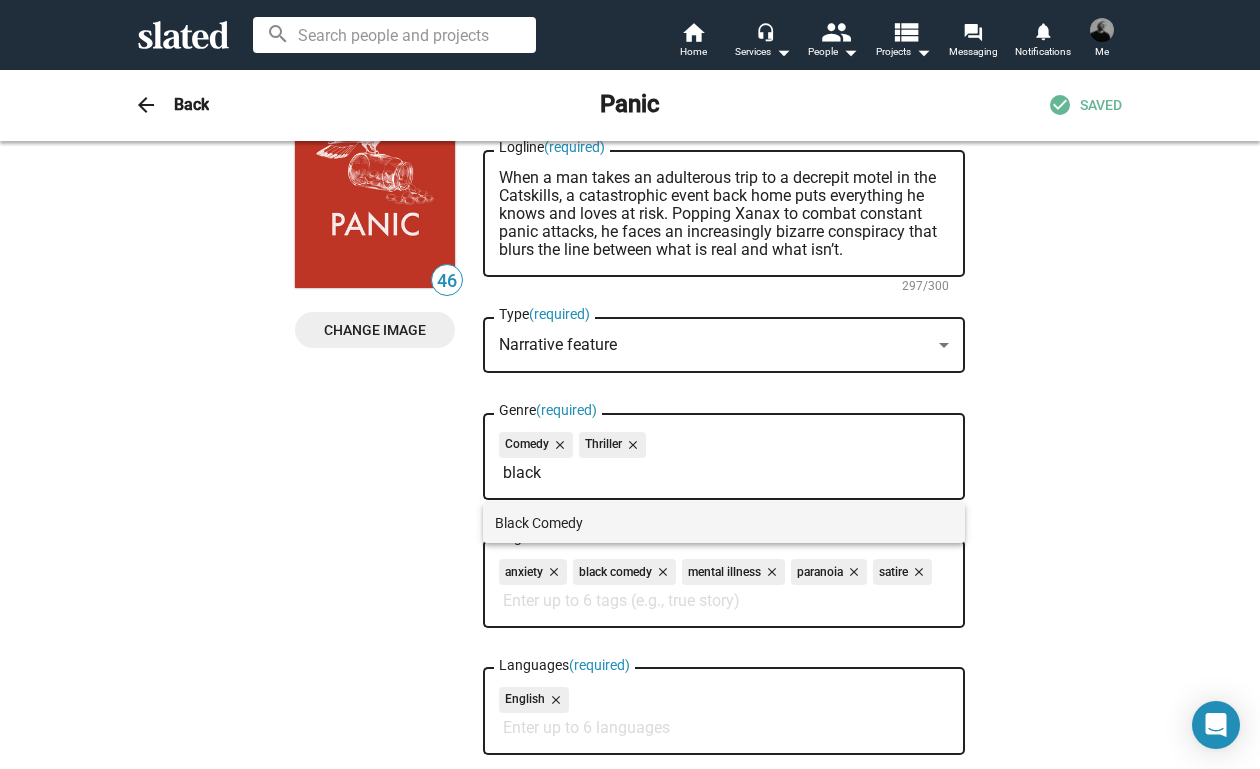 type on "black" 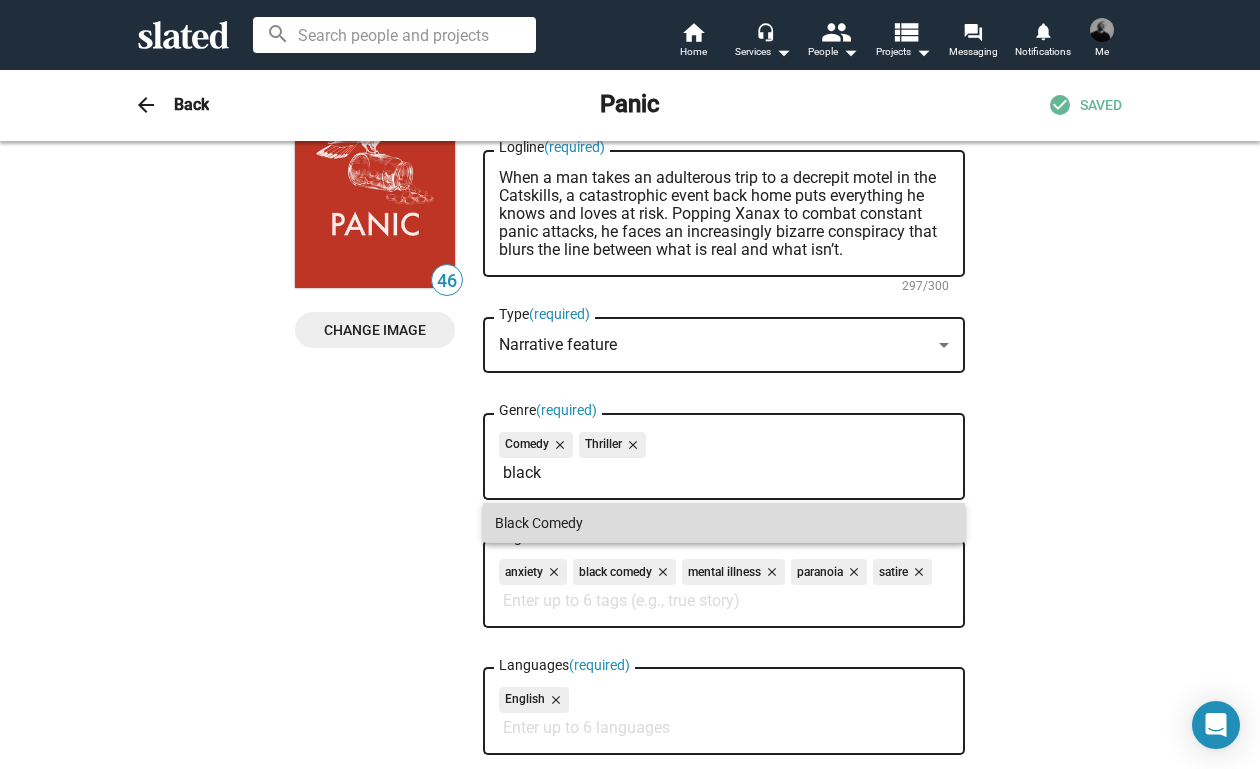 click on "Black Comedy" at bounding box center (724, 523) 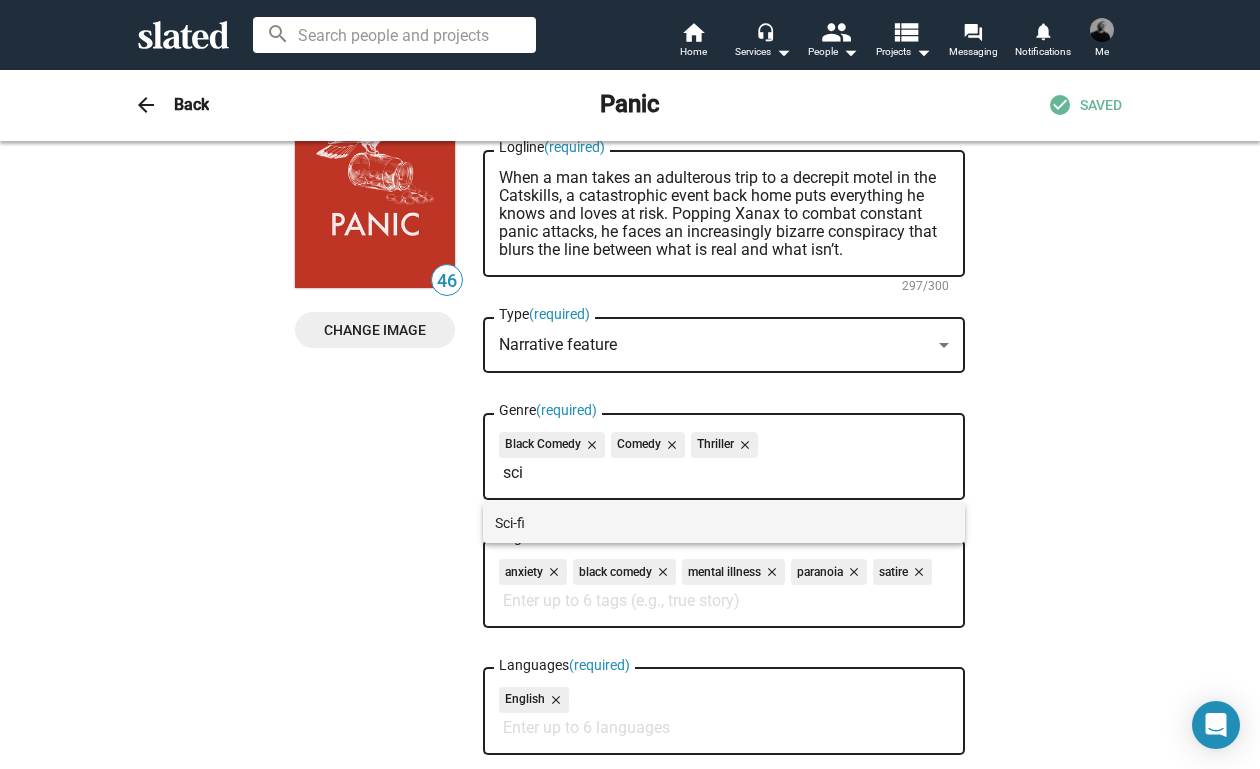 type on "sci" 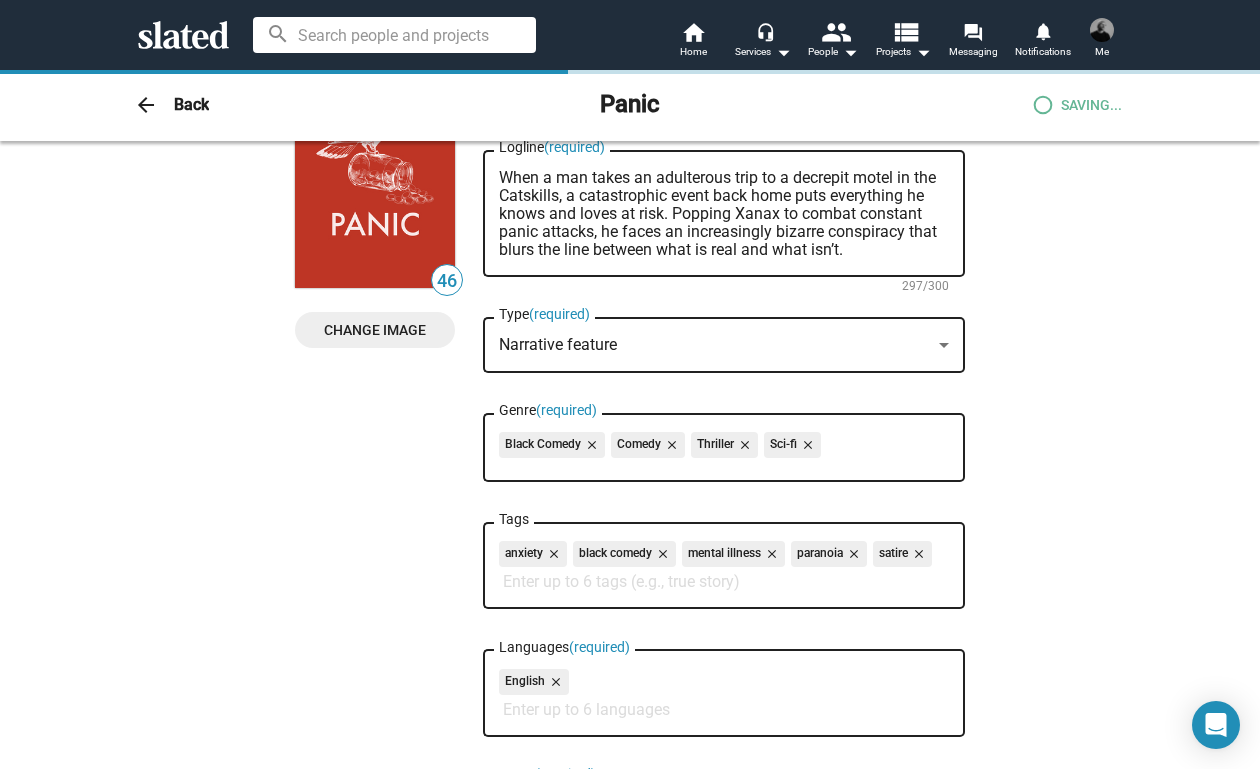 click on "Narrative feature Type  (required)" at bounding box center (724, 342) 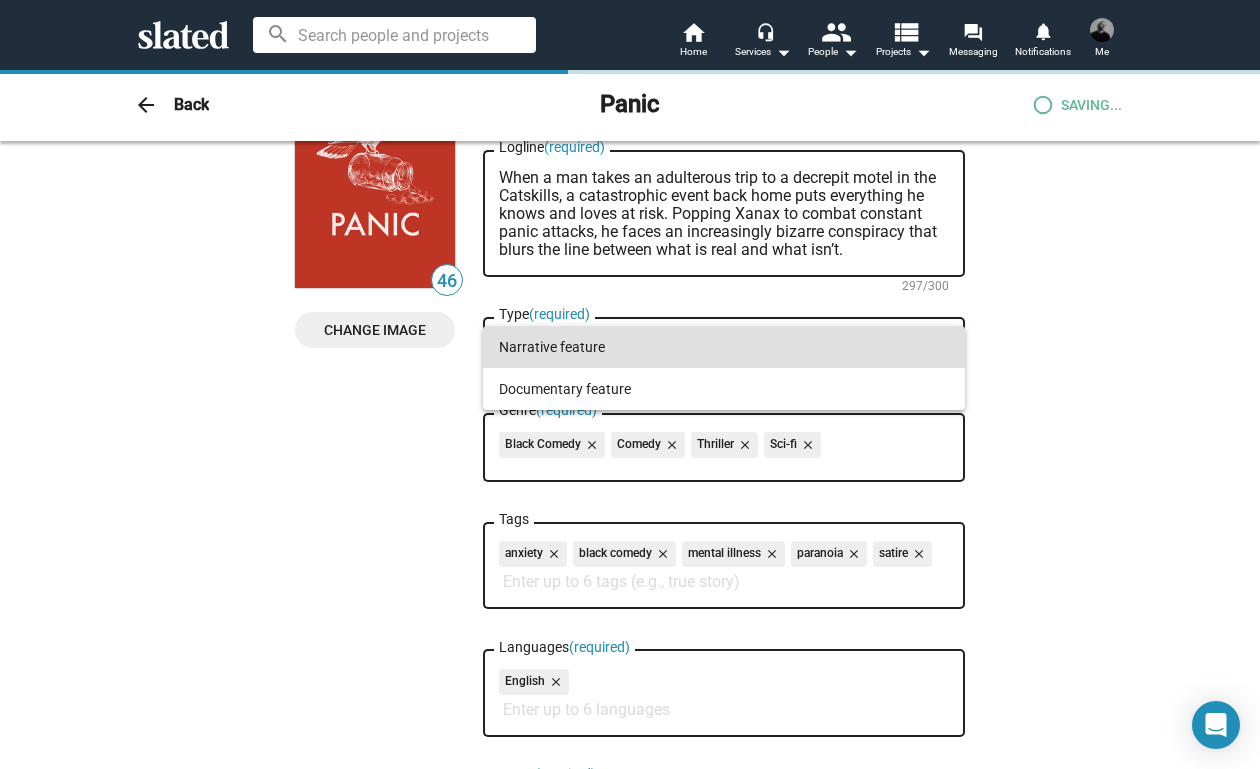 click at bounding box center [630, 384] 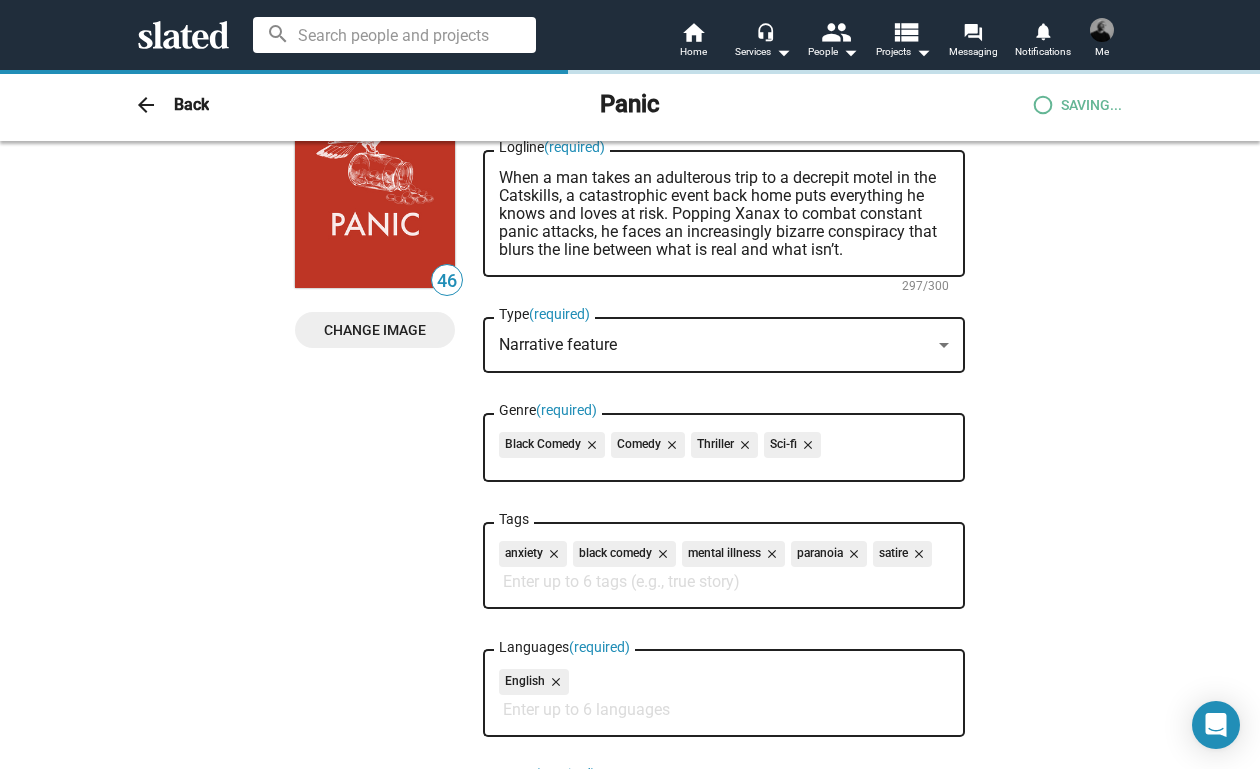 click on "When a man takes an adulterous trip to a decrepit motel in the Catskills, a catastrophic event back home puts everything he knows and loves at risk. Popping Xanax to combat constant panic attacks, he faces an increasingly bizarre conspiracy that blurs the line between what is real and what isn’t. Logline  (required)" at bounding box center [724, 211] 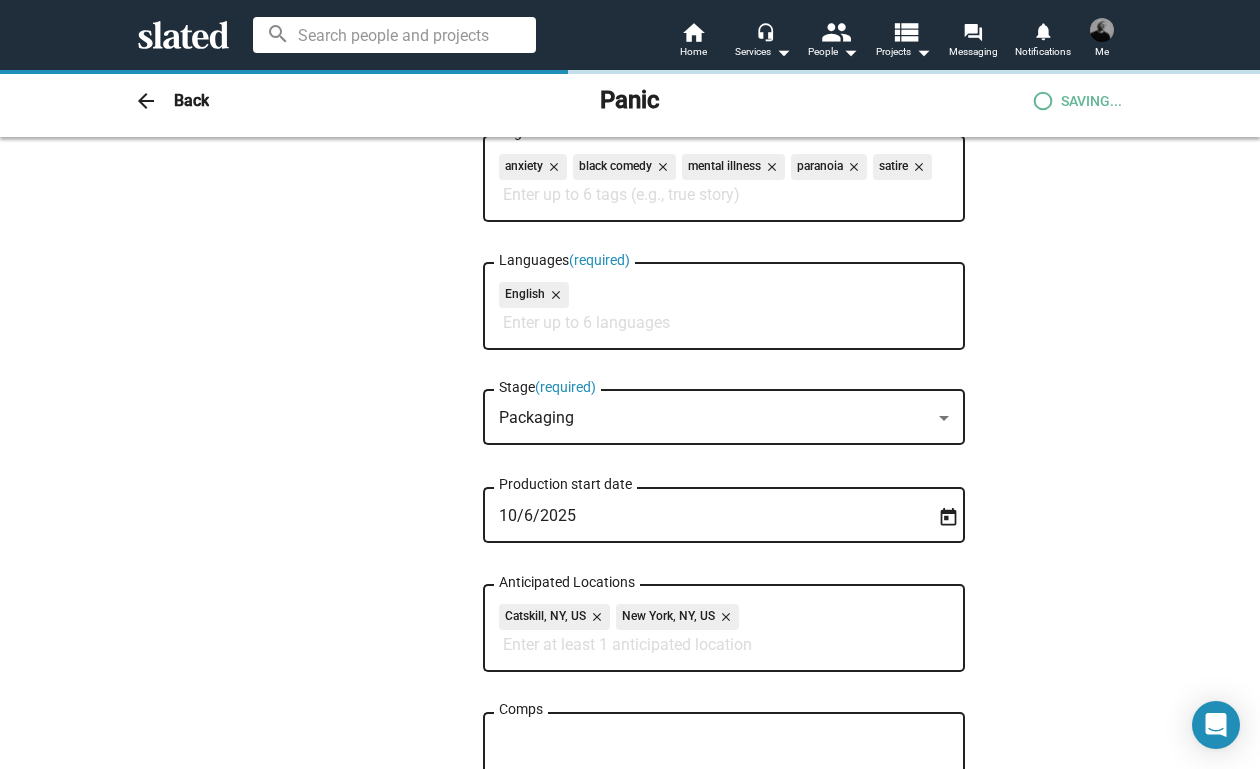 scroll, scrollTop: 571, scrollLeft: 0, axis: vertical 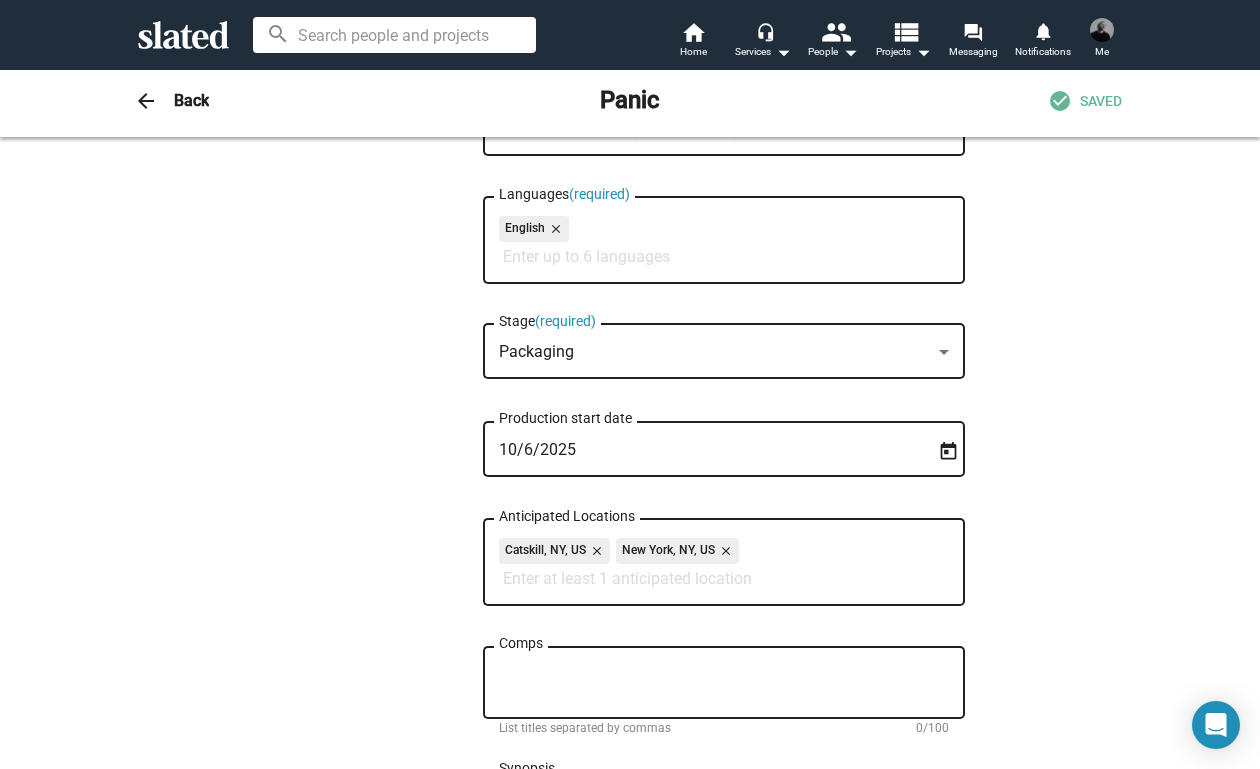 click at bounding box center (944, 352) 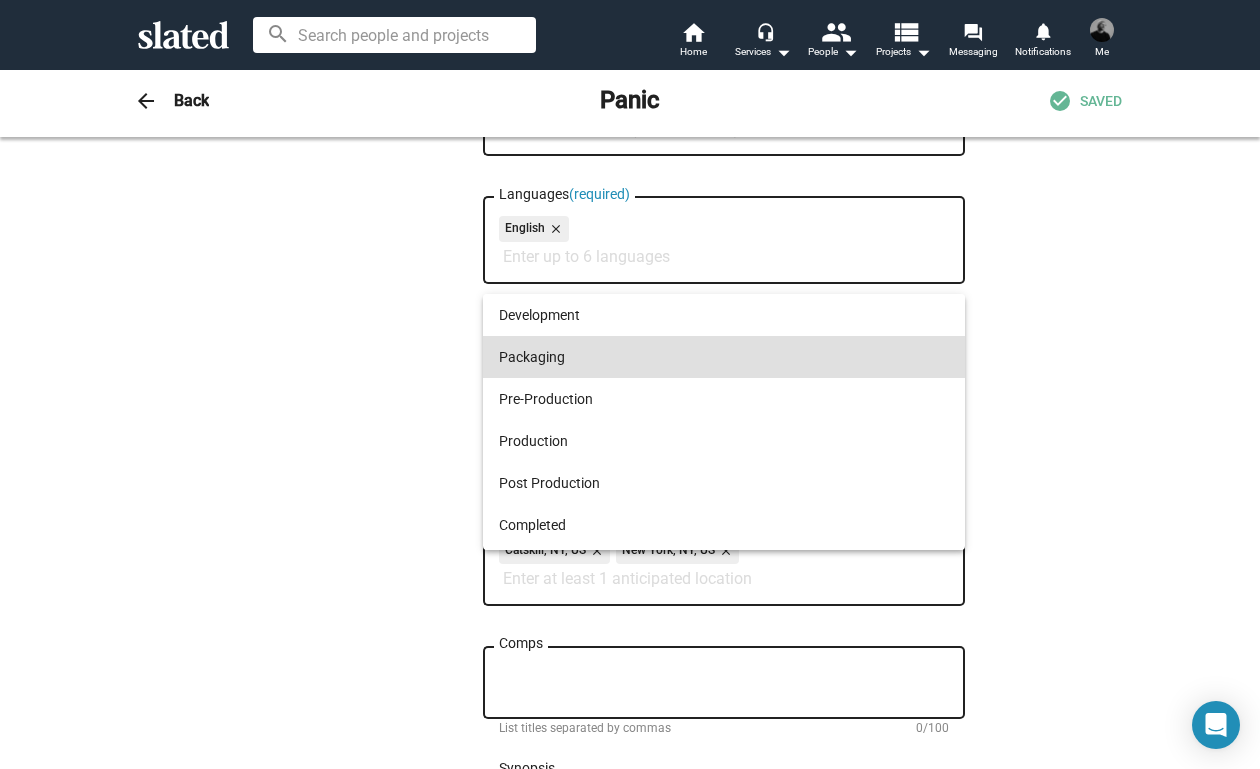click at bounding box center [630, 384] 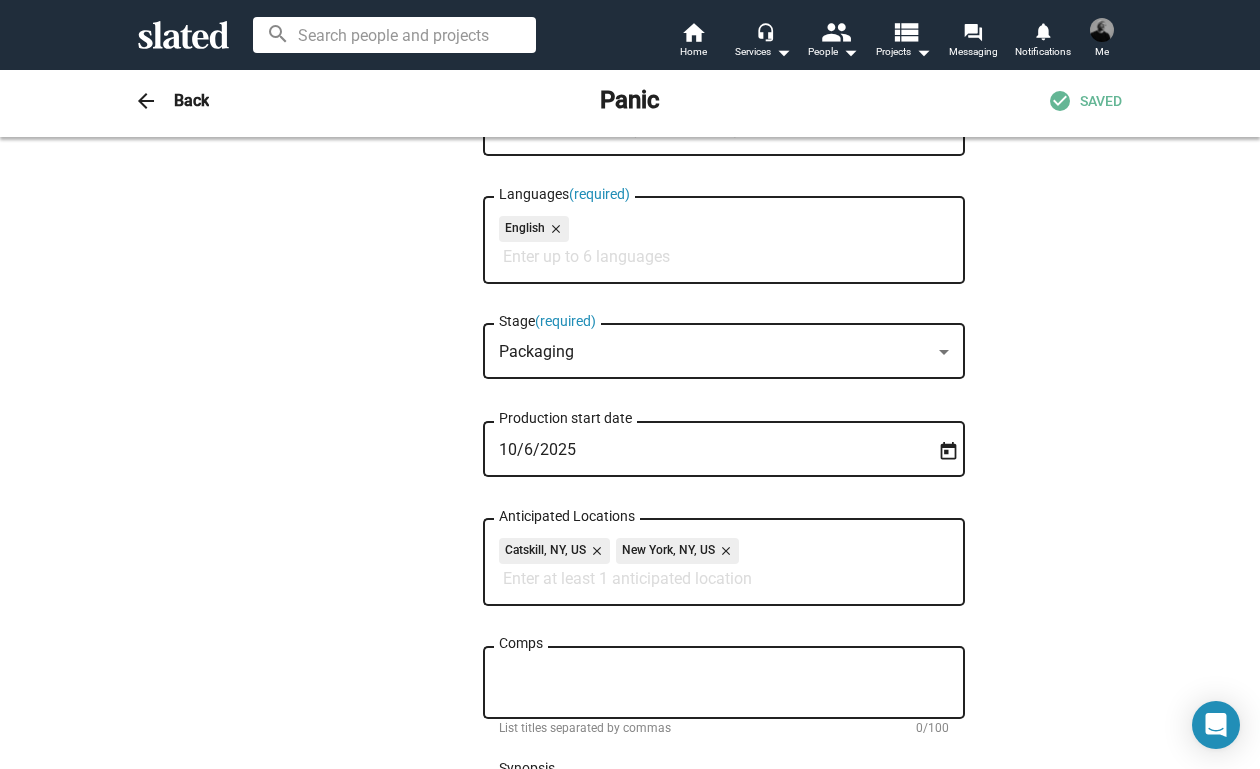 click at bounding box center (944, 352) 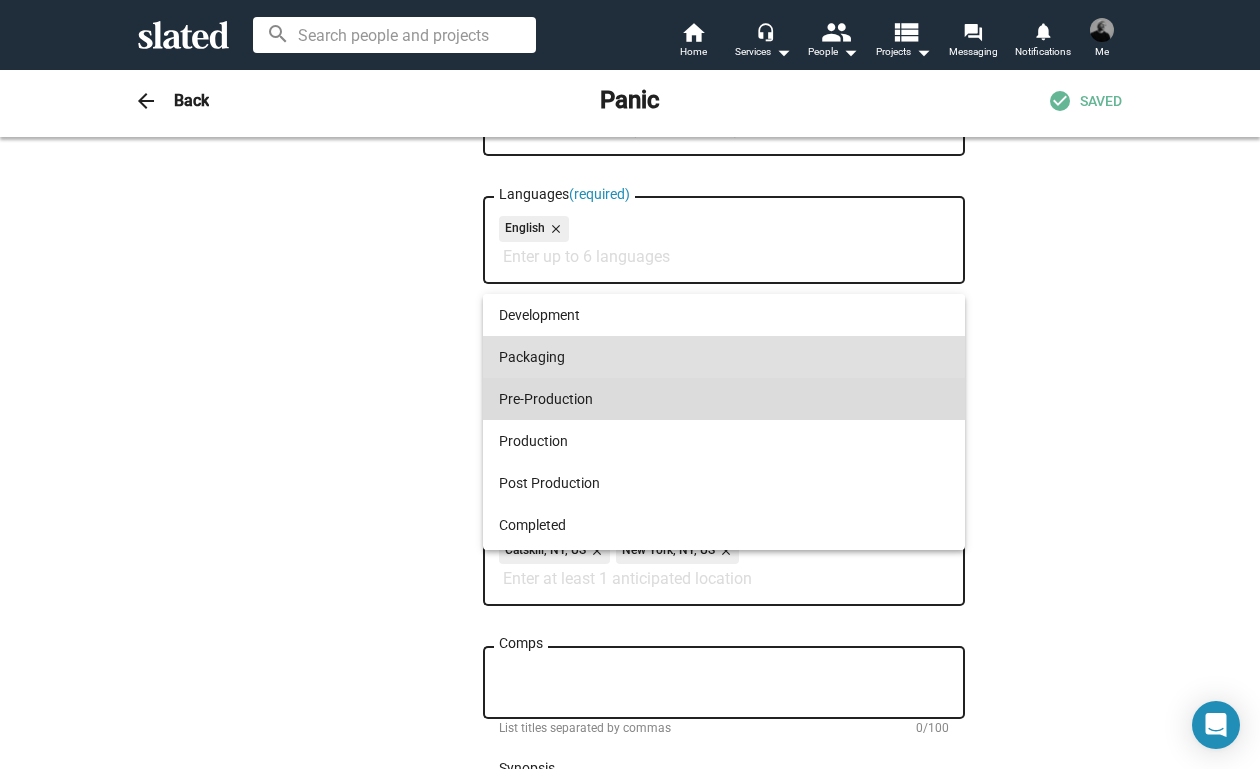 click on "Pre-Production" at bounding box center (724, 399) 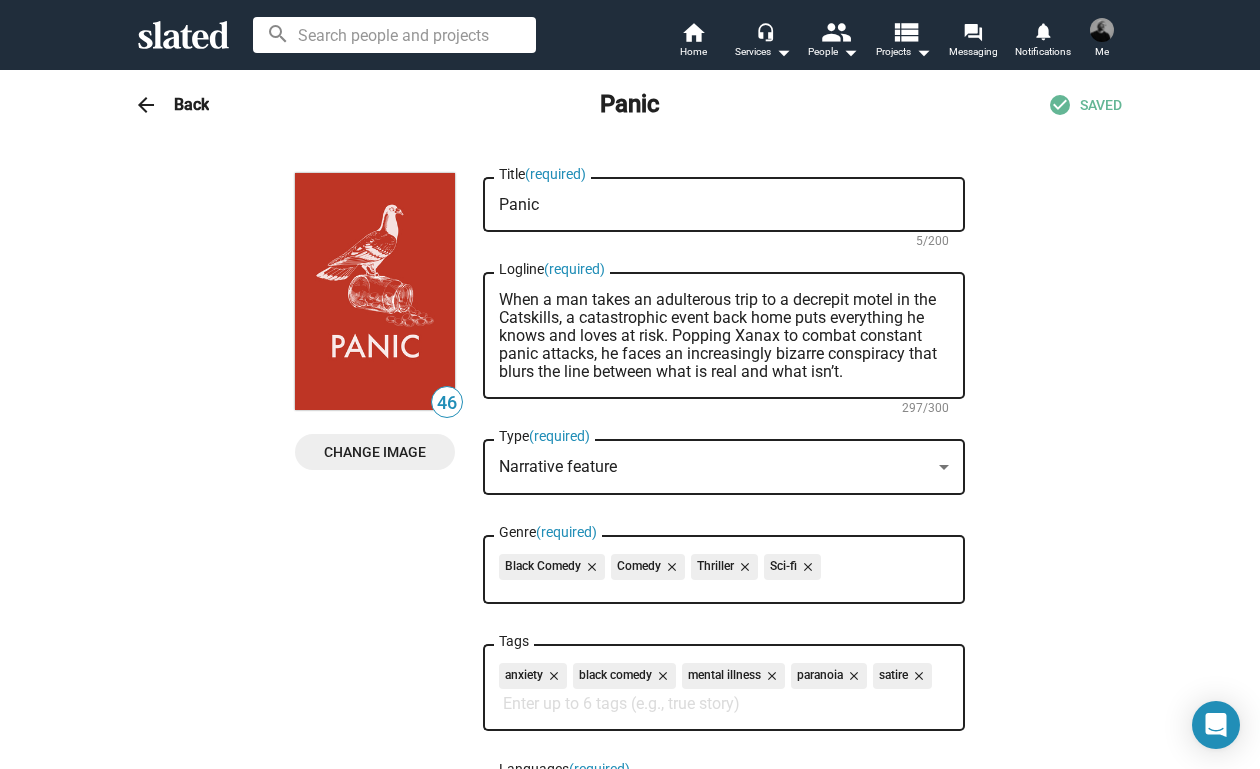 scroll, scrollTop: 0, scrollLeft: 0, axis: both 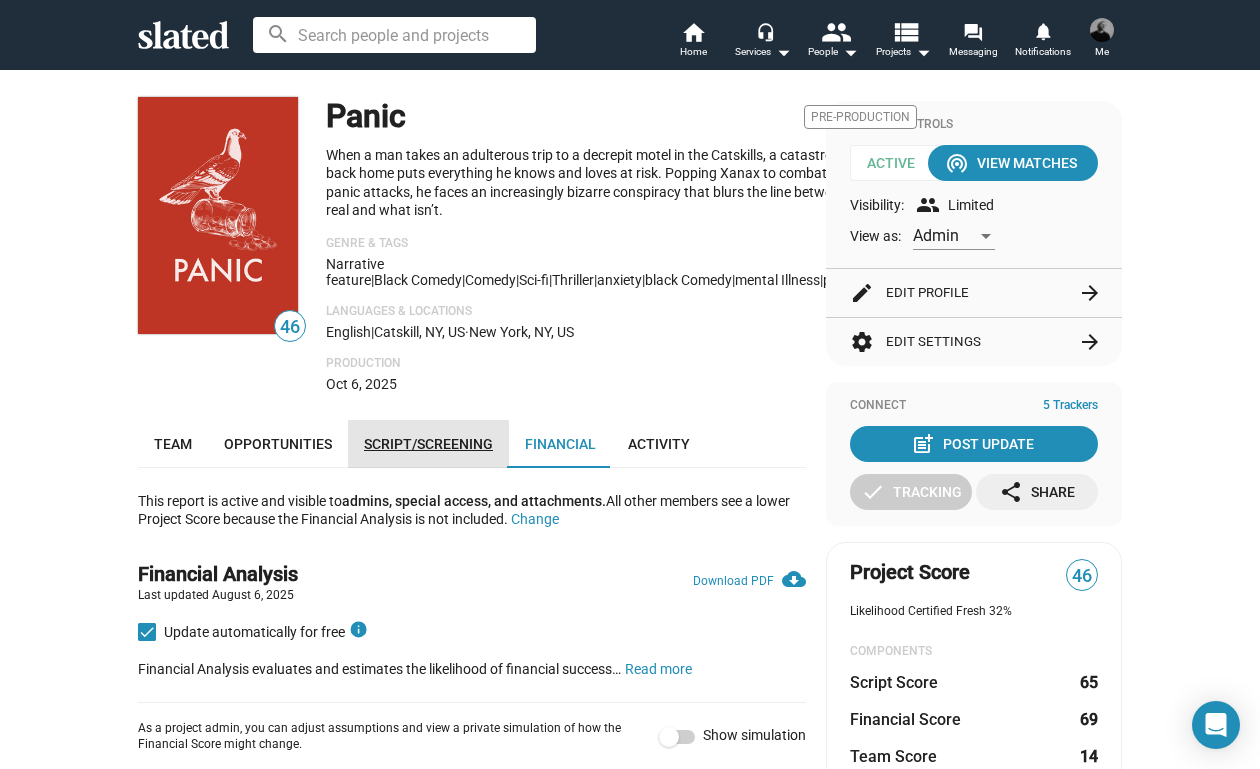 click on "Script/Screening" at bounding box center (428, 444) 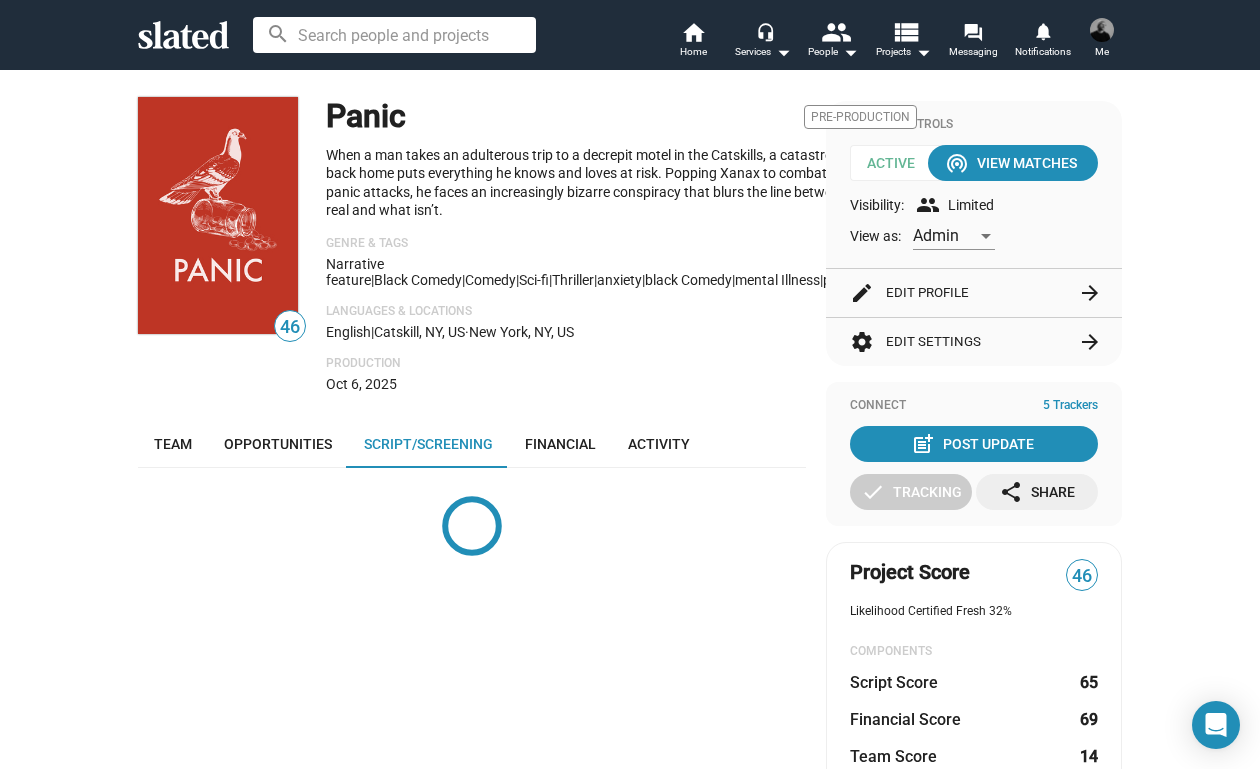 scroll, scrollTop: 345, scrollLeft: 0, axis: vertical 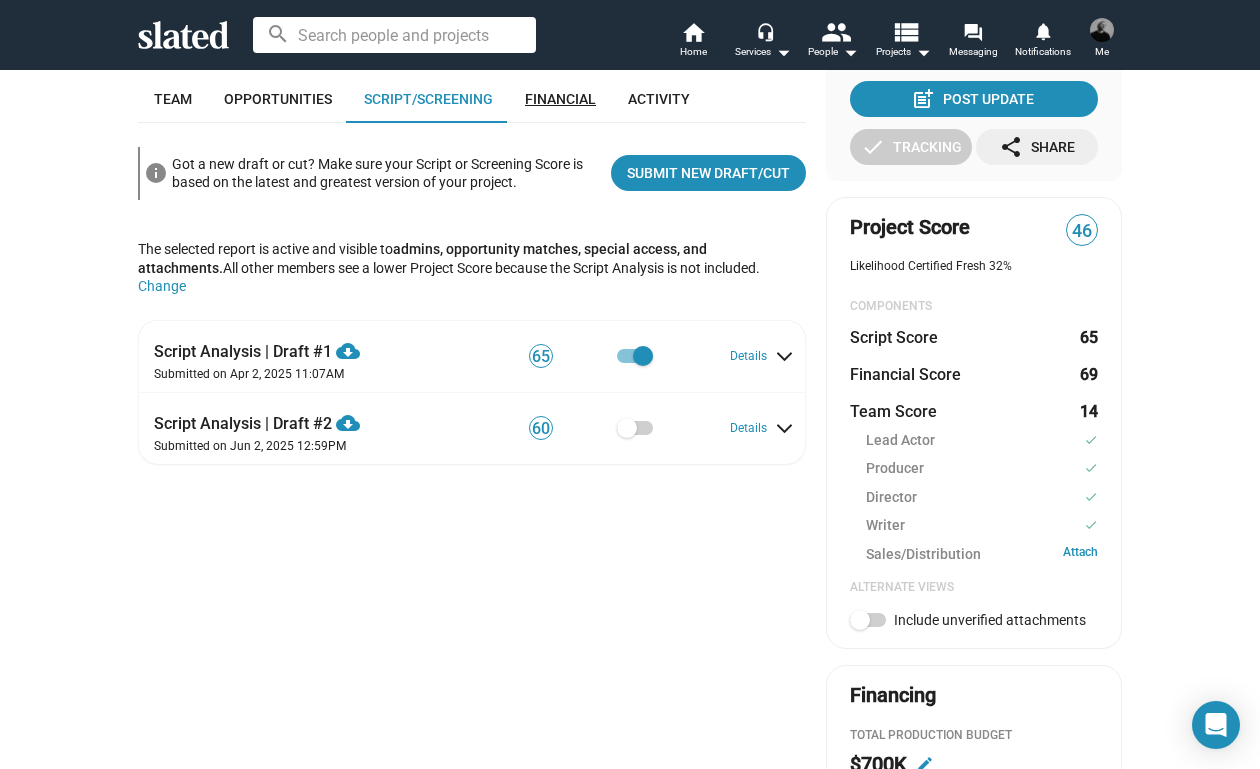 click on "Financial" at bounding box center (560, 99) 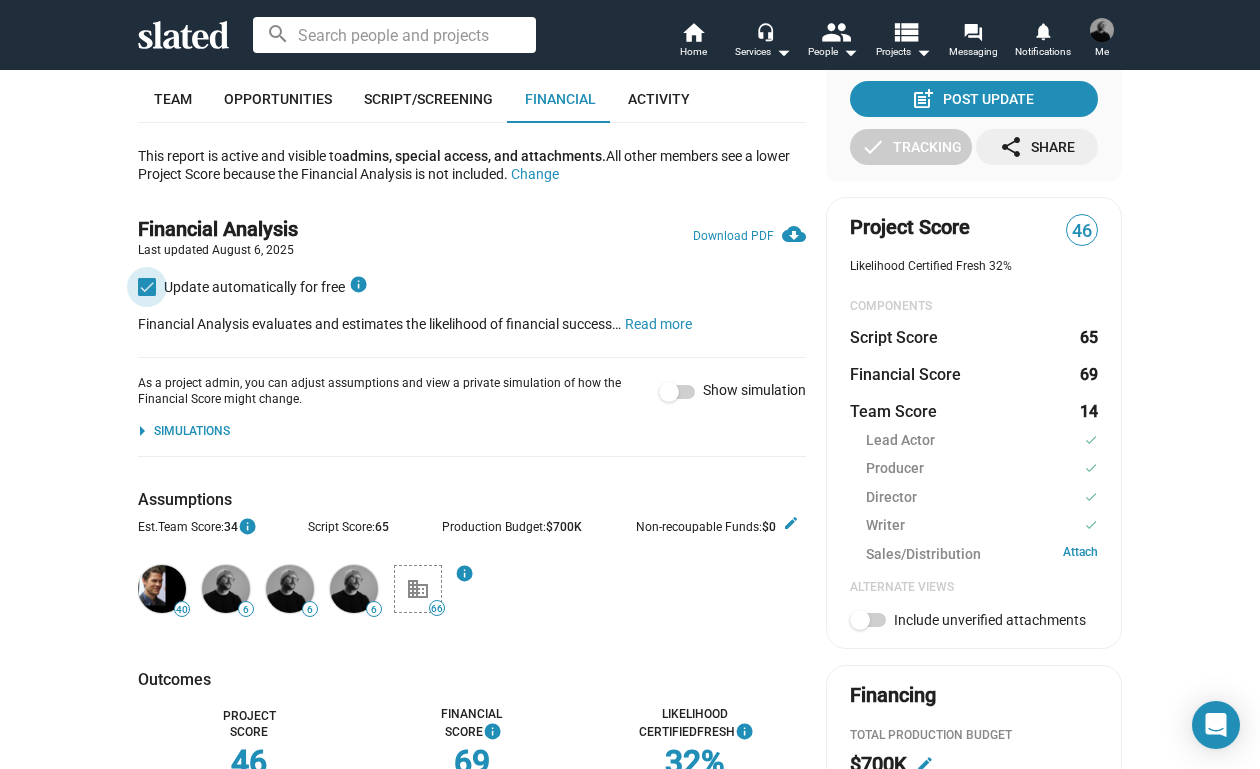 click at bounding box center [147, 287] 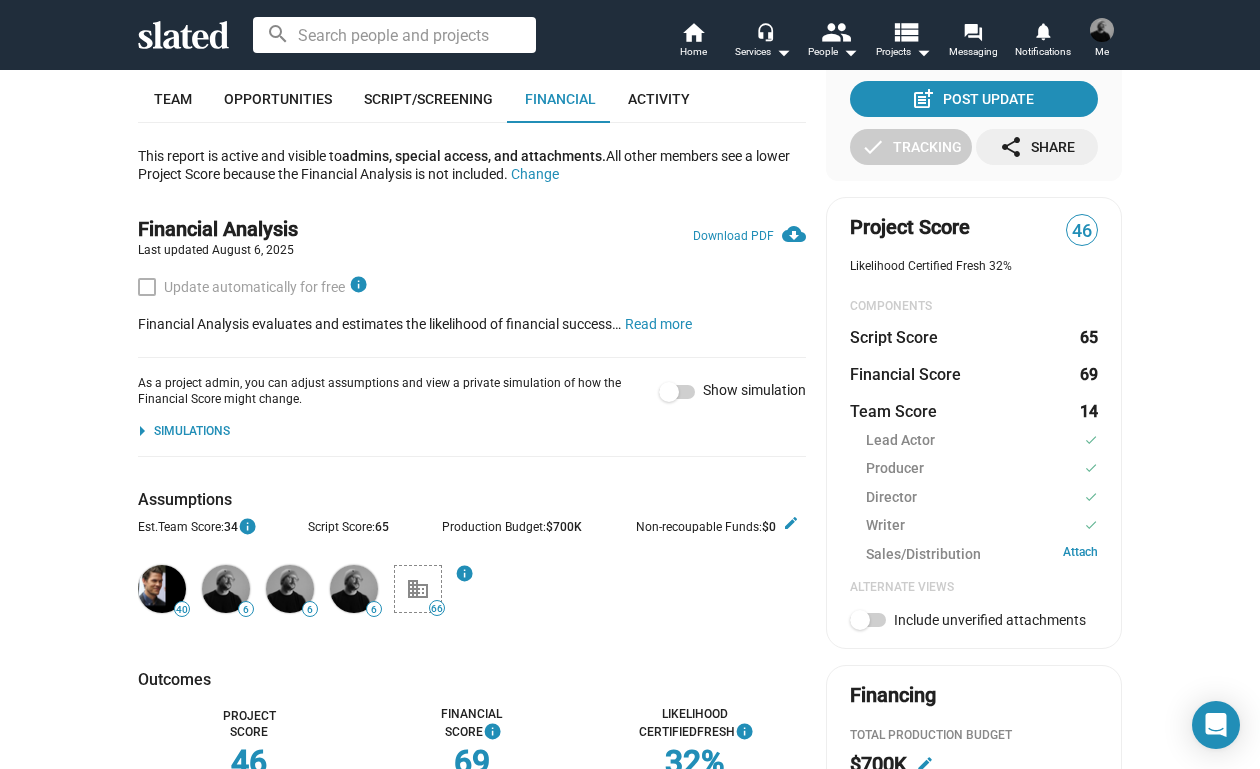 click at bounding box center (147, 287) 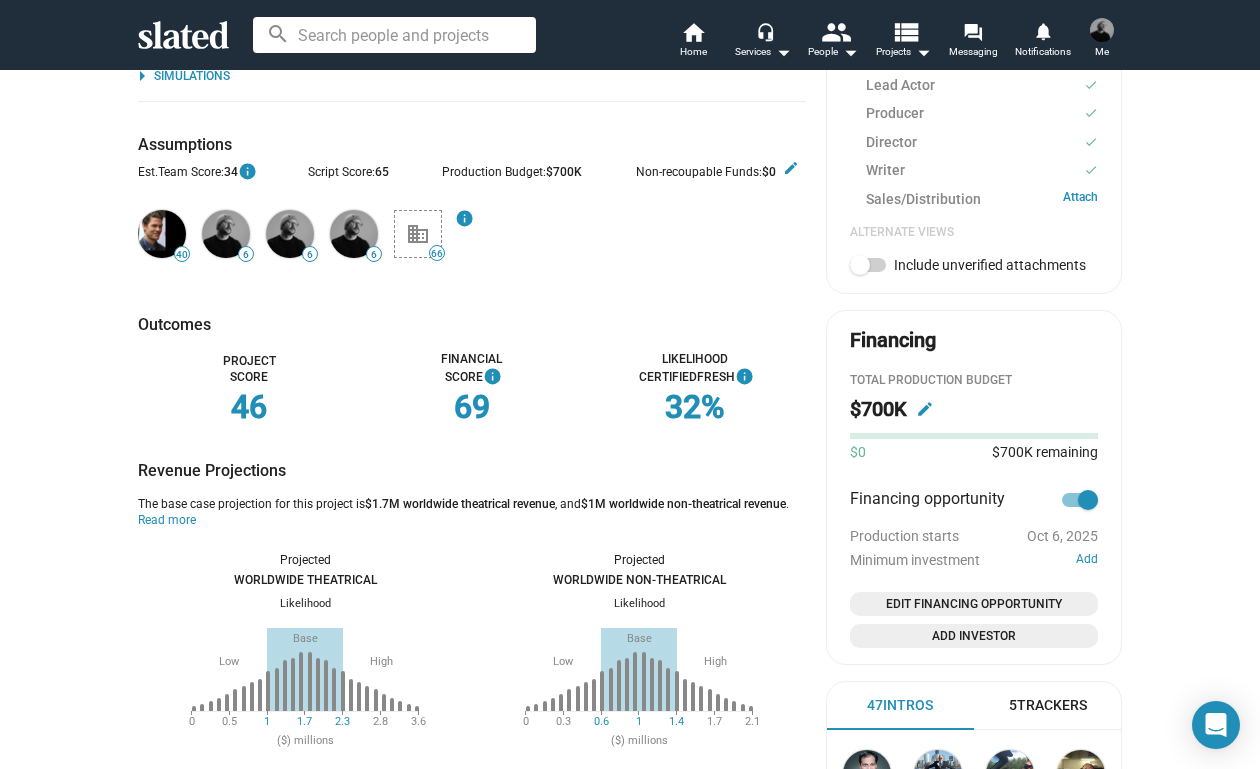 scroll, scrollTop: 437, scrollLeft: 0, axis: vertical 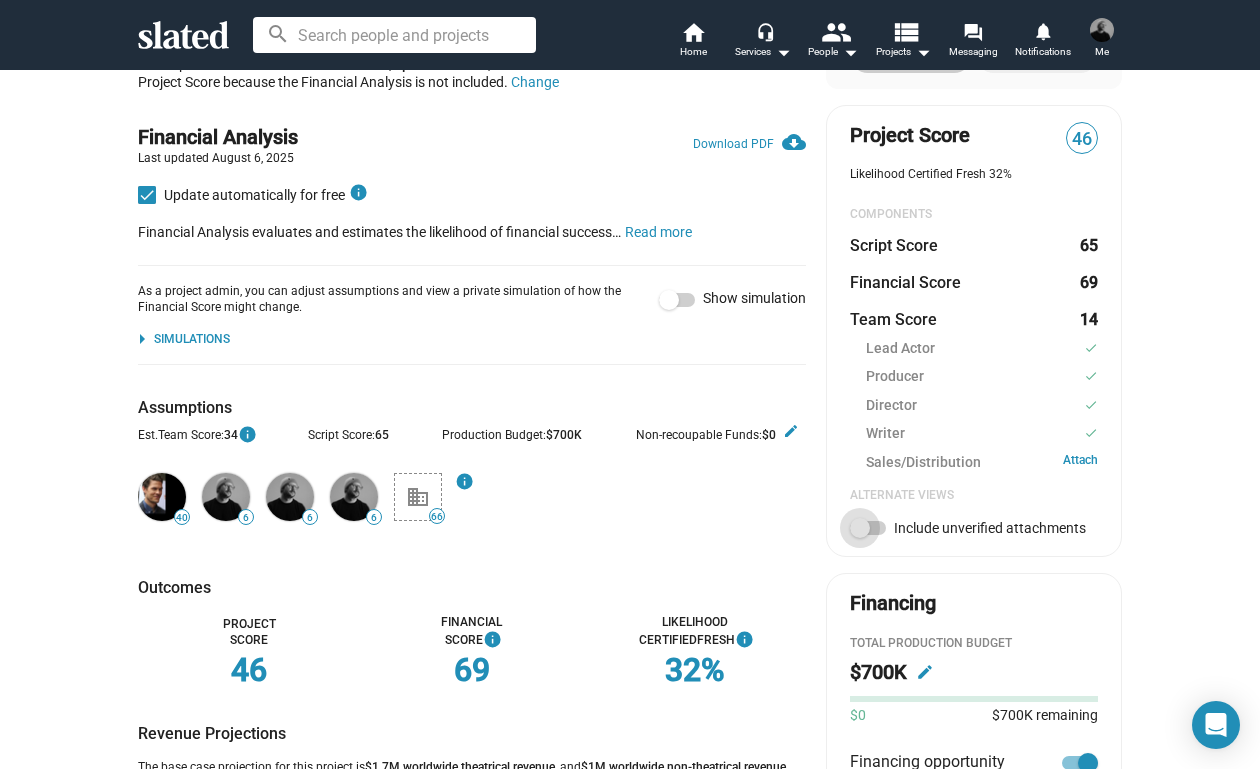 click at bounding box center (868, 528) 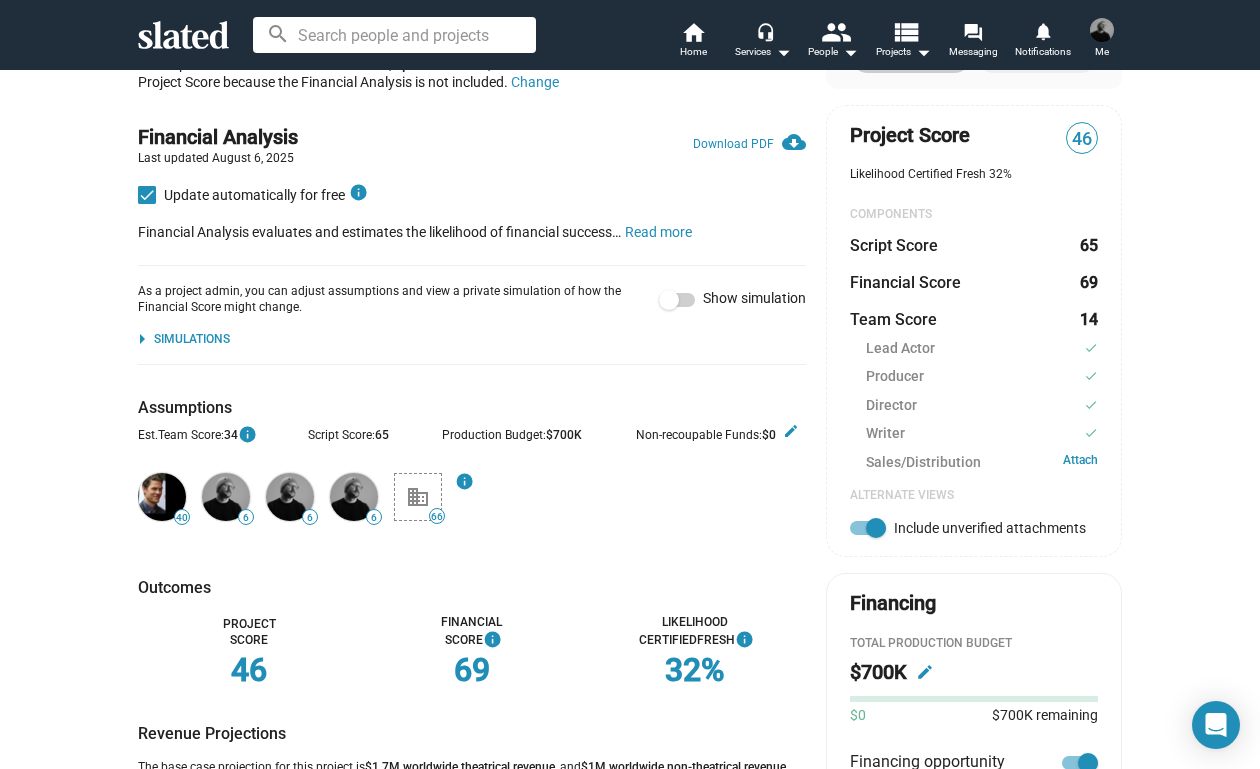 click at bounding box center [876, 528] 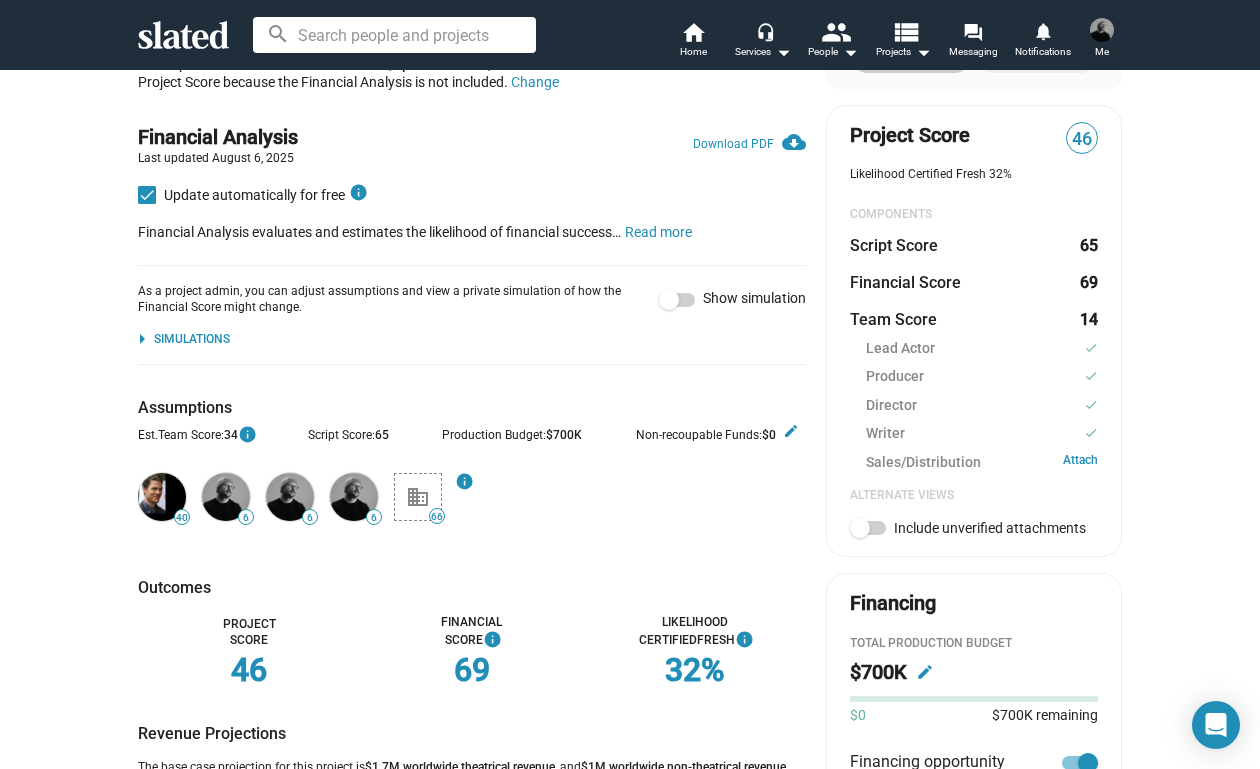 click on "Show simulation" at bounding box center (732, 300) 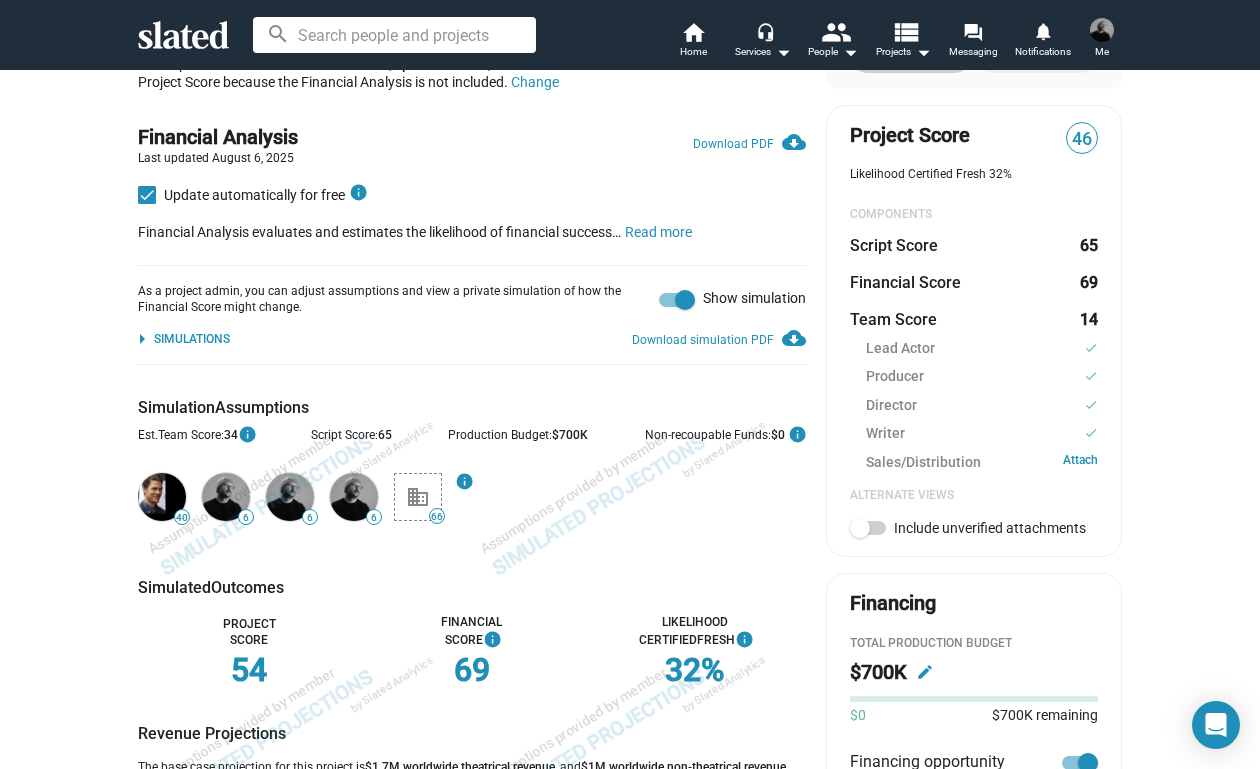 click at bounding box center [685, 300] 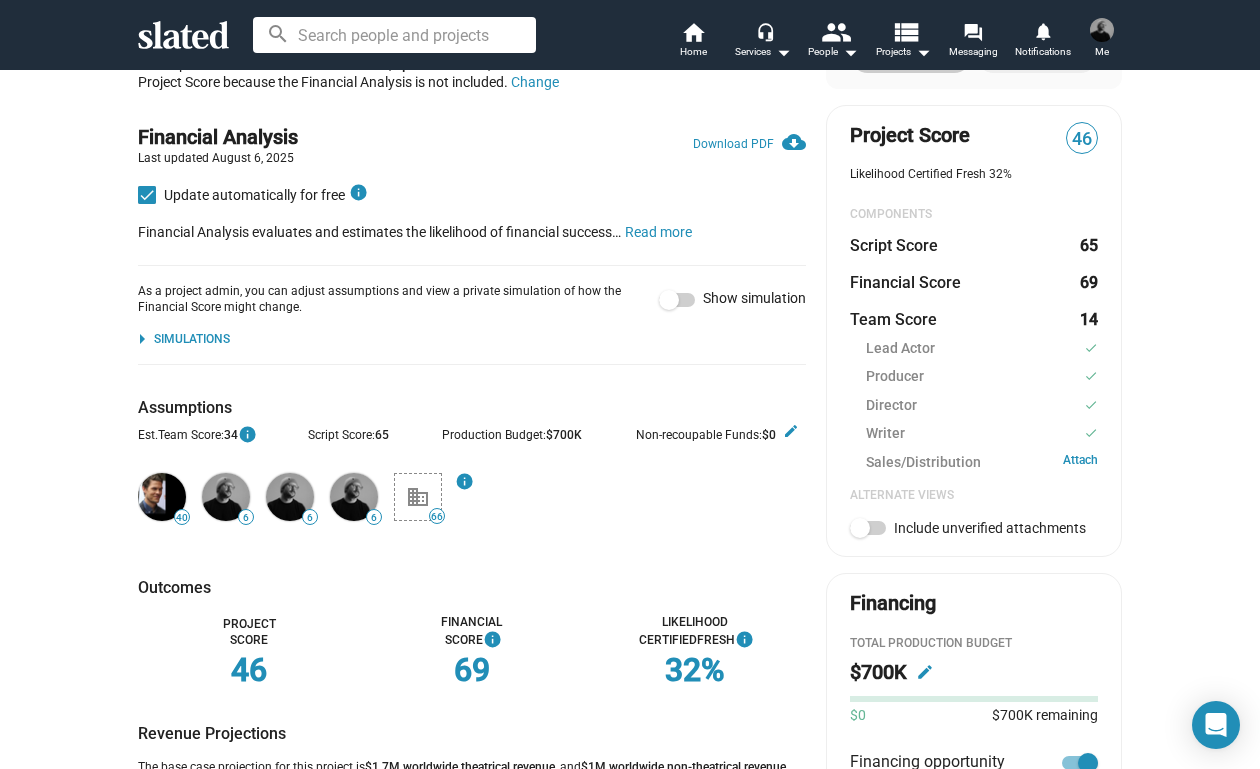 click on "Show simulation" at bounding box center (732, 300) 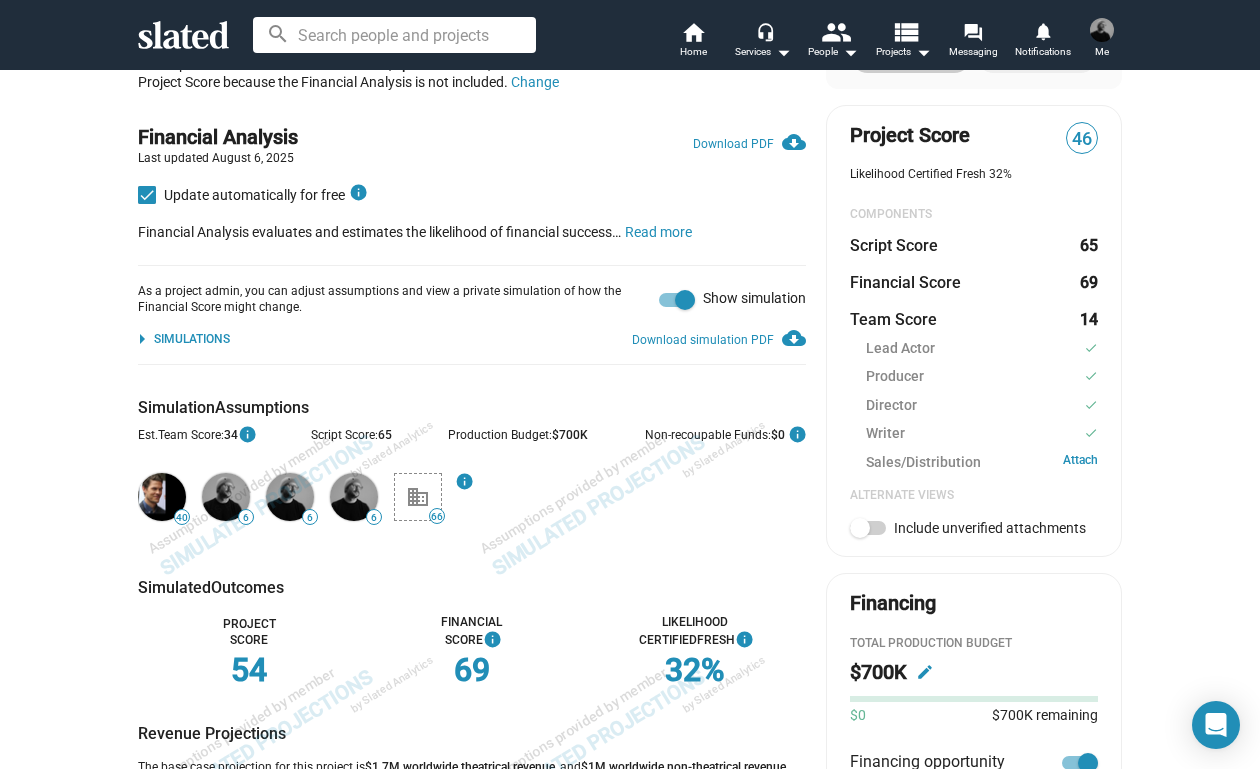 click at bounding box center [685, 300] 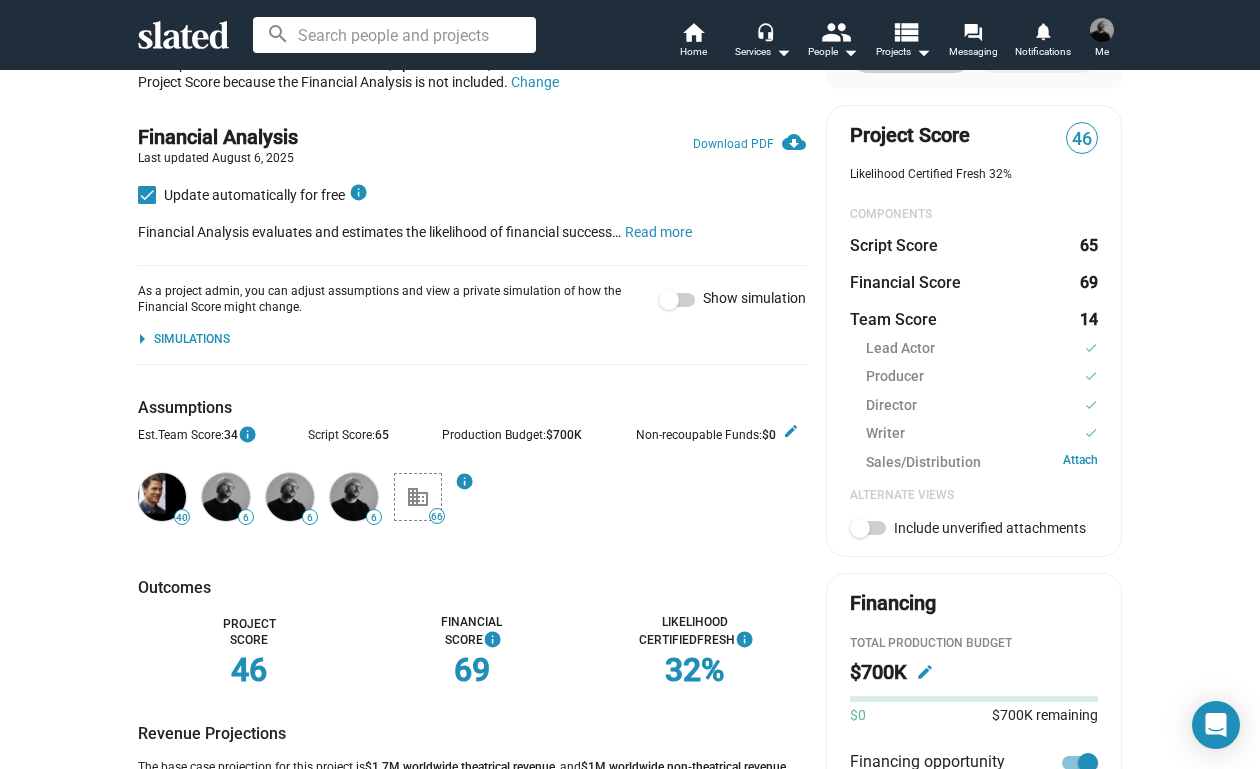 click on "Show simulation" at bounding box center [732, 300] 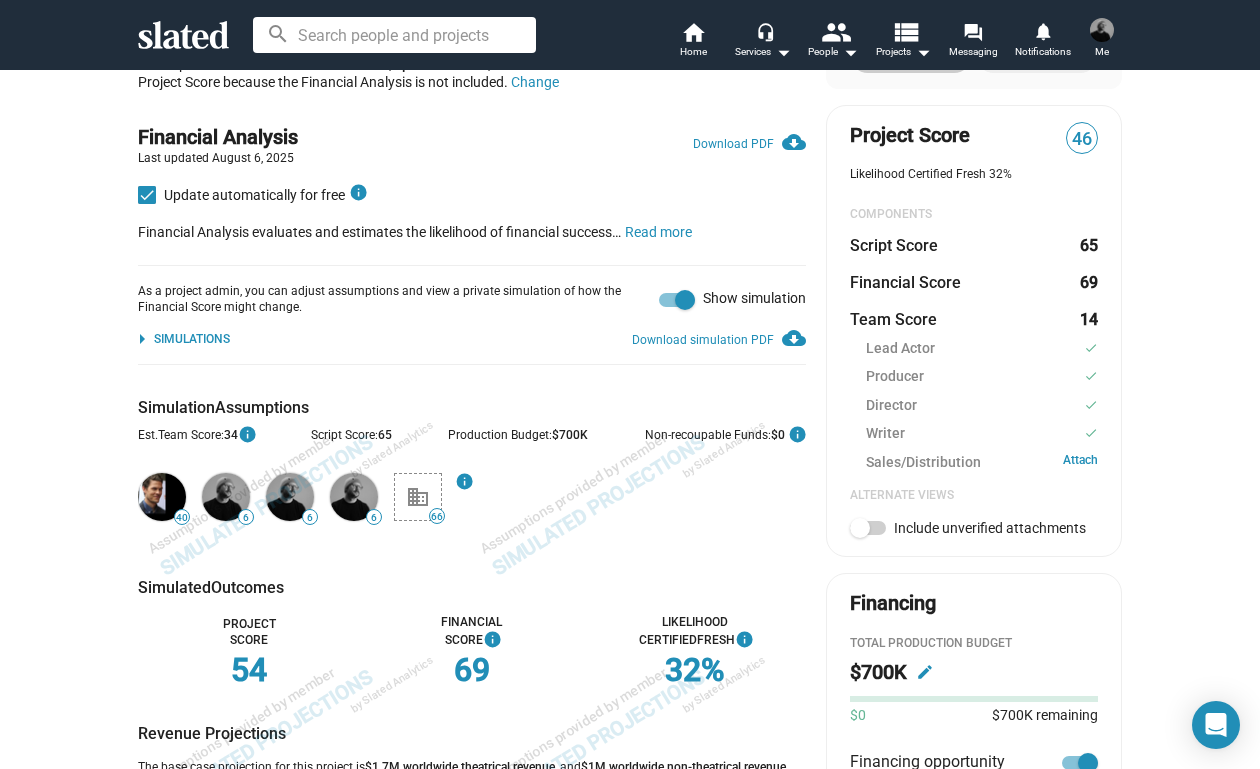 click at bounding box center [685, 300] 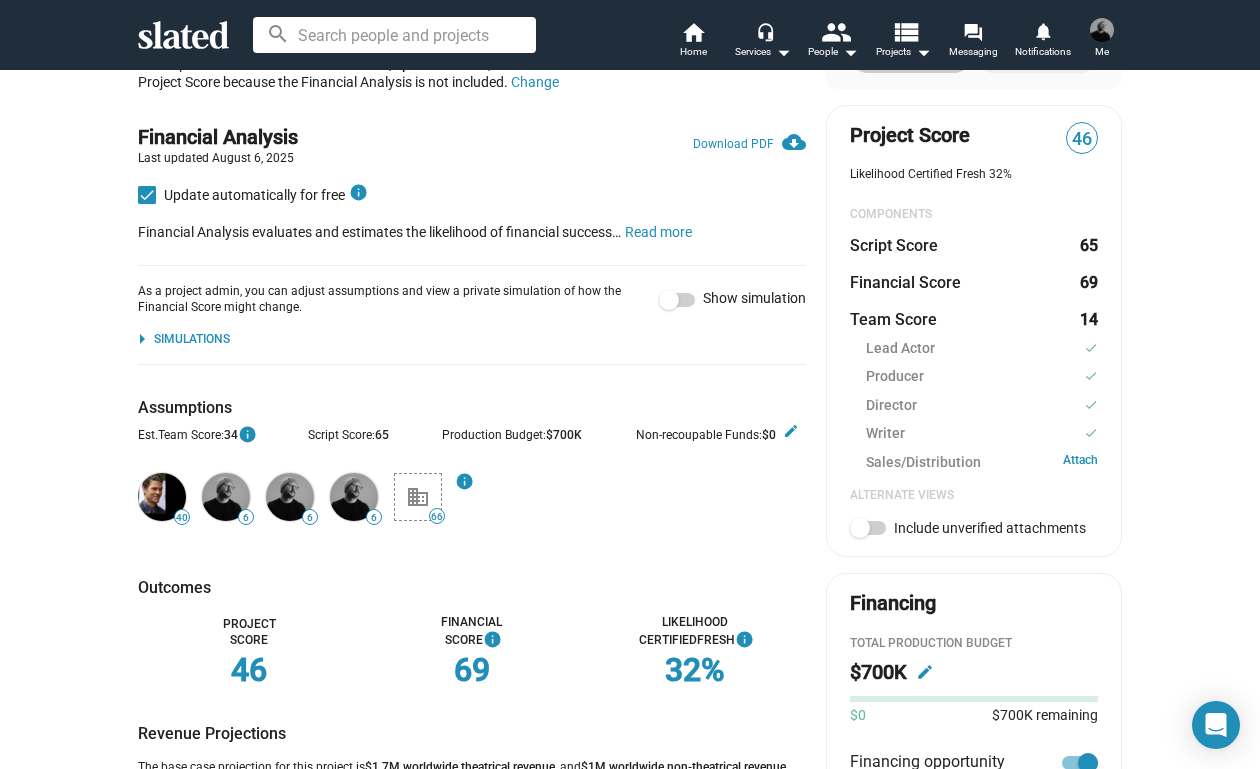 click on "Show simulation" at bounding box center (732, 300) 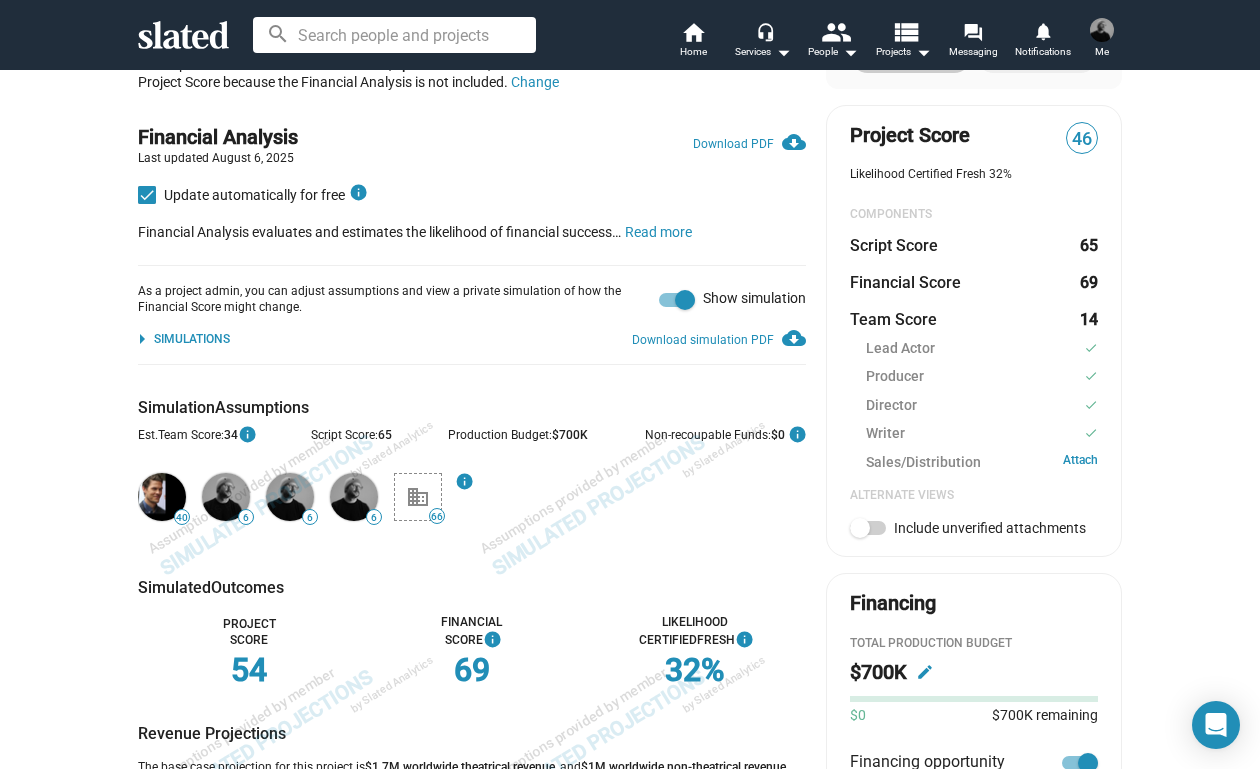 click at bounding box center [685, 300] 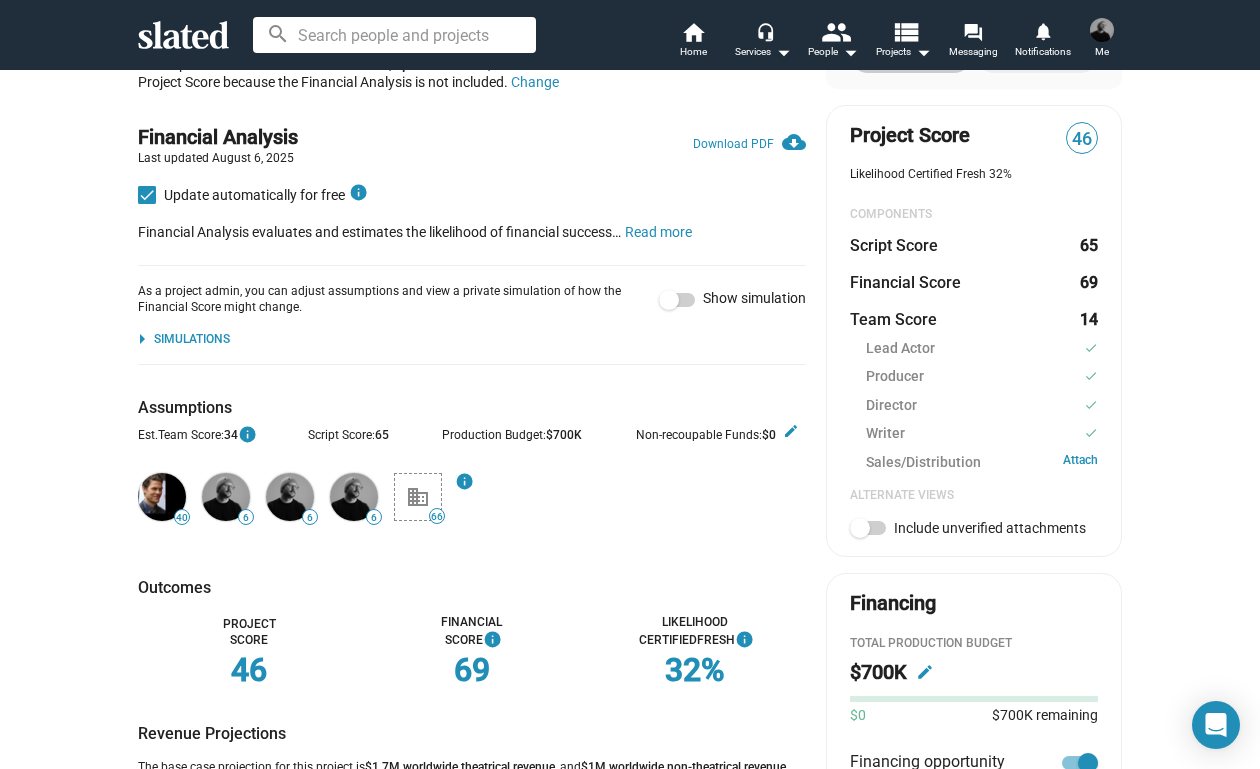 click on "Show simulation" at bounding box center (732, 300) 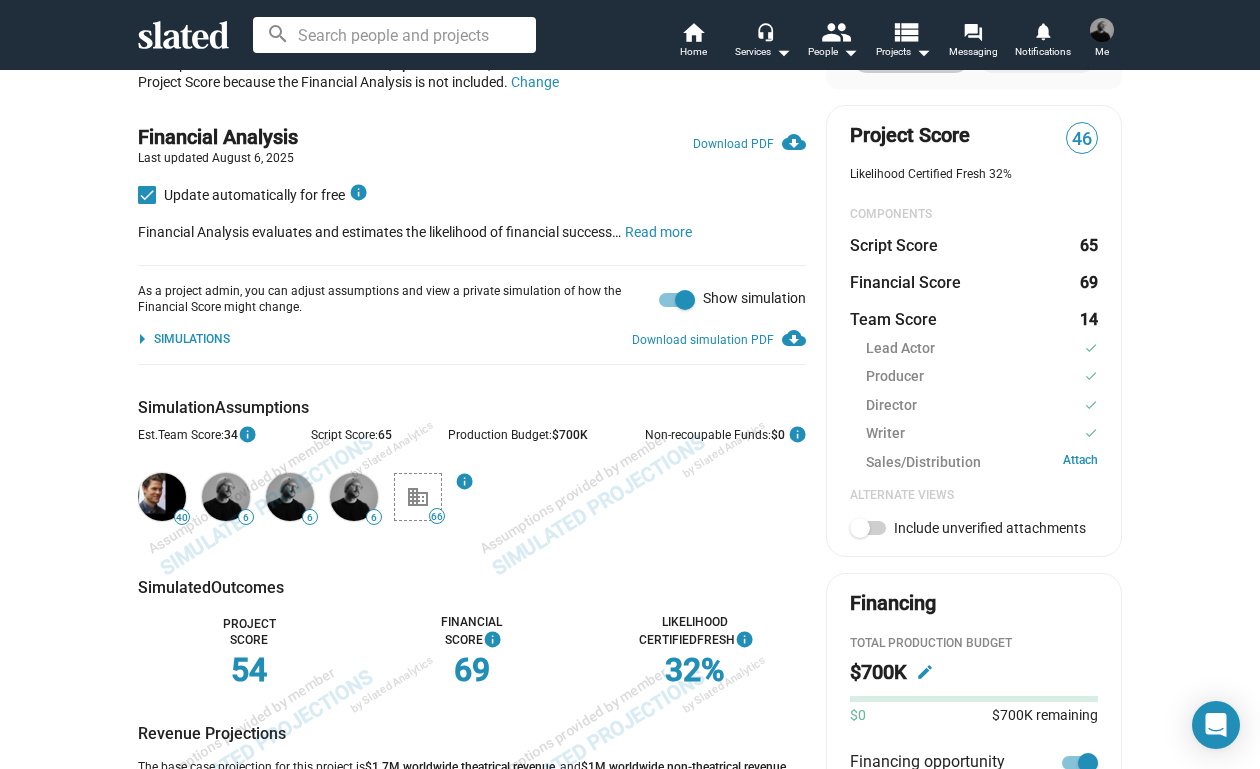 click at bounding box center (685, 300) 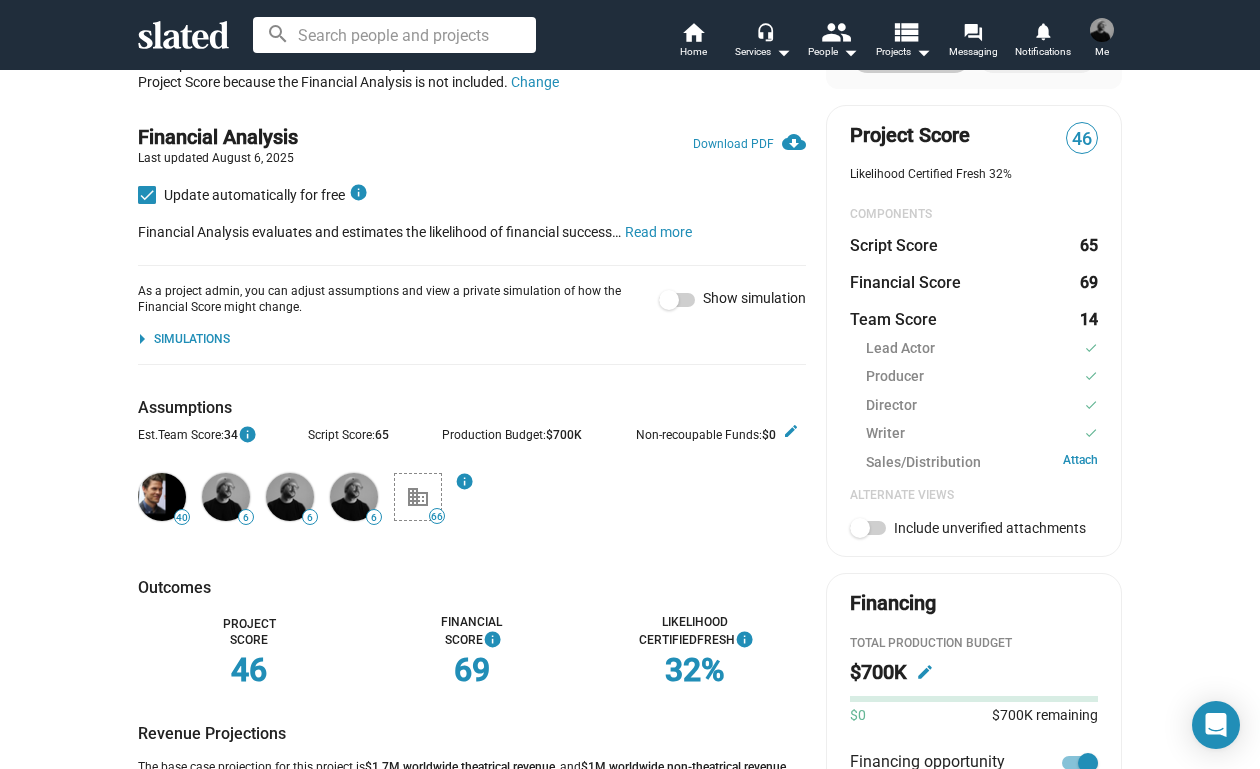 click on "Show simulation" at bounding box center (732, 300) 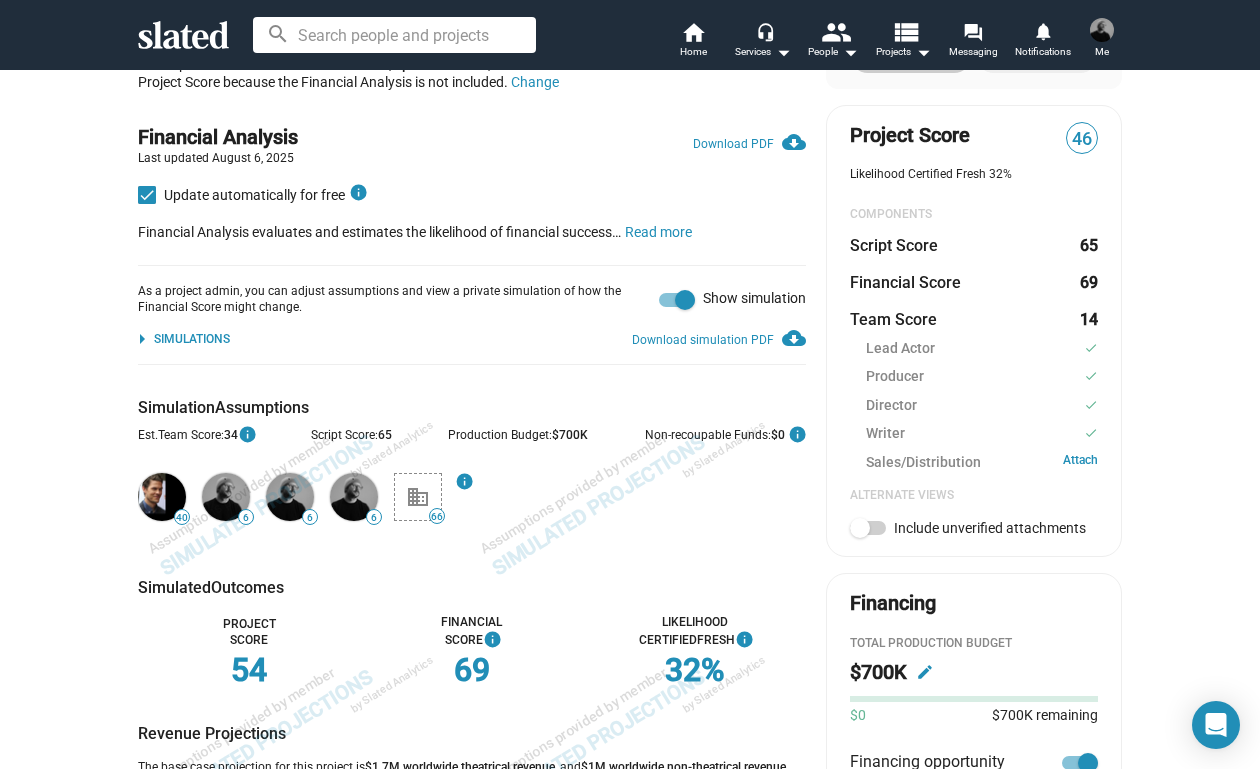 click at bounding box center [685, 300] 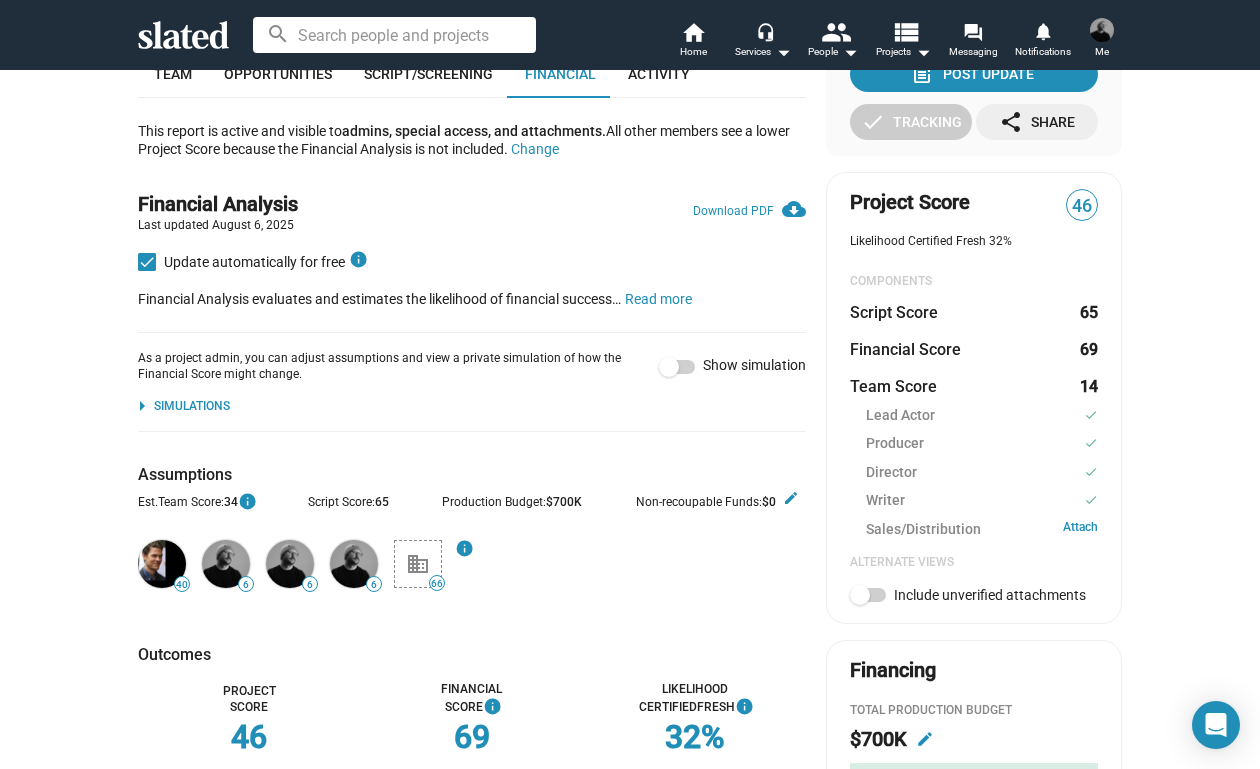 scroll, scrollTop: 363, scrollLeft: 0, axis: vertical 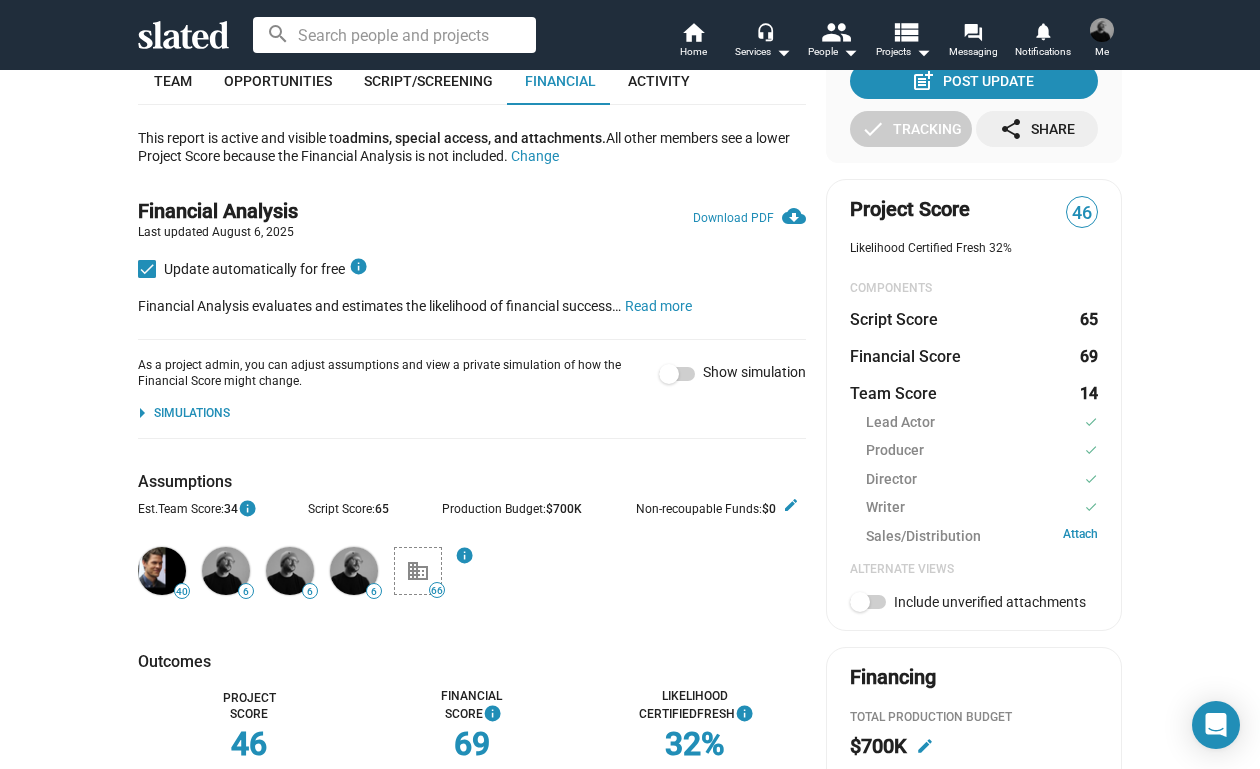 click on "arrow_drop_down" 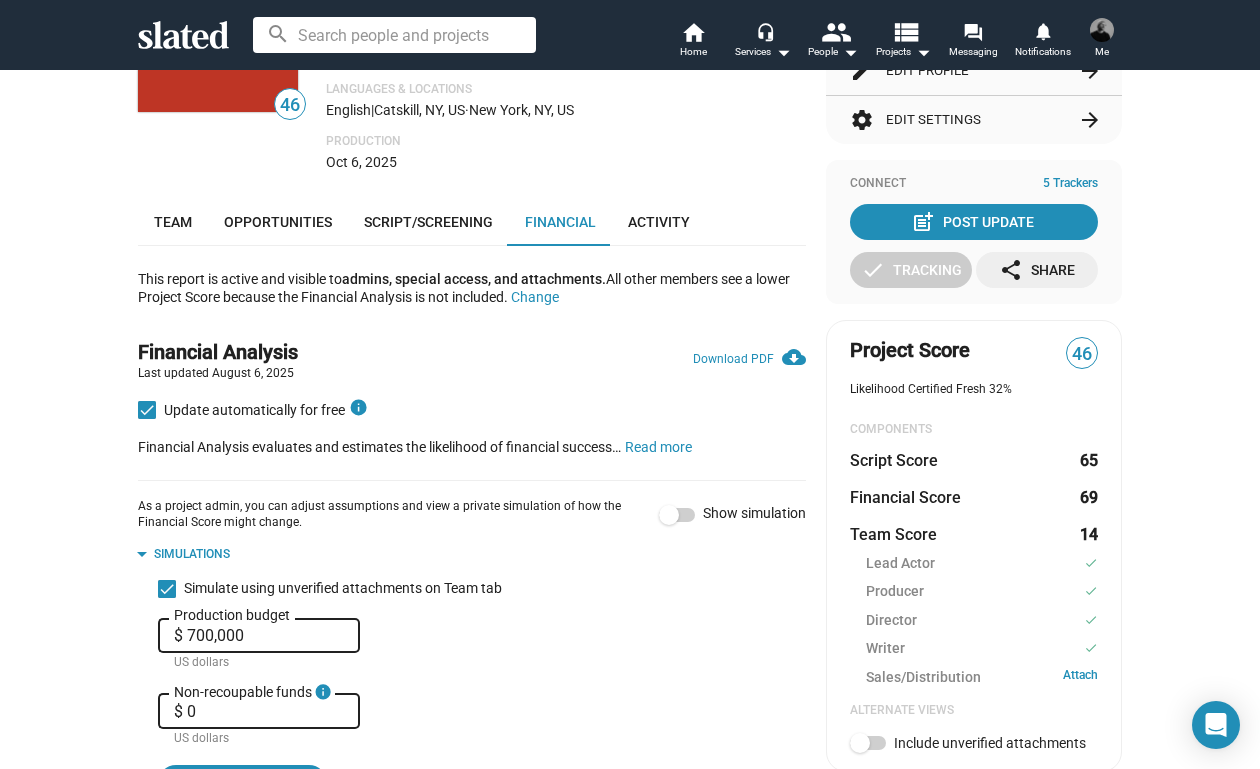 scroll, scrollTop: 218, scrollLeft: 0, axis: vertical 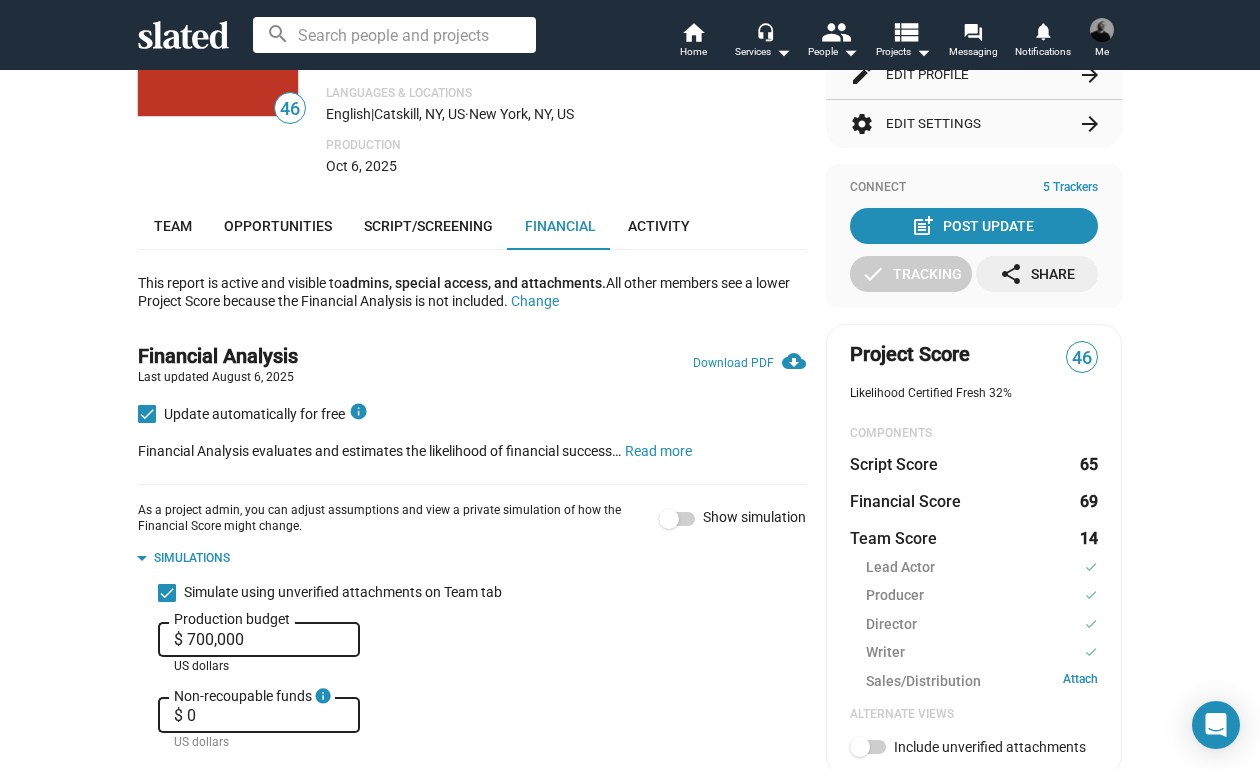 drag, startPoint x: 215, startPoint y: 630, endPoint x: 197, endPoint y: 630, distance: 18 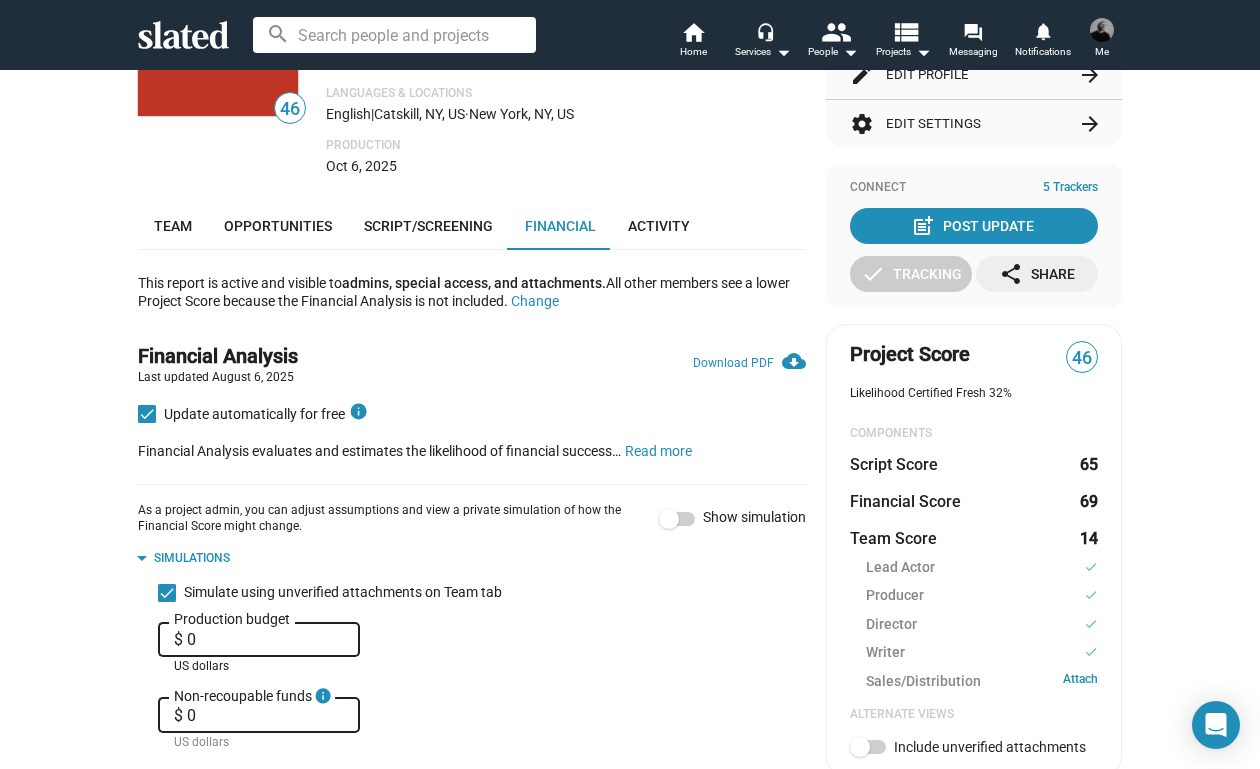 type on "$ 100" 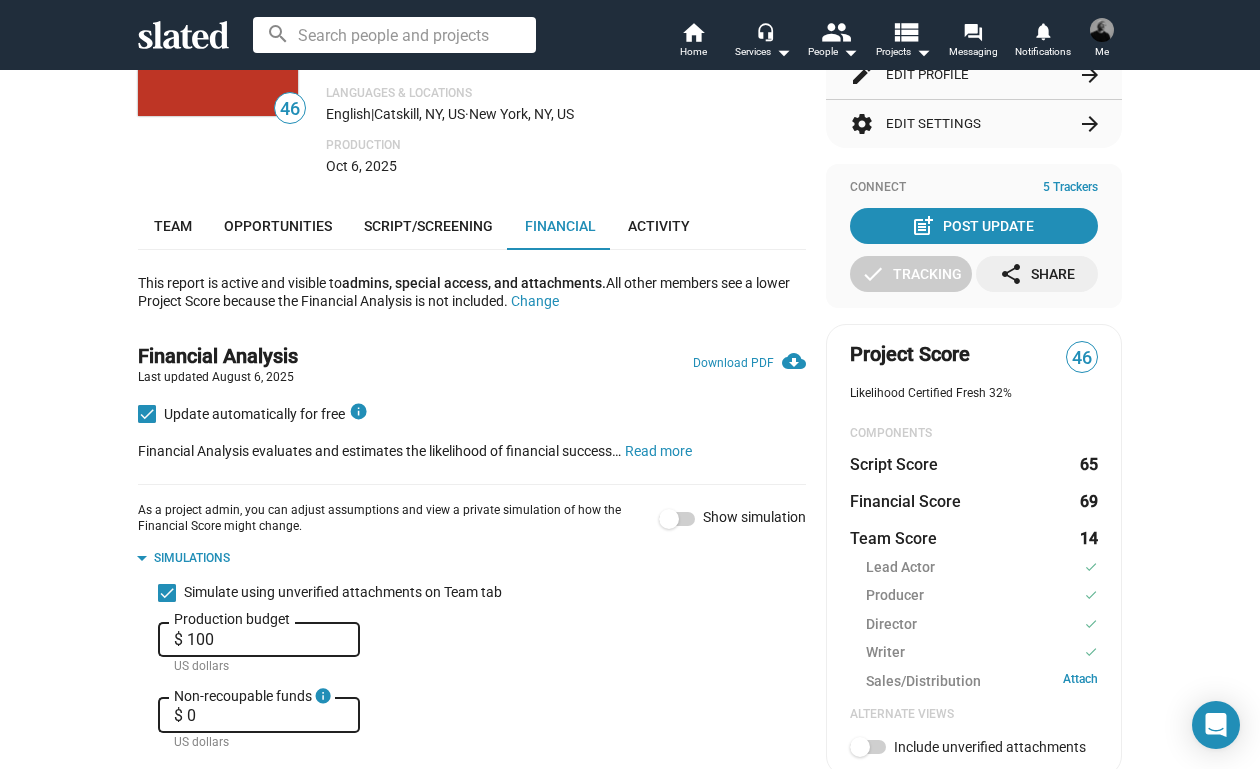 click on "arrow_drop_down" 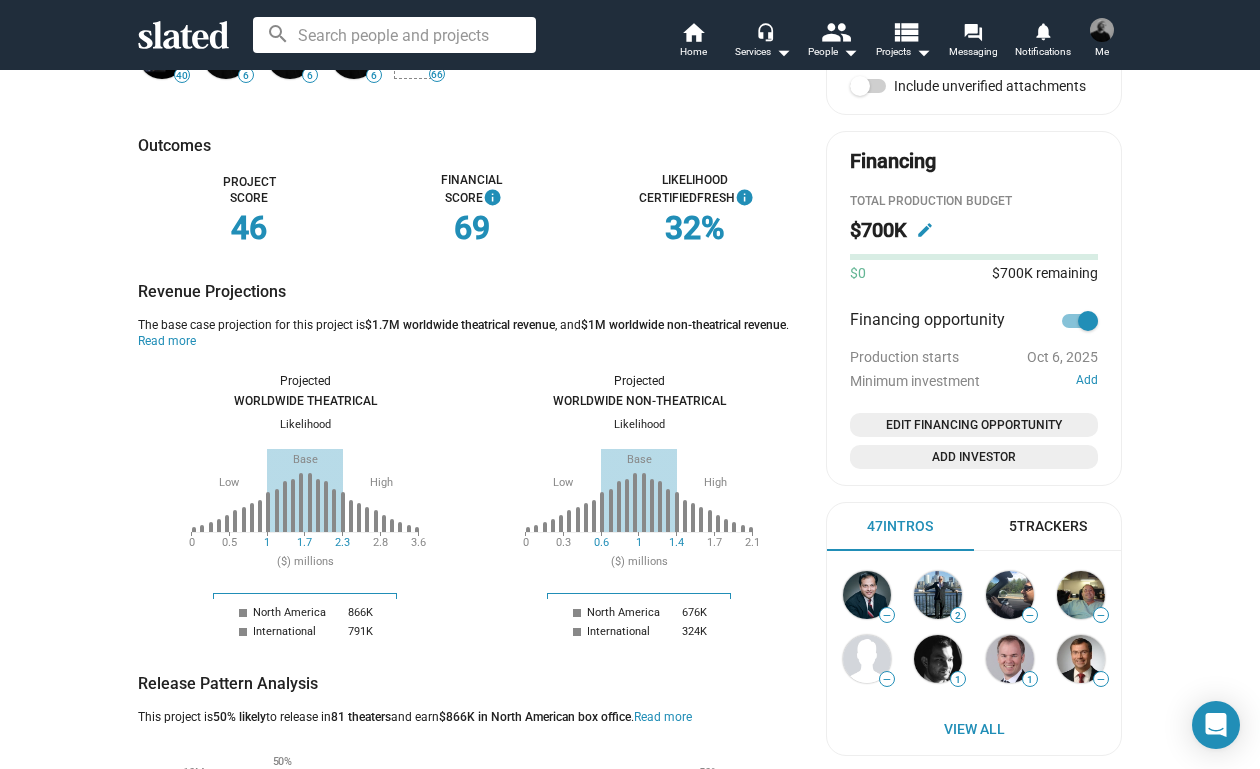 scroll, scrollTop: 883, scrollLeft: 0, axis: vertical 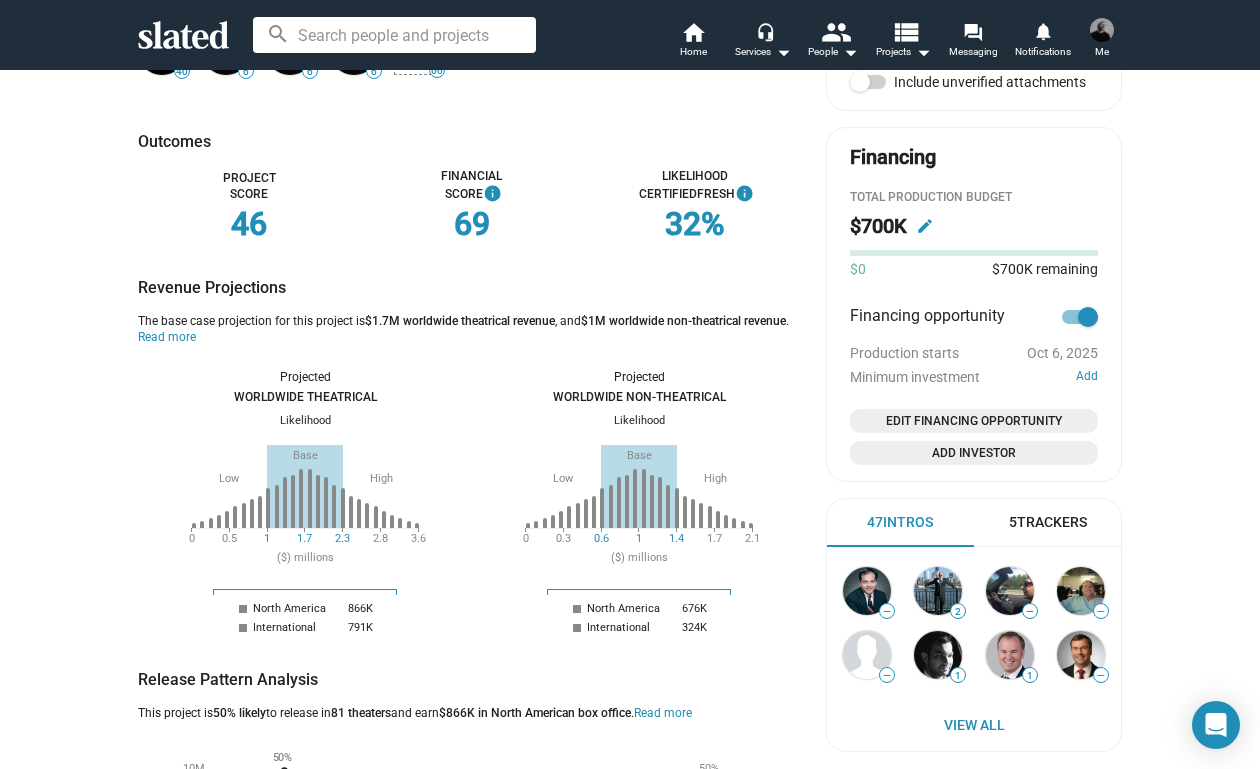 click on "edit" 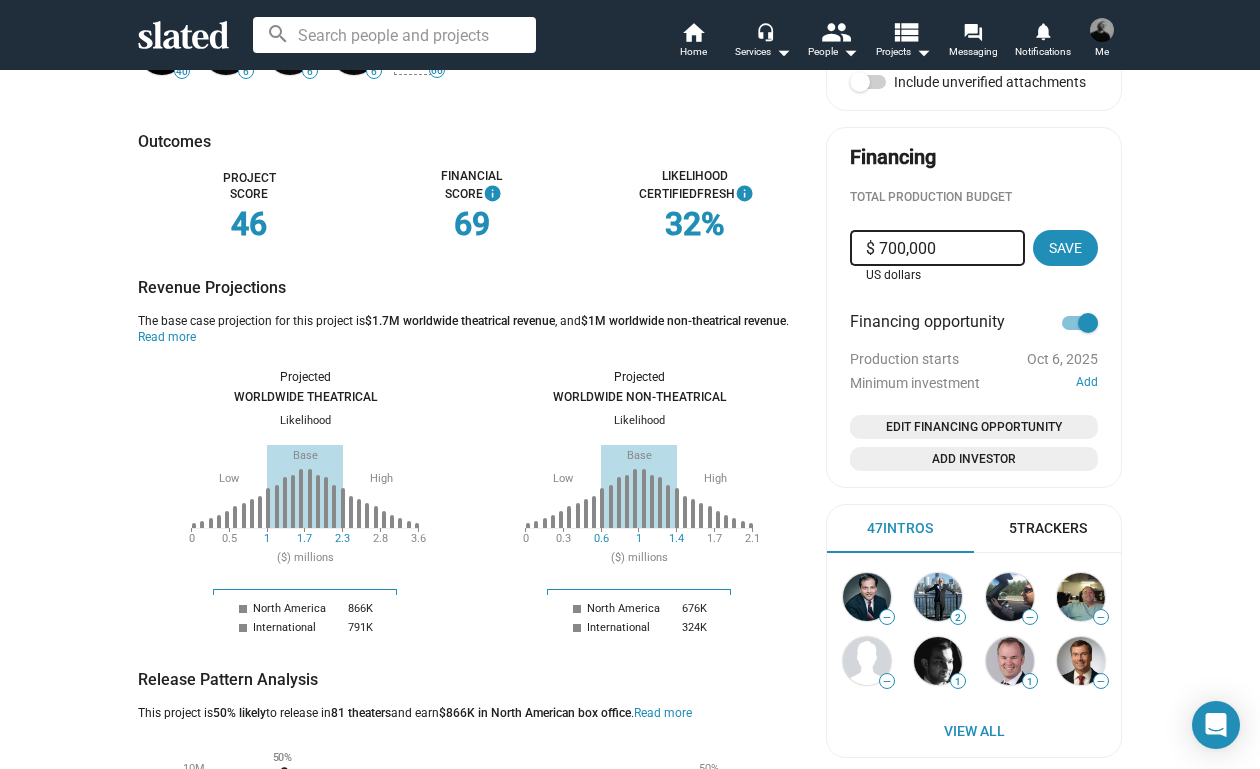 drag, startPoint x: 902, startPoint y: 236, endPoint x: 873, endPoint y: 237, distance: 29.017237 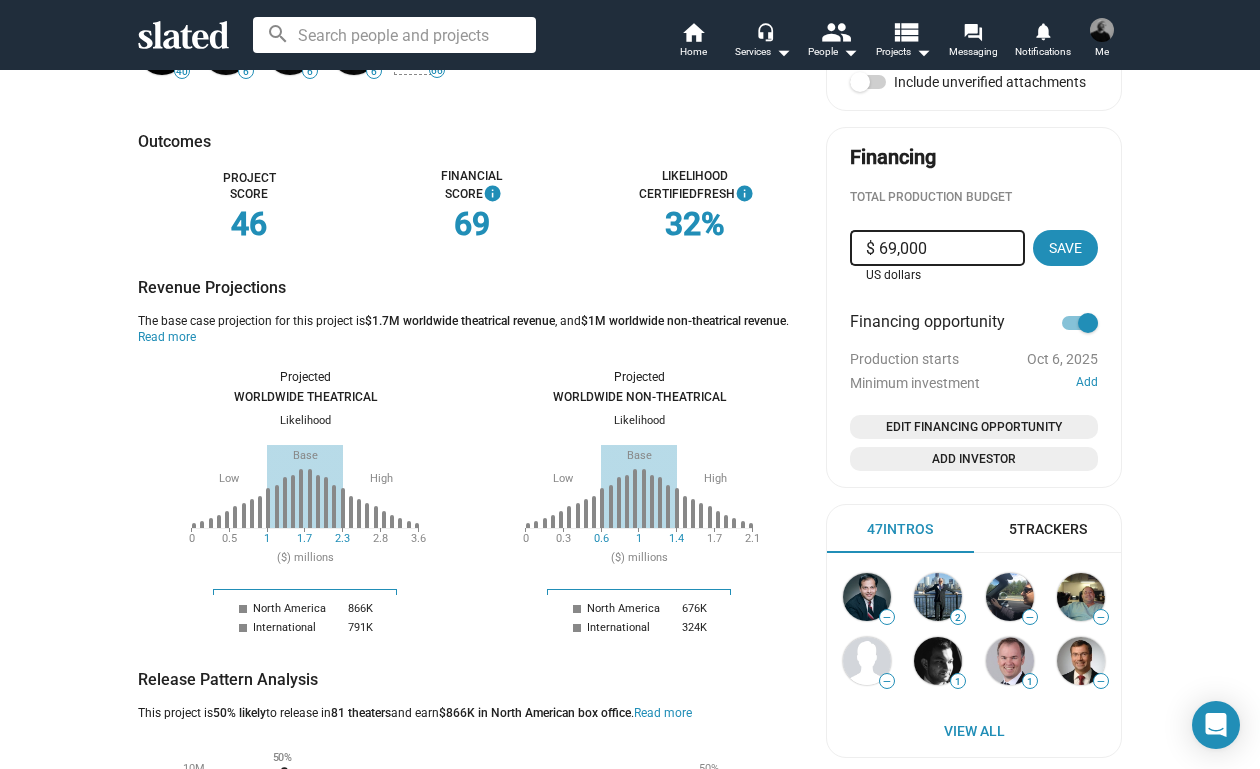type on "$ 699,000" 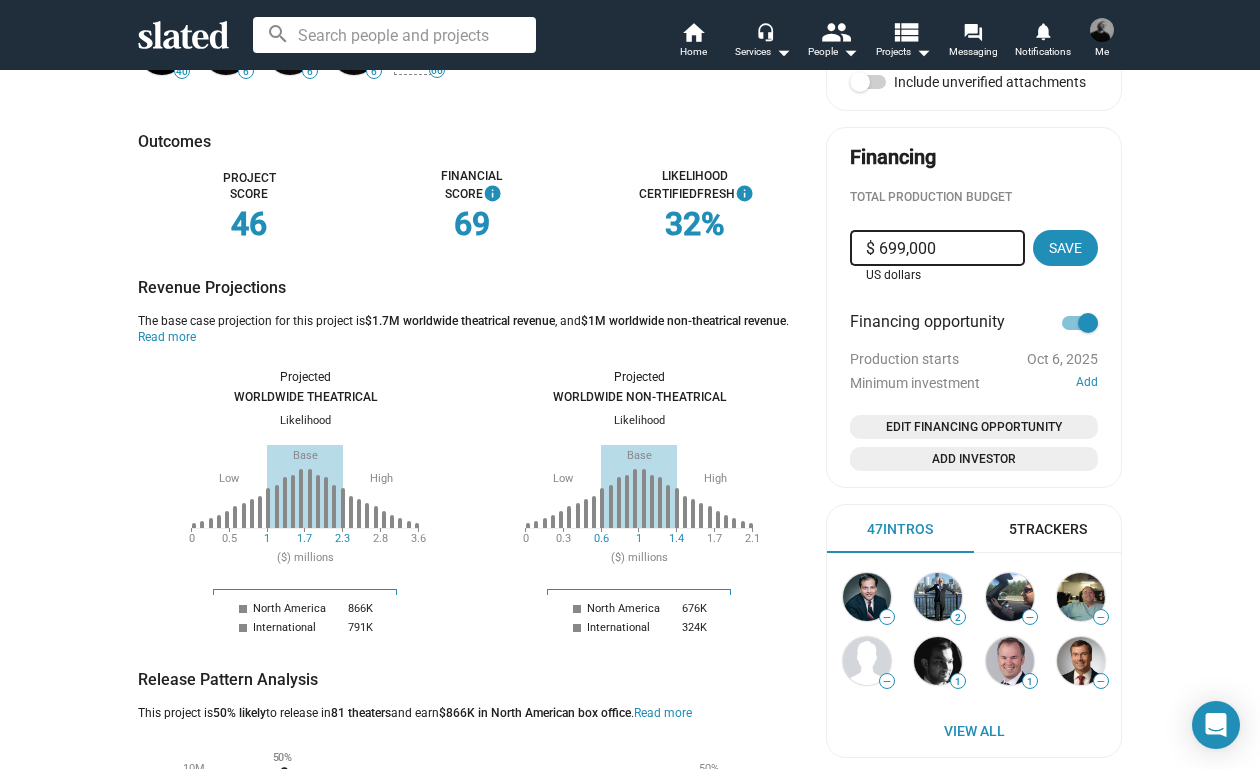 click on "Financing Total Production budget $ 699,000 US dollars Save Financing opportunity   Production starts  Oct 6, 2025  Minimum investment Add  Edit Financing Opportunity  Add Investor" 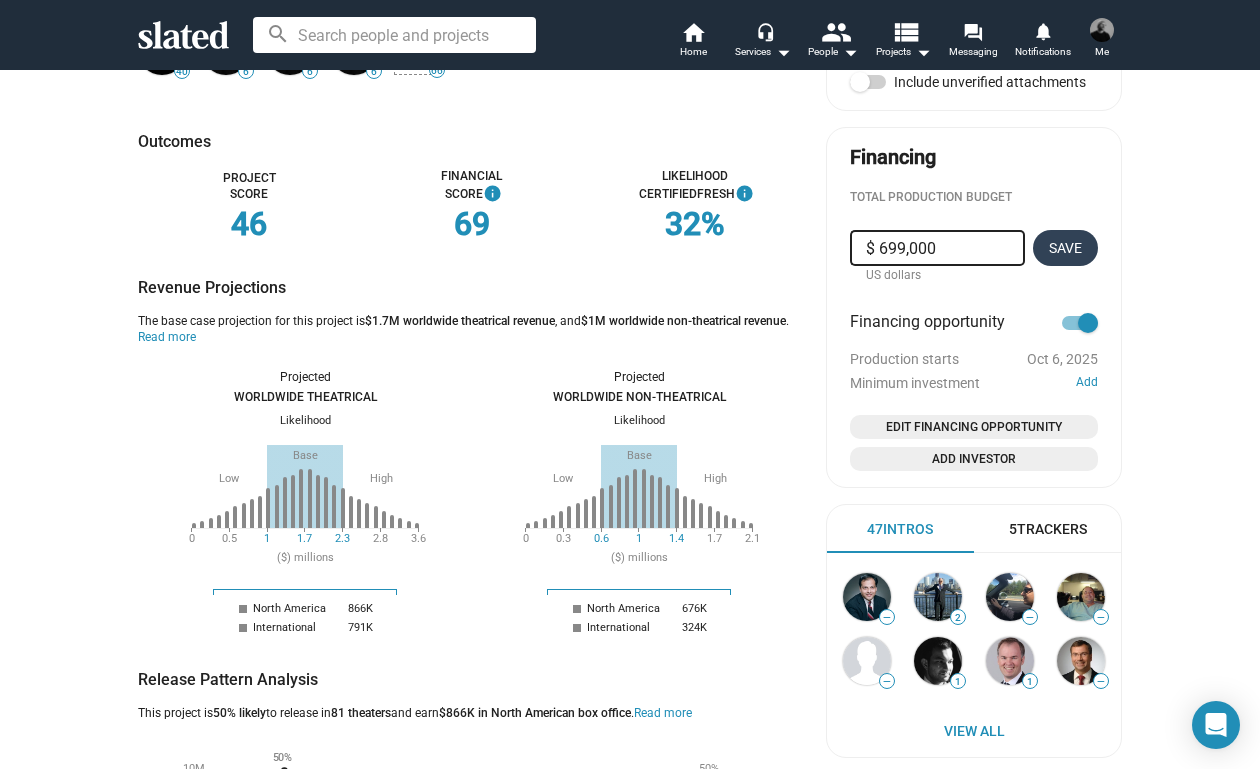 click on "Save" 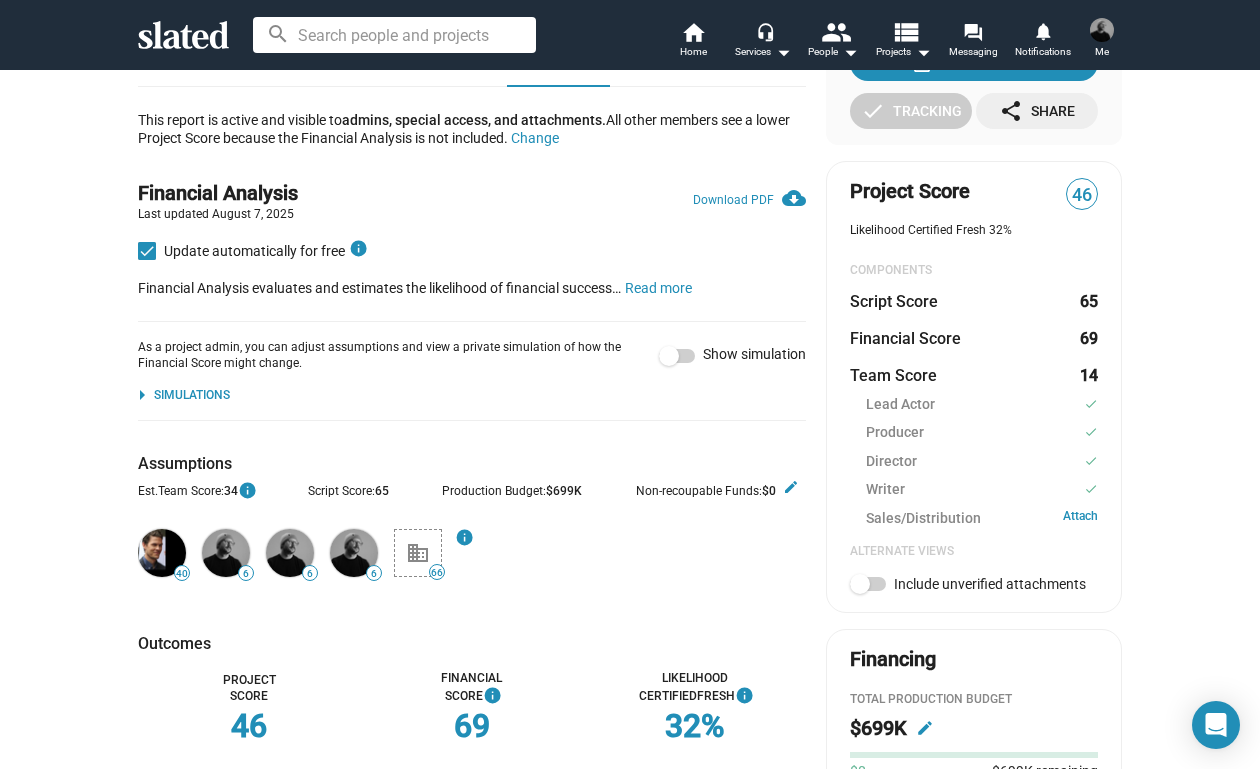 scroll, scrollTop: 716, scrollLeft: 0, axis: vertical 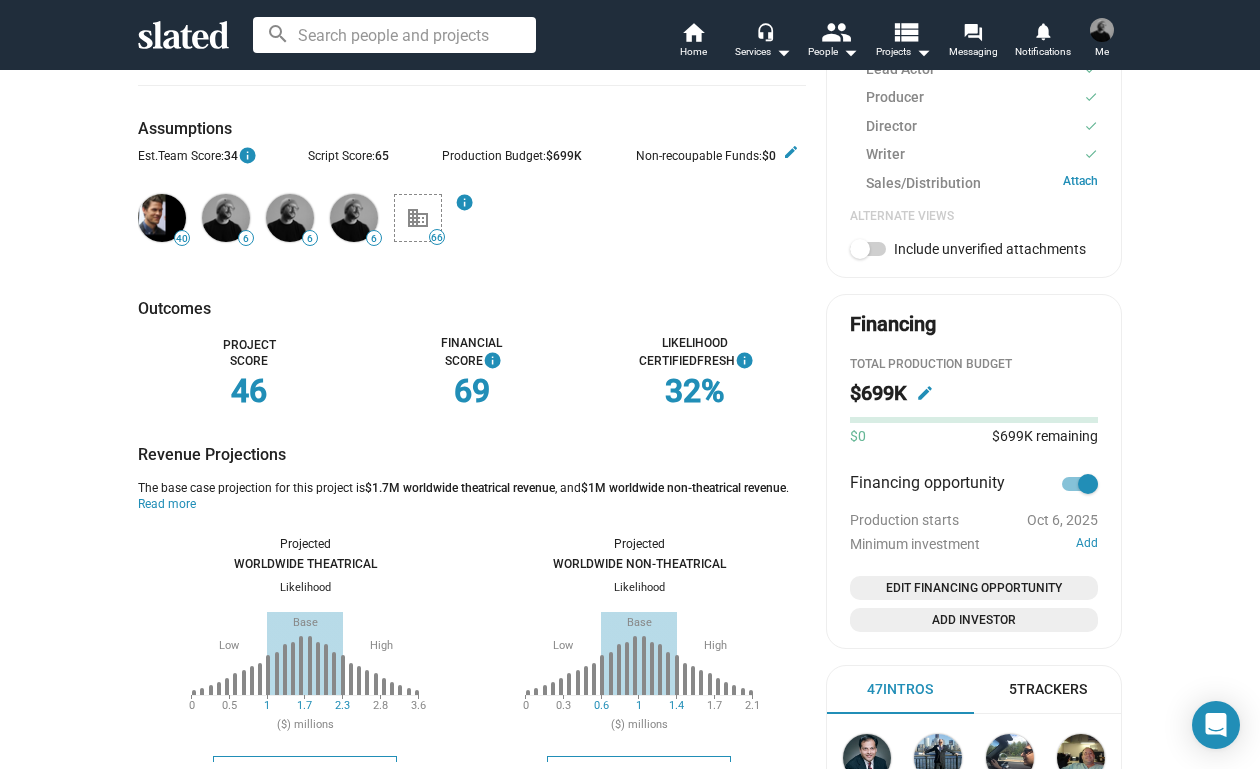 click on "edit" 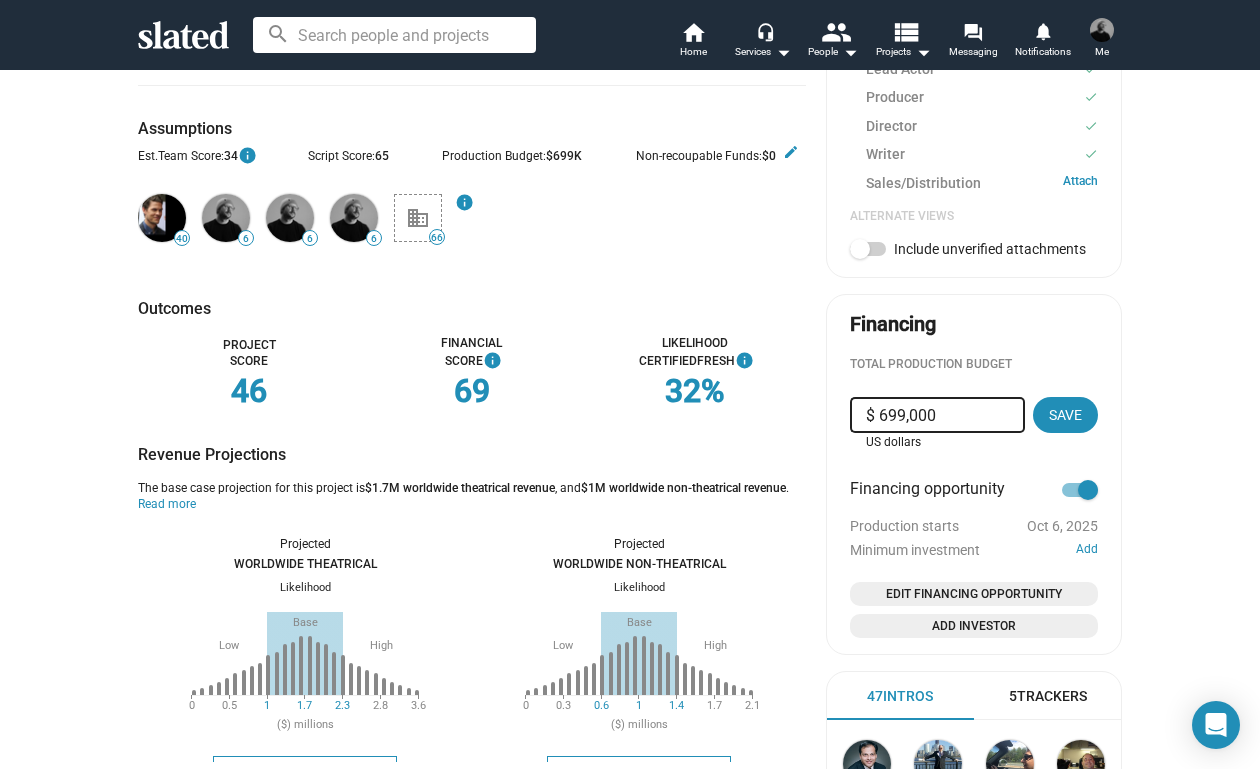 drag, startPoint x: 905, startPoint y: 408, endPoint x: 873, endPoint y: 408, distance: 32 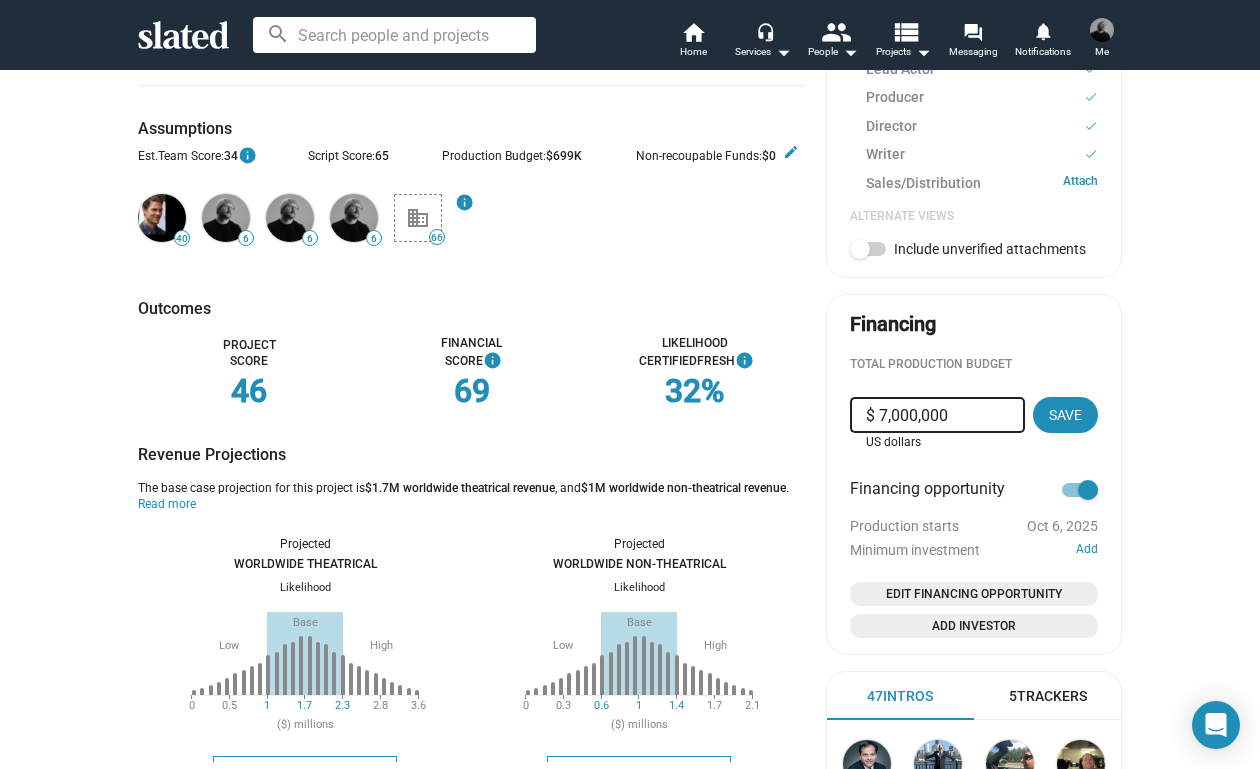 type on "$ 700,000" 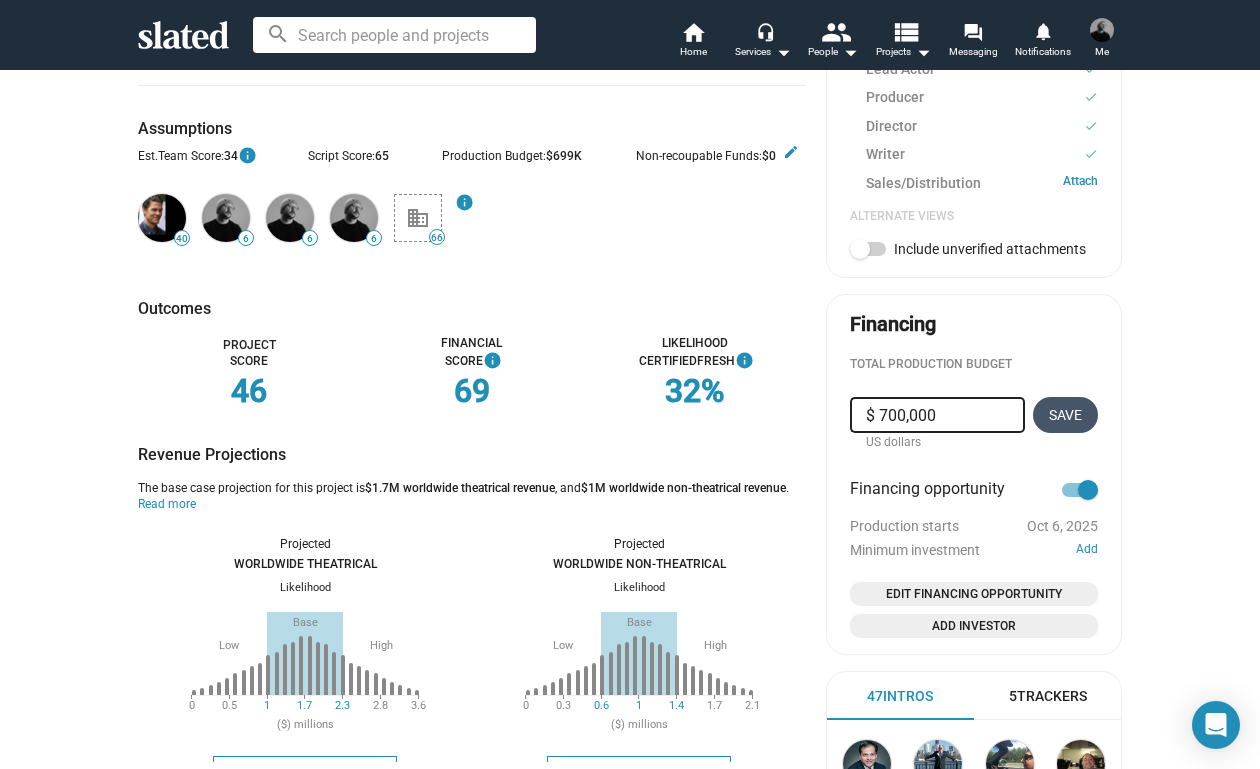 click on "Save" 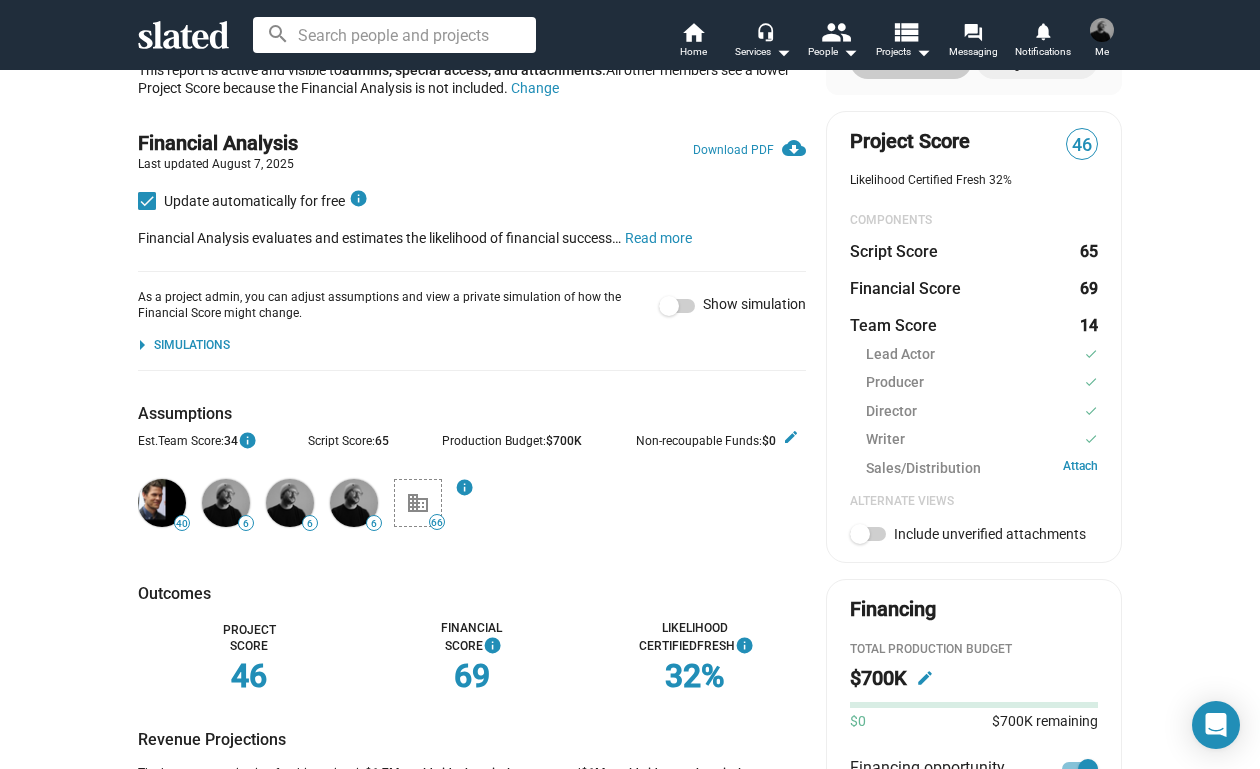 scroll, scrollTop: 779, scrollLeft: 0, axis: vertical 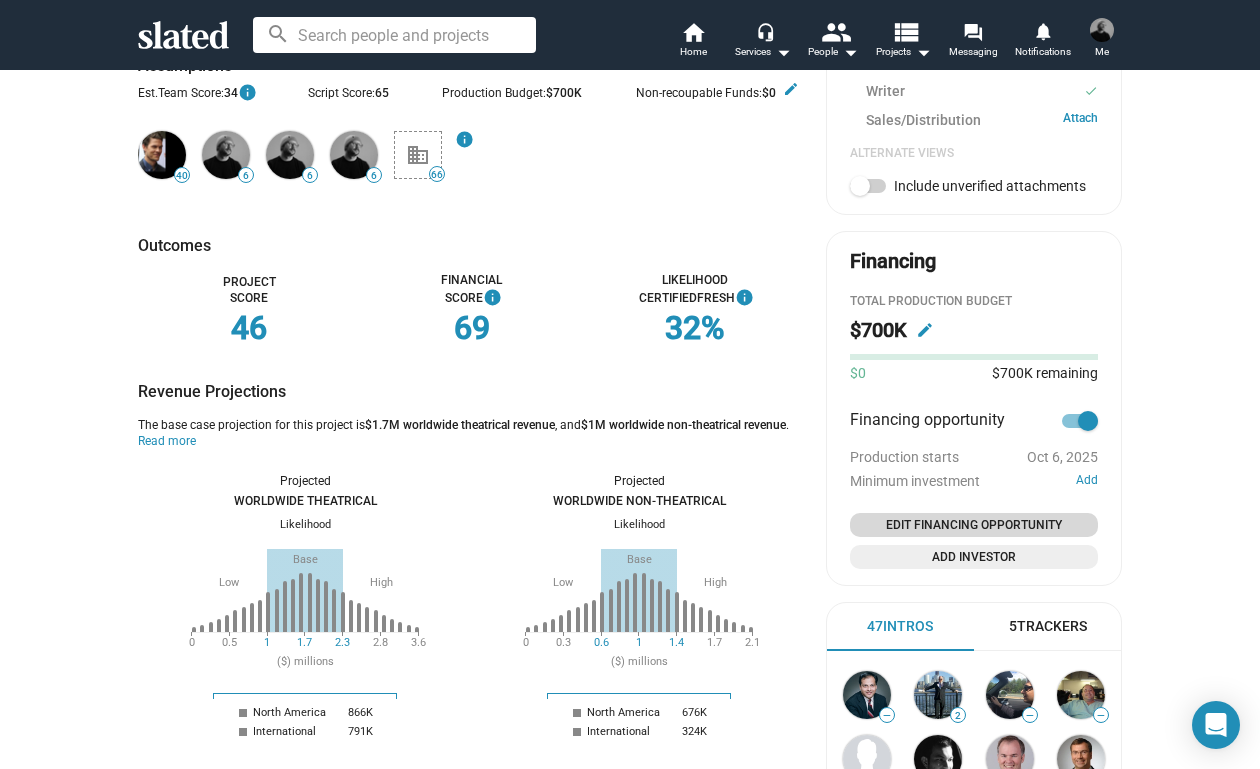 click on "Edit Financing Opportunity" 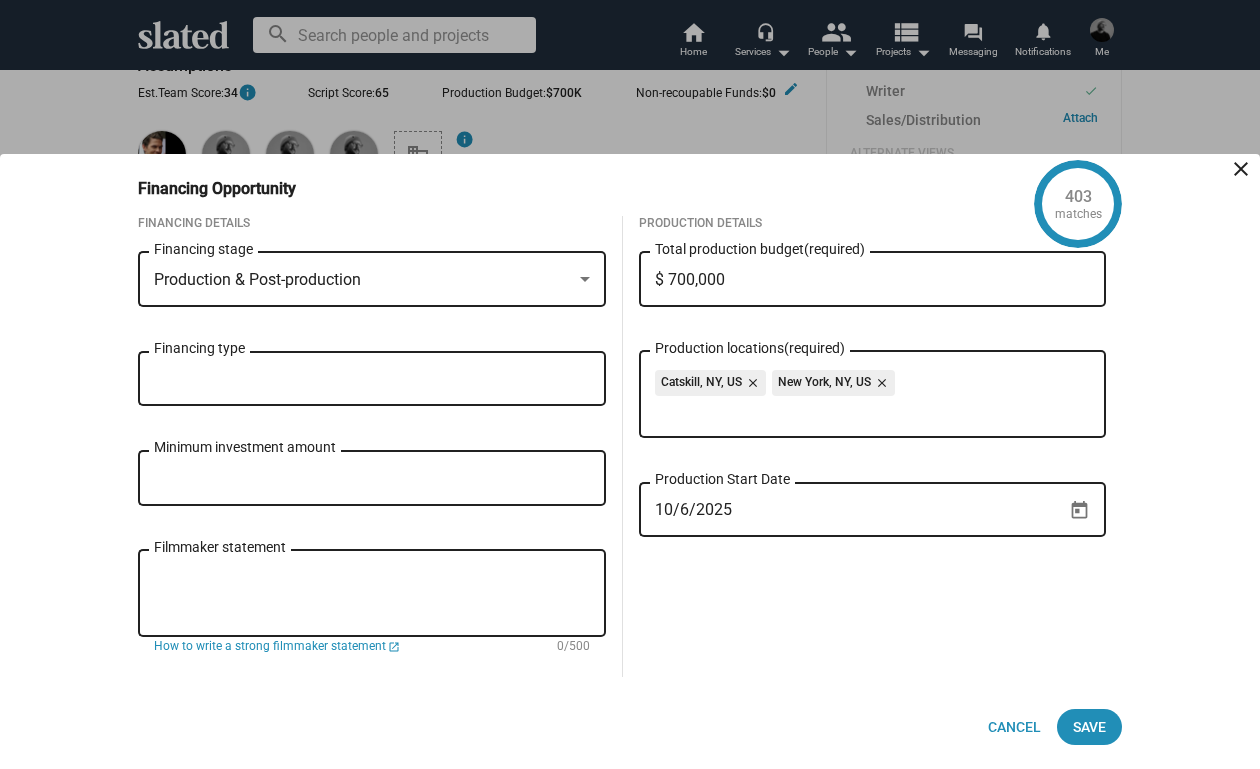 click on "close" 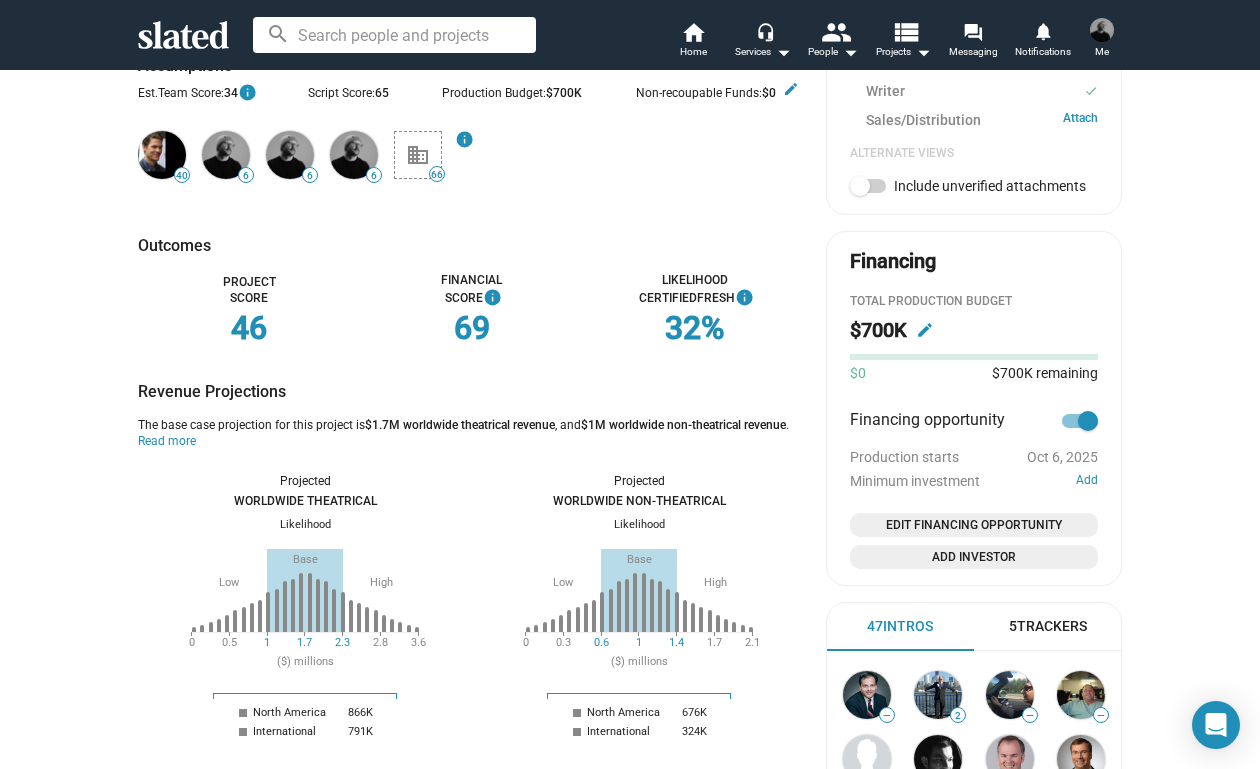 scroll, scrollTop: 406, scrollLeft: 0, axis: vertical 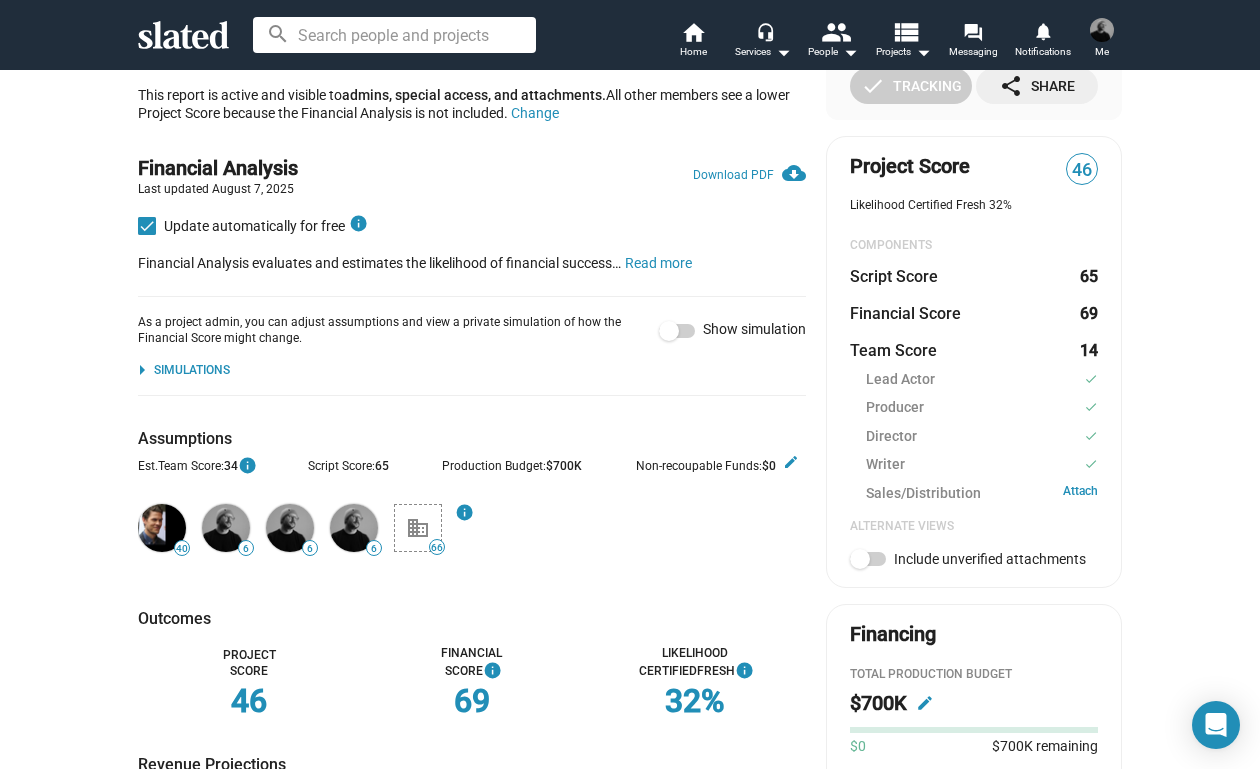 click at bounding box center (868, 559) 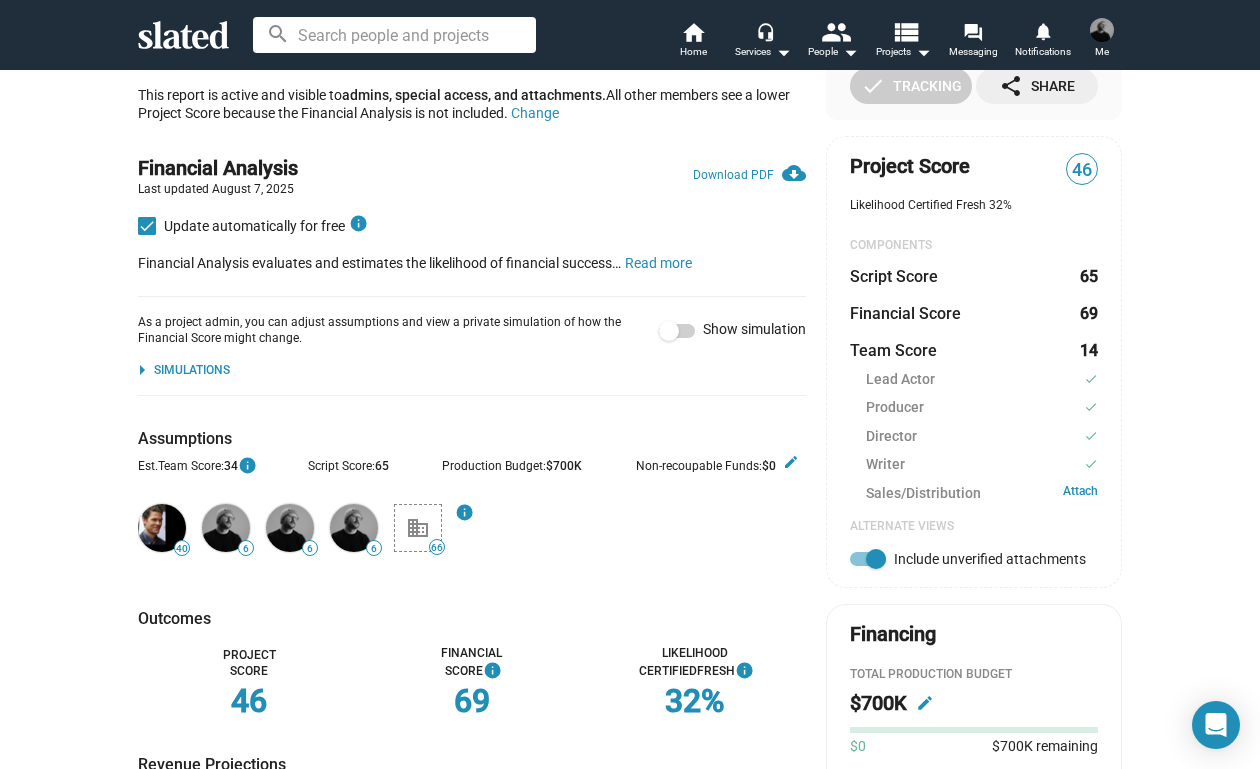 click at bounding box center [876, 559] 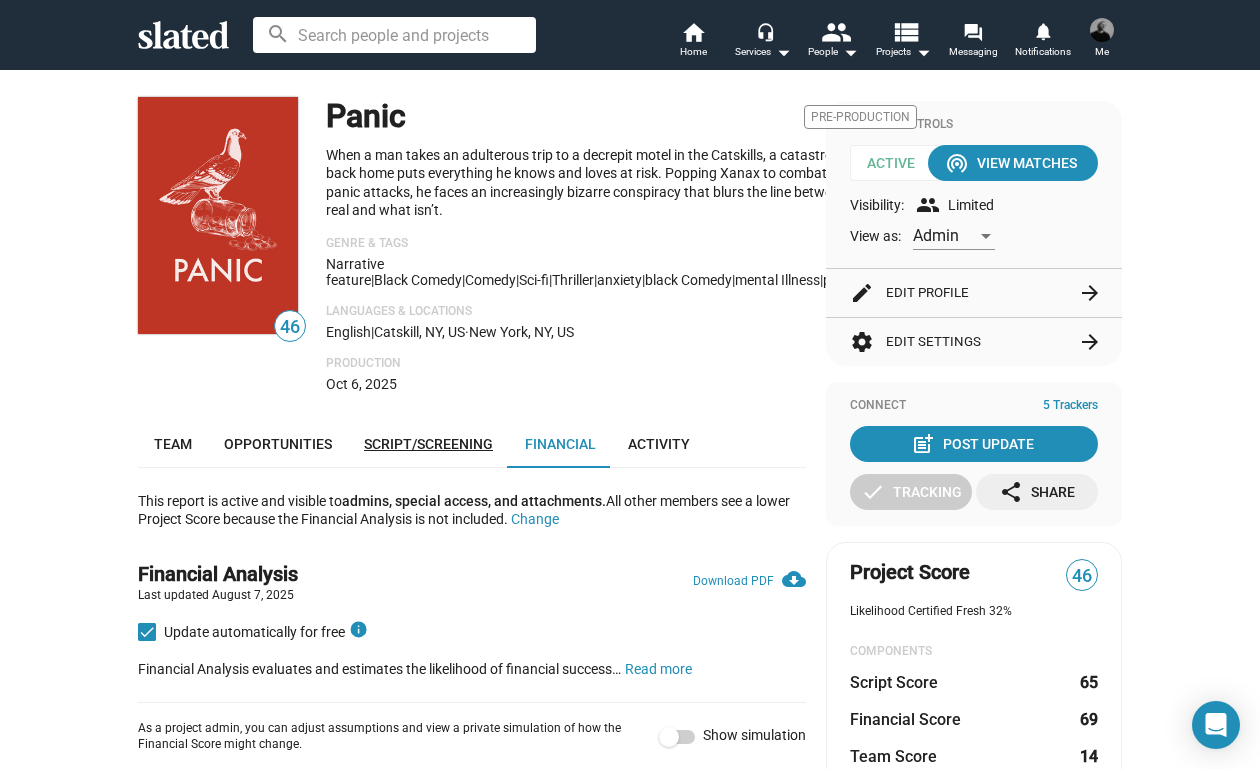 scroll, scrollTop: 0, scrollLeft: 0, axis: both 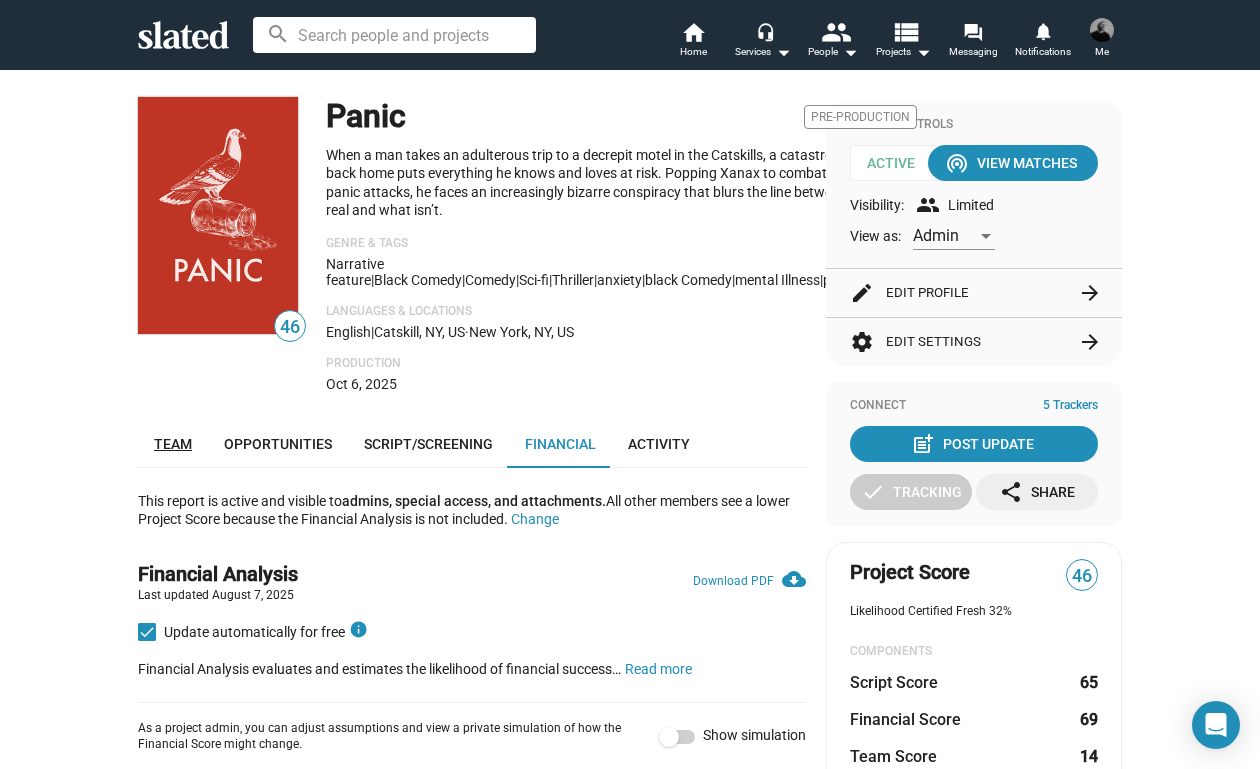 click on "Team" at bounding box center [173, 444] 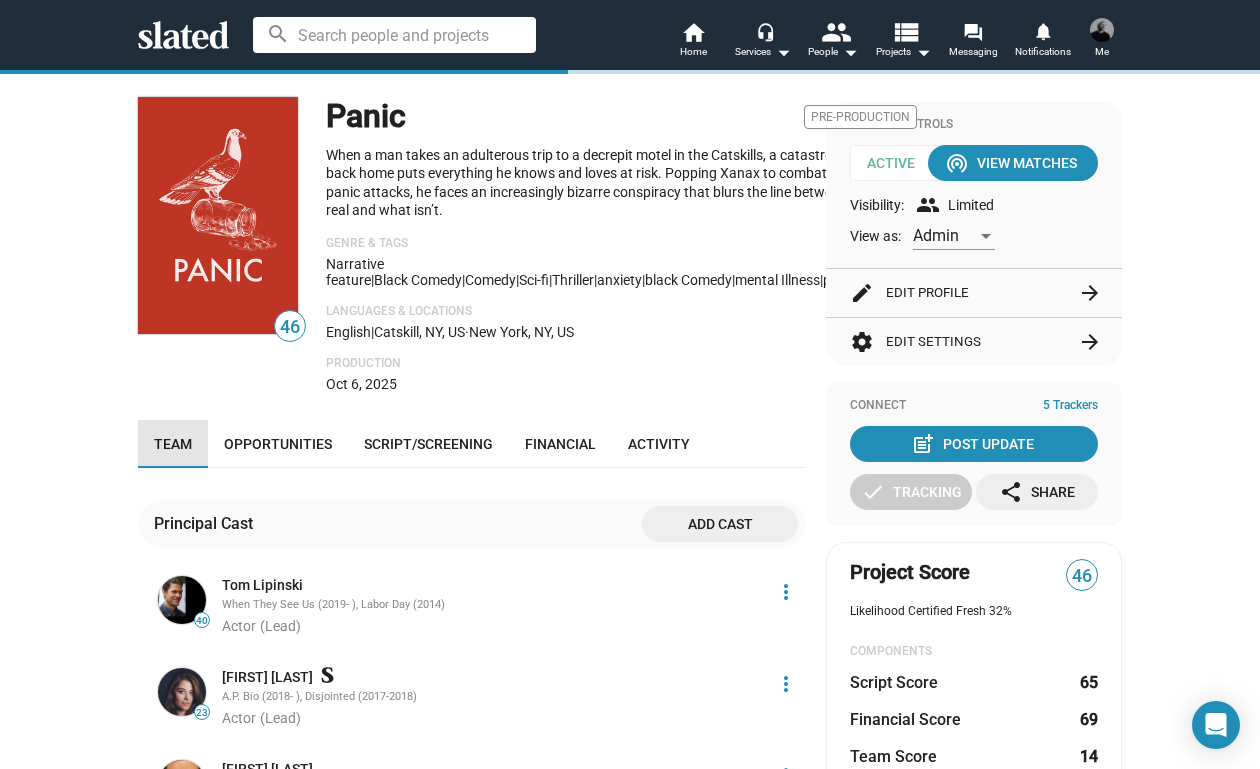 scroll, scrollTop: 345, scrollLeft: 0, axis: vertical 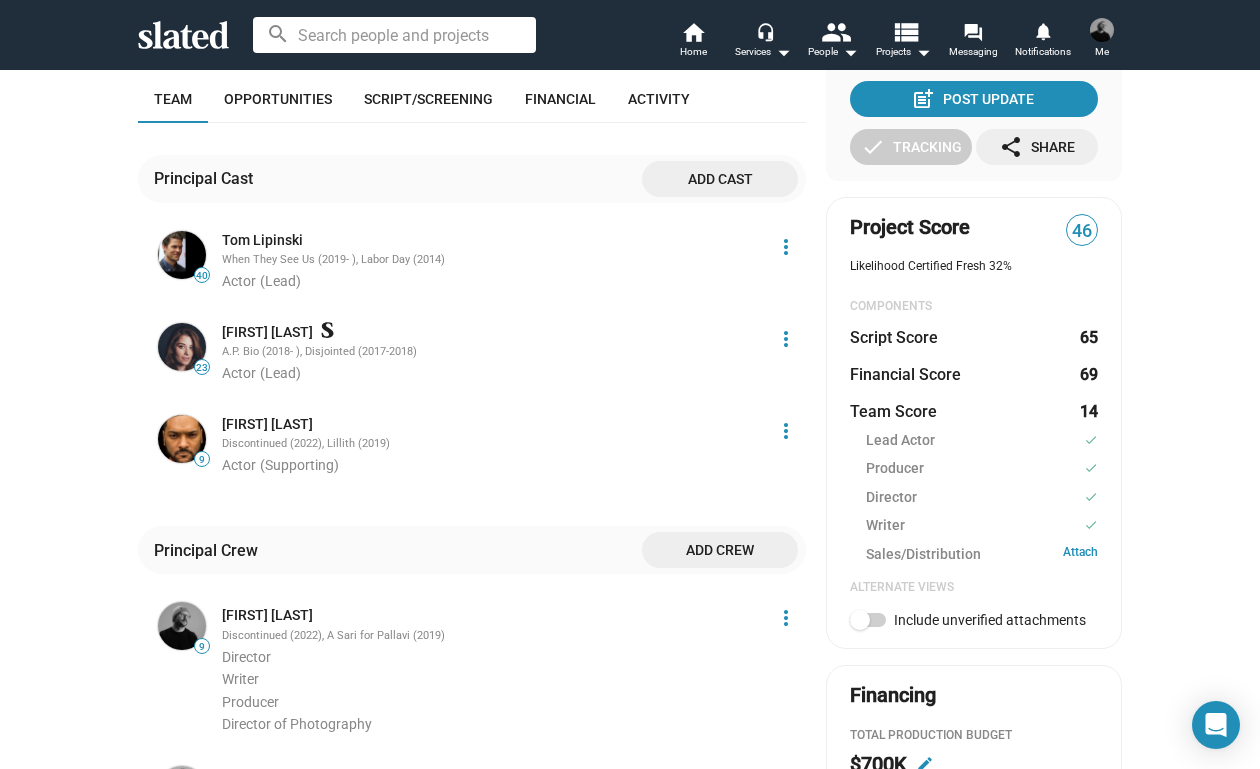 click on "Add cast" 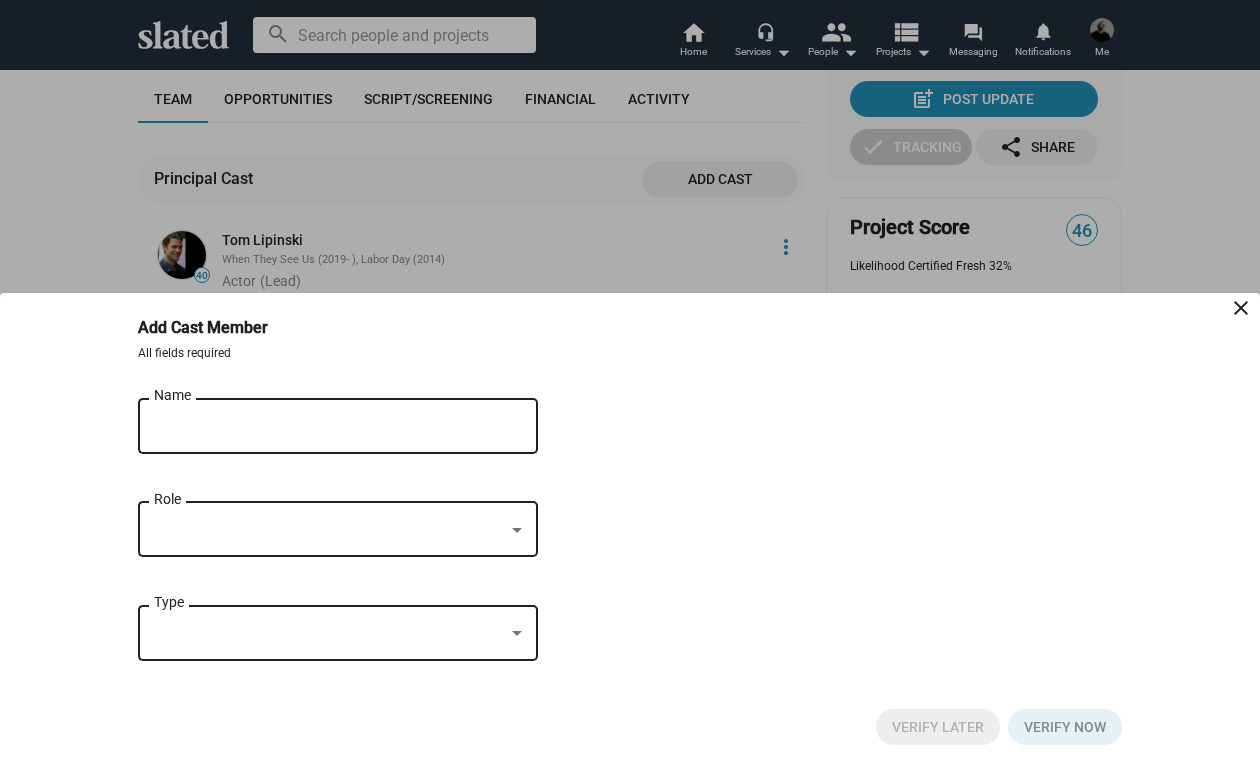 click on "Name" at bounding box center [324, 423] 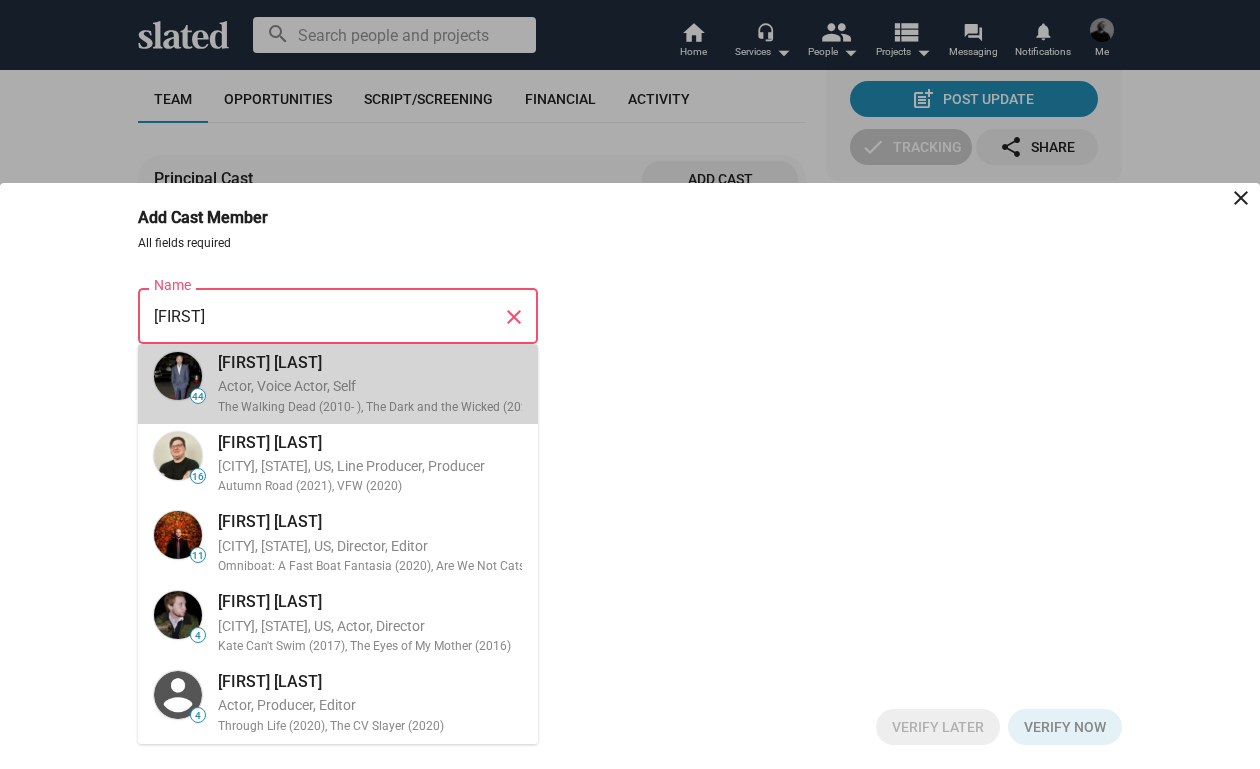 click on "Actor, Voice Actor, Self" at bounding box center [378, 386] 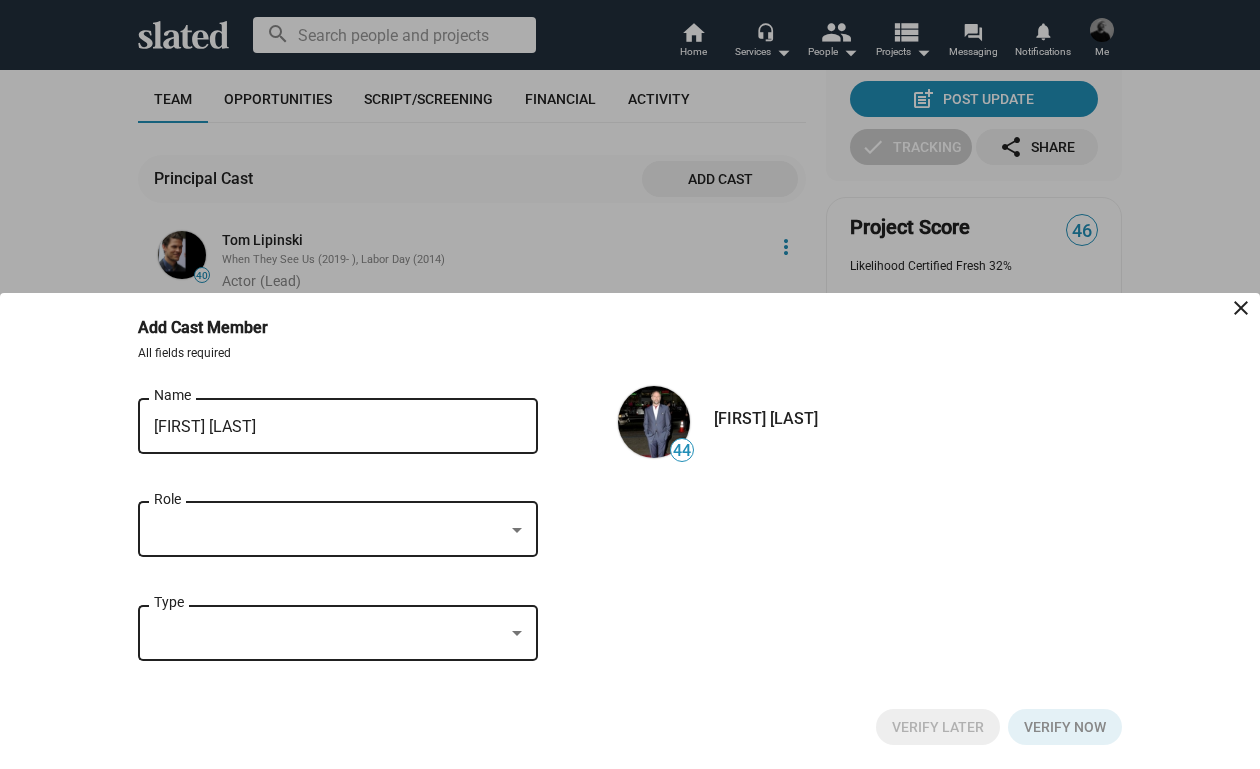 click at bounding box center [329, 530] 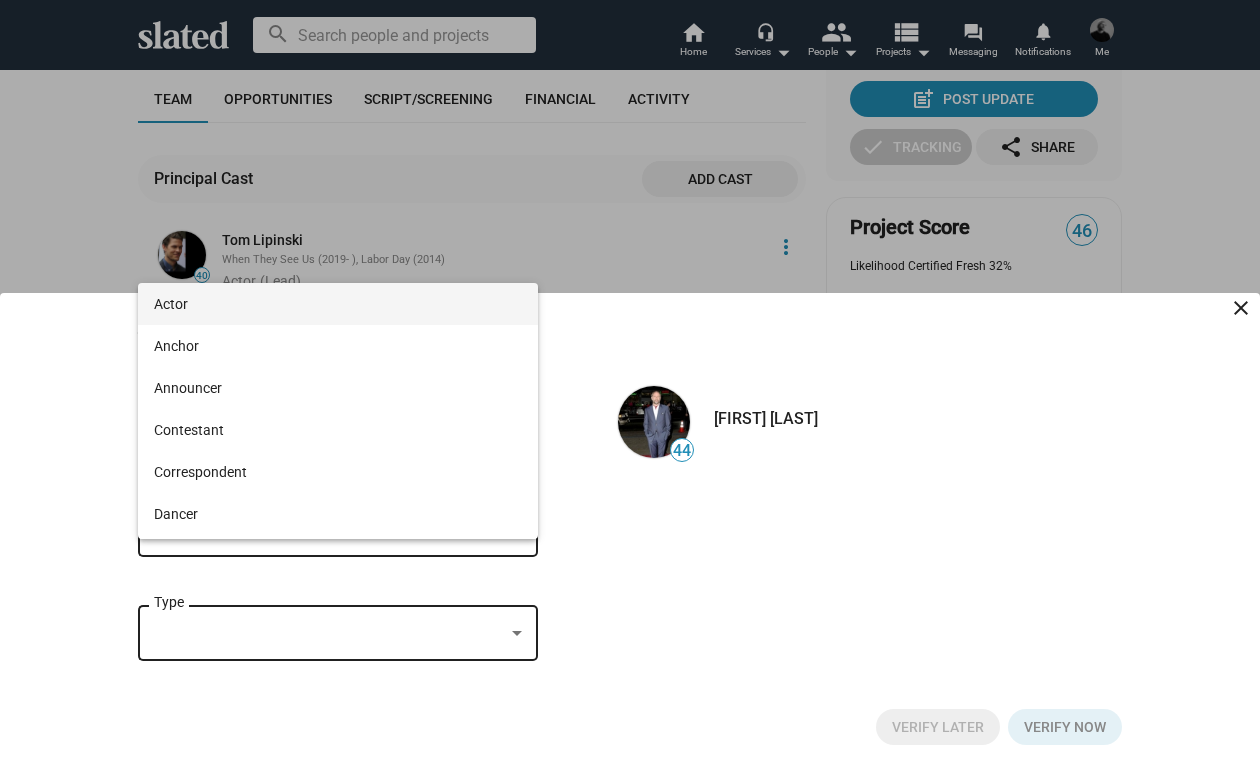 click on "Actor" at bounding box center (338, 304) 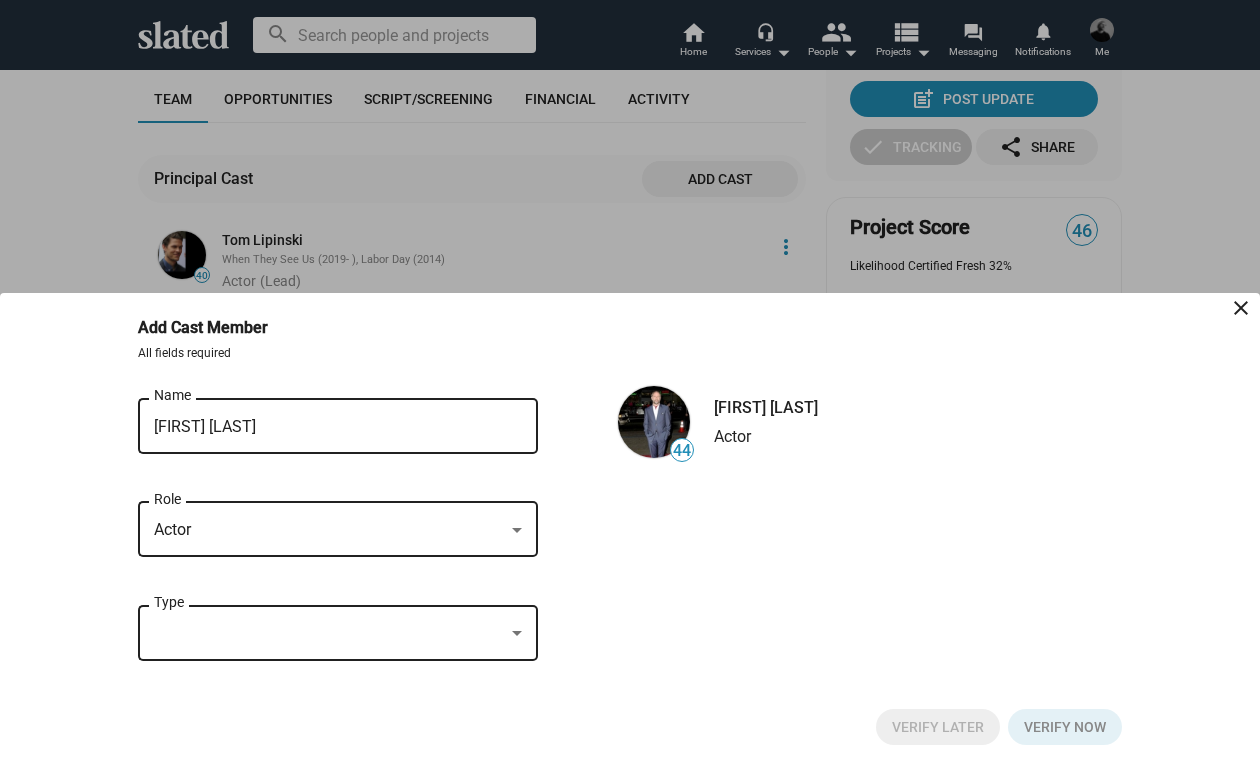 click at bounding box center [329, 633] 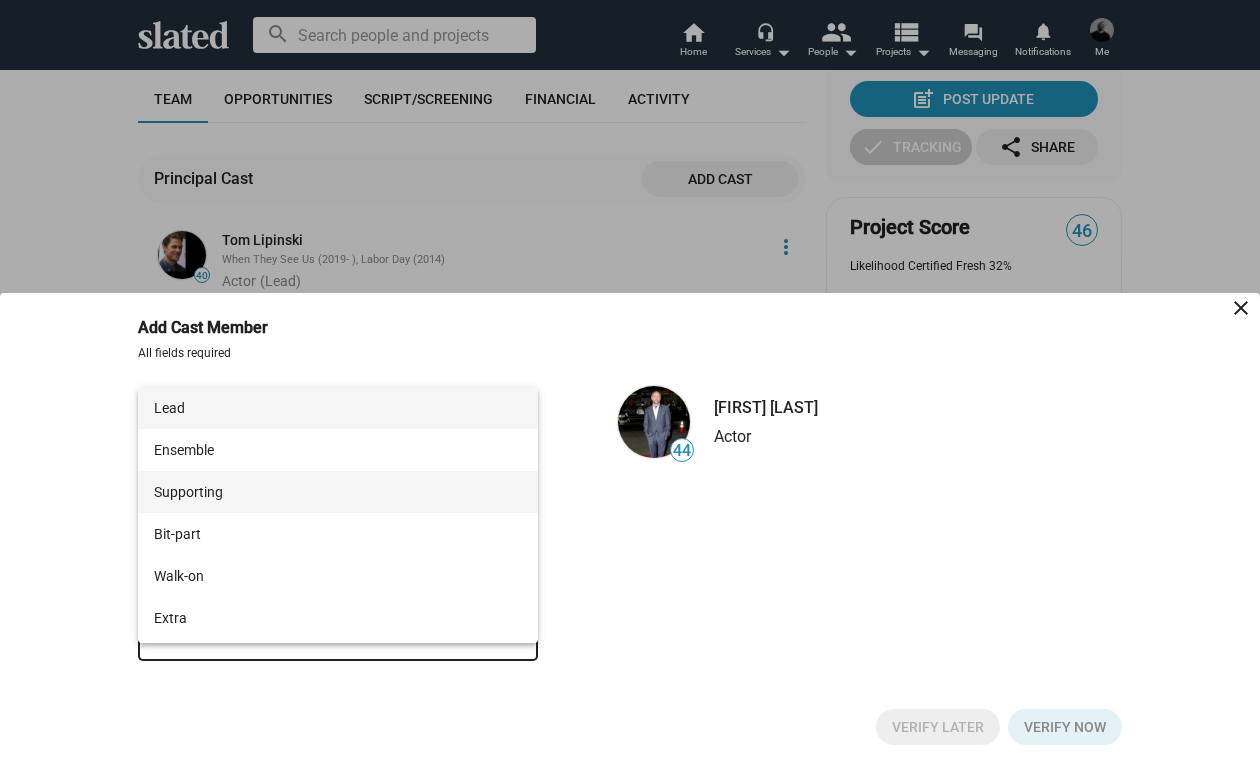click on "Supporting" at bounding box center [338, 492] 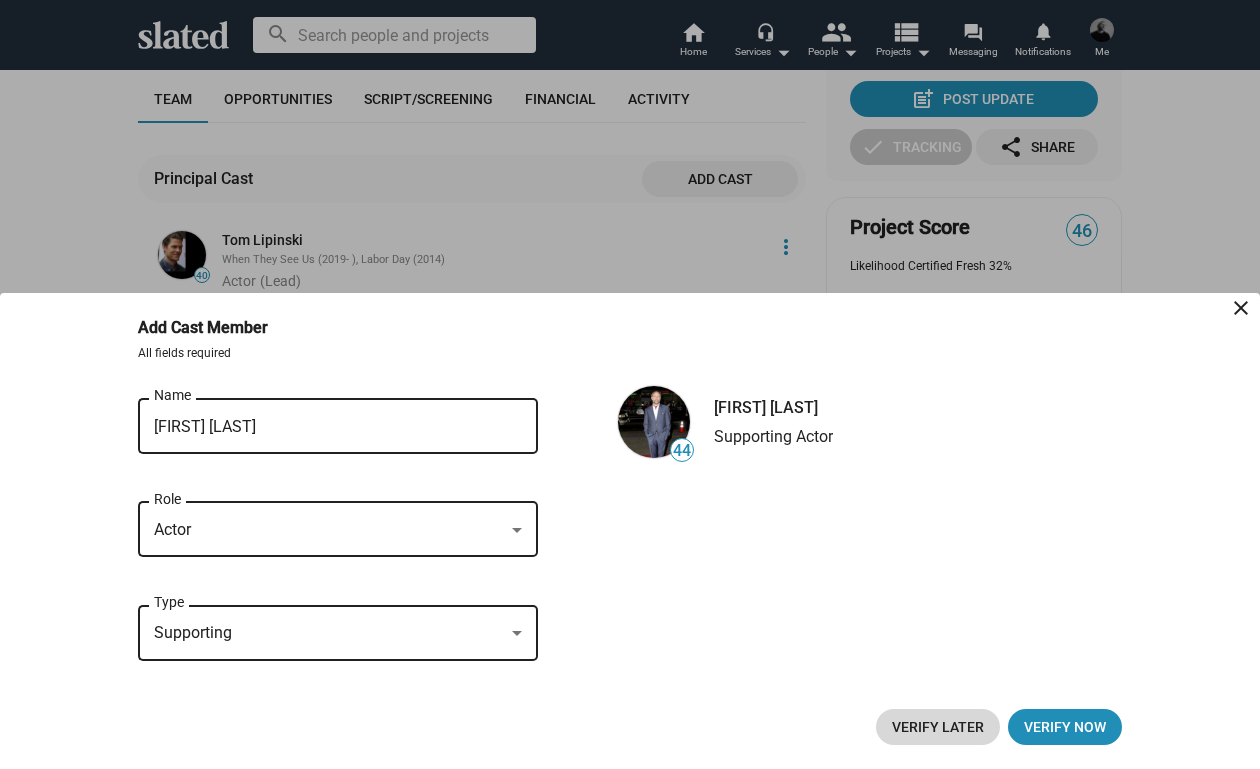click on "Verify Later" at bounding box center [938, 727] 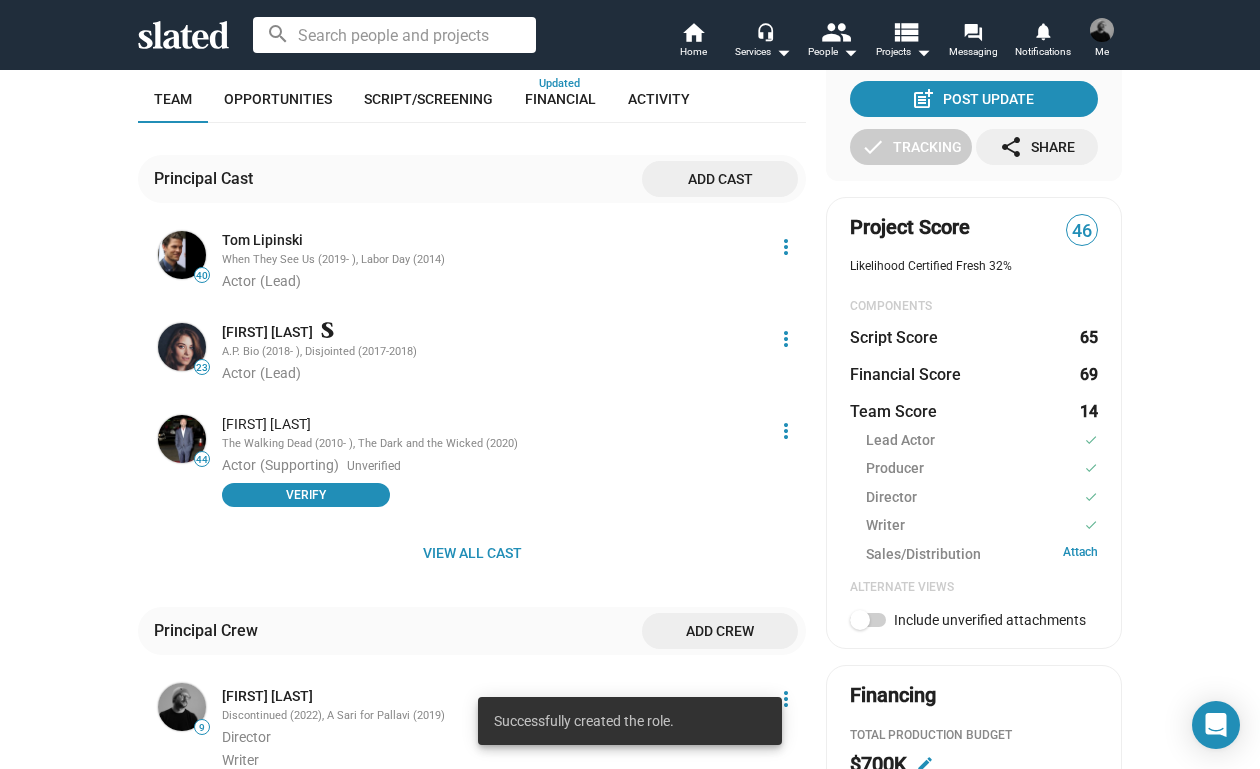 click at bounding box center [868, 620] 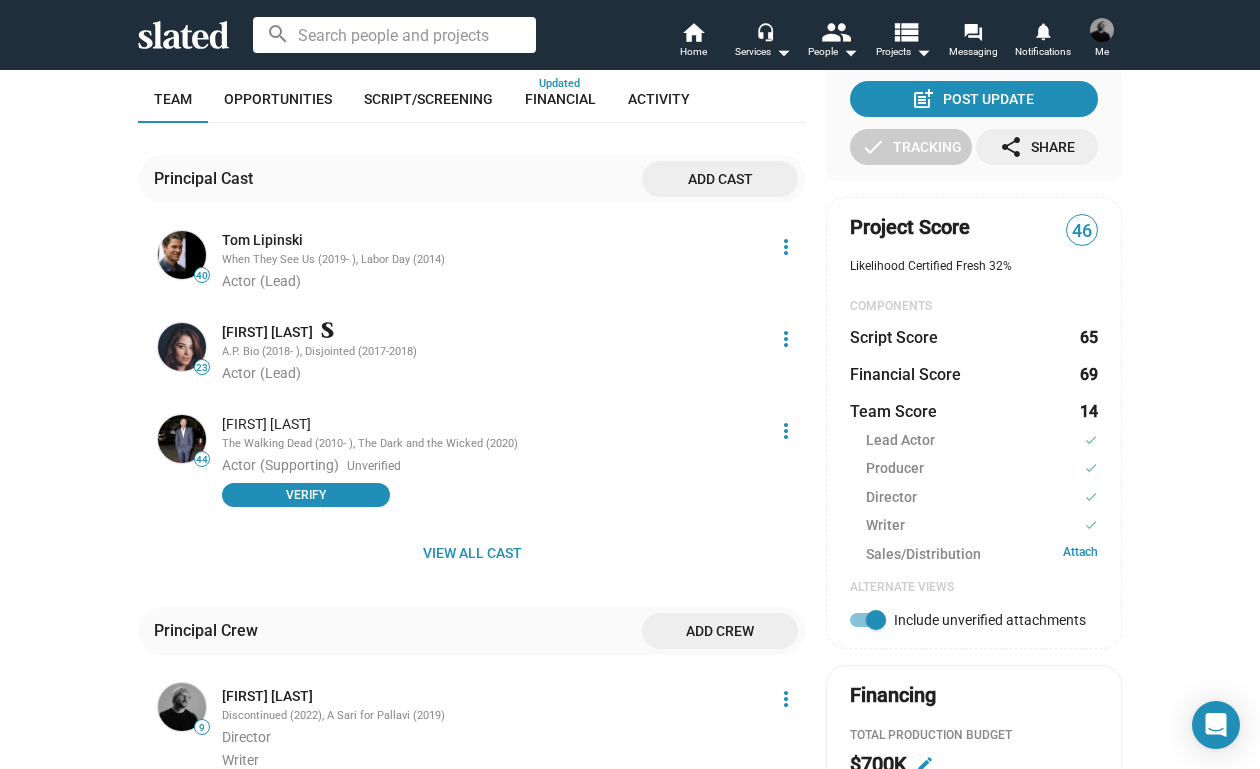 click at bounding box center (876, 620) 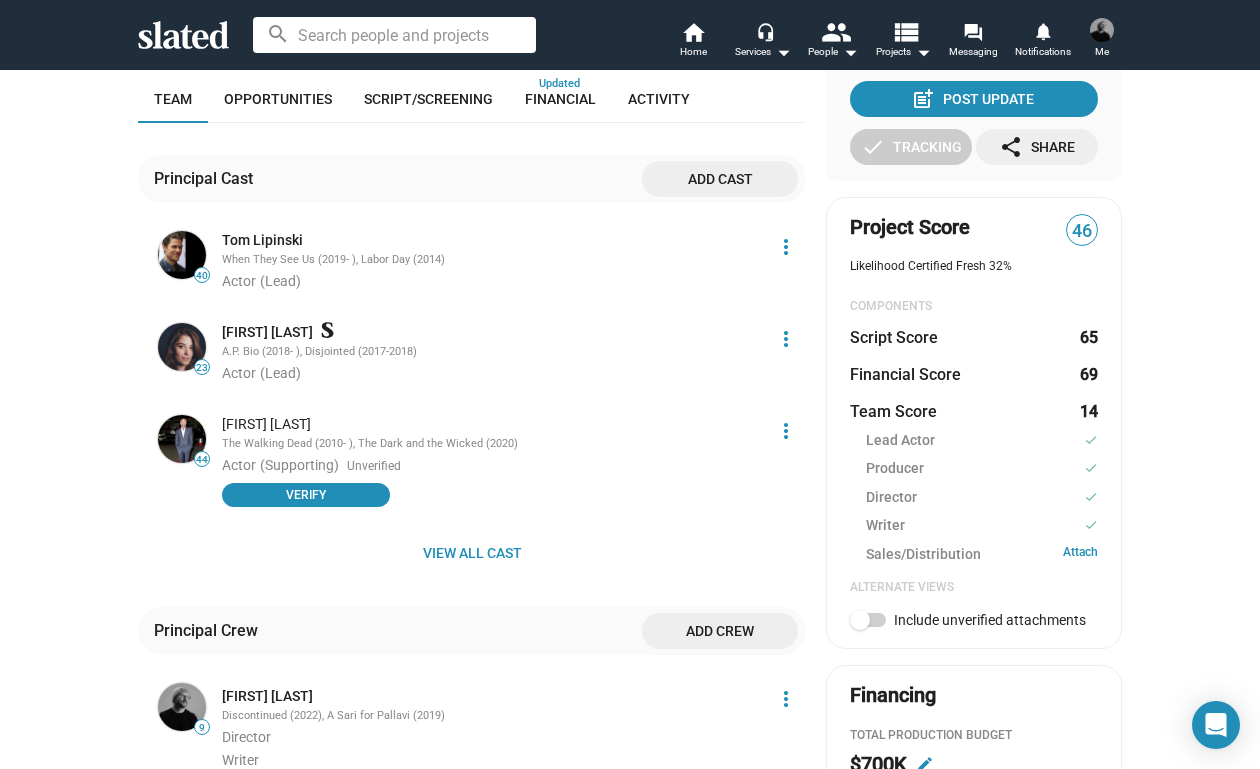 click at bounding box center (868, 620) 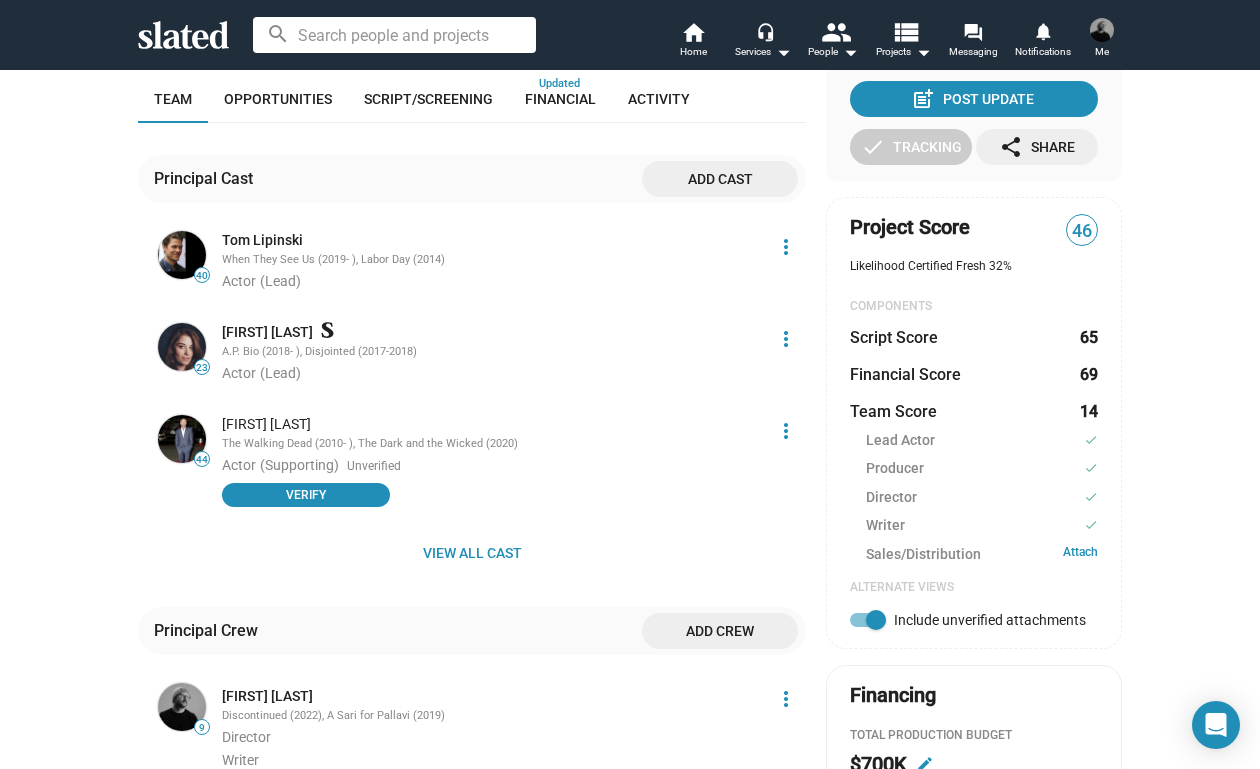 click at bounding box center [876, 620] 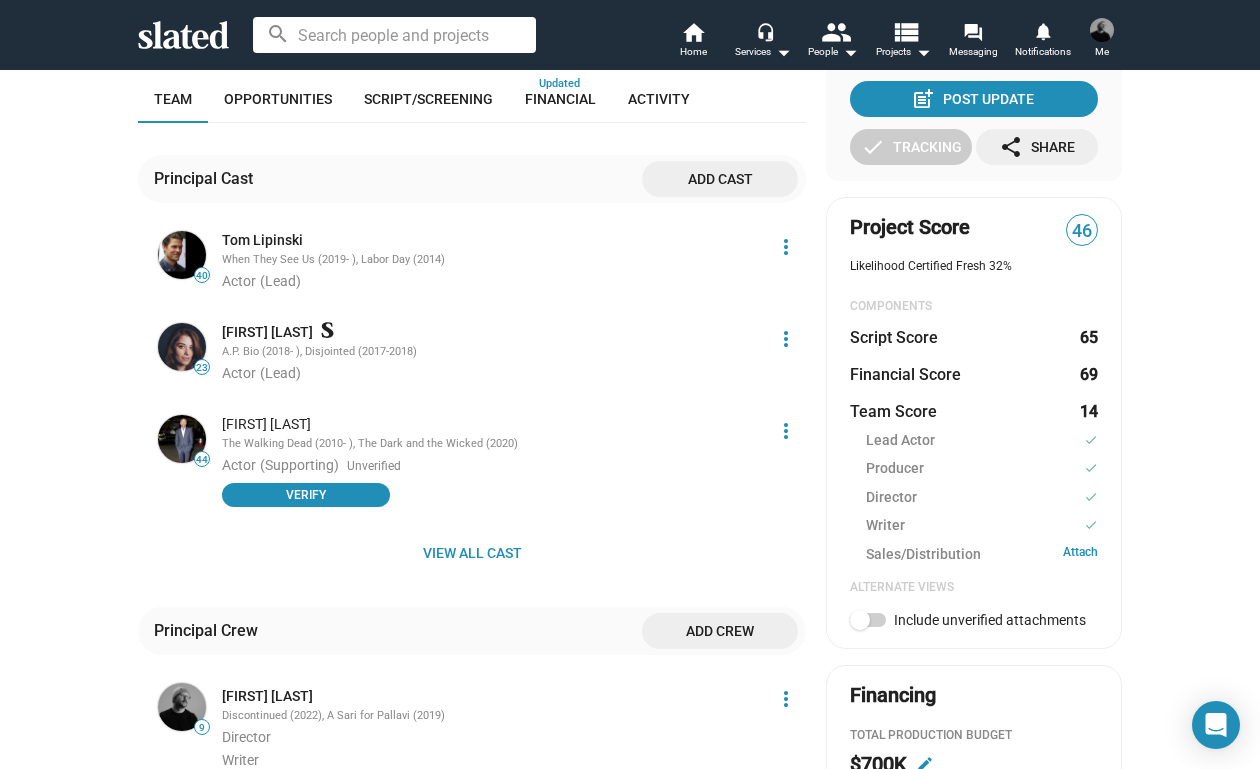 click at bounding box center (868, 620) 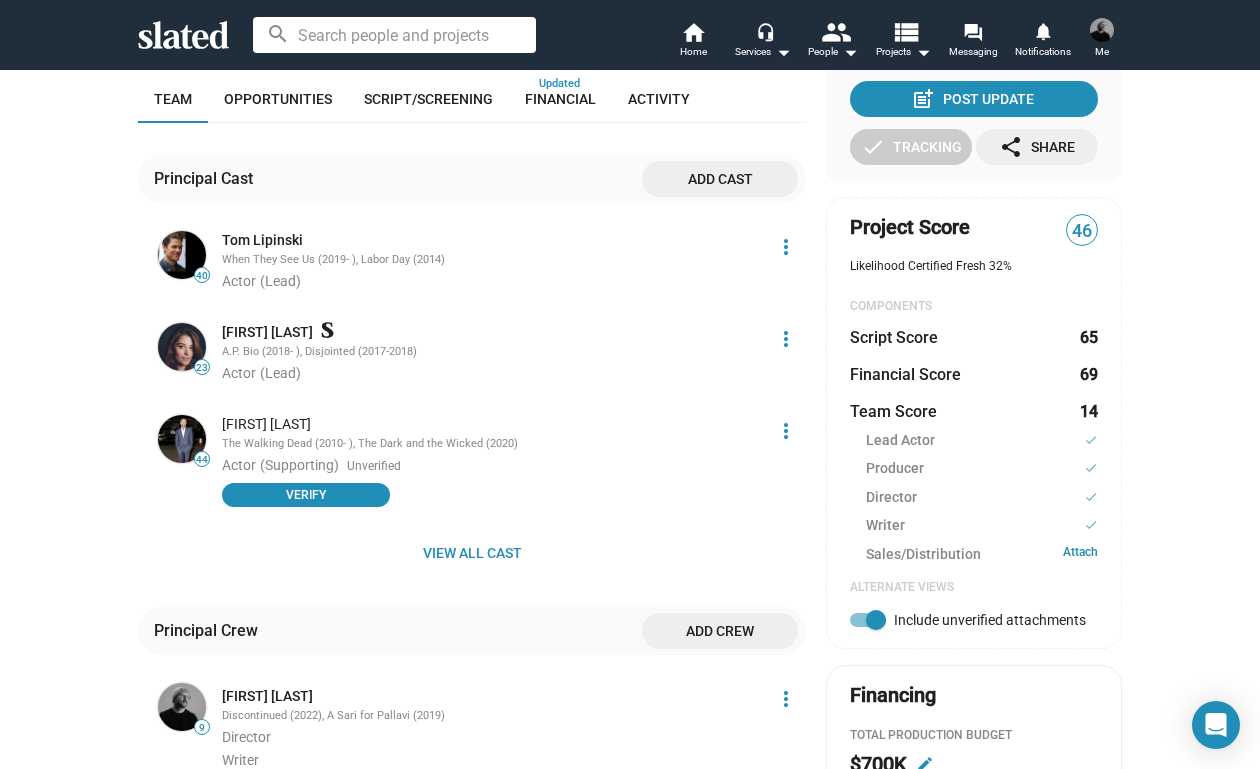 click at bounding box center (876, 620) 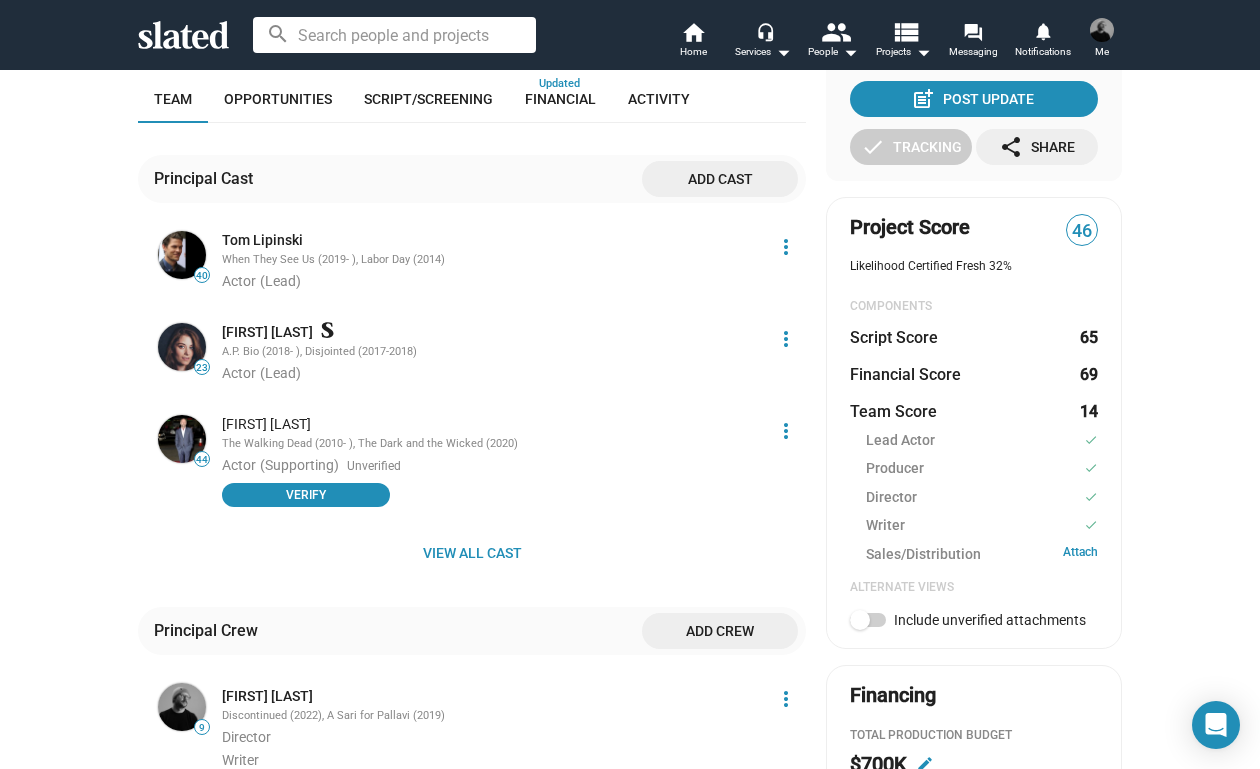 click on "more_vert" 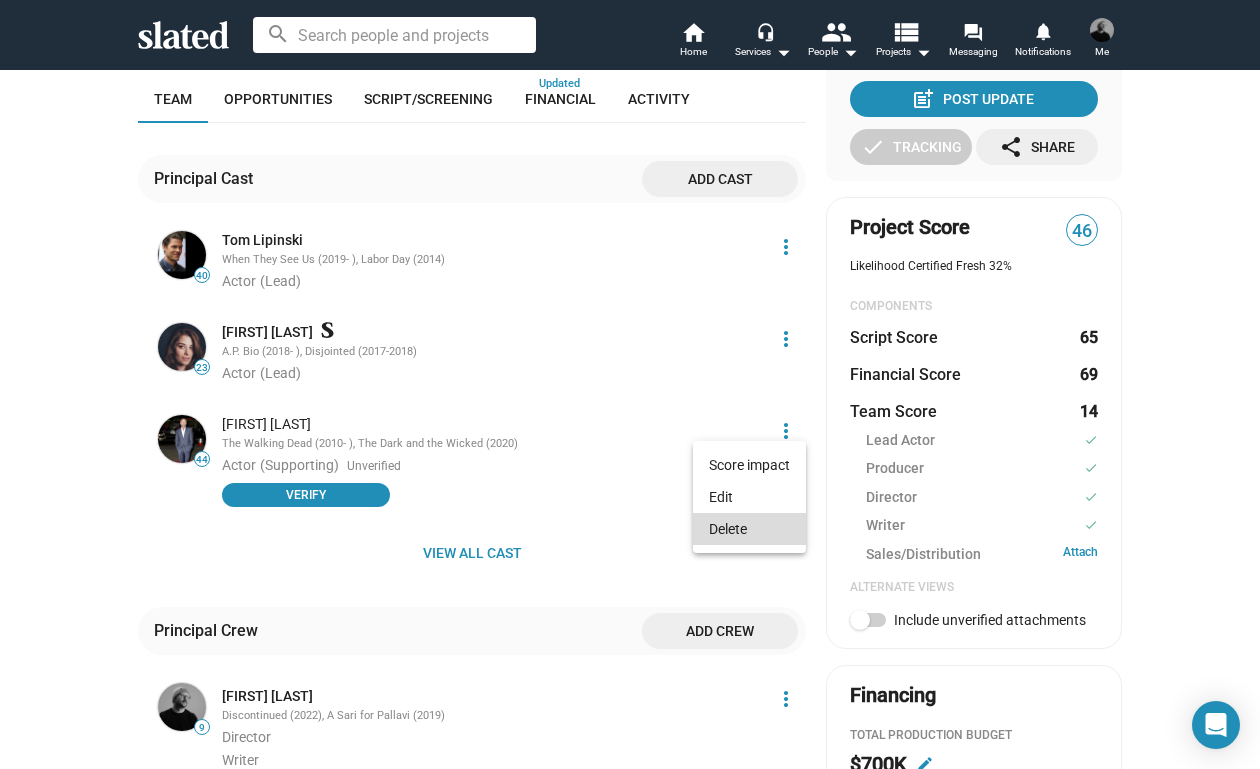click on "Delete" at bounding box center [749, 529] 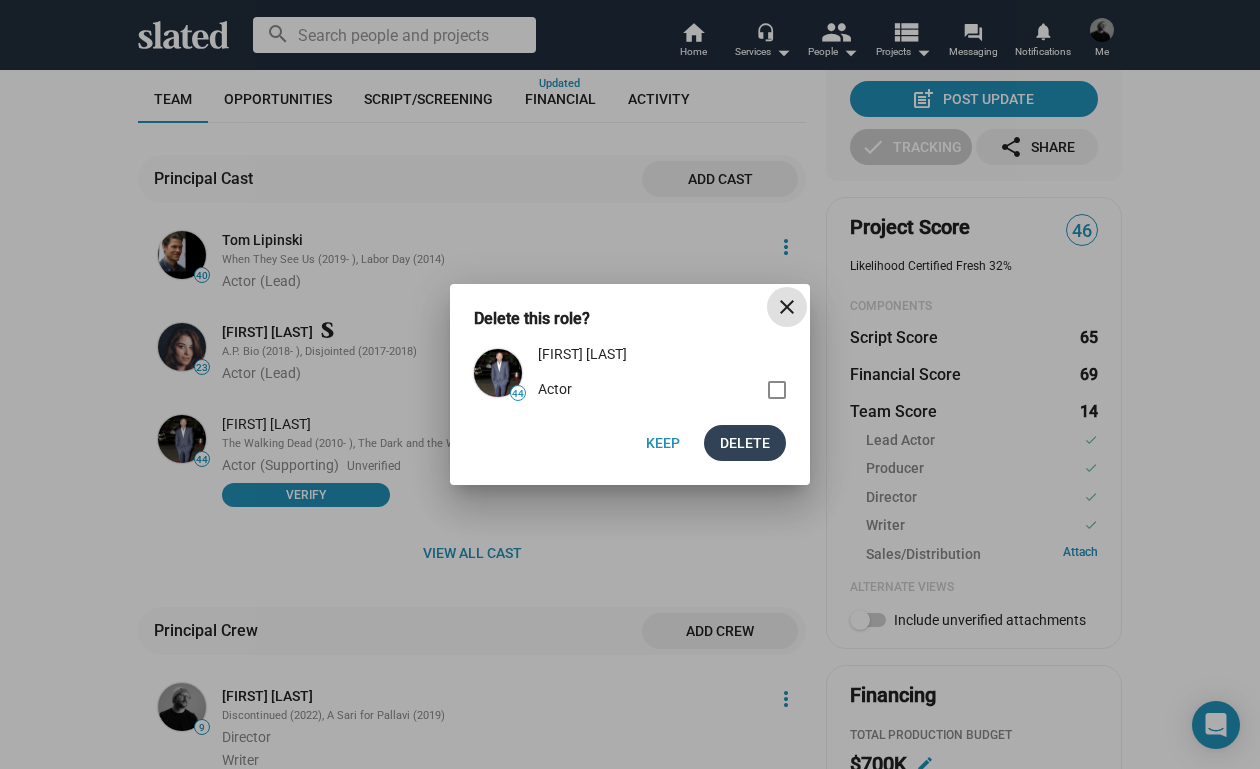 click on "Delete" at bounding box center (745, 443) 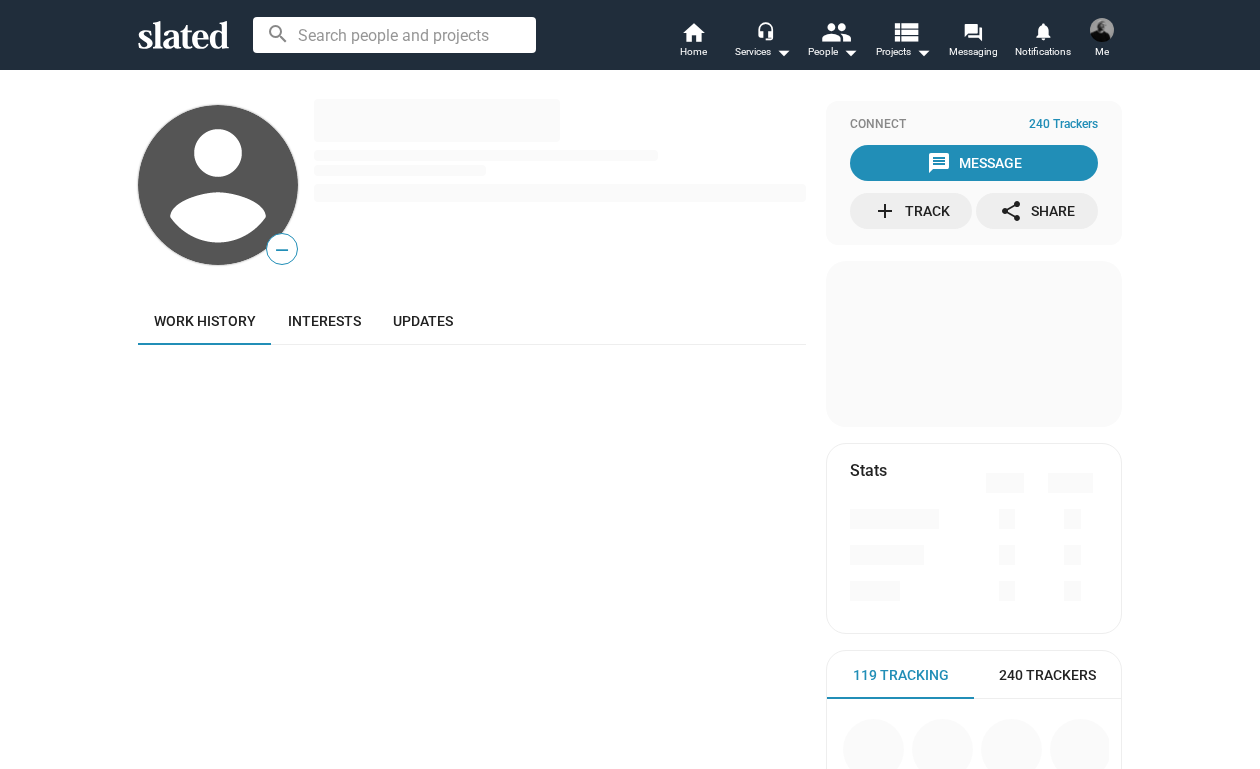 scroll, scrollTop: 0, scrollLeft: 0, axis: both 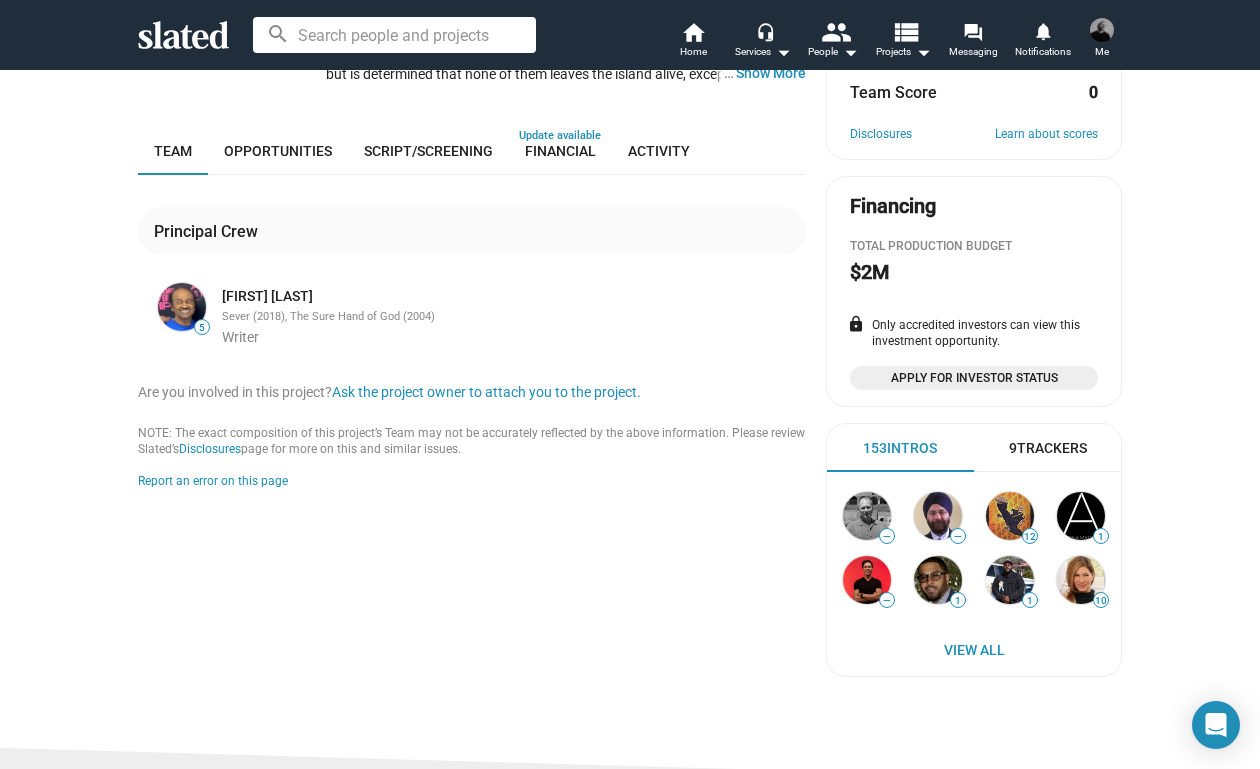 click 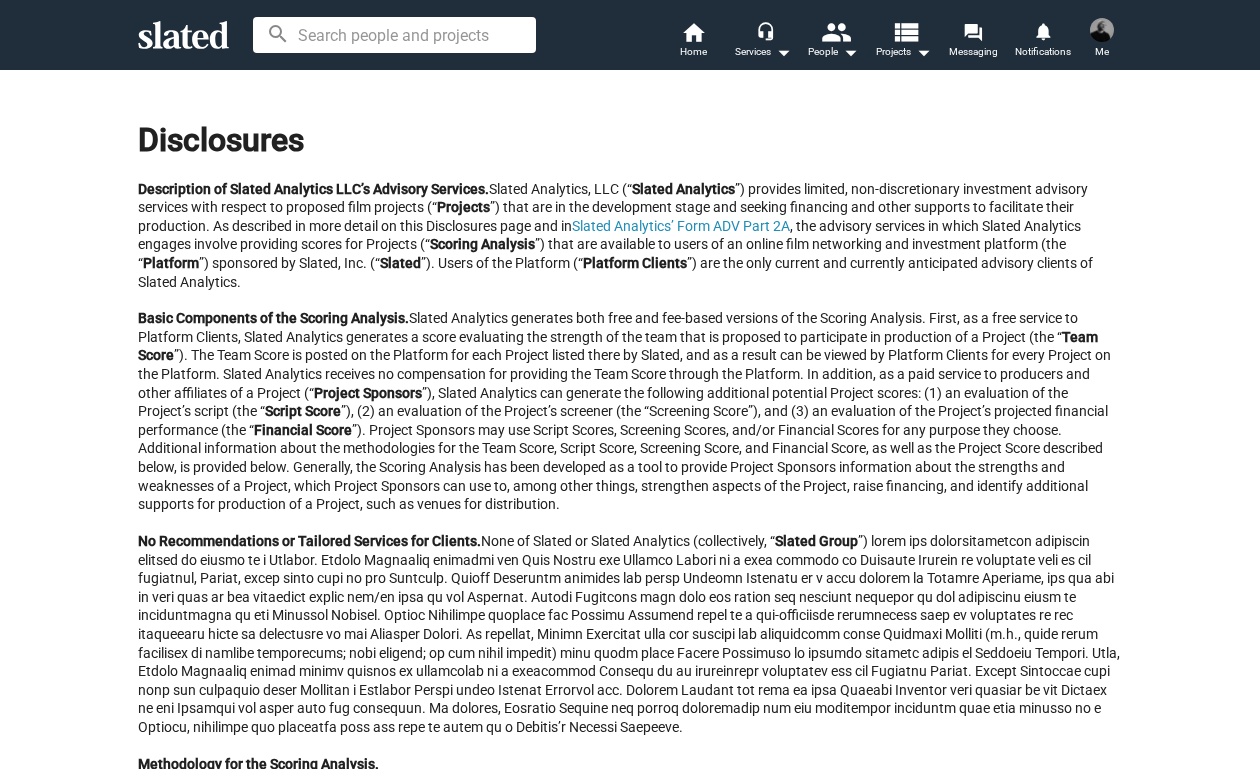 scroll, scrollTop: 0, scrollLeft: 0, axis: both 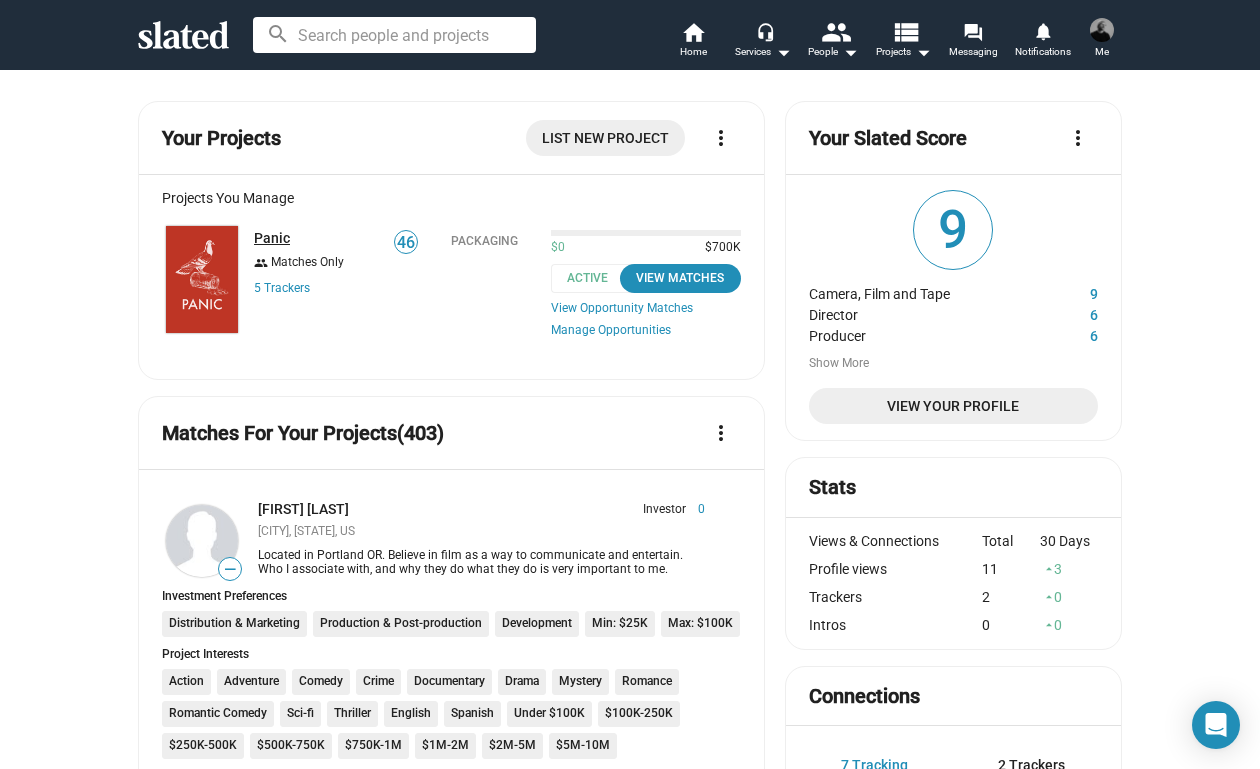 click on "Panic" 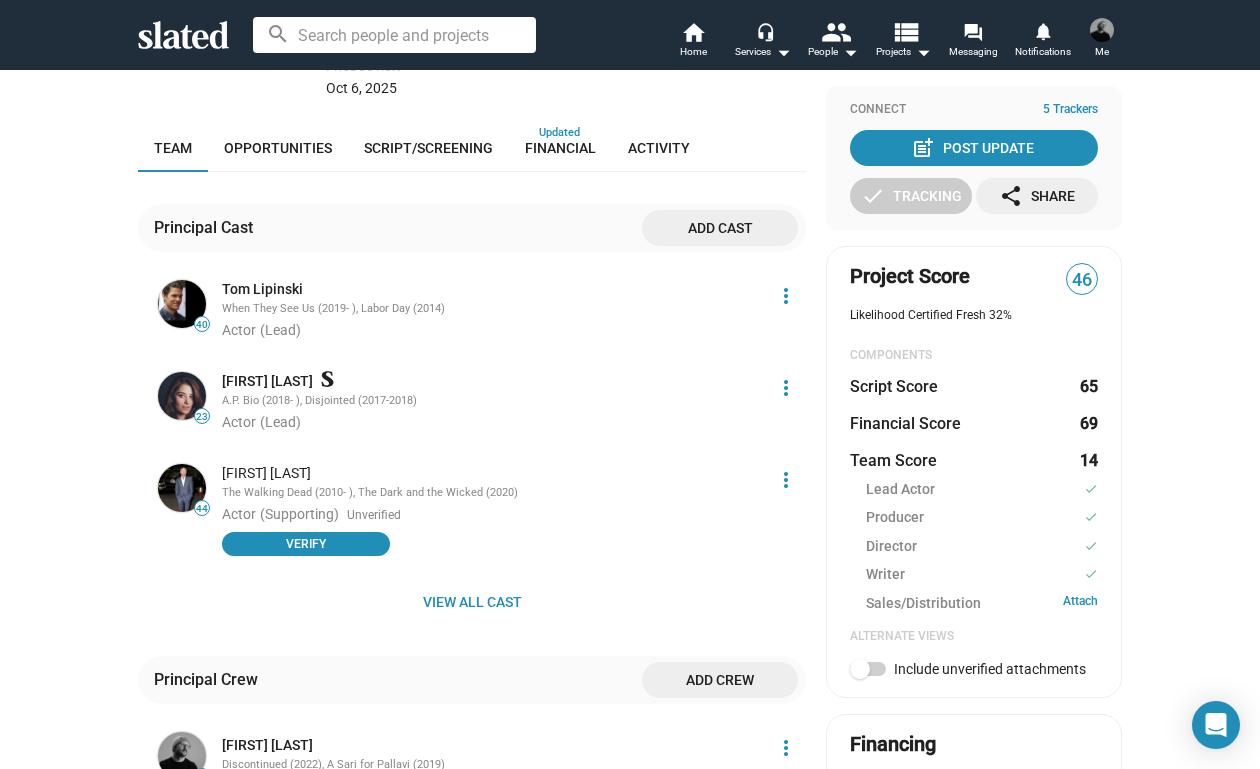 scroll, scrollTop: 248, scrollLeft: 0, axis: vertical 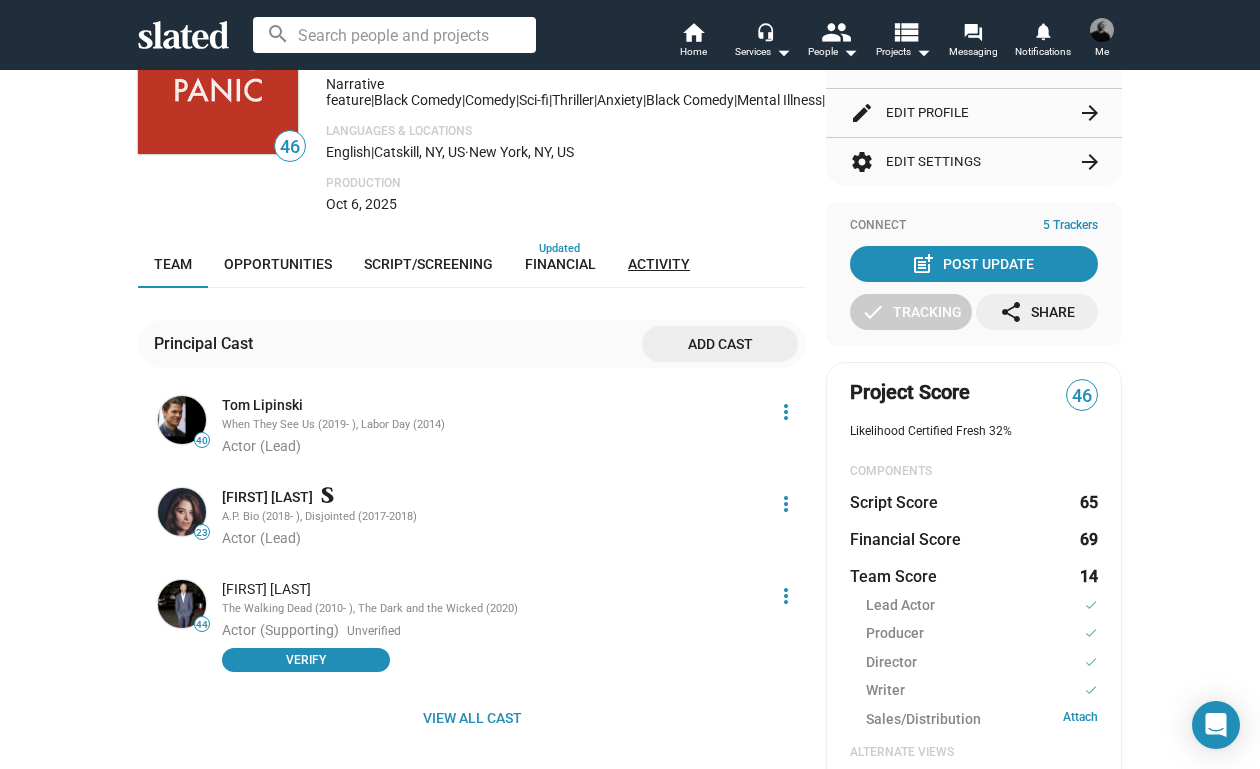 click on "Activity" at bounding box center [659, 264] 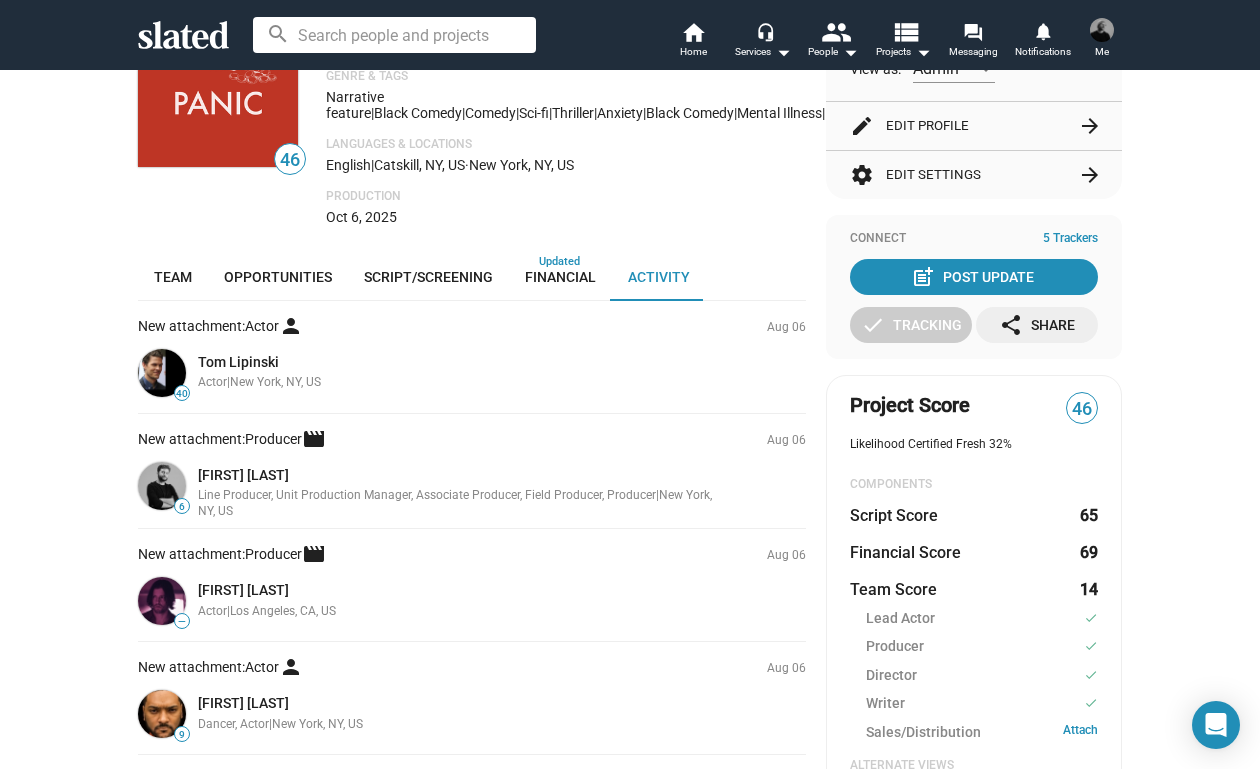 scroll, scrollTop: 149, scrollLeft: 0, axis: vertical 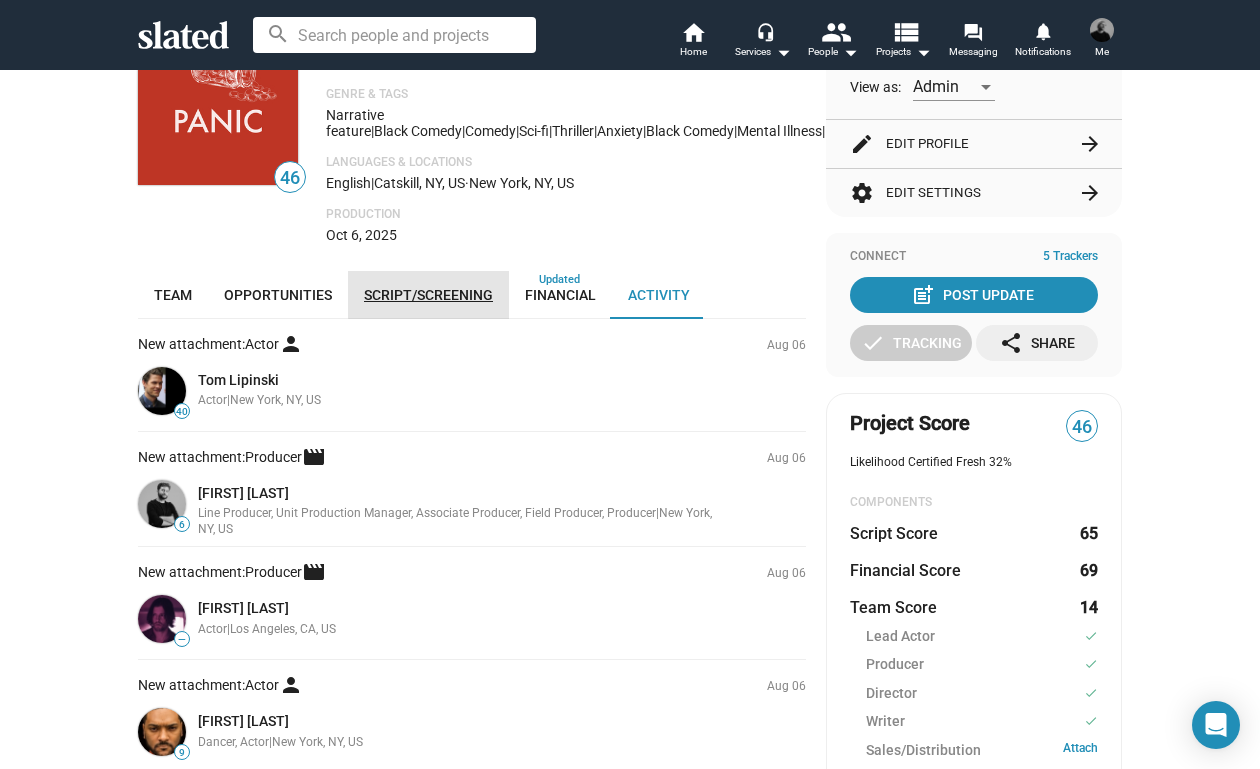 click on "Script/Screening" at bounding box center (428, 295) 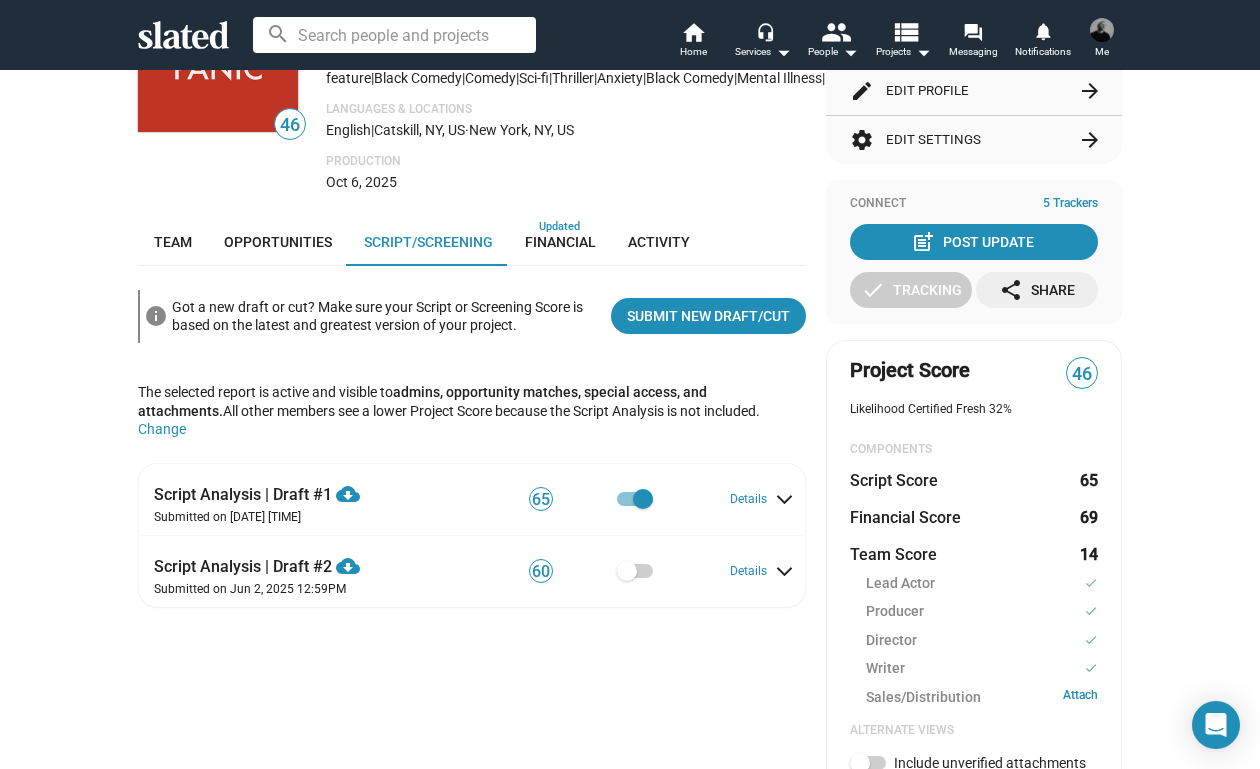 scroll, scrollTop: 18, scrollLeft: 0, axis: vertical 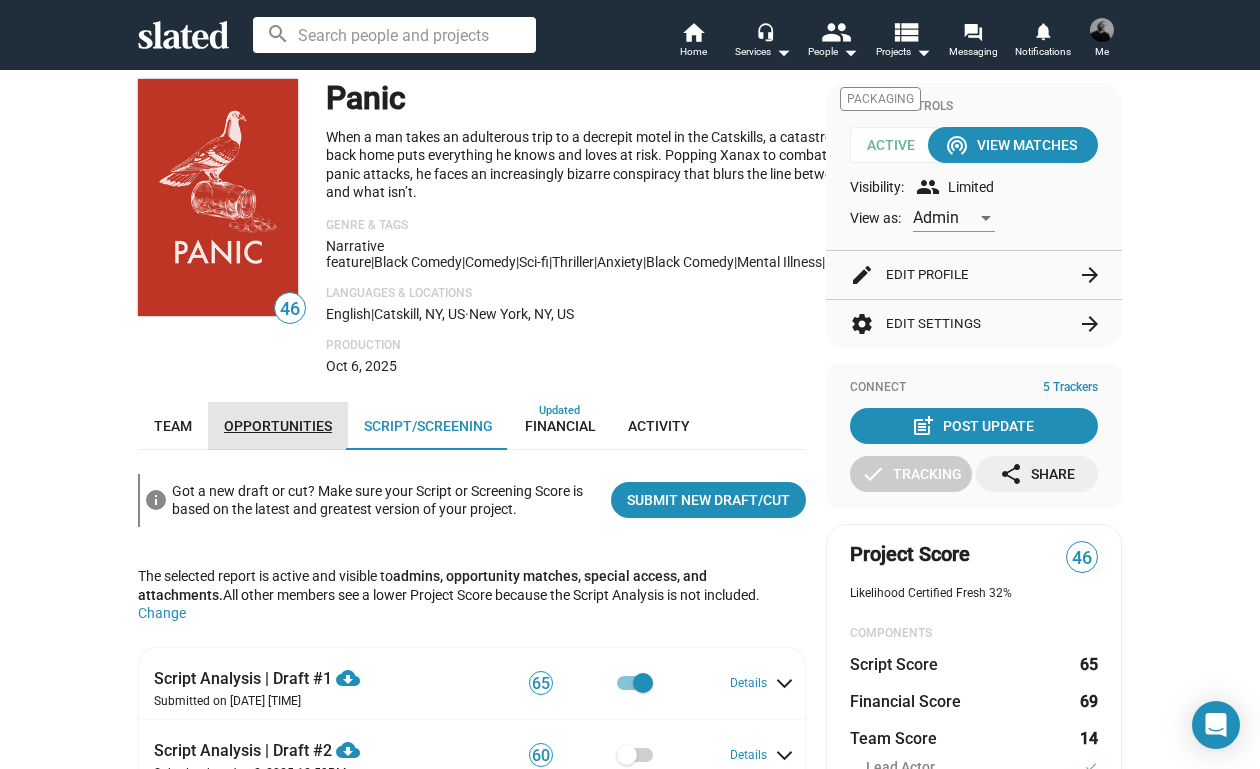click on "Opportunities" at bounding box center (278, 426) 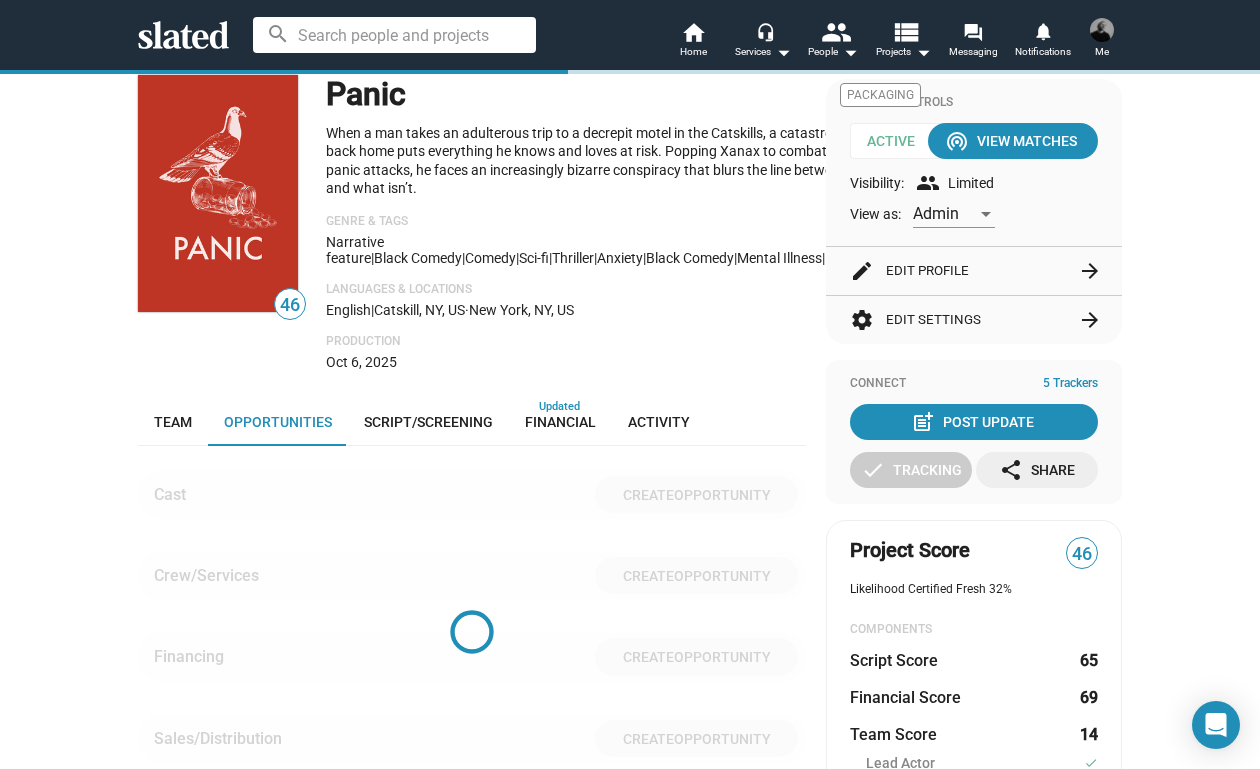 scroll, scrollTop: 345, scrollLeft: 0, axis: vertical 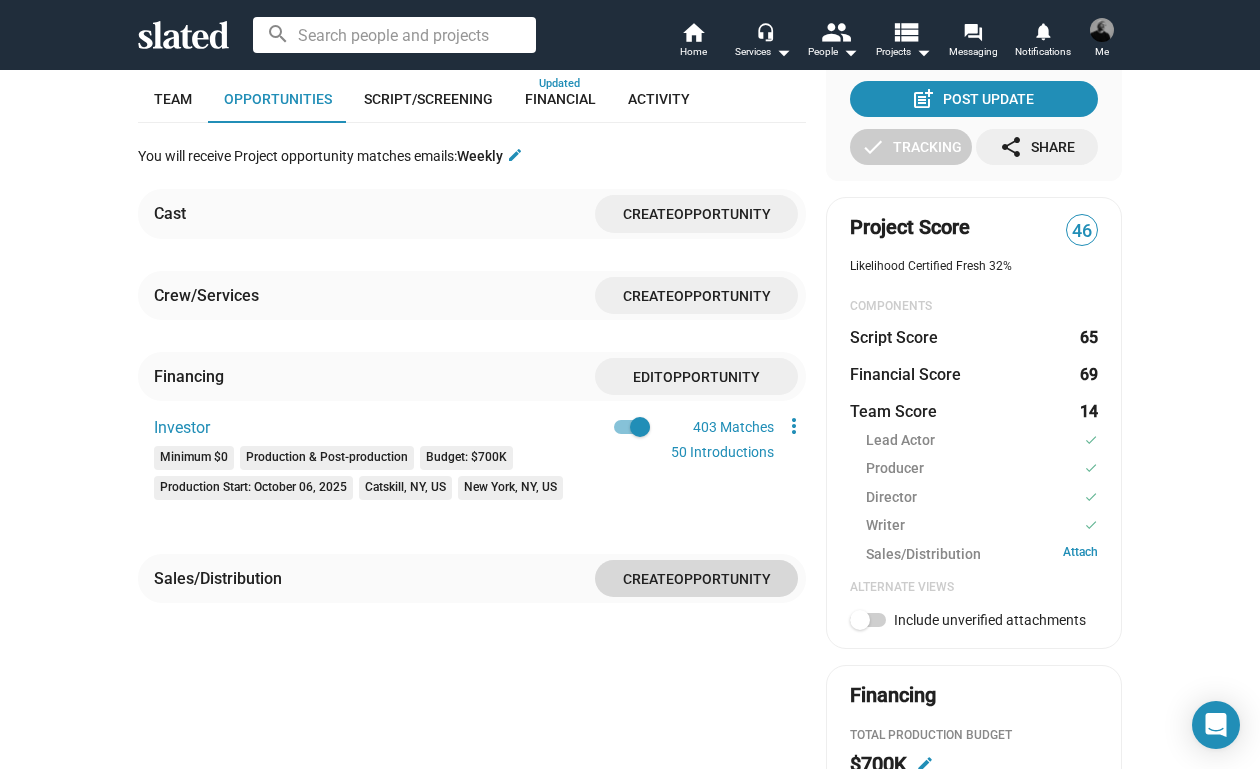click on "Create" 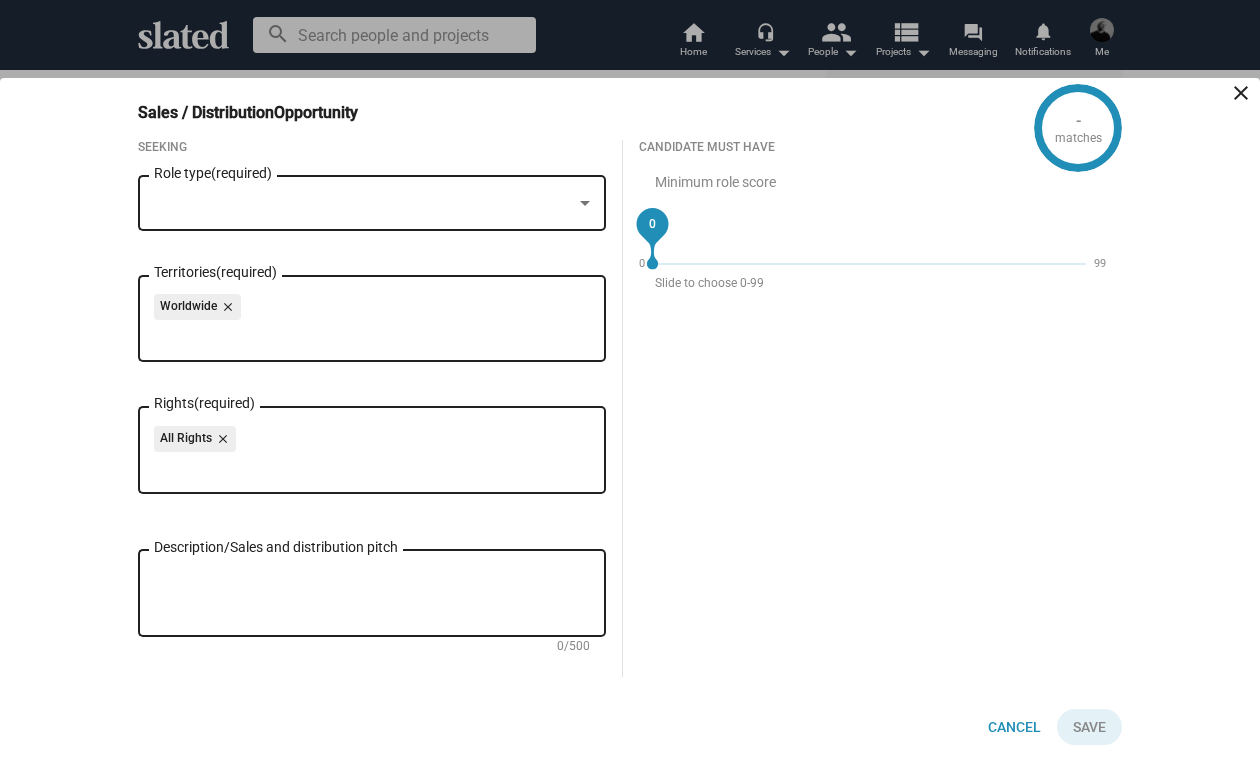 click on "Seeking Role type  (required) Worldwide close Territories (required) All Rights close Rights (required) Description/Sales and distribution pitch  0/500" at bounding box center (372, 408) 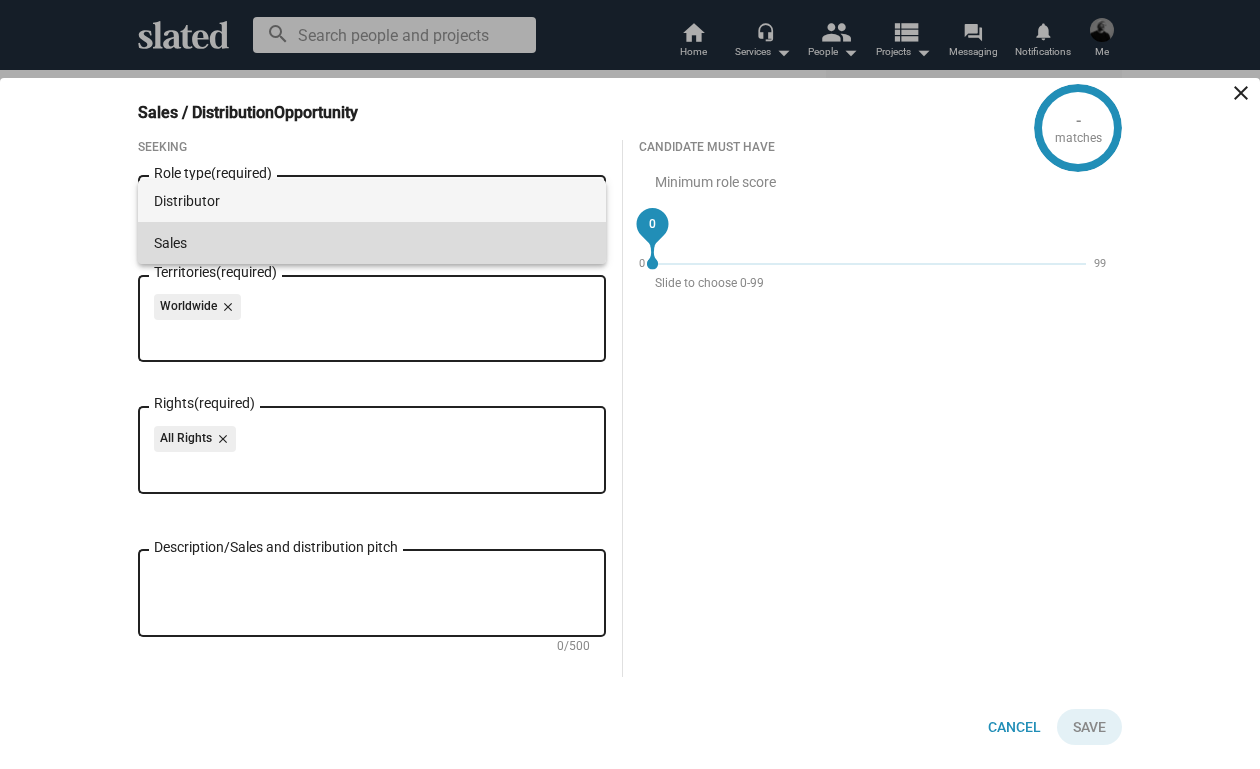 click on "Sales" at bounding box center (372, 243) 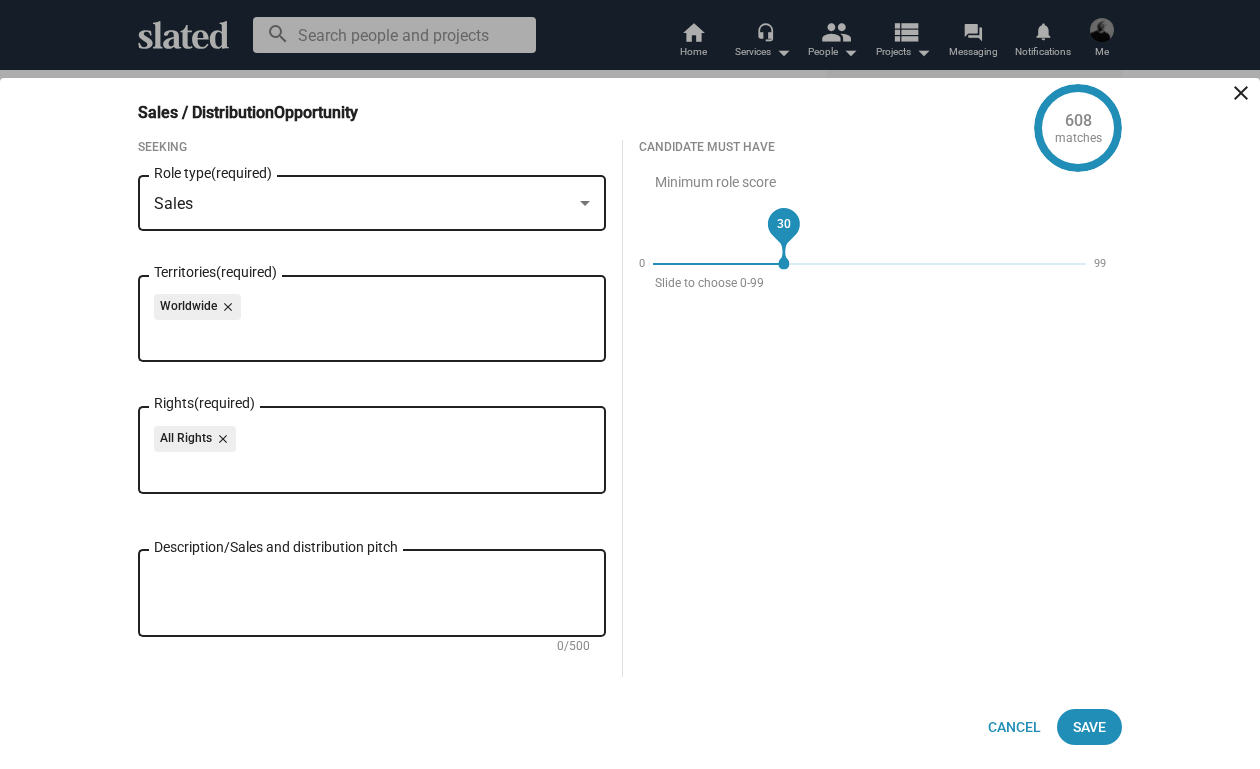 drag, startPoint x: 658, startPoint y: 225, endPoint x: 791, endPoint y: 223, distance: 133.01503 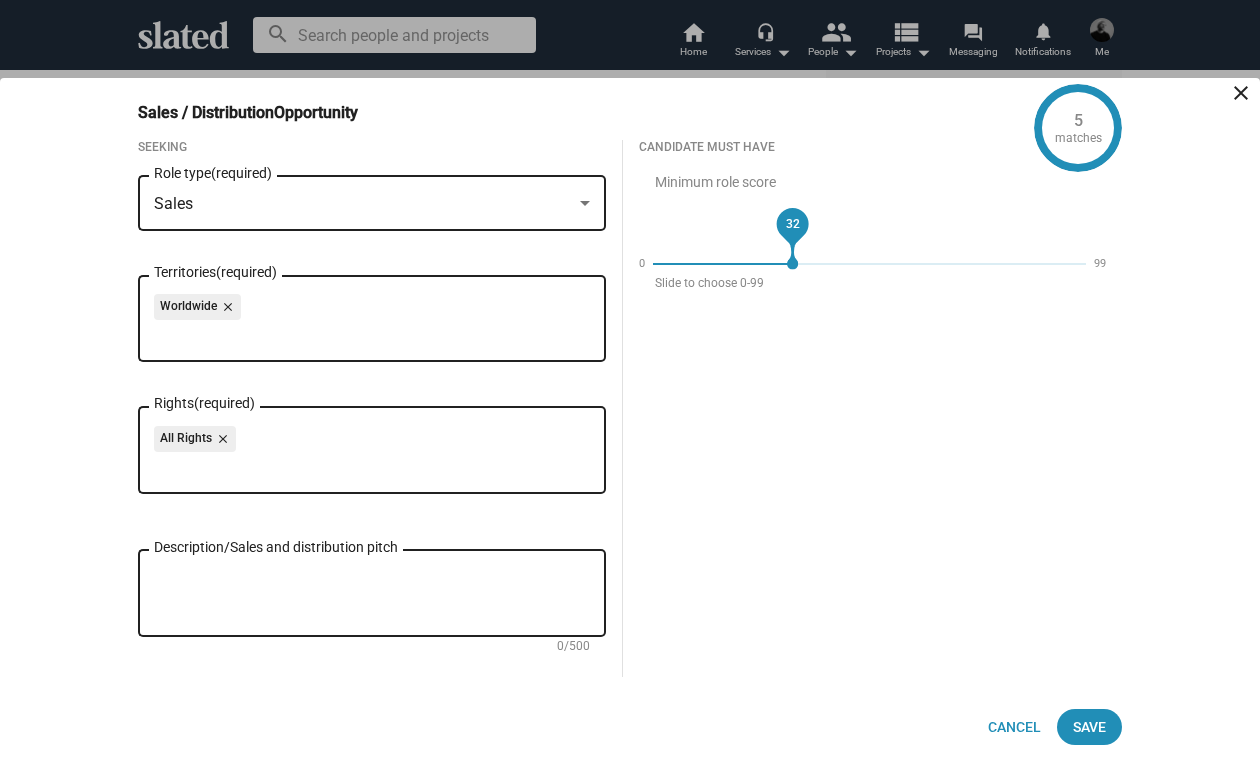 click on "0 32 99" at bounding box center (873, 248) 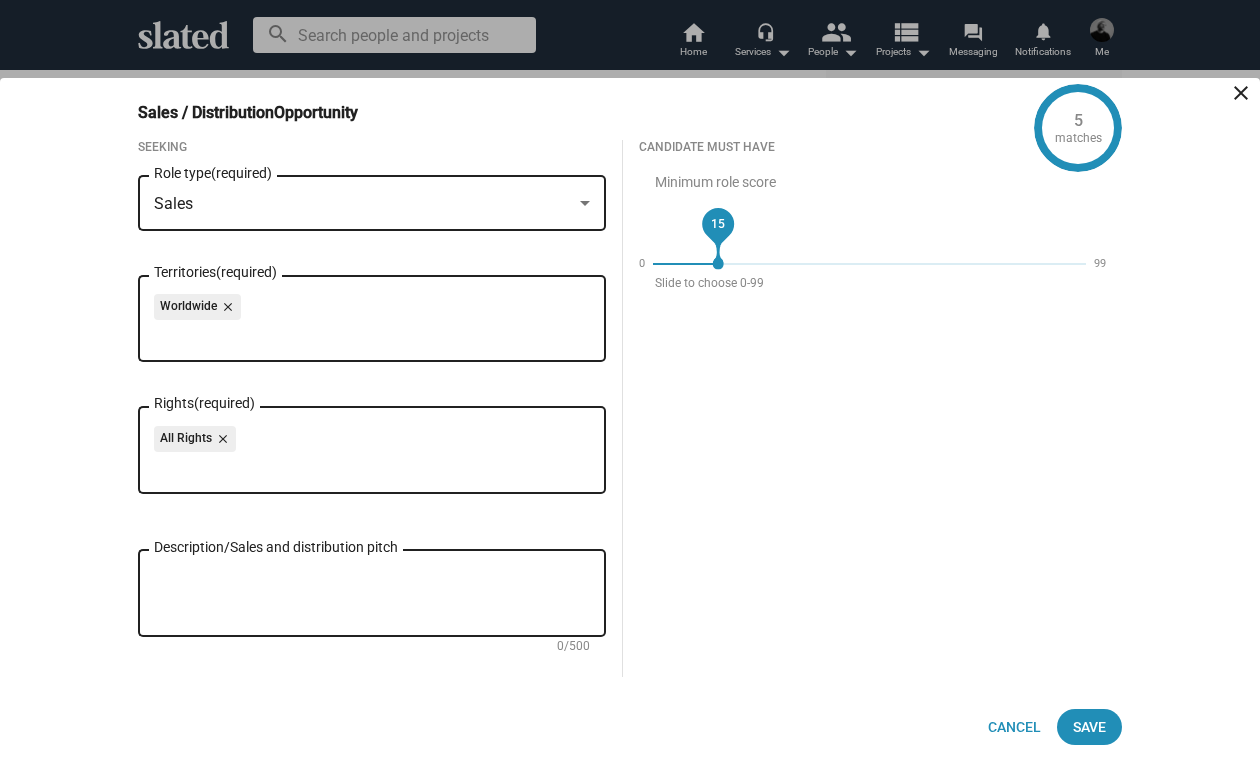 drag, startPoint x: 785, startPoint y: 227, endPoint x: 719, endPoint y: 228, distance: 66.007576 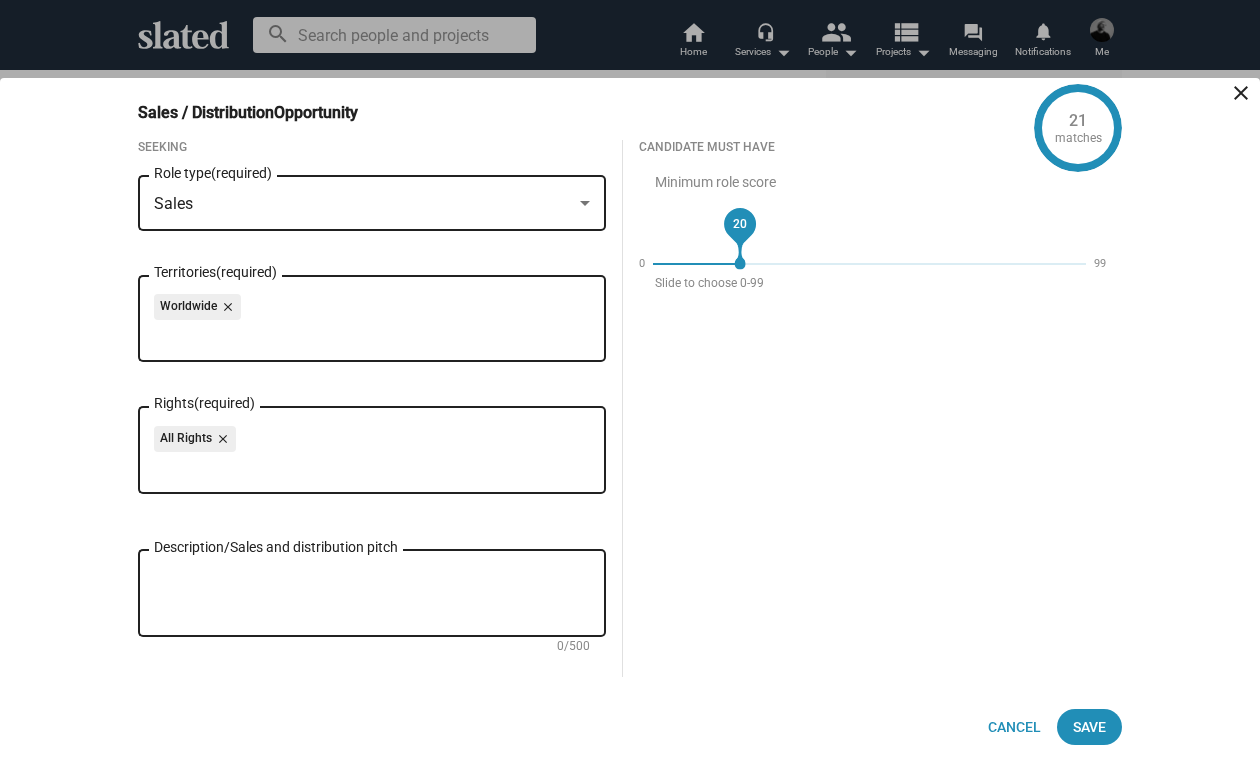 drag, startPoint x: 718, startPoint y: 228, endPoint x: 739, endPoint y: 229, distance: 21.023796 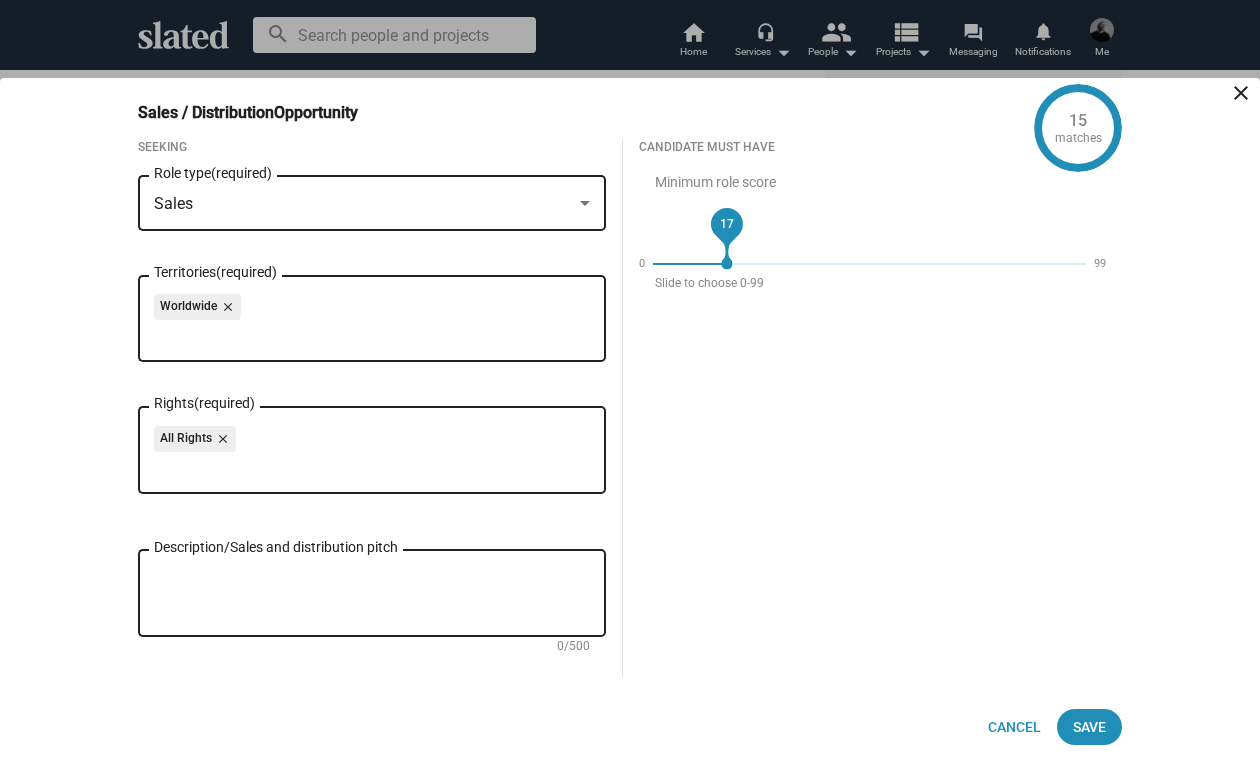drag, startPoint x: 739, startPoint y: 229, endPoint x: 718, endPoint y: 229, distance: 21 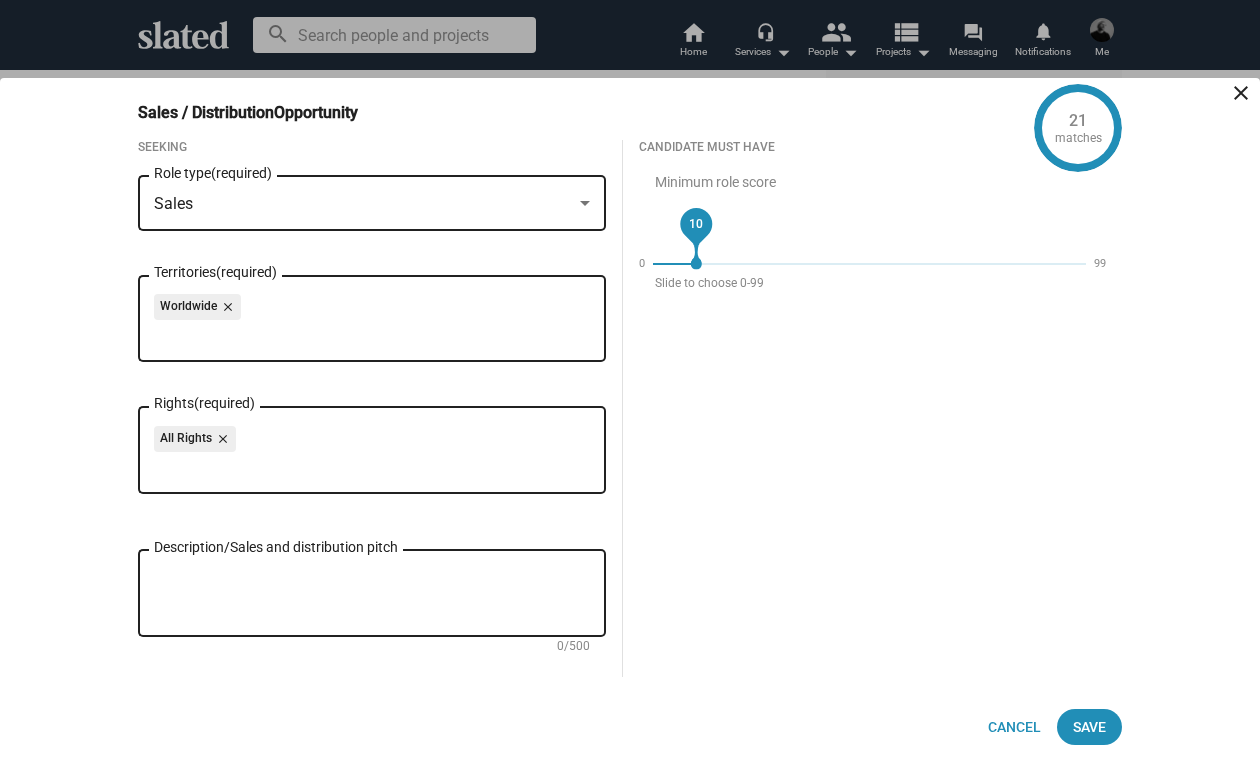 drag, startPoint x: 717, startPoint y: 229, endPoint x: 697, endPoint y: 234, distance: 20.615528 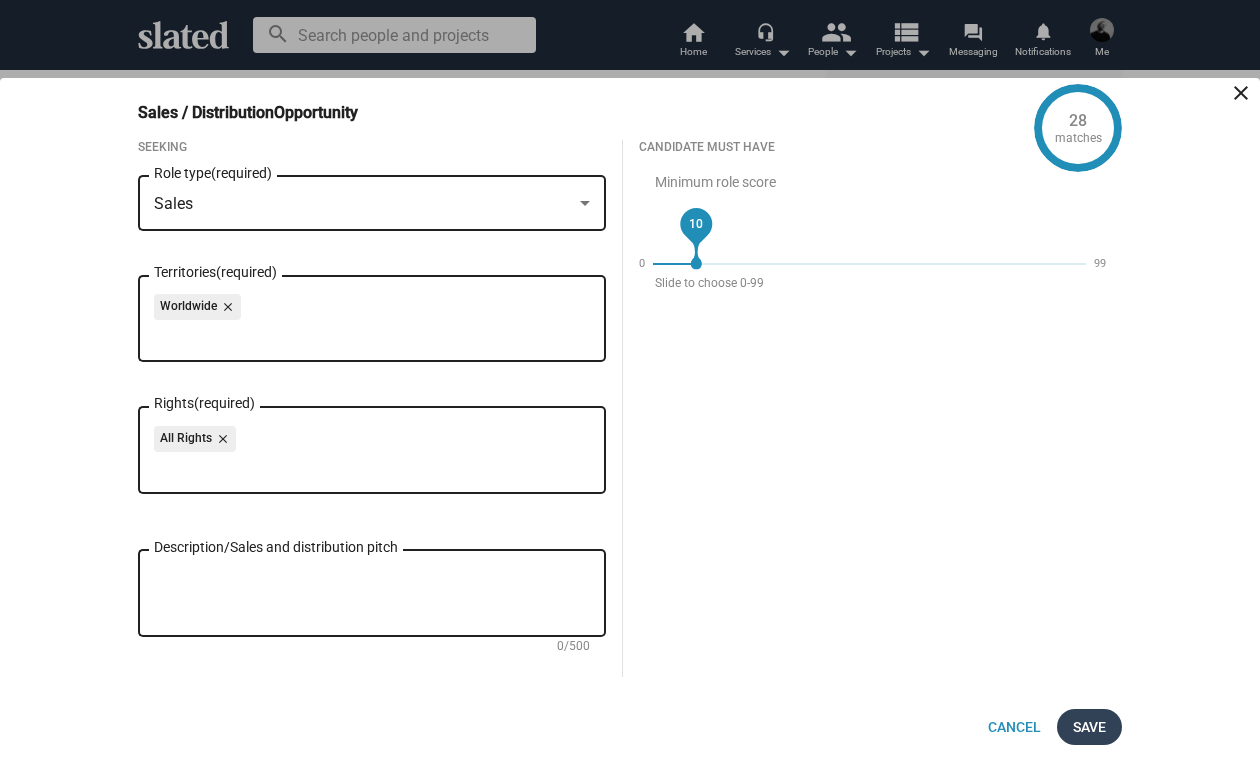 click on "Save" at bounding box center (1089, 727) 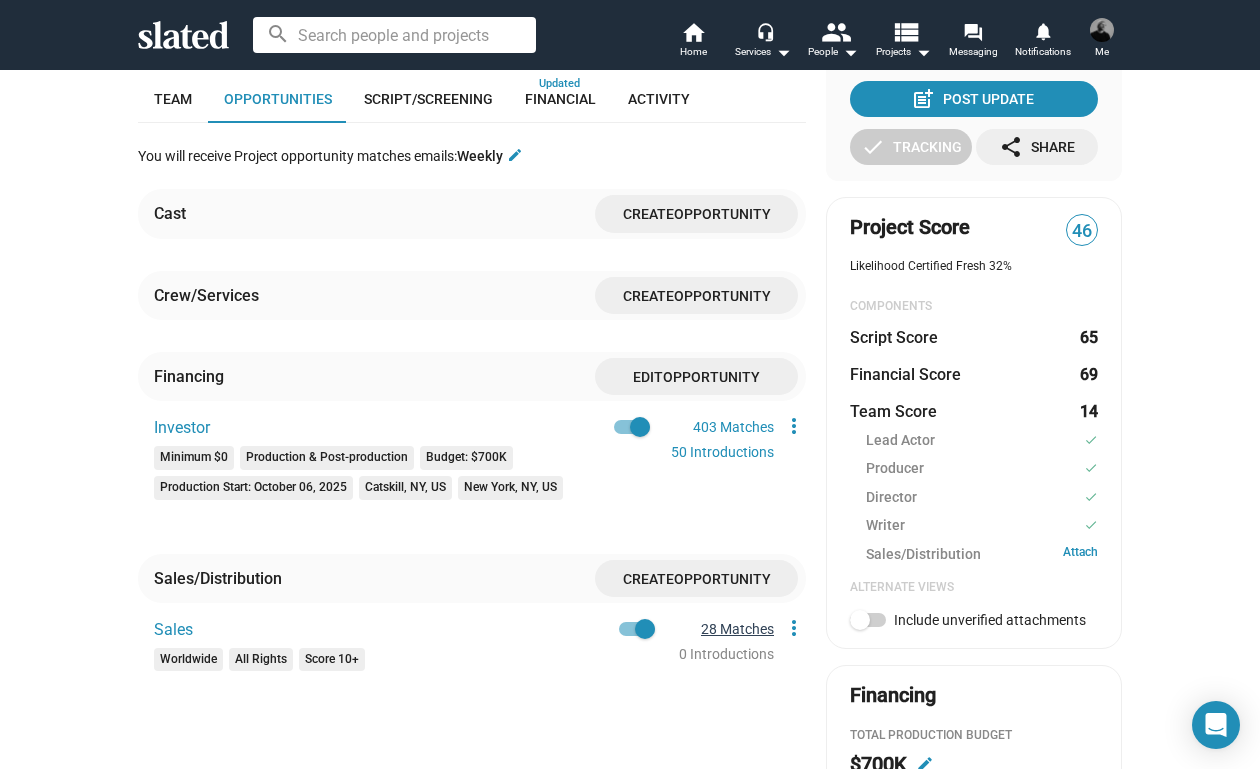 click on "28 Matches" 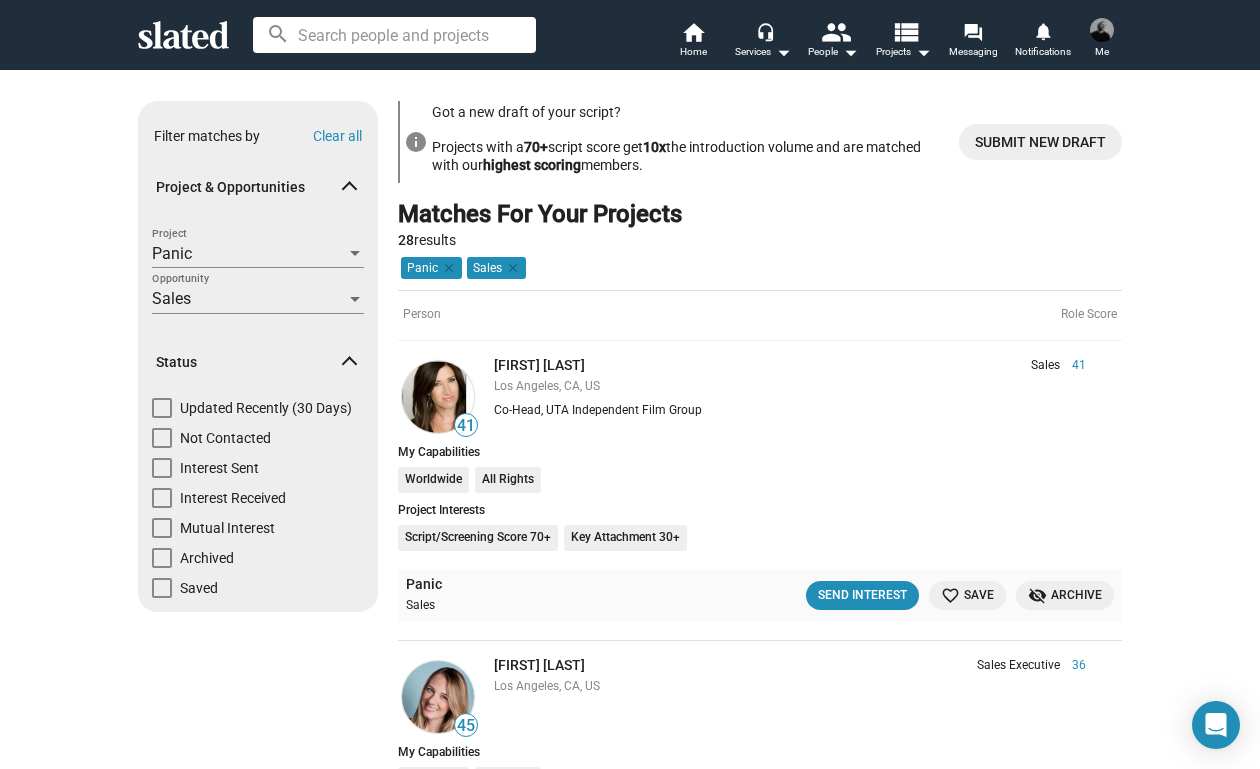 scroll, scrollTop: 0, scrollLeft: 0, axis: both 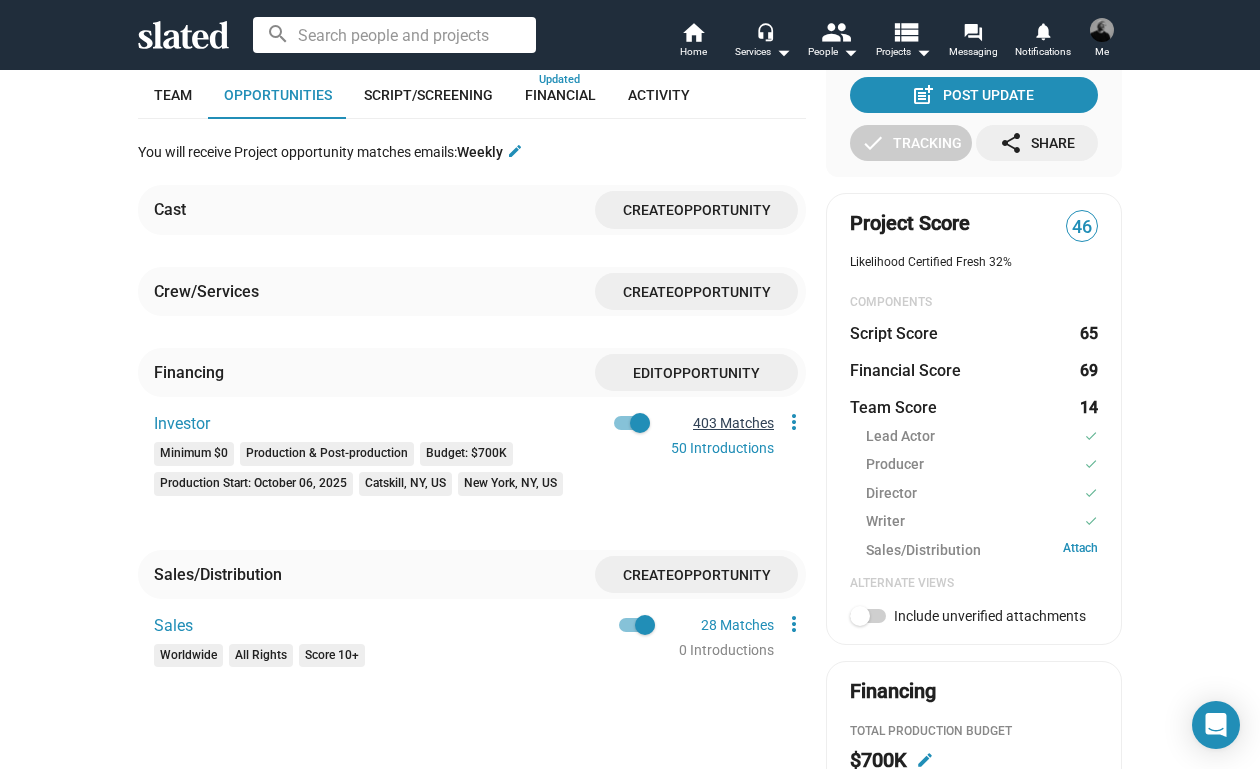 click on "403 Matches" 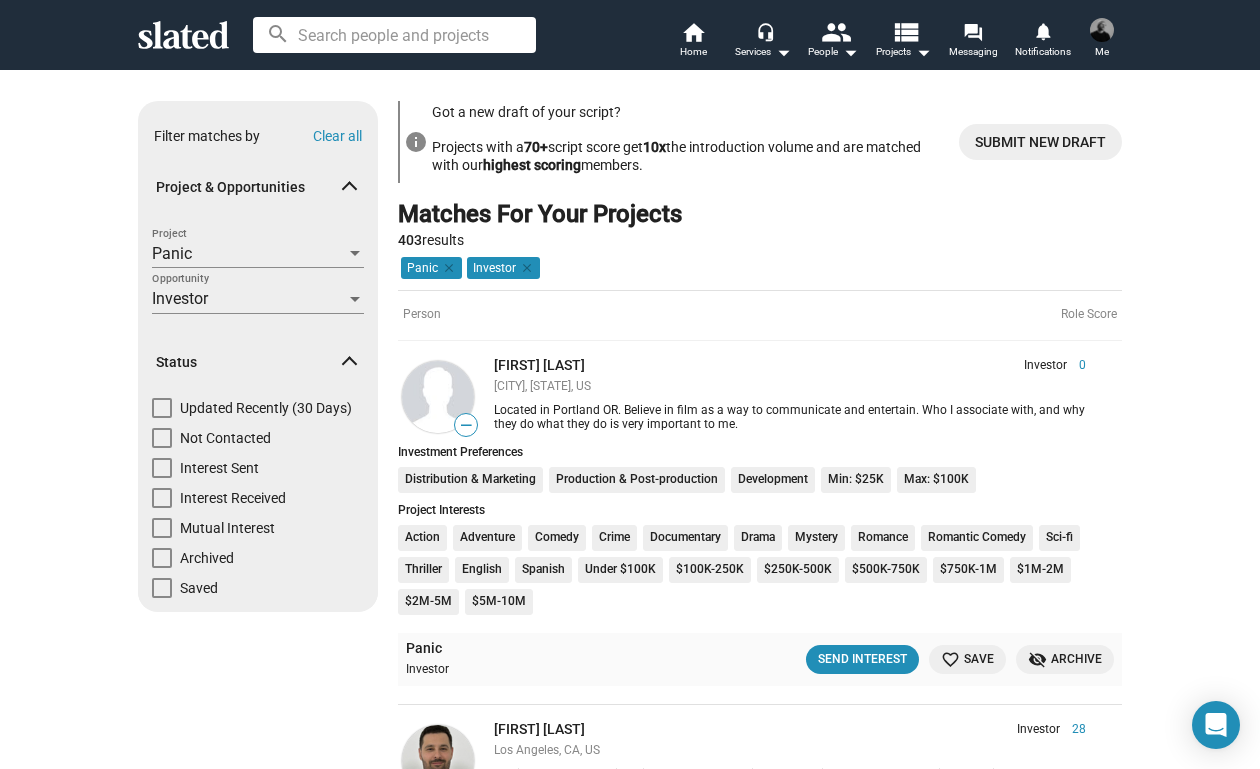 scroll, scrollTop: 0, scrollLeft: 0, axis: both 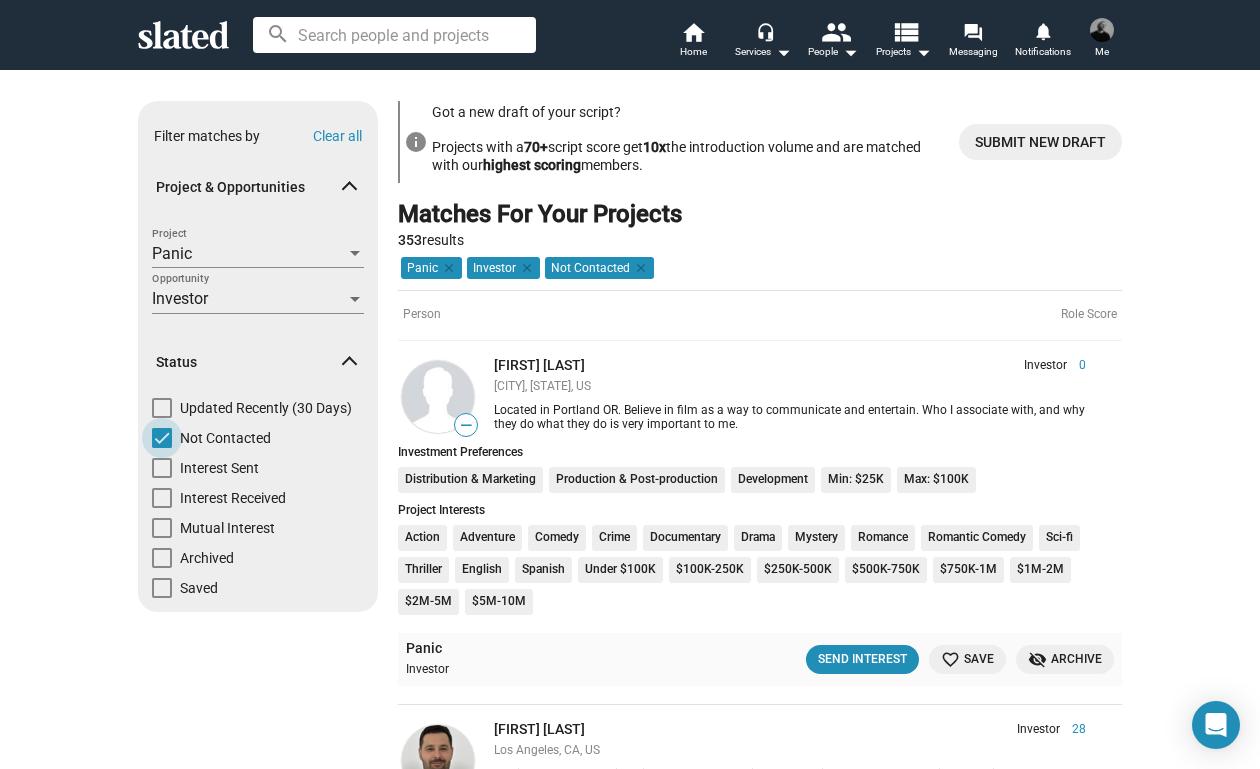 click at bounding box center (162, 438) 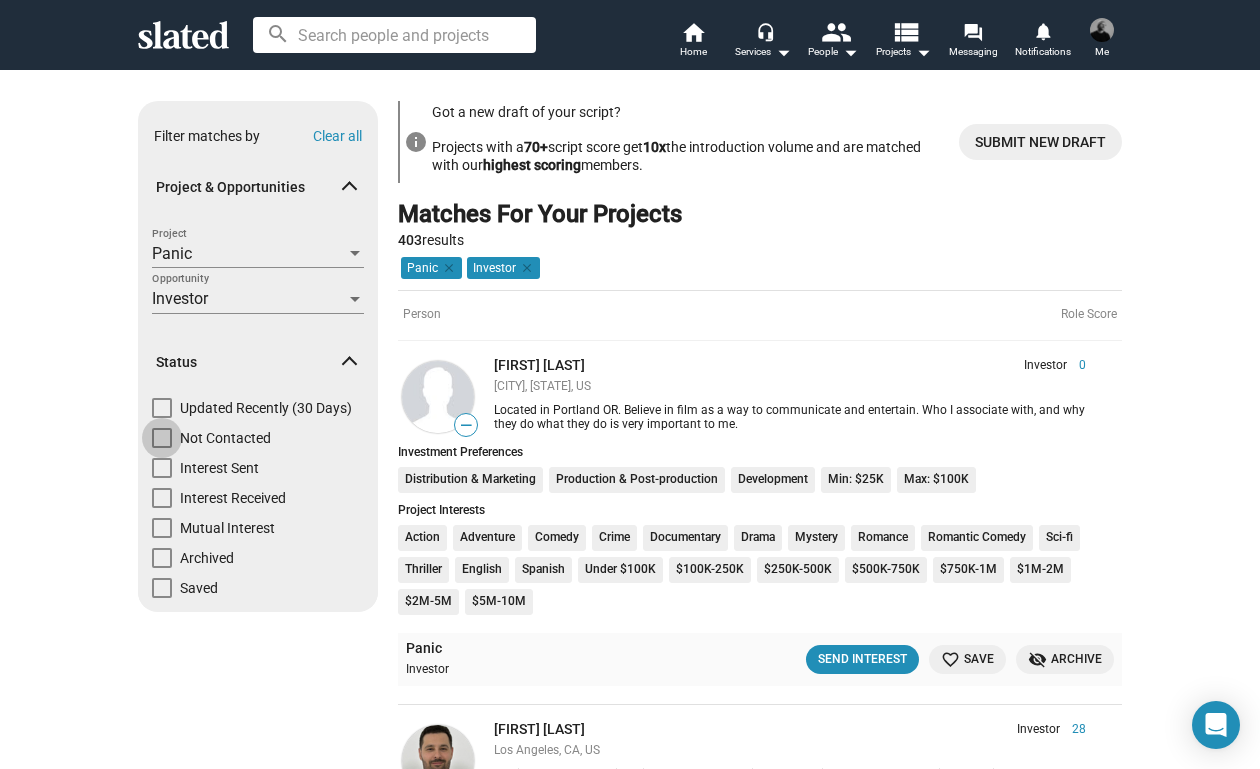 click at bounding box center (162, 438) 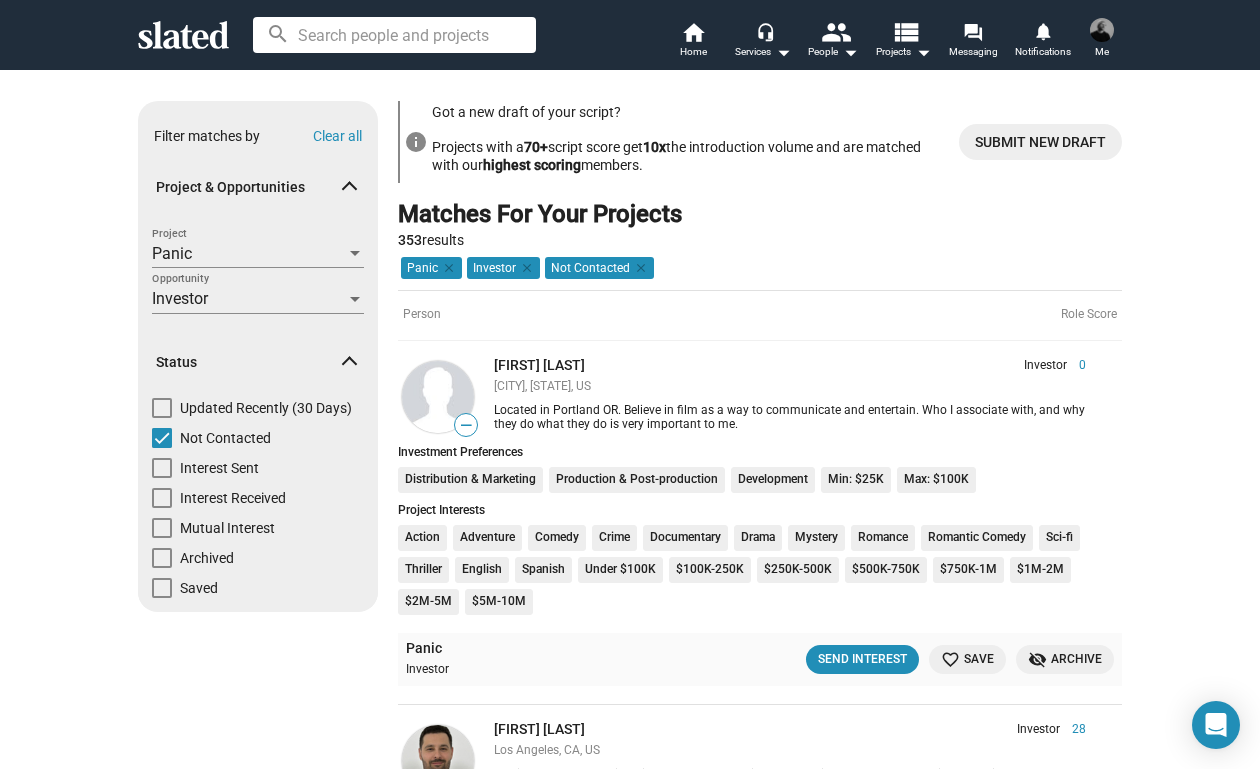click at bounding box center (162, 408) 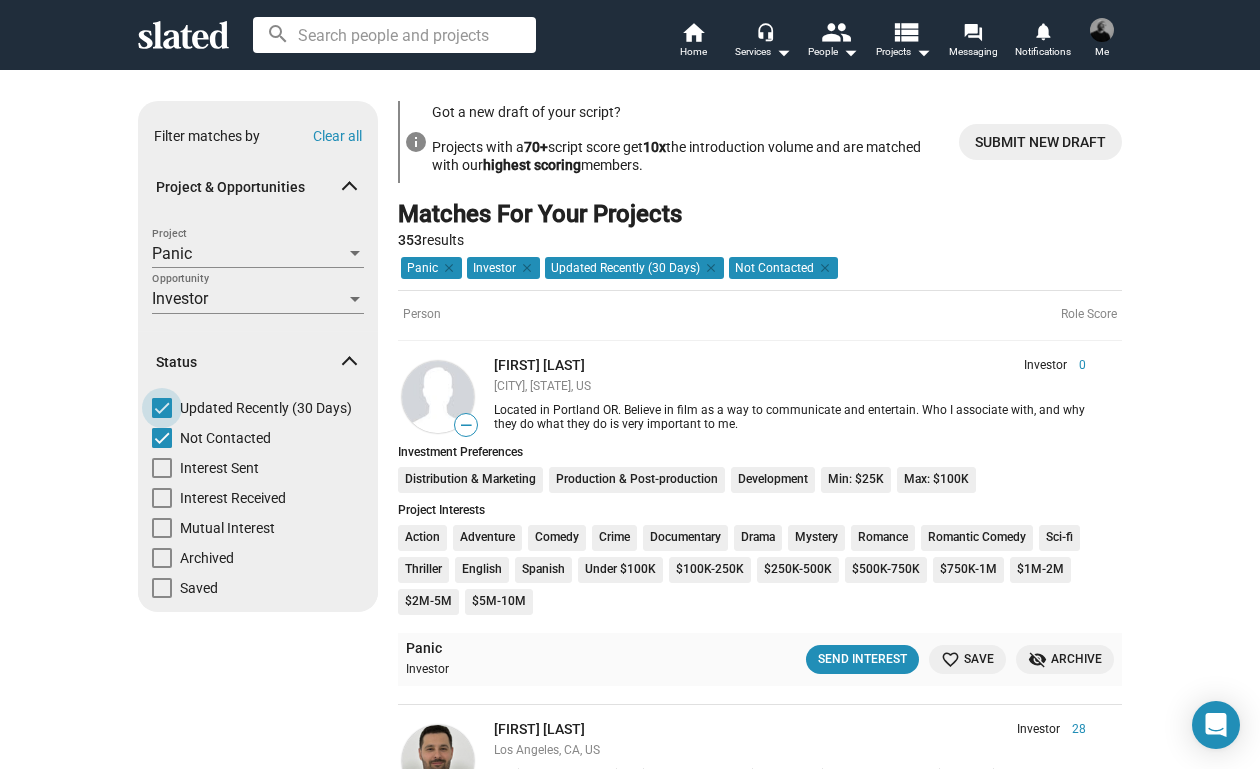 click at bounding box center [162, 408] 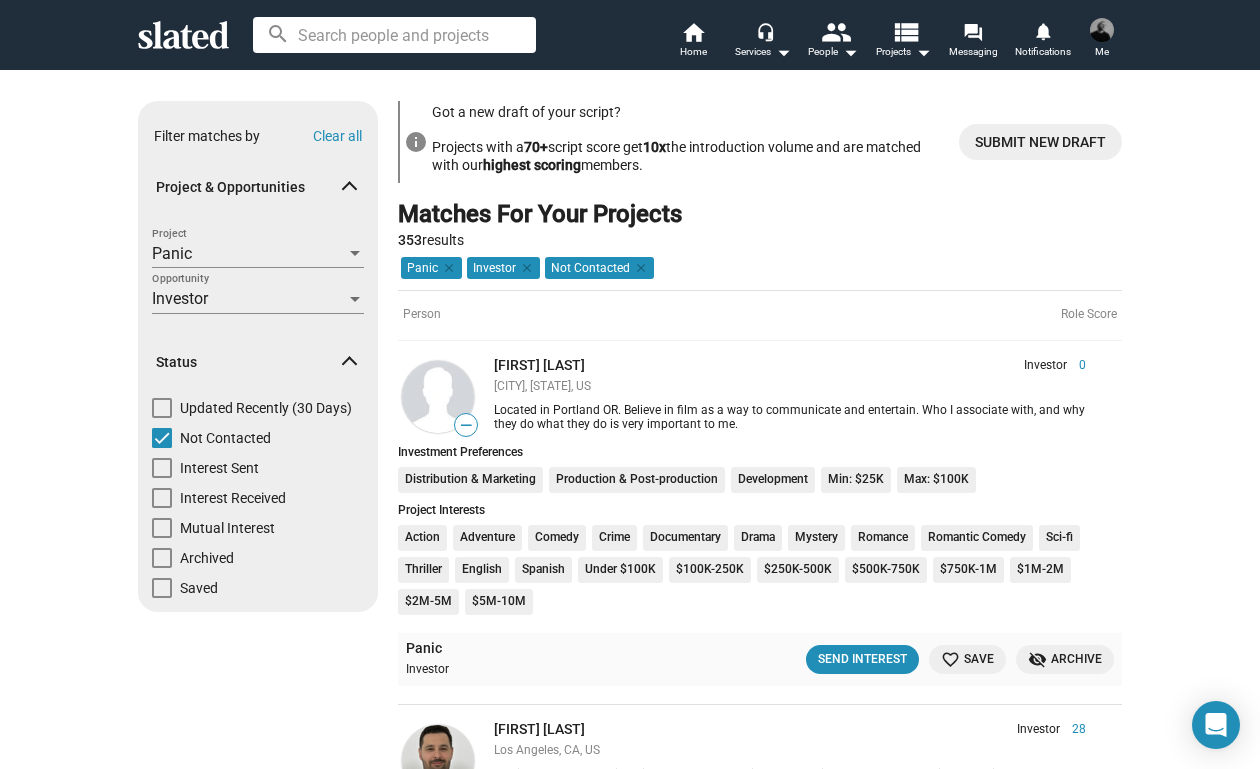 click at bounding box center [162, 438] 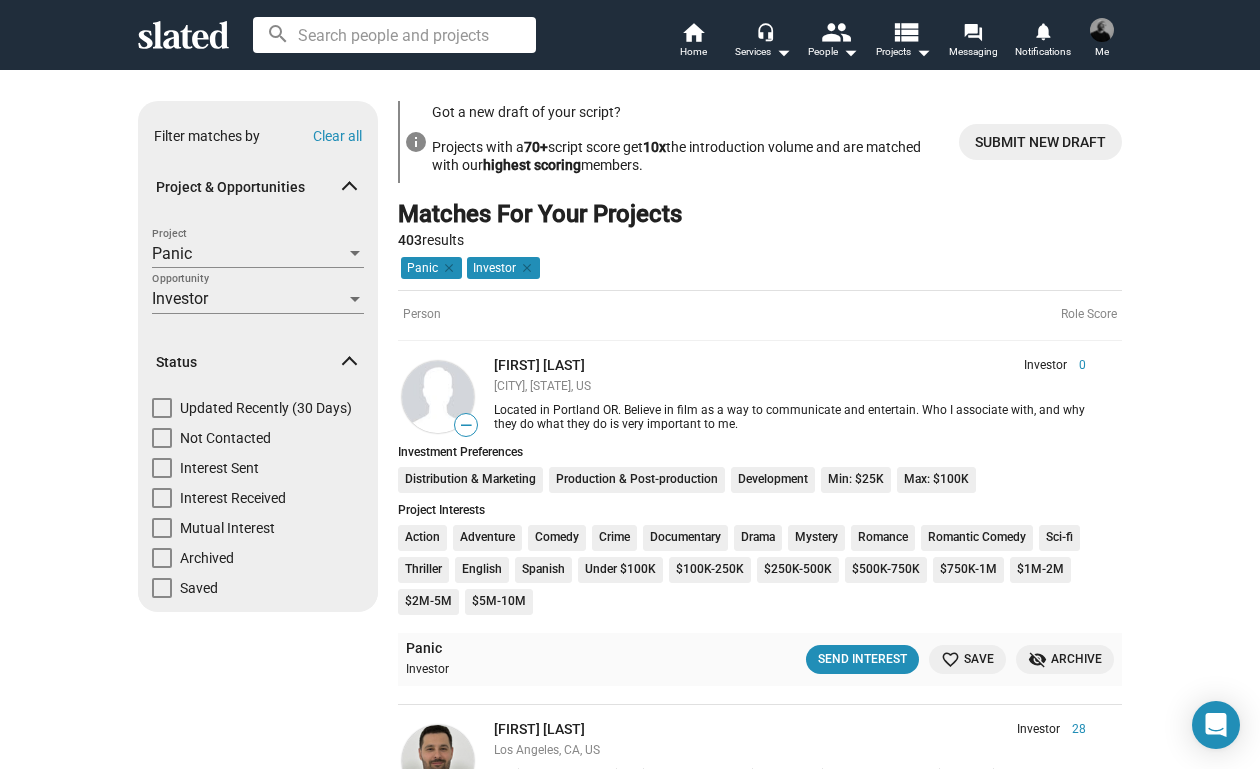 click at bounding box center (162, 528) 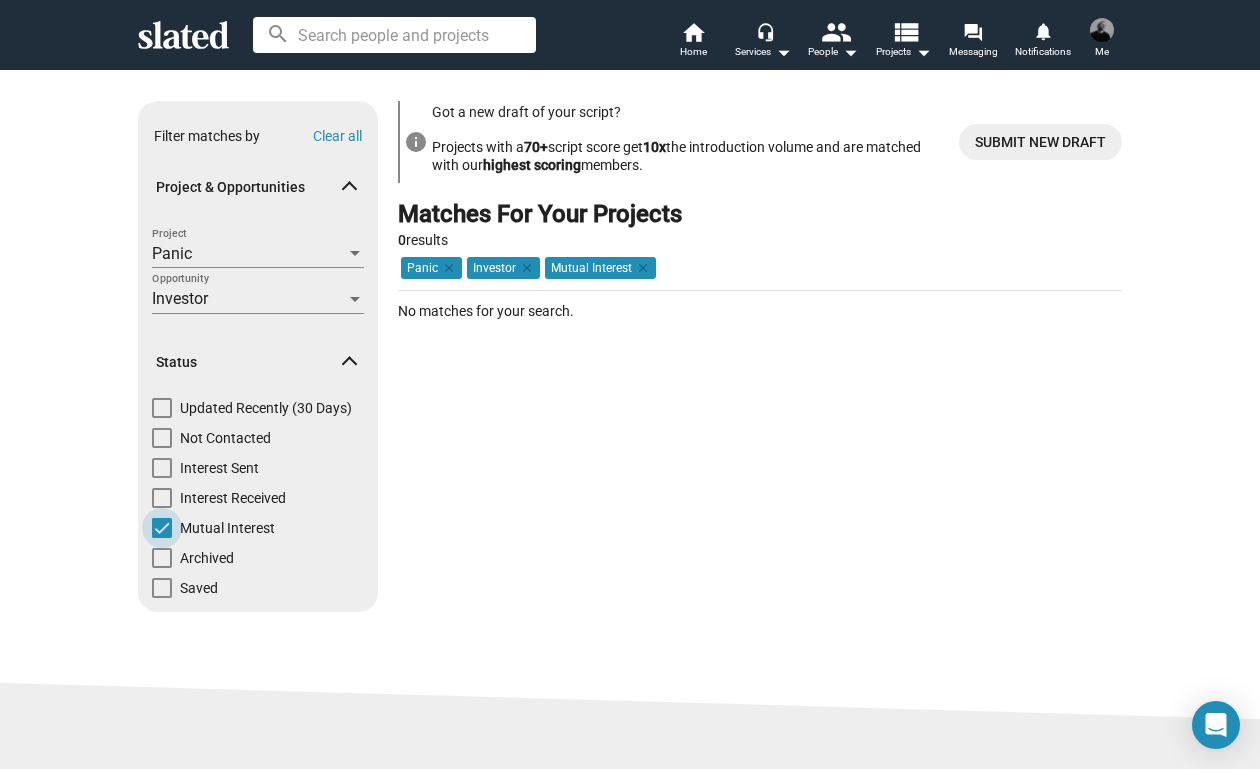 click at bounding box center [162, 528] 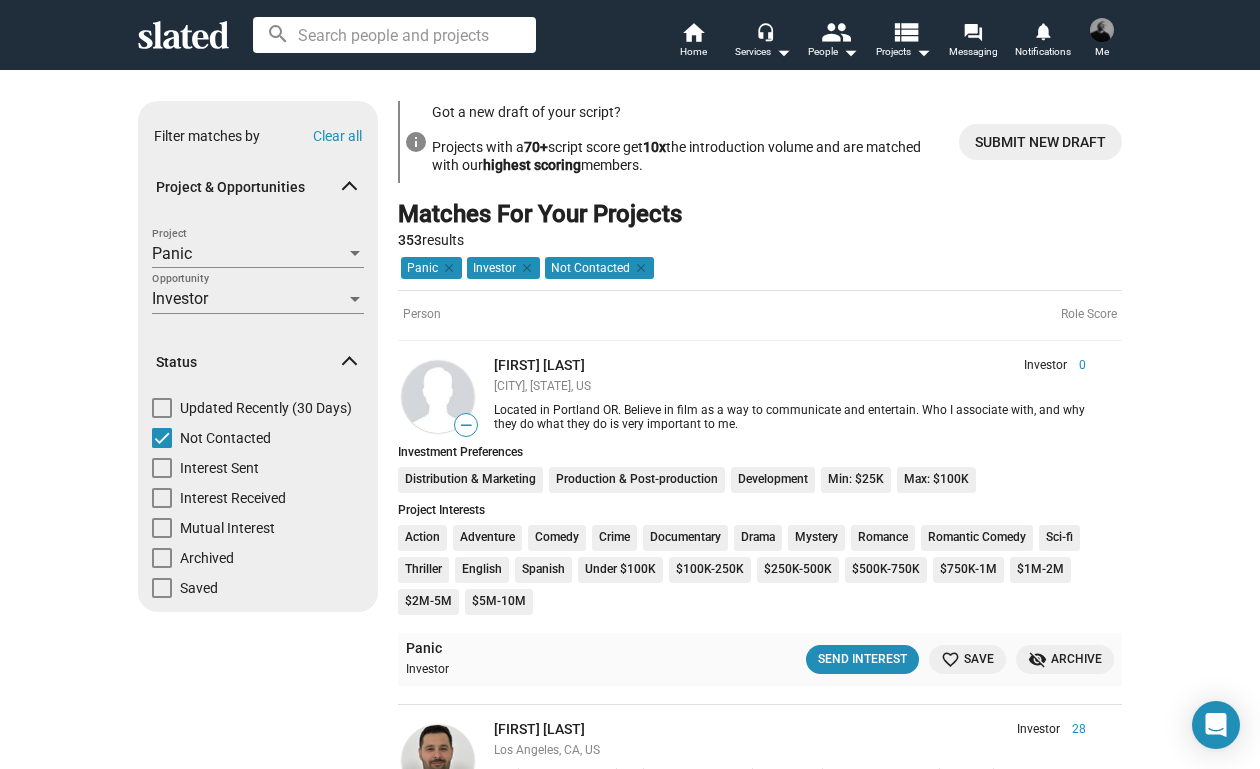 click 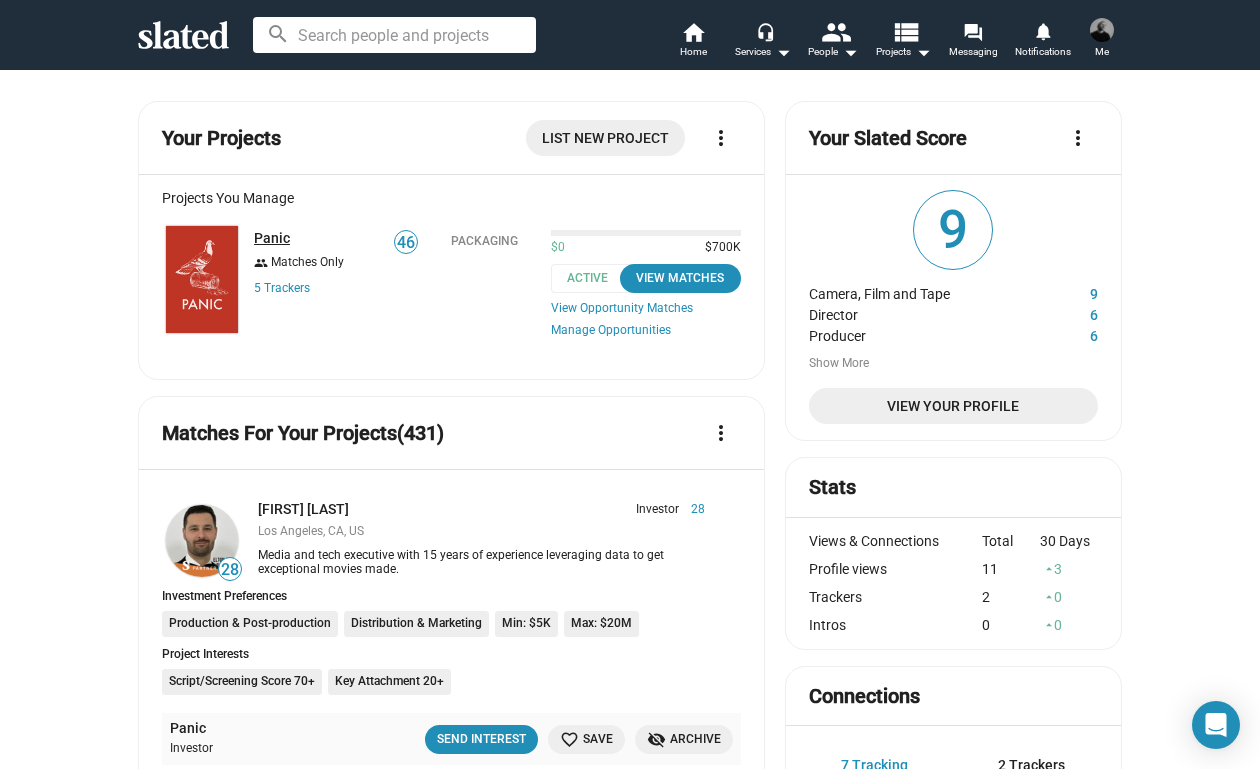 click on "Panic" 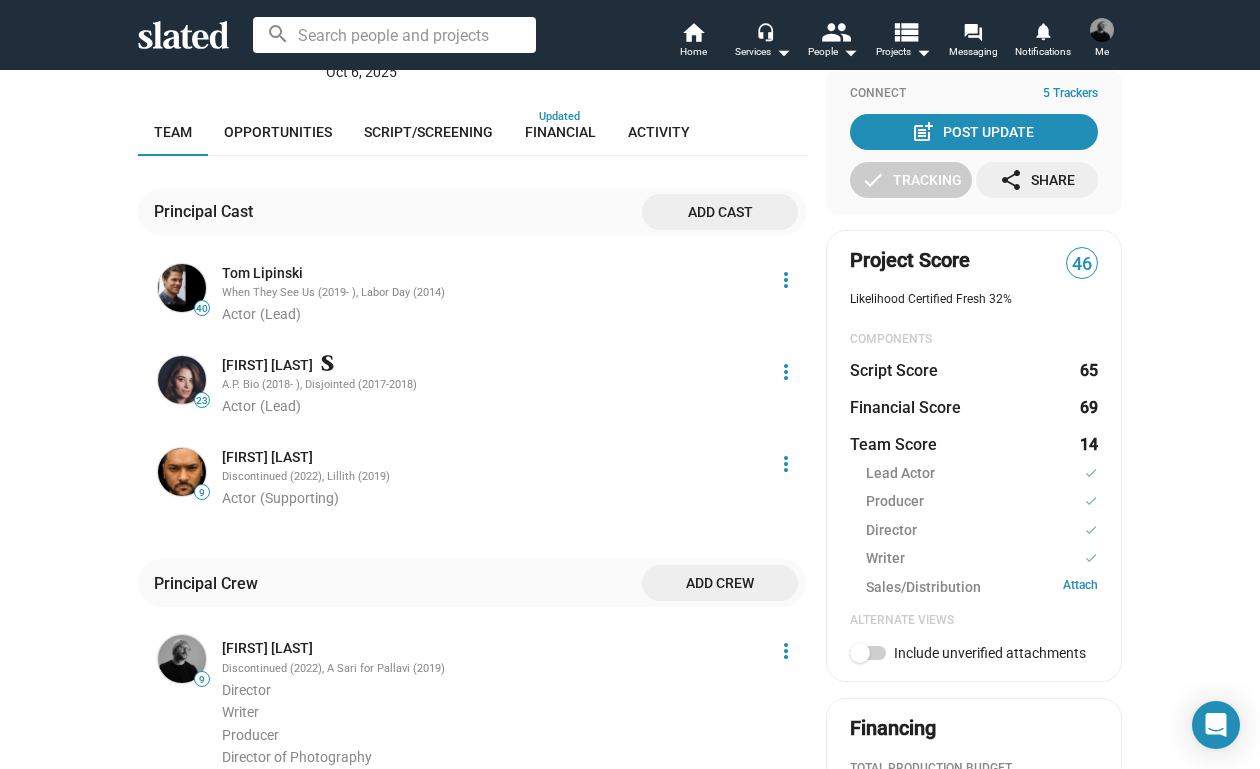 scroll, scrollTop: 240, scrollLeft: 0, axis: vertical 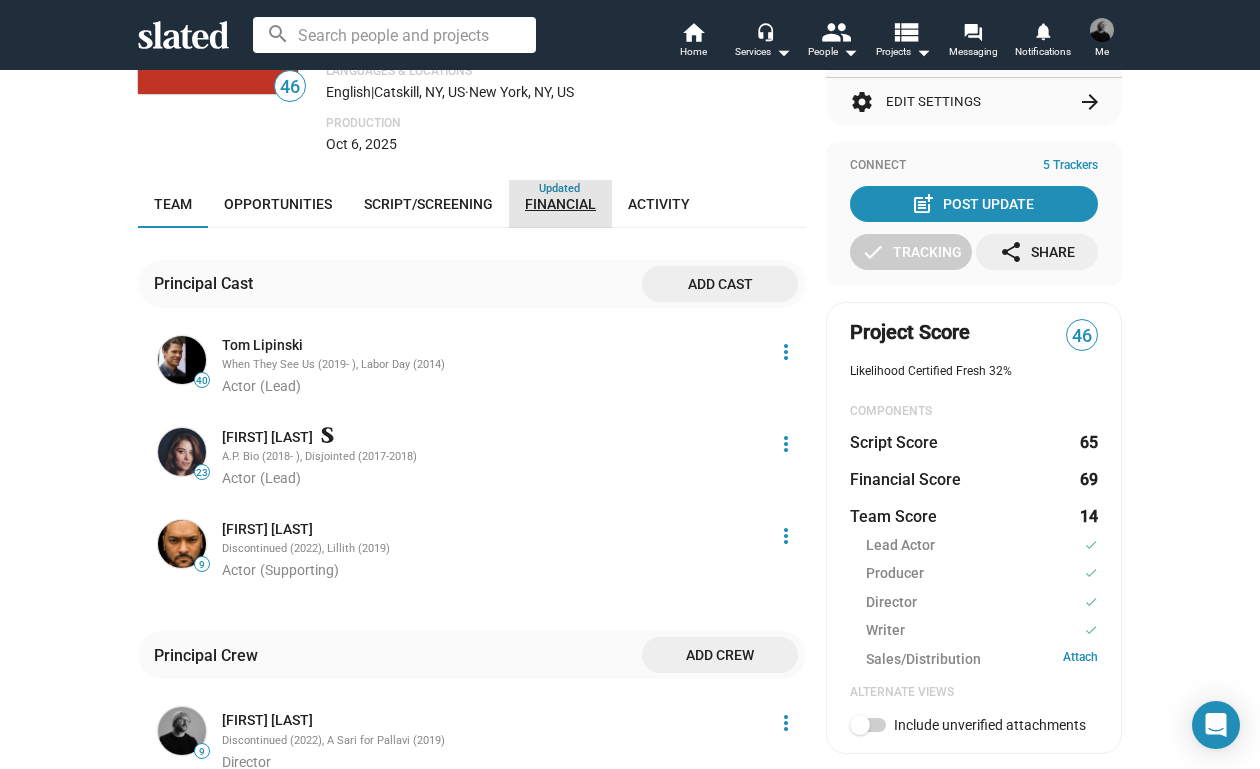 click on "Financial" at bounding box center (560, 204) 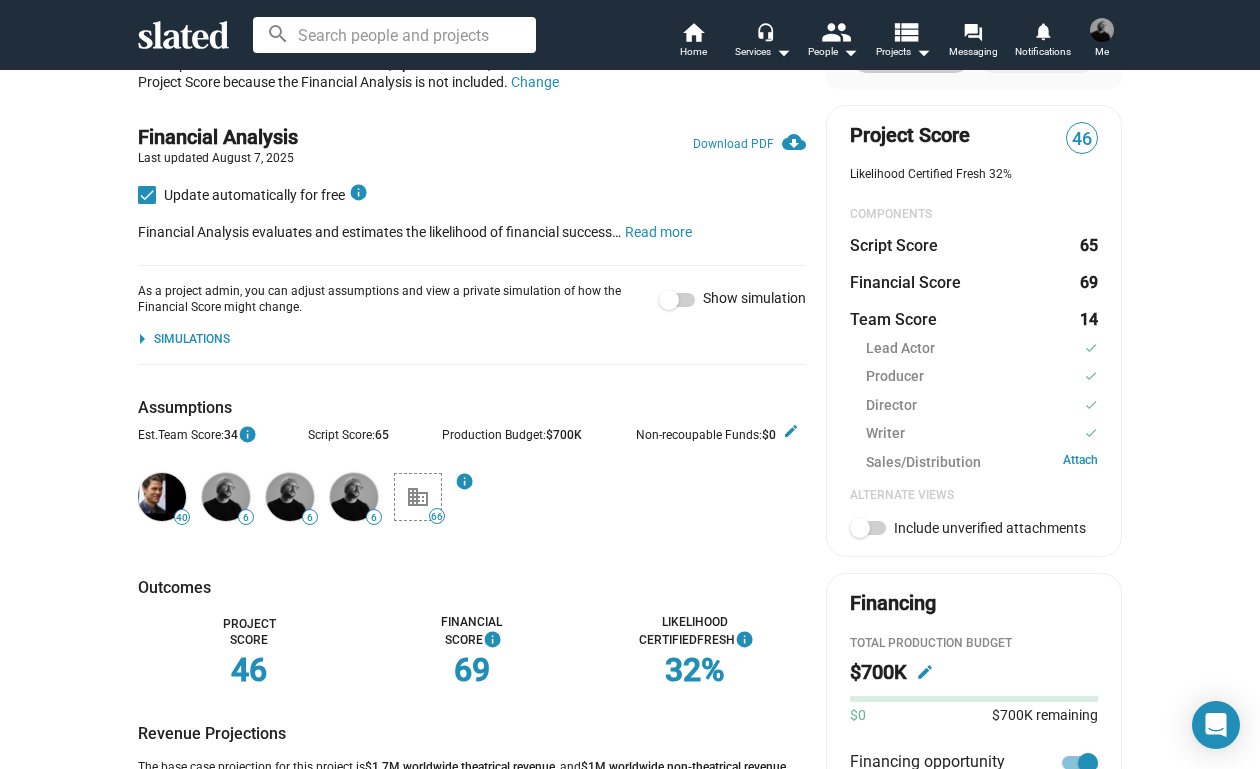 scroll, scrollTop: 592, scrollLeft: 0, axis: vertical 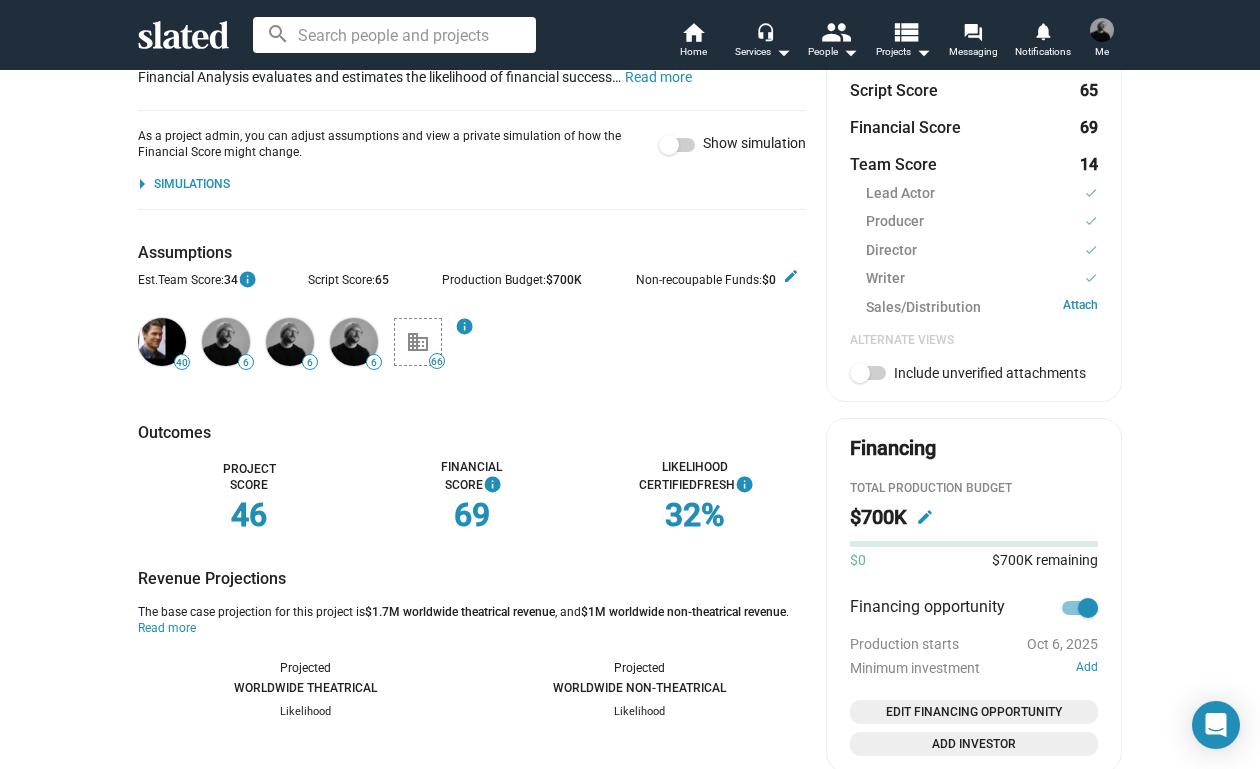 click at bounding box center (677, 145) 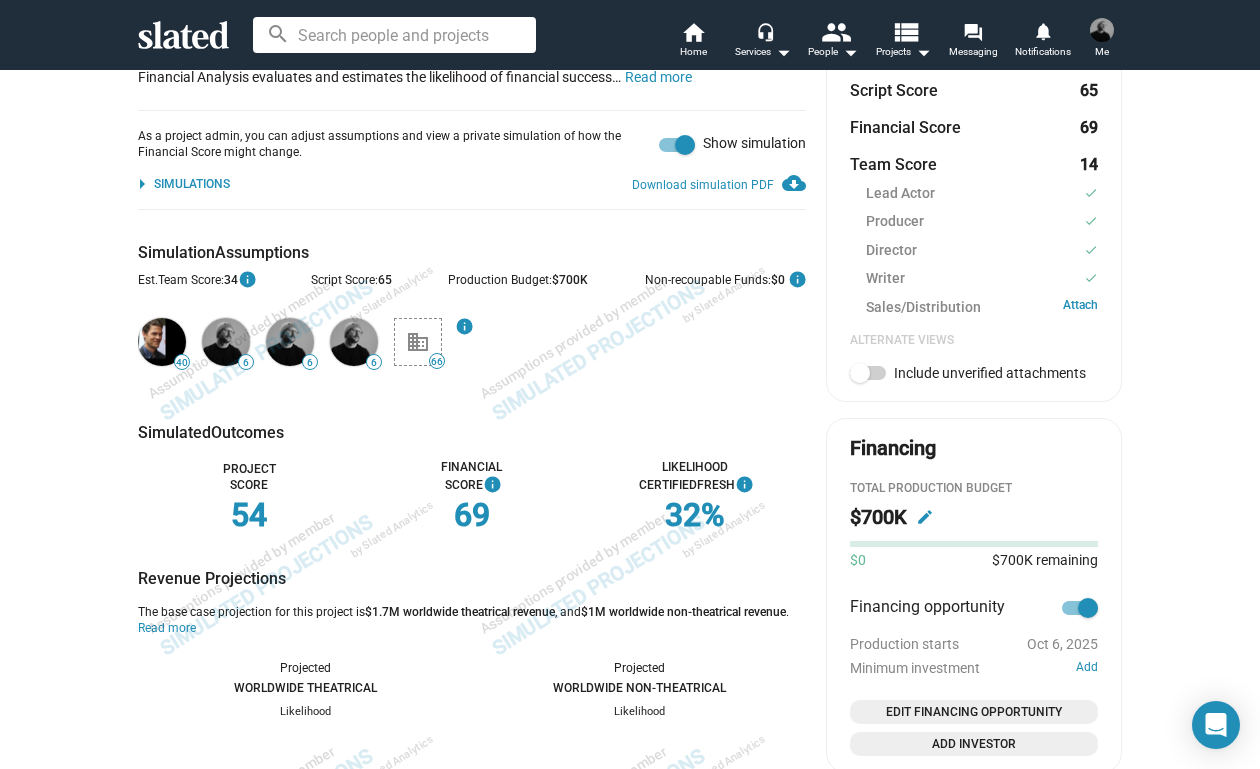 click at bounding box center [685, 145] 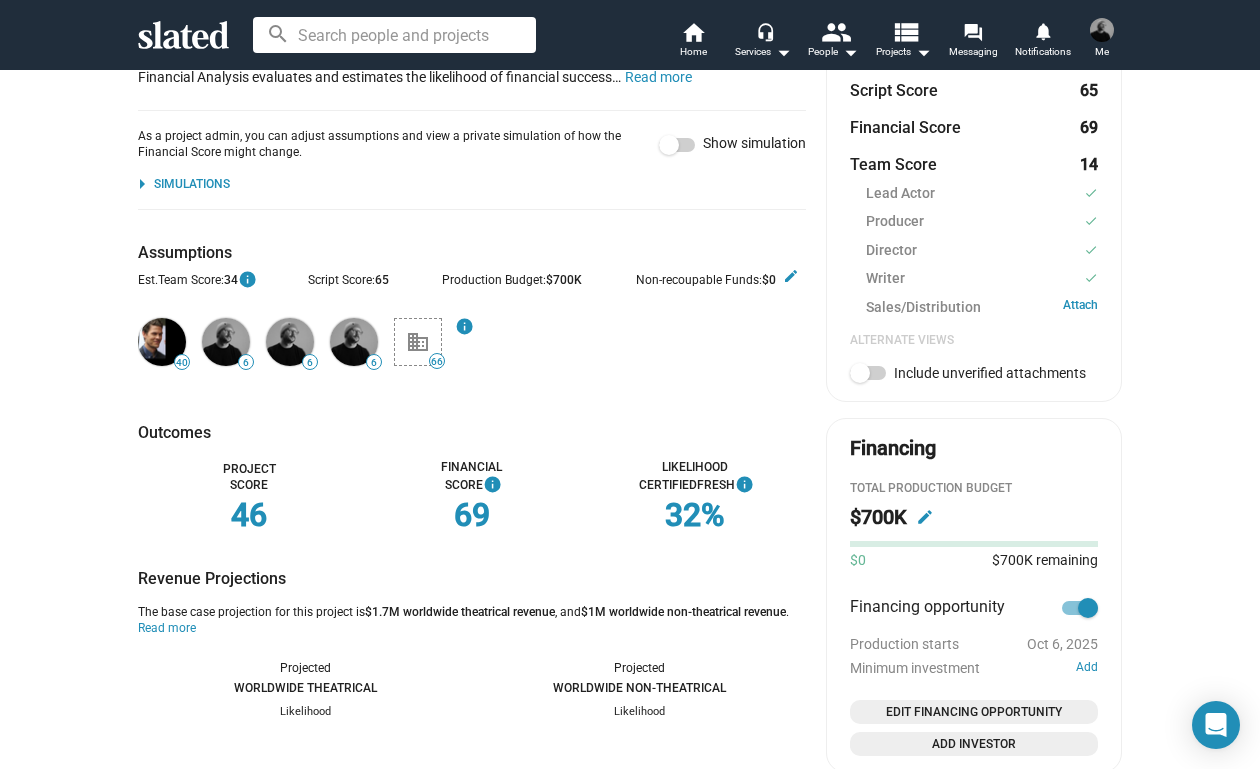 click at bounding box center [677, 145] 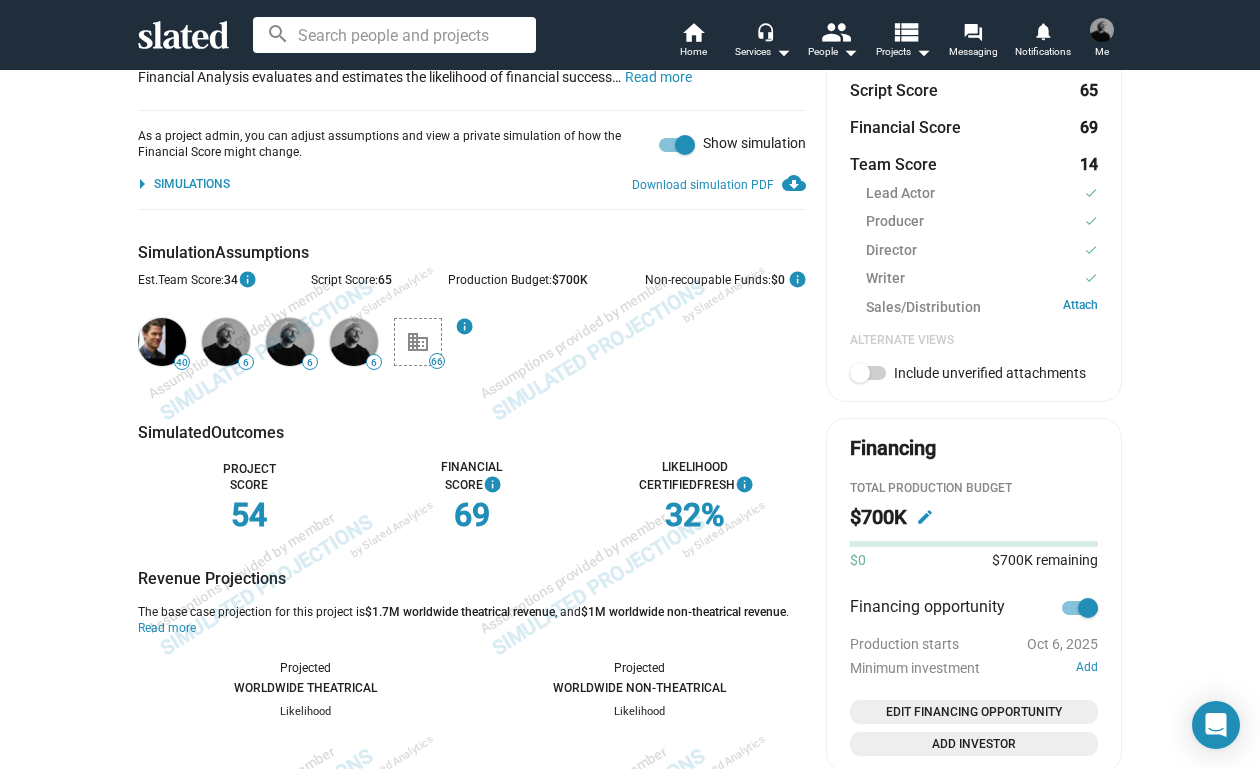 click at bounding box center [685, 145] 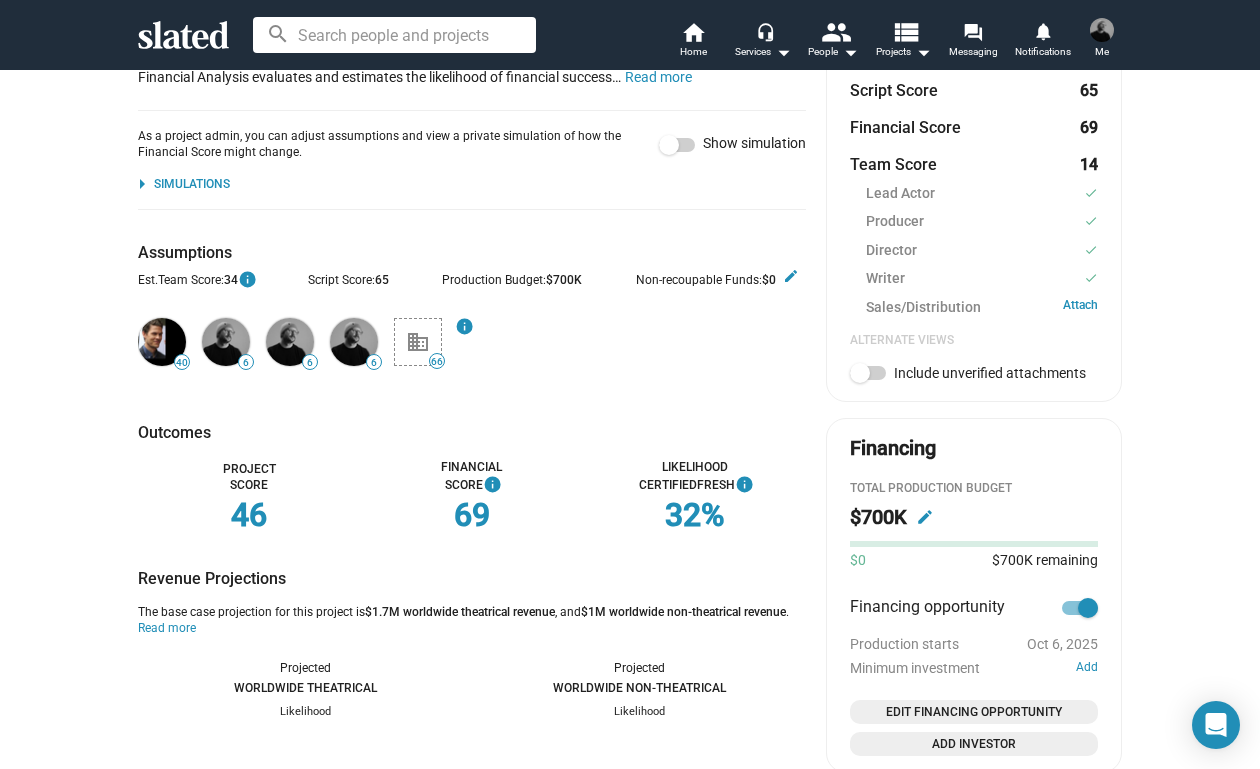 click at bounding box center (677, 145) 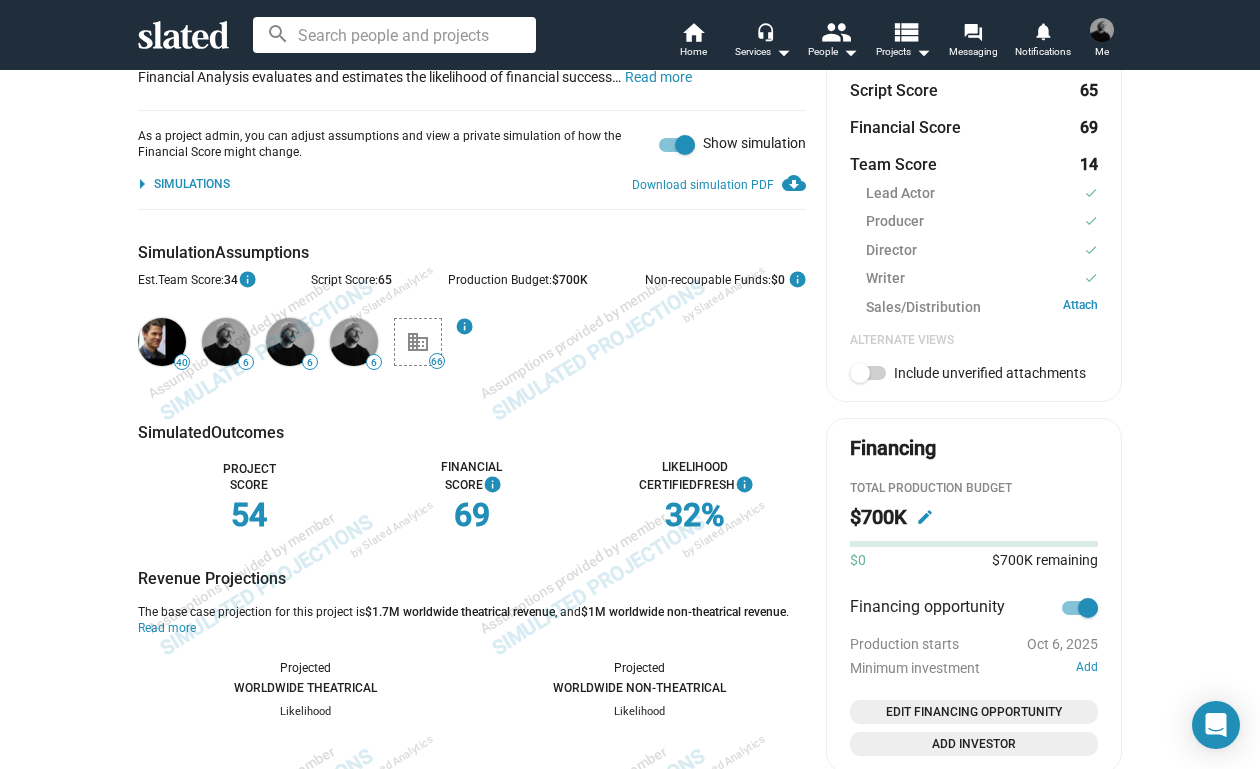 click at bounding box center (685, 145) 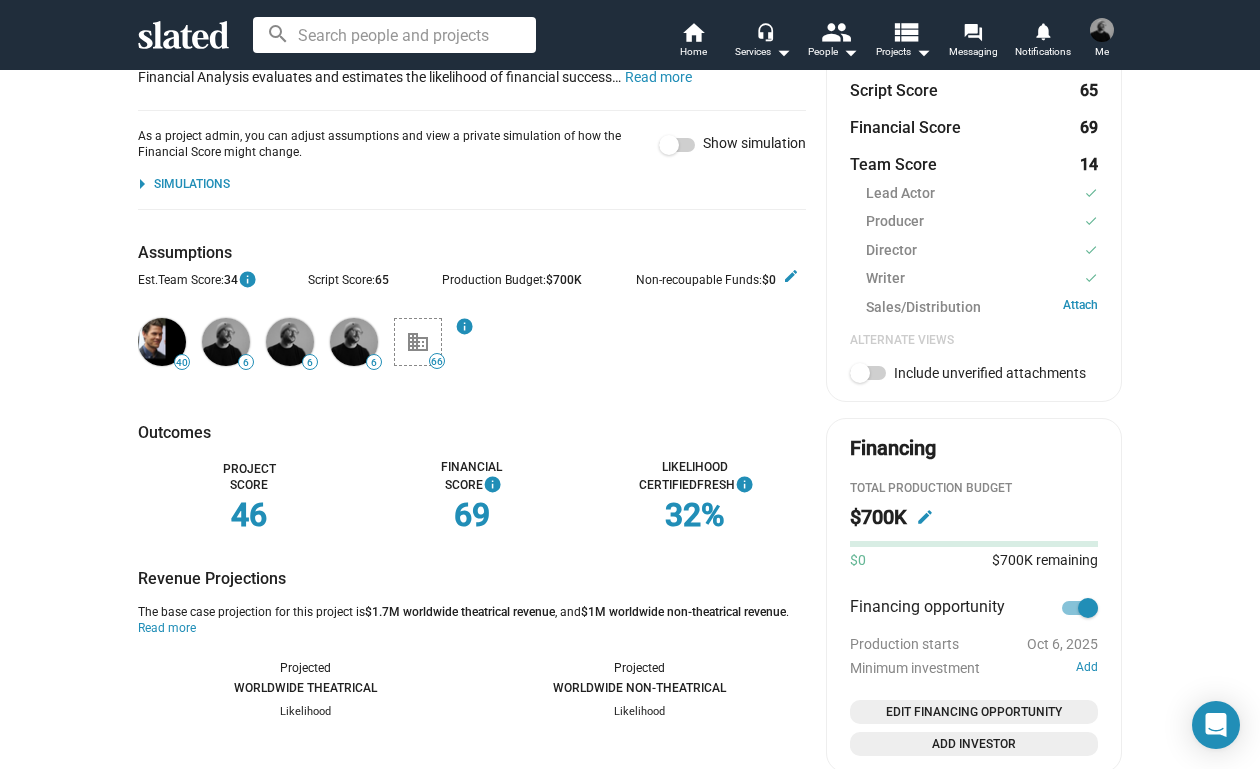 click at bounding box center [677, 145] 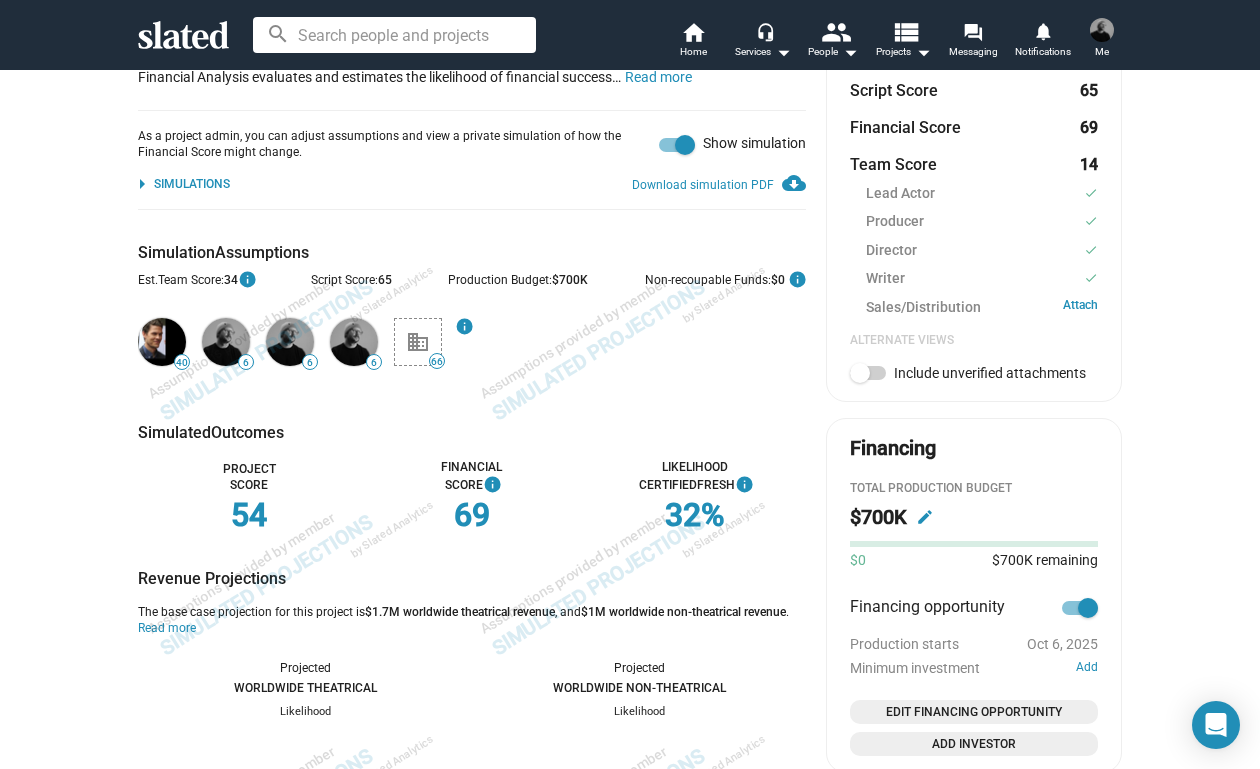 click at bounding box center (685, 145) 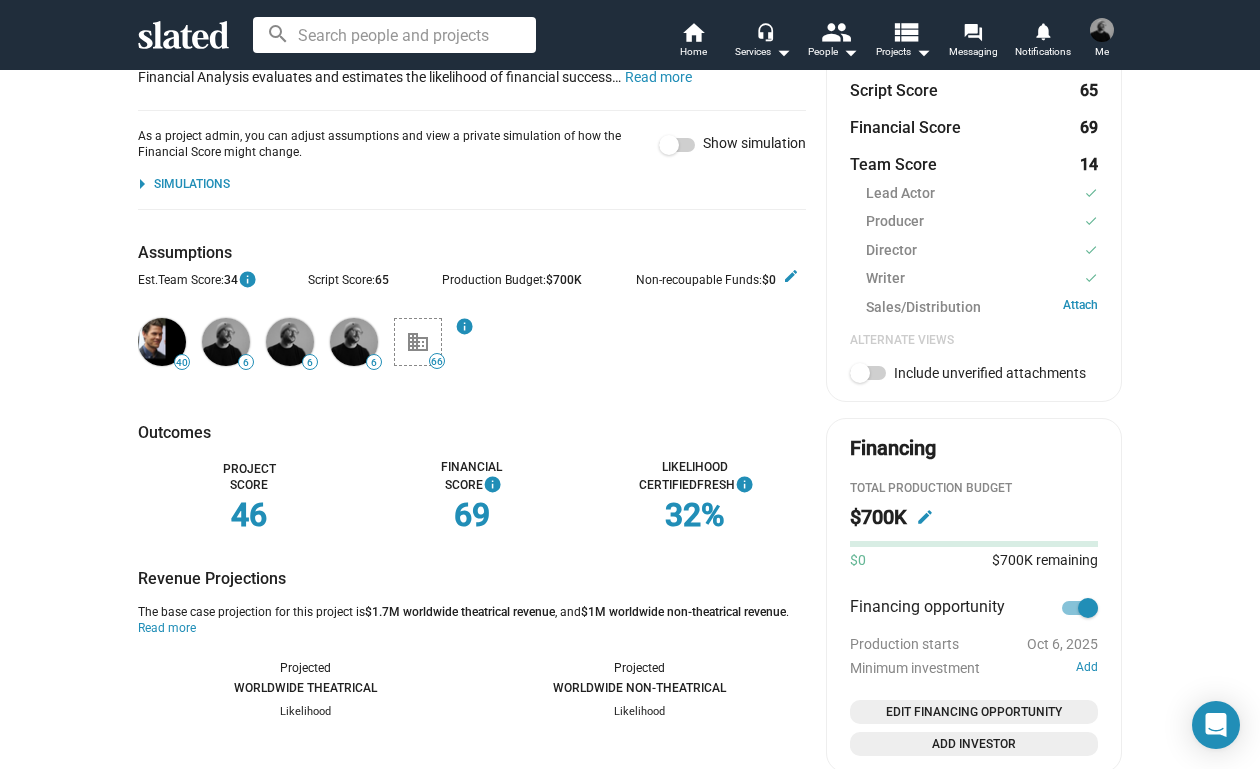 click at bounding box center (677, 145) 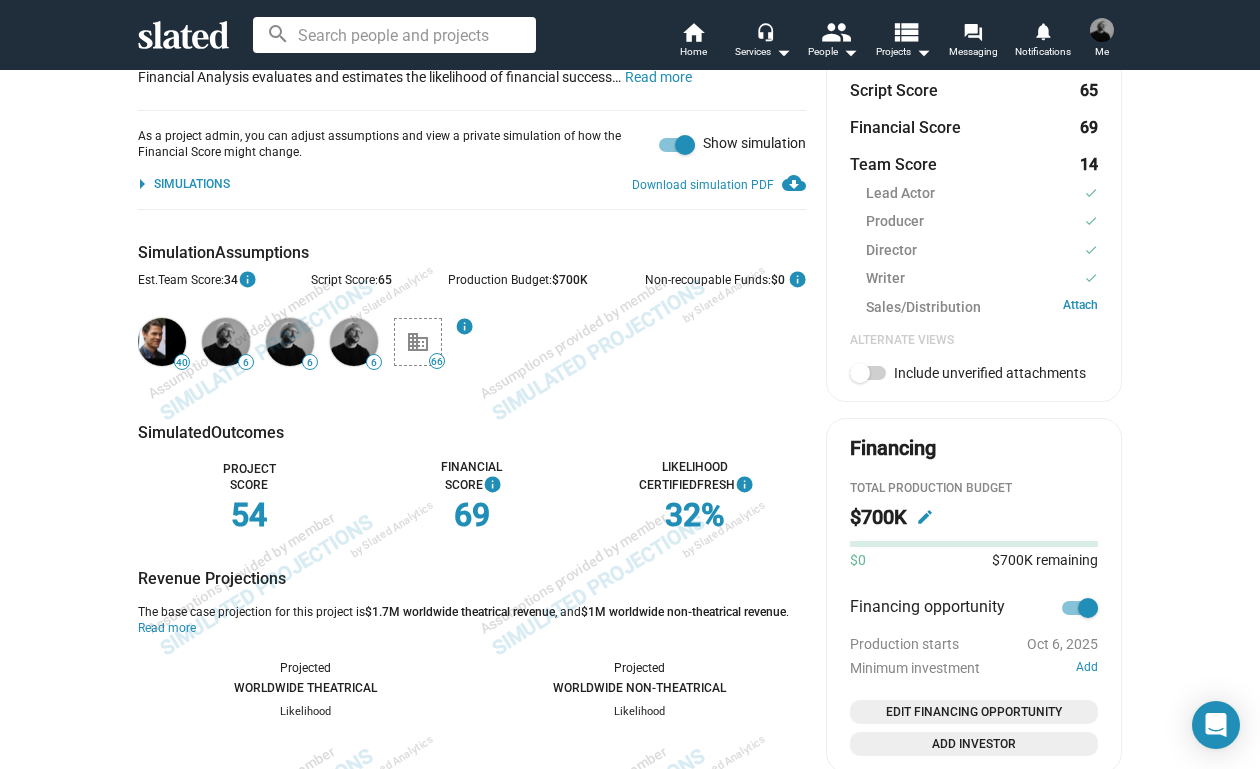 click at bounding box center (685, 145) 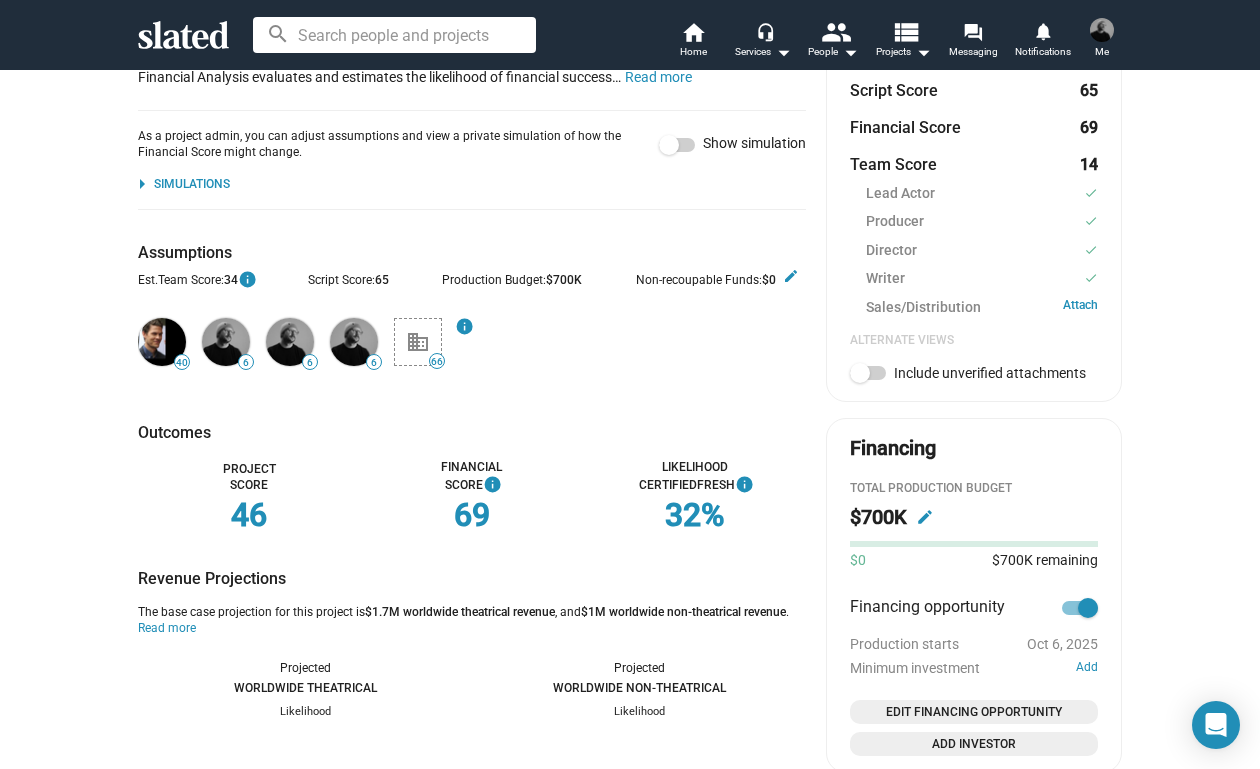click at bounding box center (677, 145) 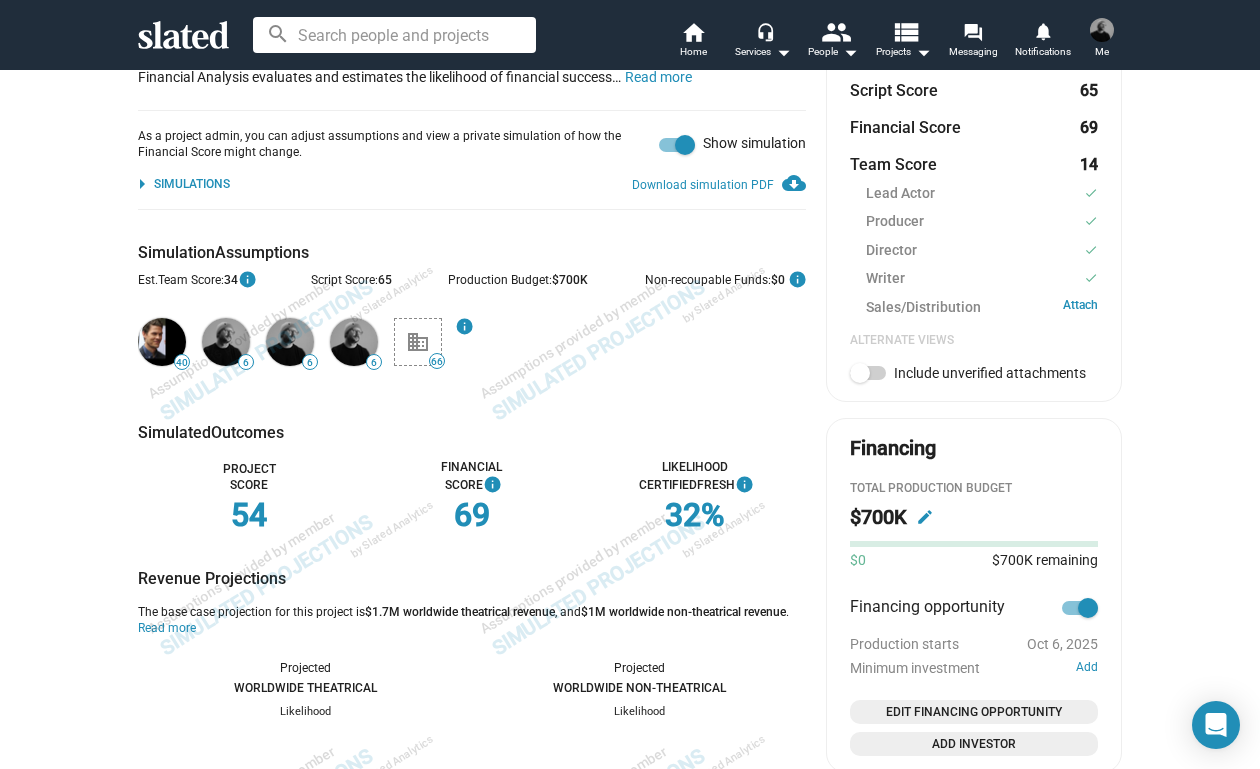 click at bounding box center [685, 145] 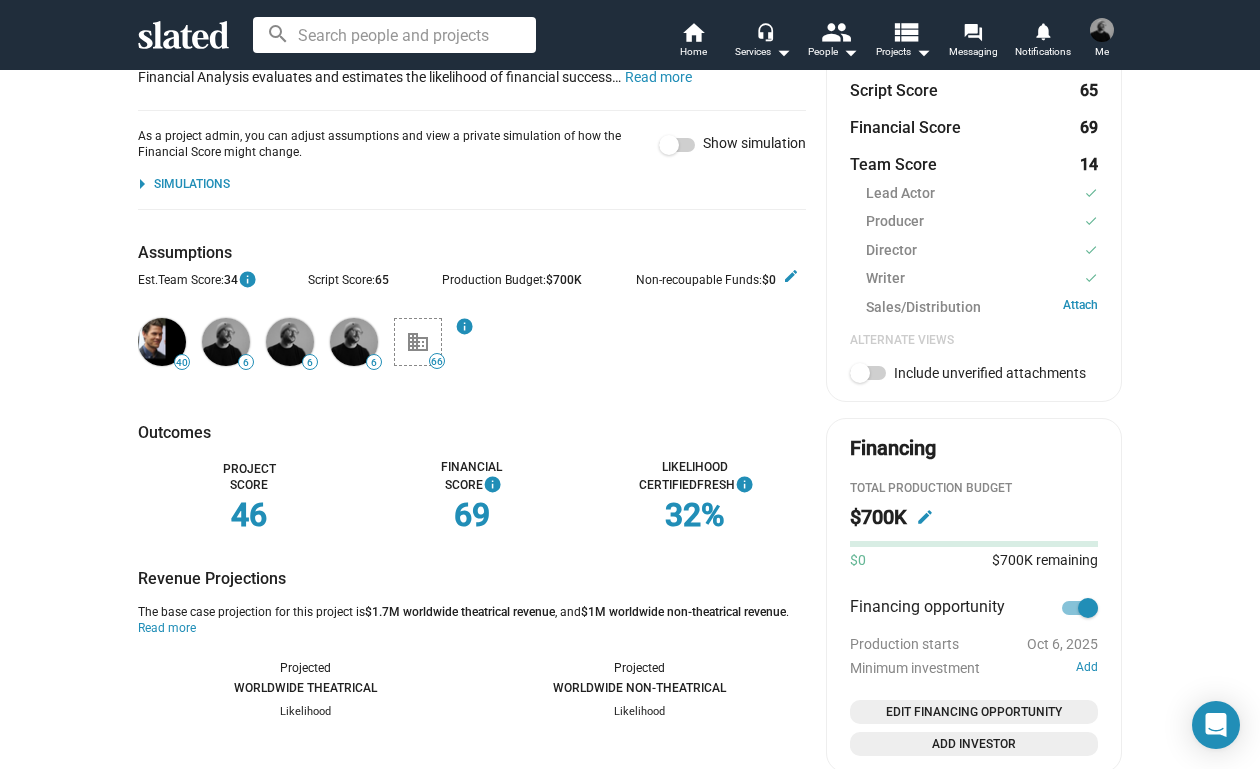 click at bounding box center (677, 145) 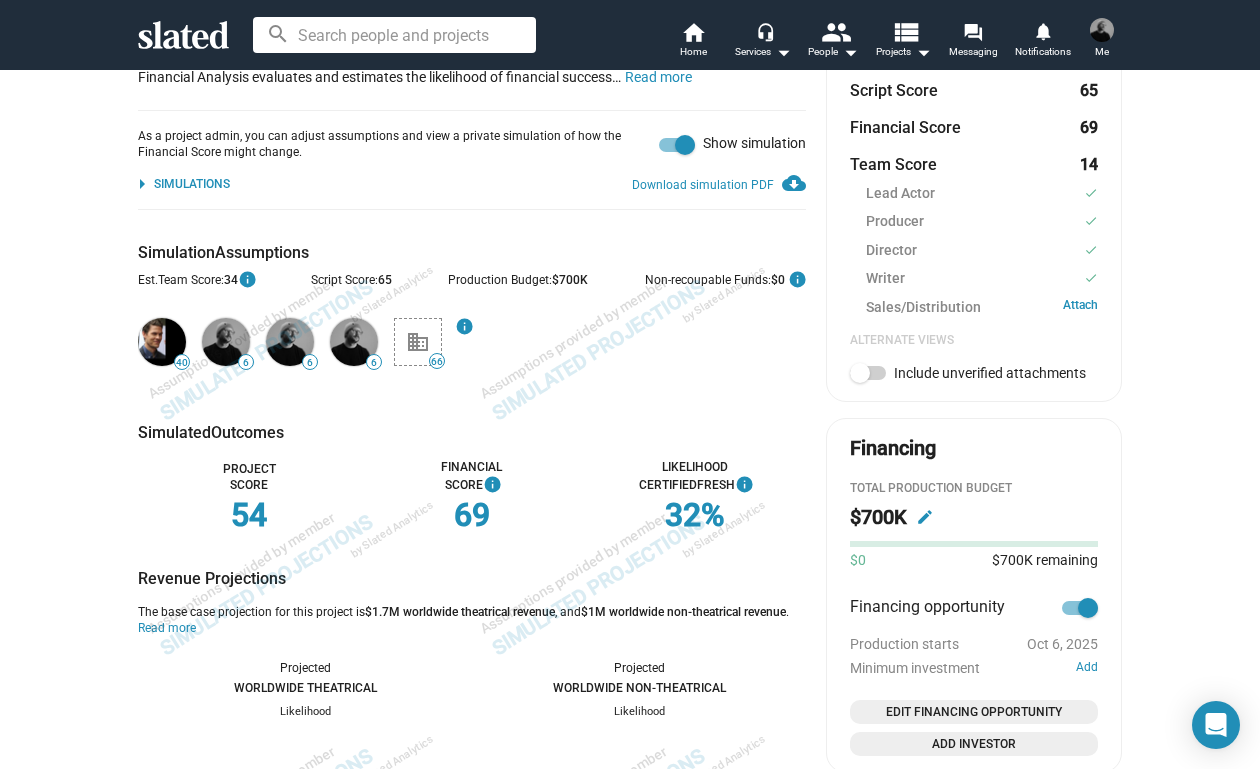 click at bounding box center (685, 145) 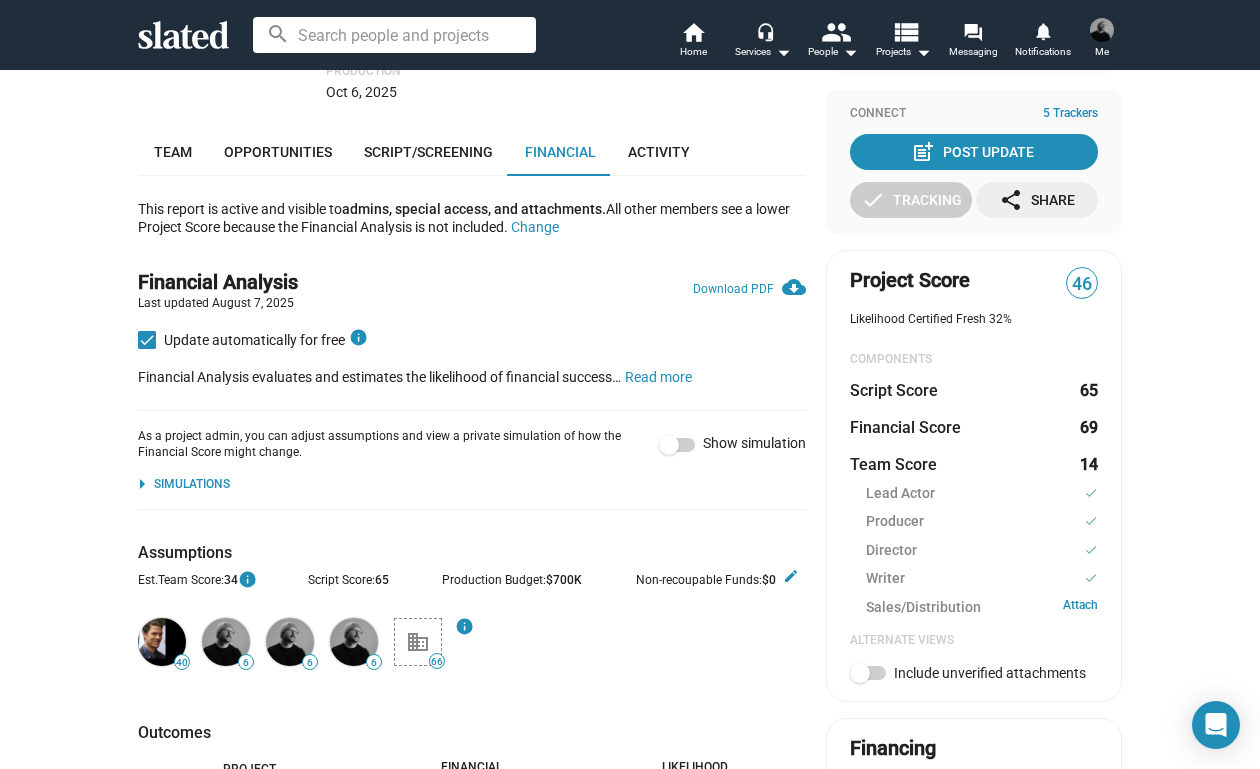 scroll, scrollTop: 291, scrollLeft: 0, axis: vertical 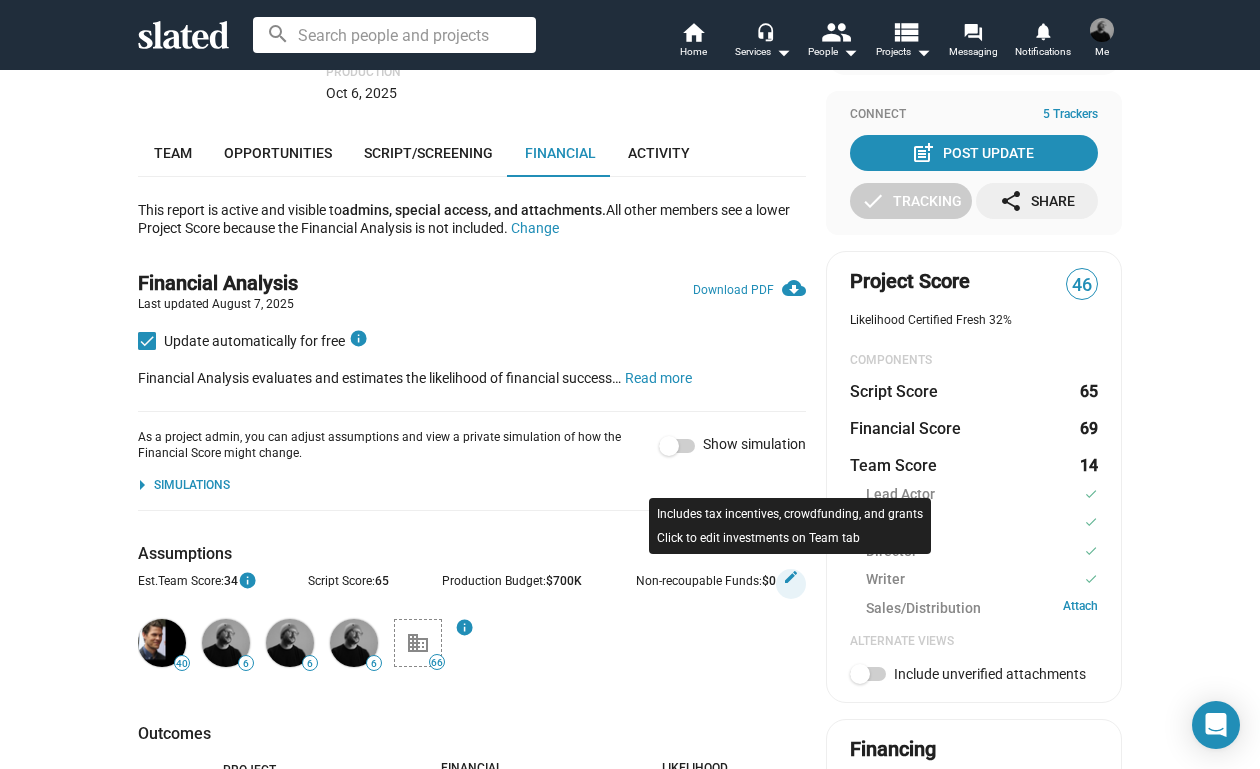 click on "edit" 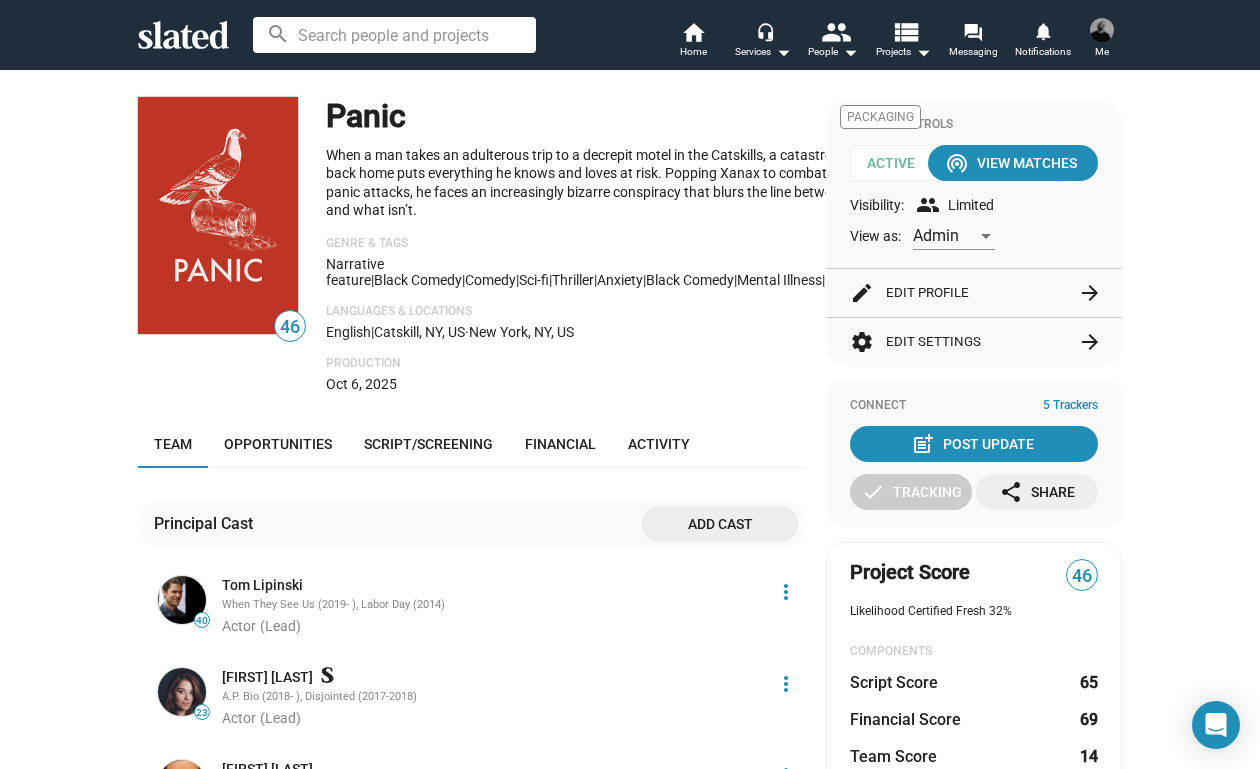 scroll, scrollTop: 0, scrollLeft: 0, axis: both 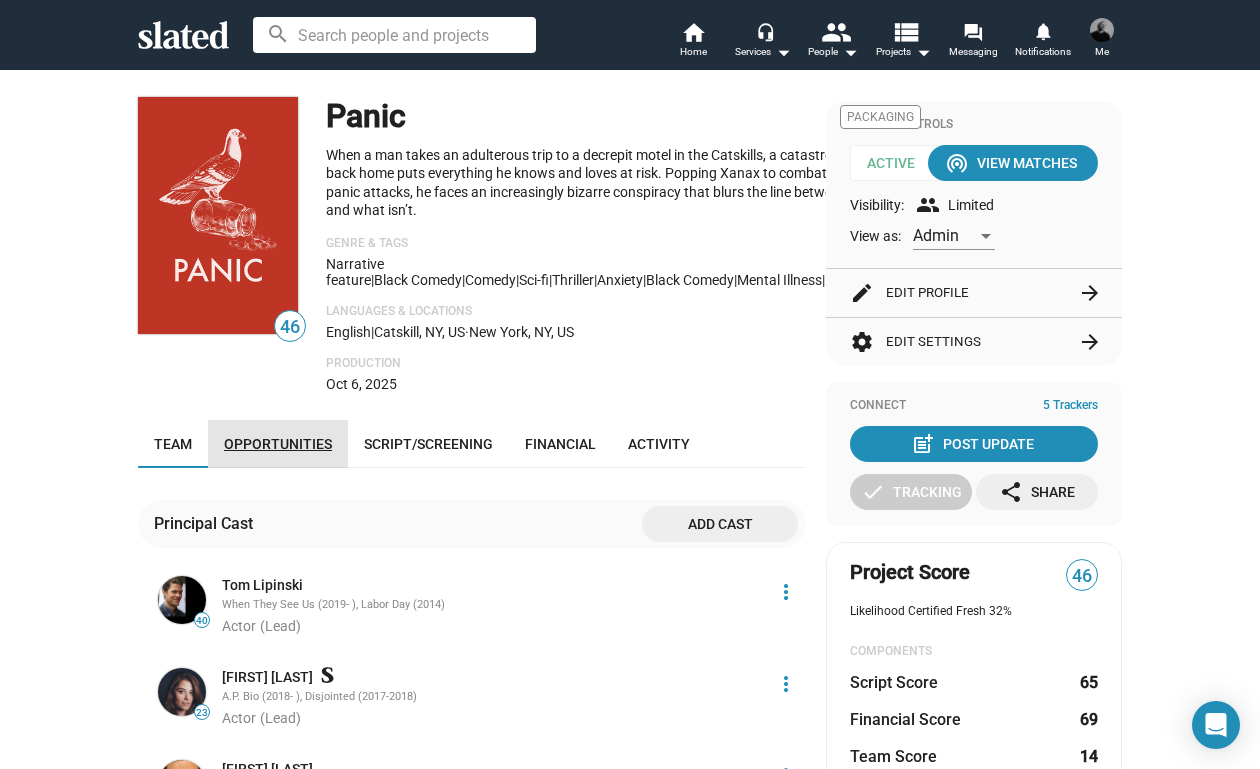 click on "Opportunities" at bounding box center (278, 444) 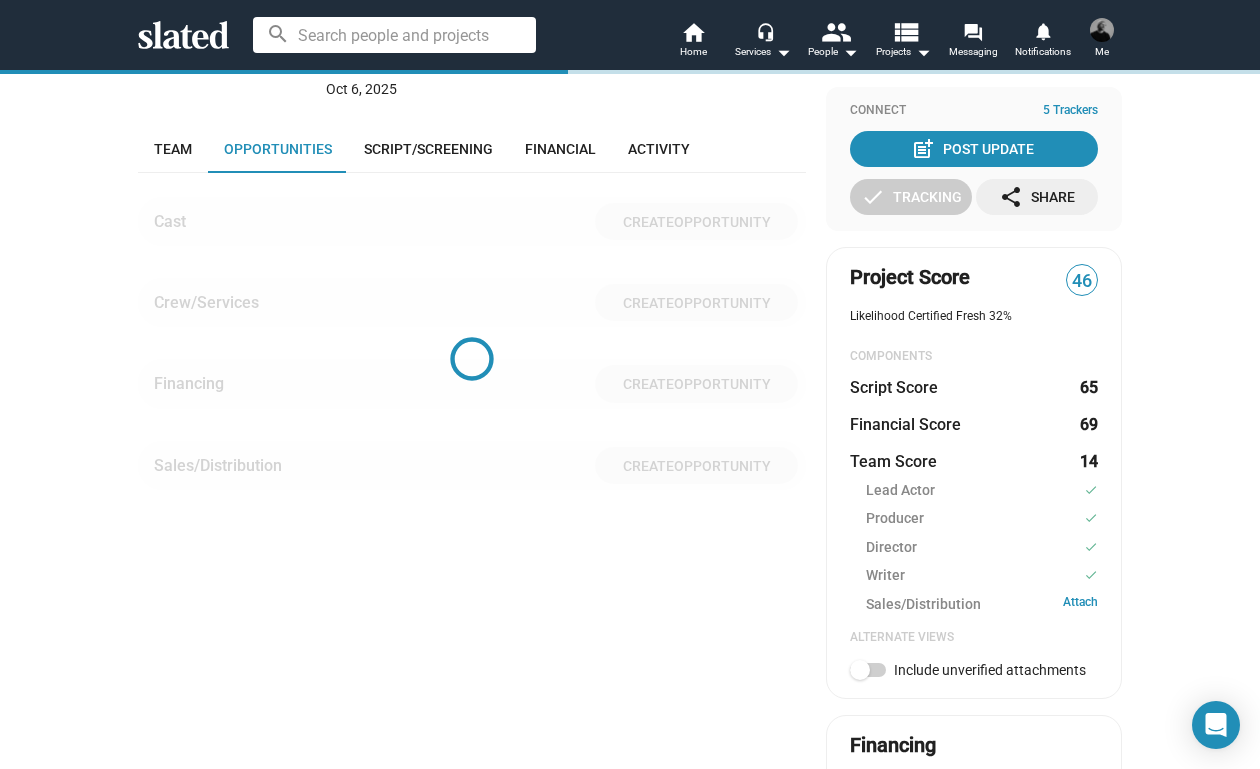 scroll, scrollTop: 345, scrollLeft: 0, axis: vertical 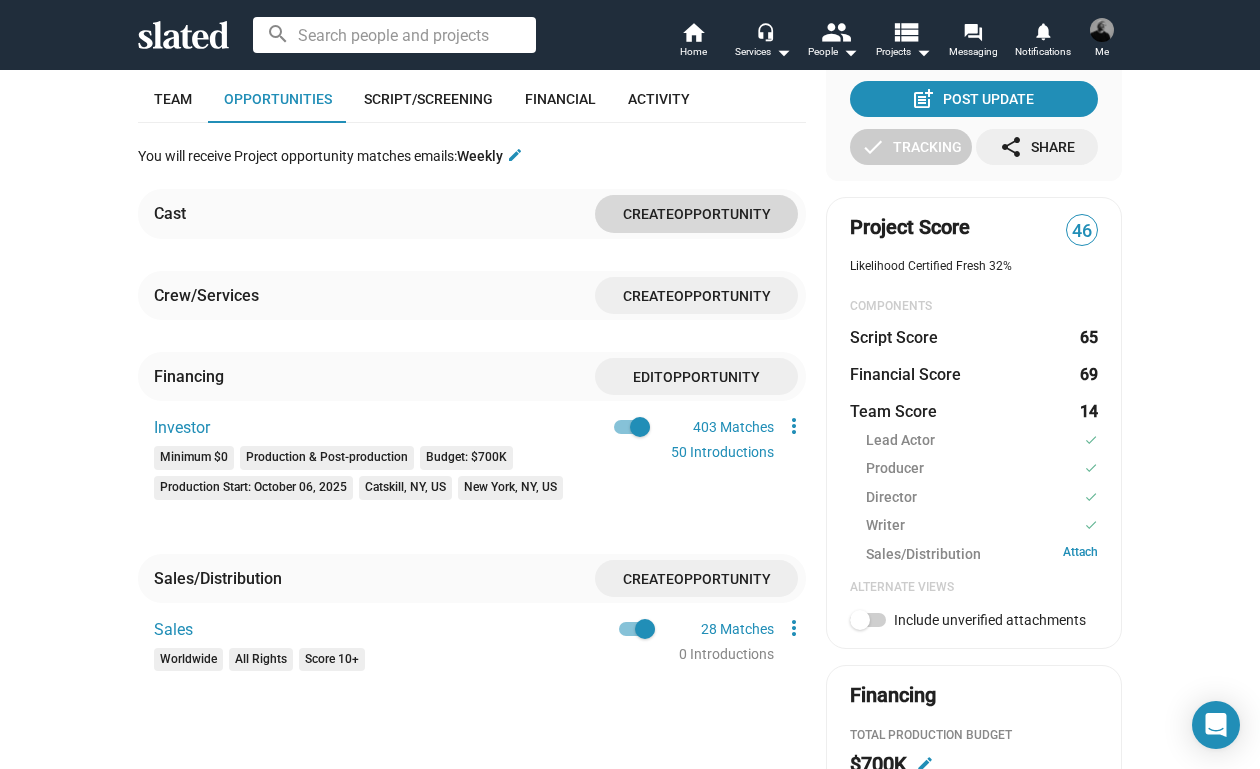 click on "Opportunity" 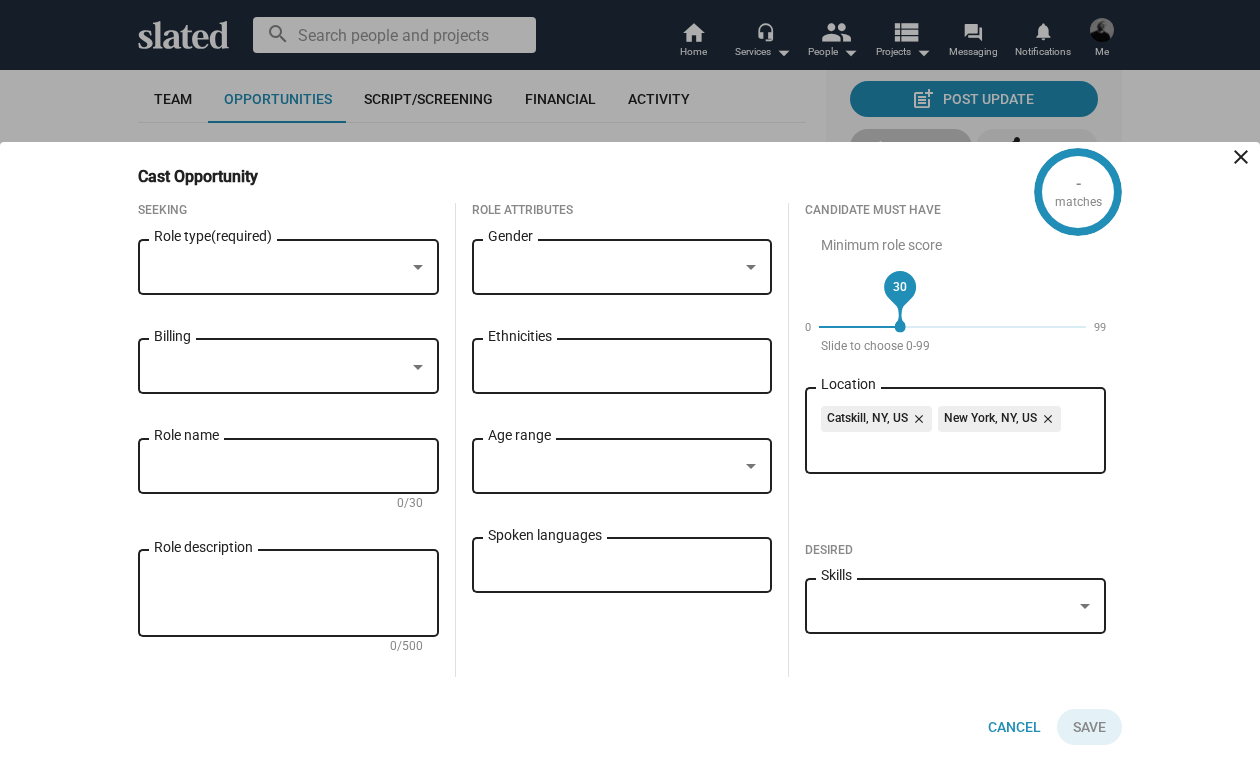 drag, startPoint x: 821, startPoint y: 286, endPoint x: 901, endPoint y: 281, distance: 80.1561 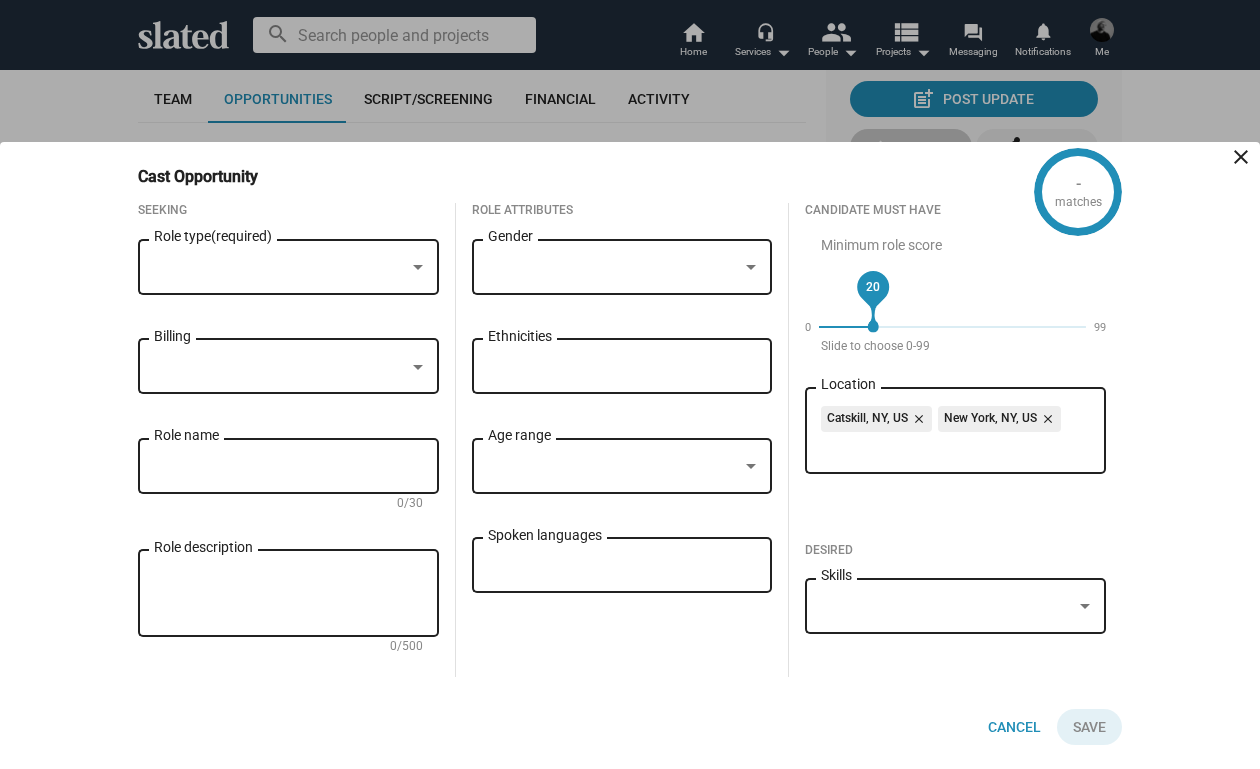 drag, startPoint x: 907, startPoint y: 293, endPoint x: 874, endPoint y: 302, distance: 34.20526 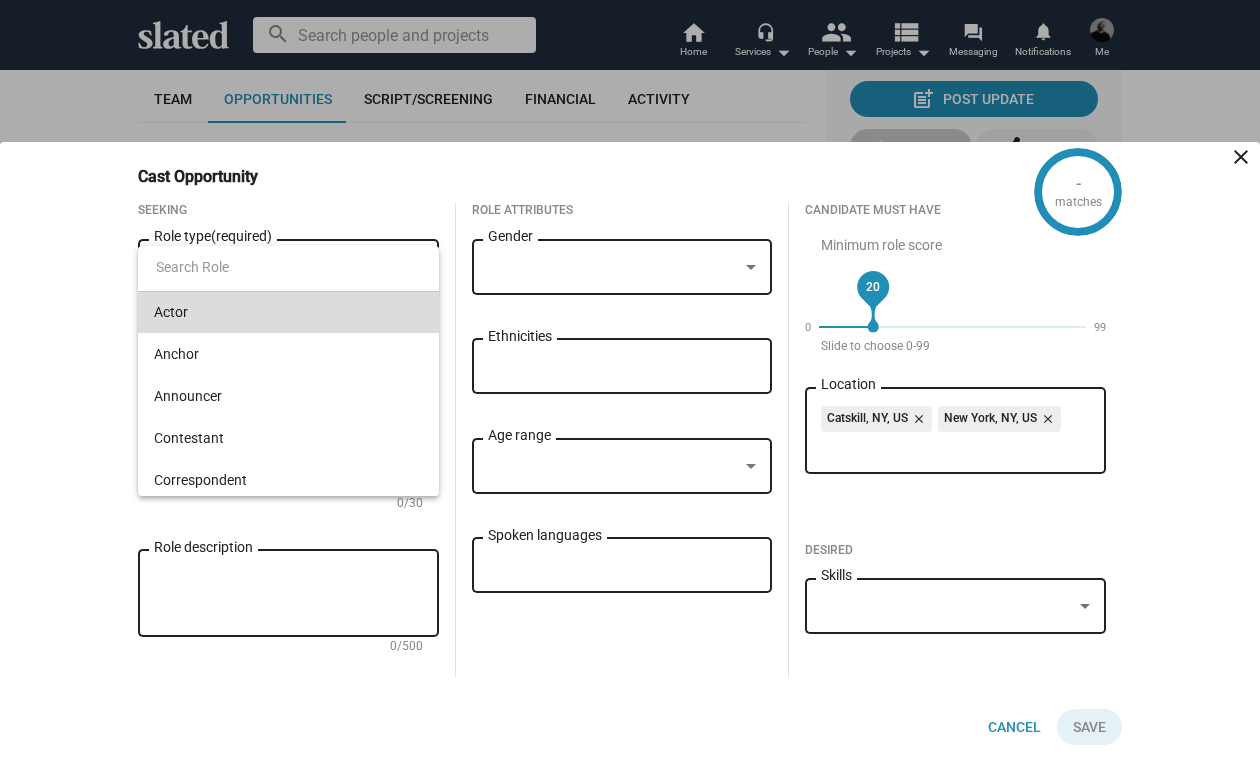 click on "Actor" at bounding box center (288, 312) 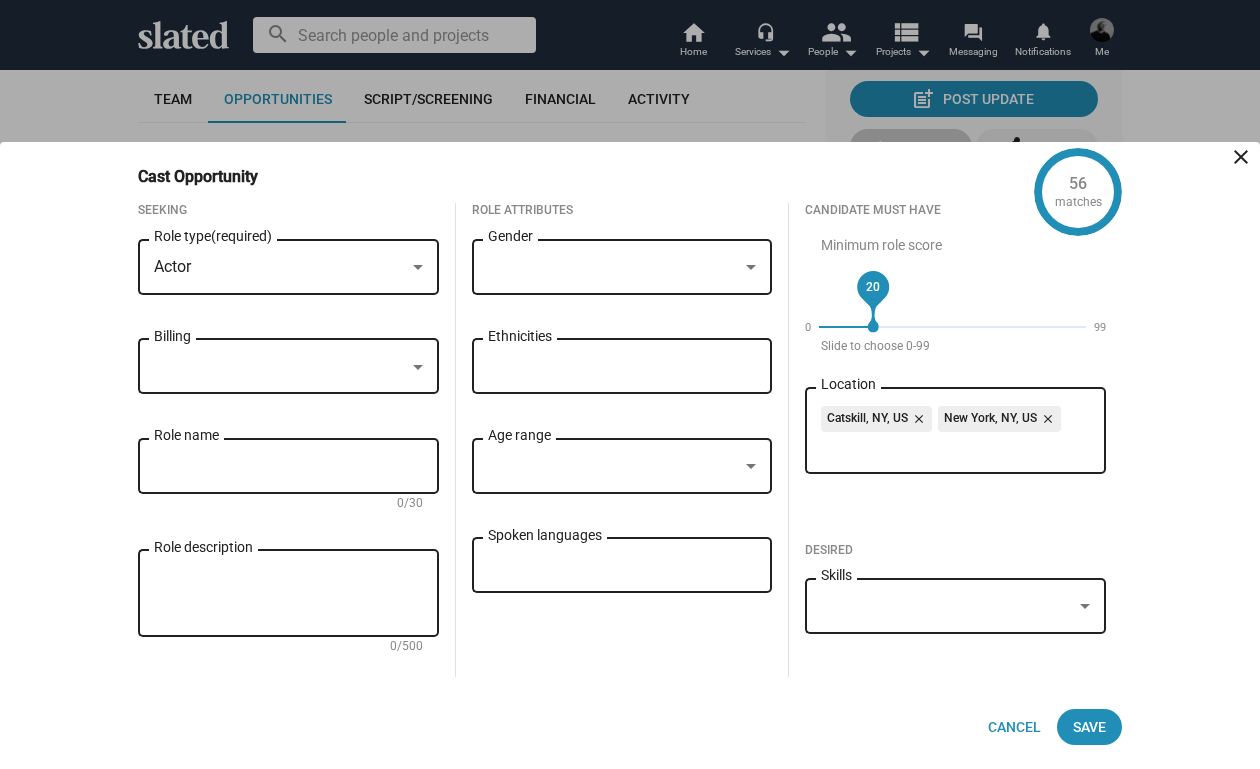 click at bounding box center (279, 367) 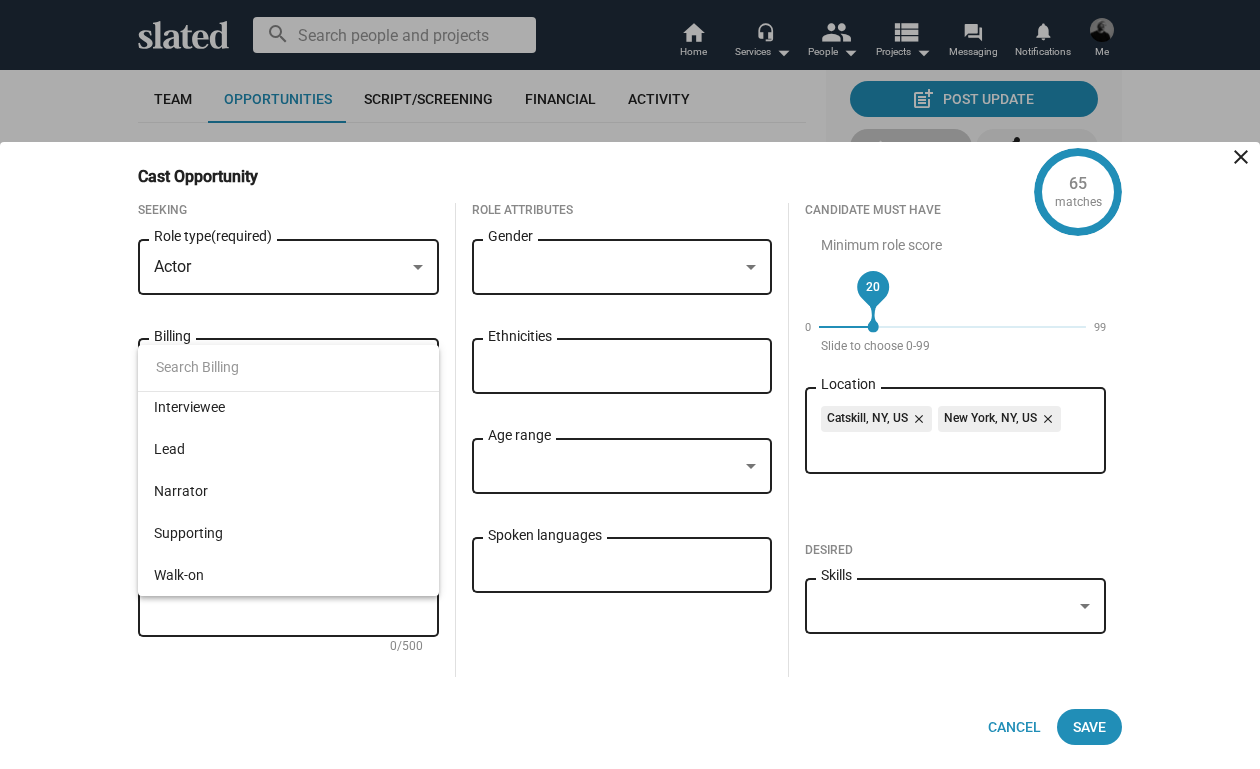 scroll, scrollTop: 131, scrollLeft: 0, axis: vertical 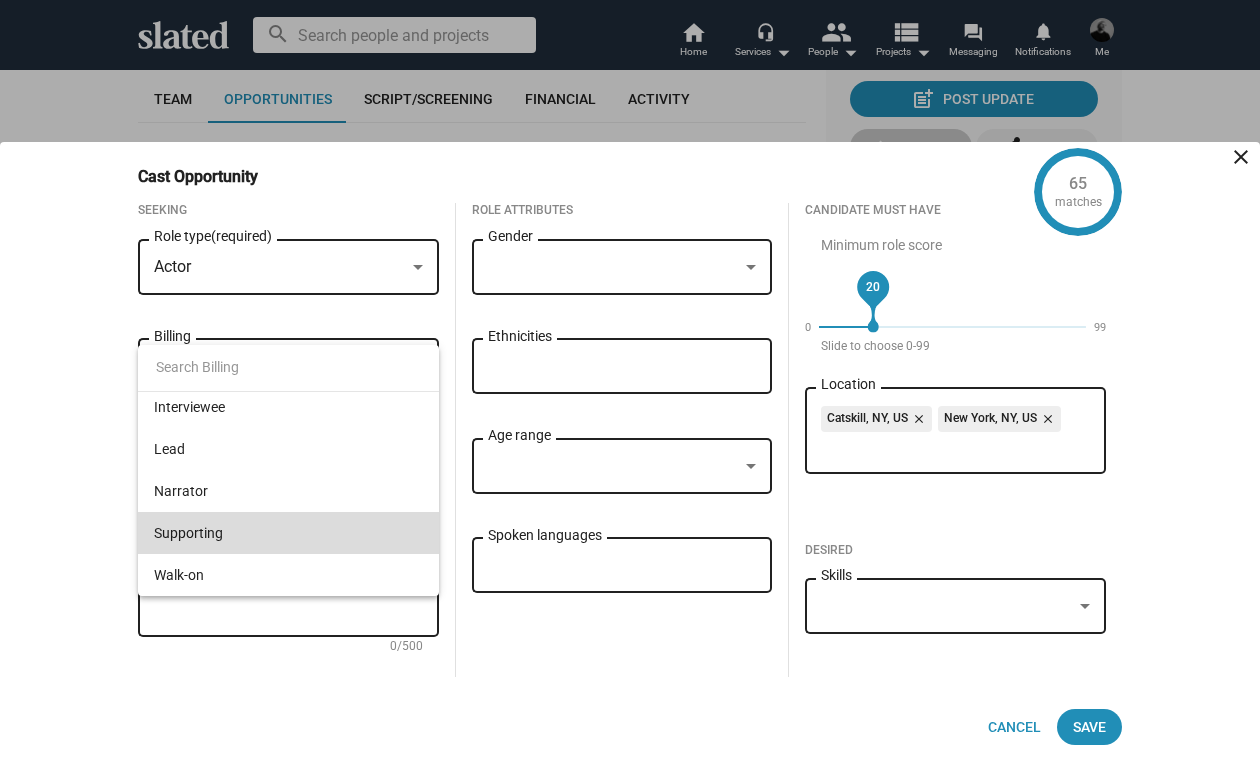 click on "Supporting" at bounding box center [288, 533] 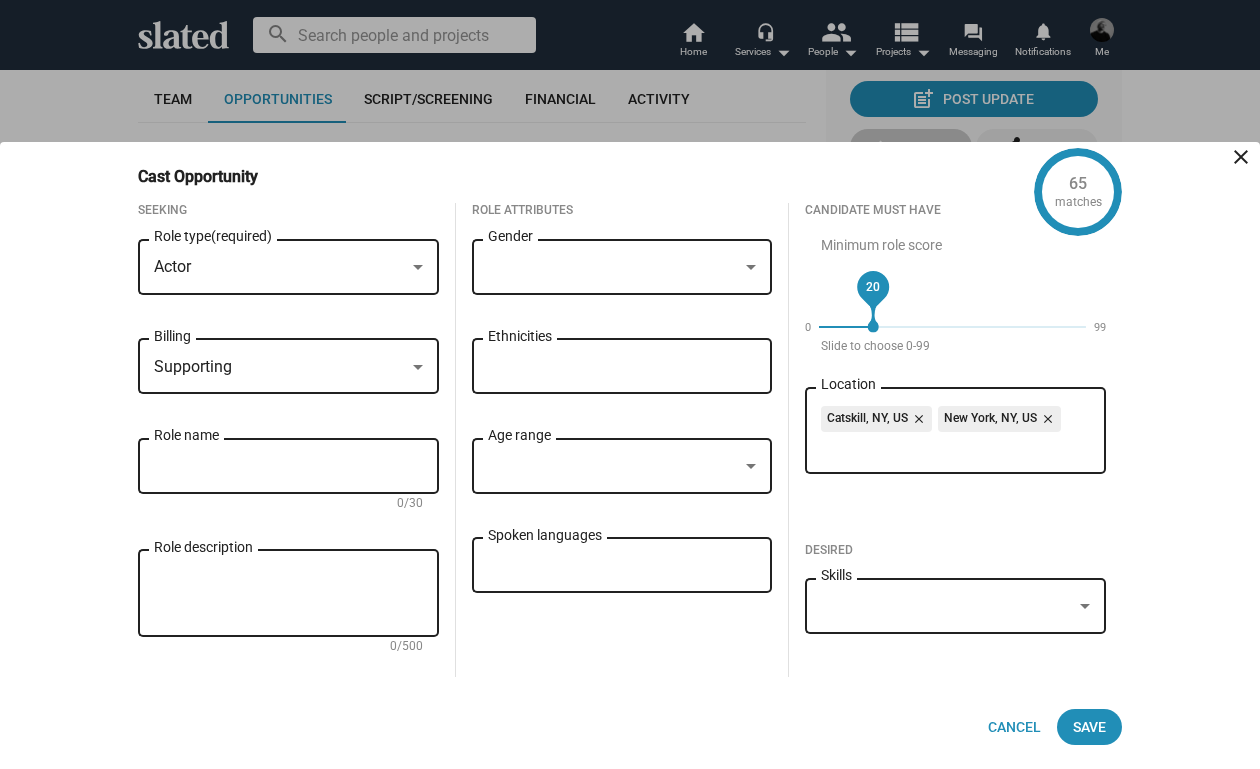 click on "Role name" at bounding box center (288, 467) 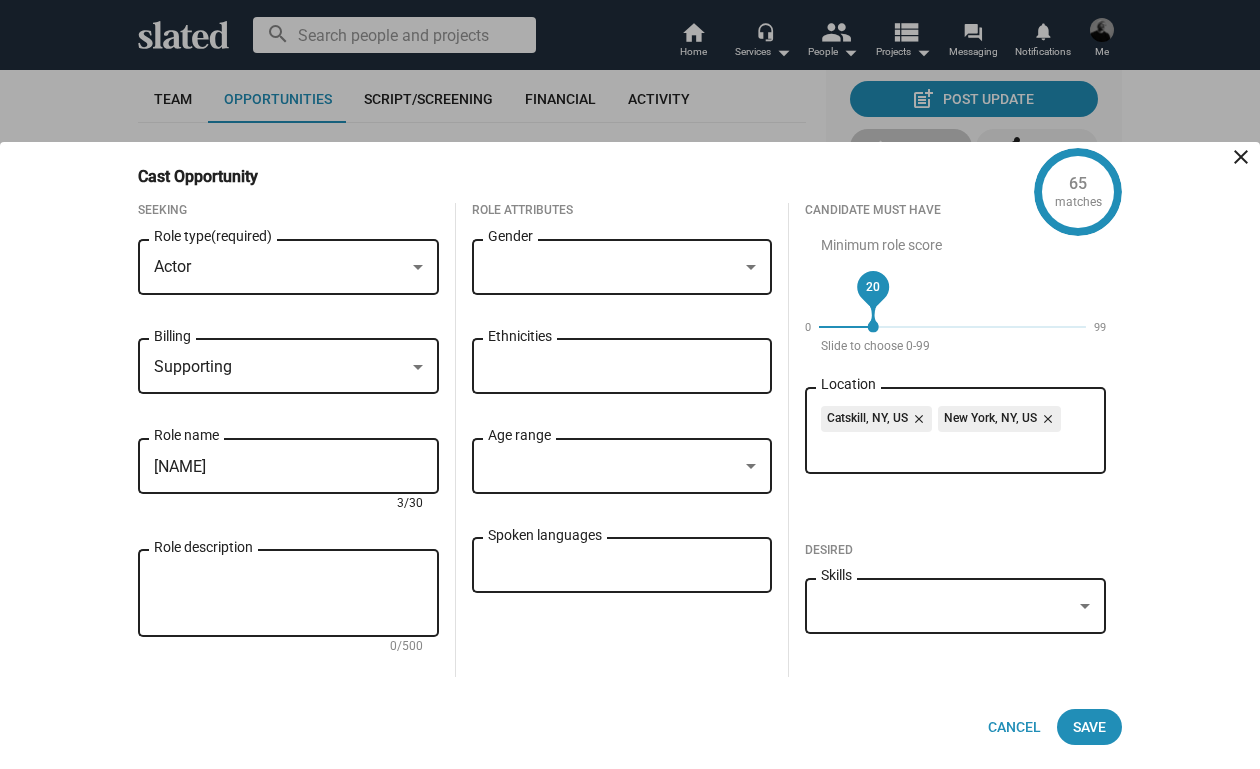 type on "Mia" 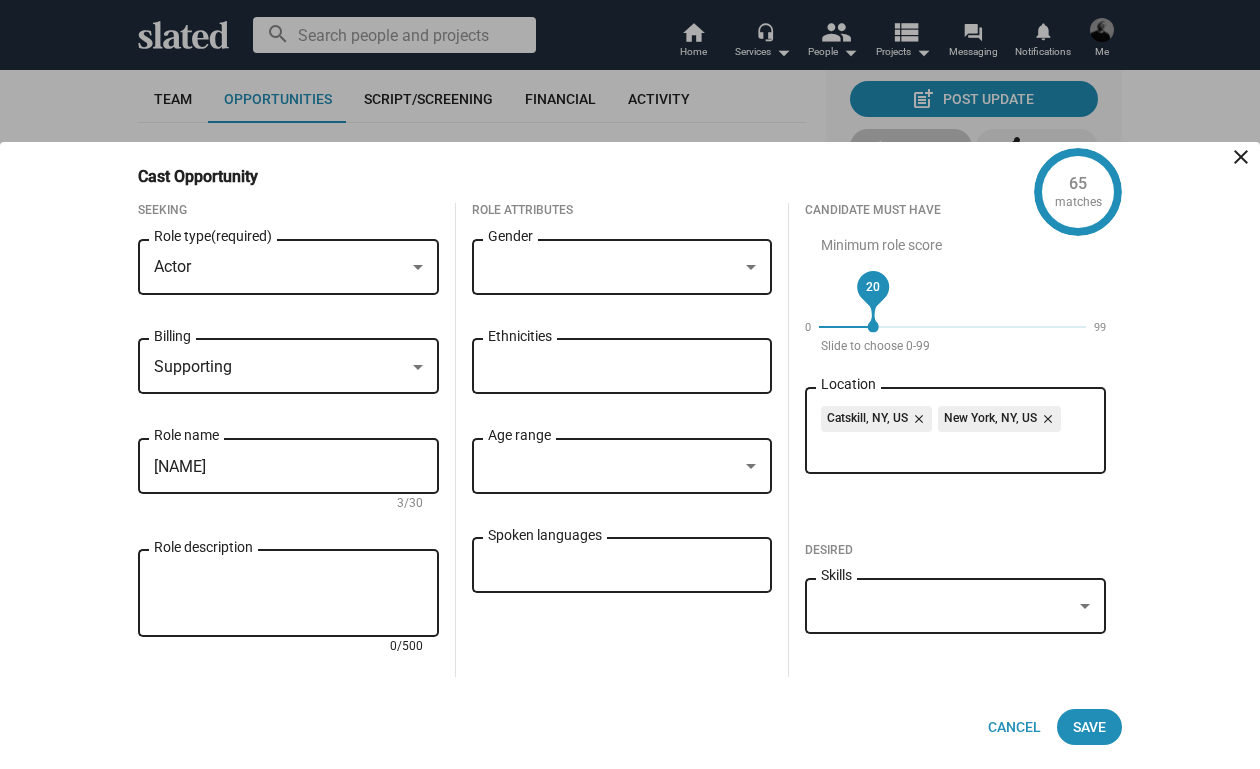 click on "Role description" at bounding box center [288, 594] 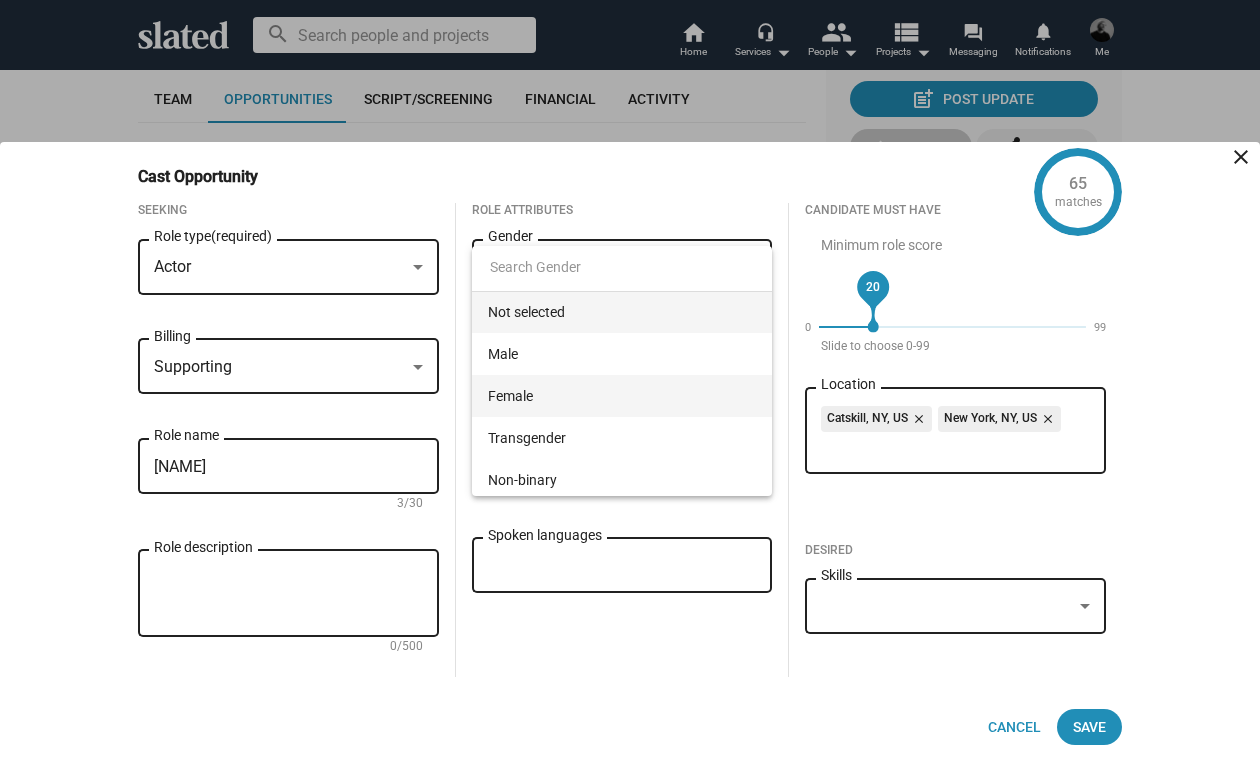 click on "Female" at bounding box center [622, 396] 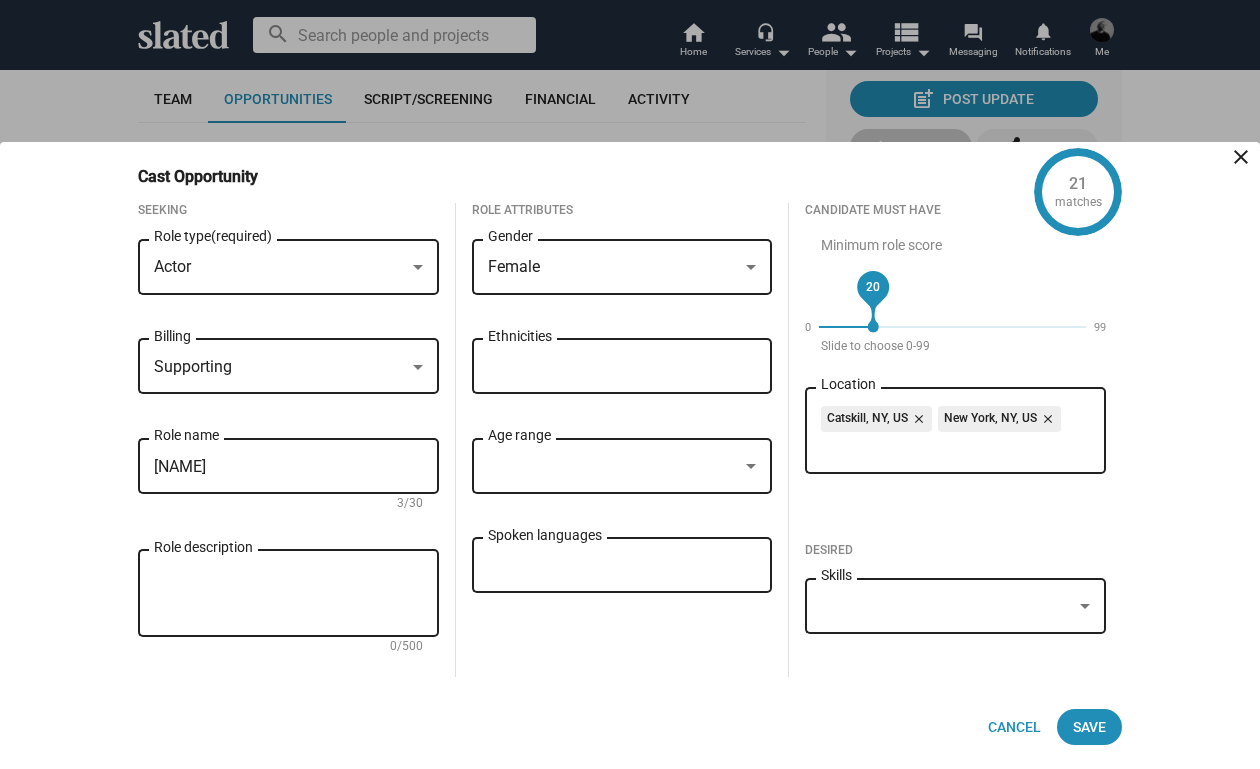 click at bounding box center [613, 466] 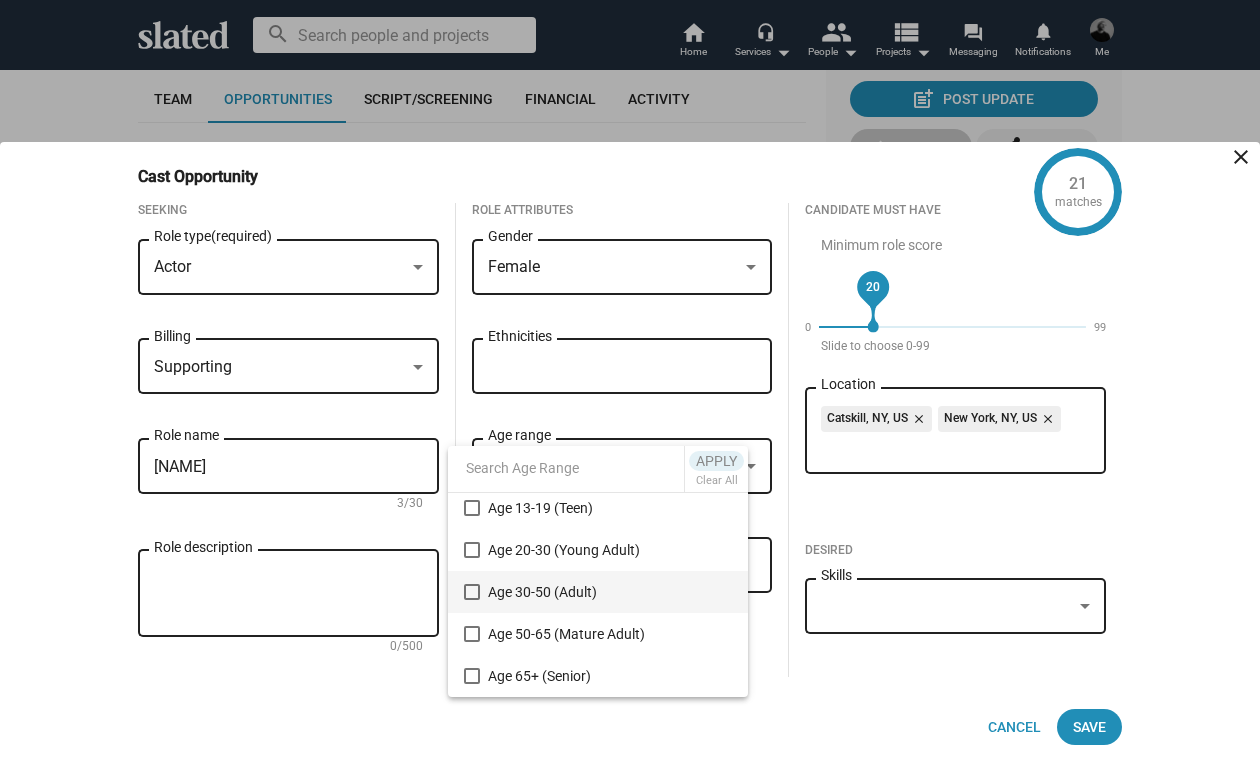 scroll, scrollTop: 89, scrollLeft: 0, axis: vertical 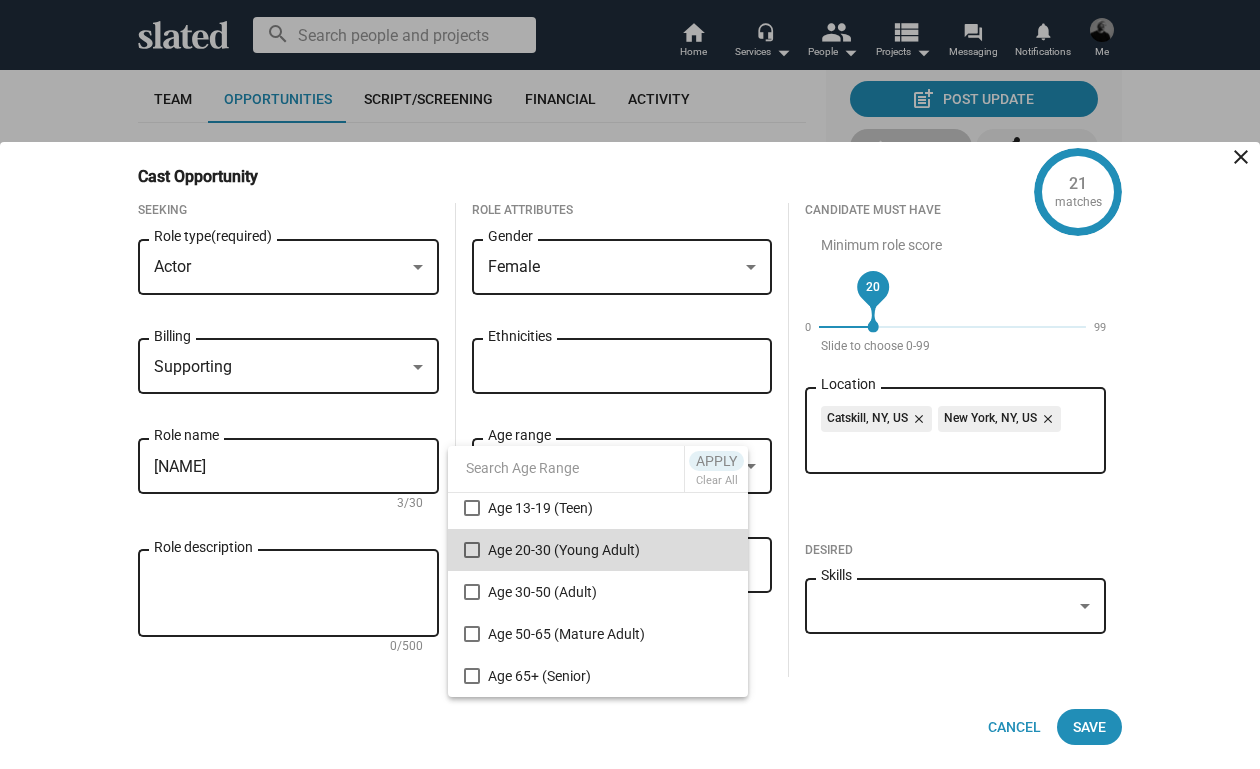 click at bounding box center (472, 550) 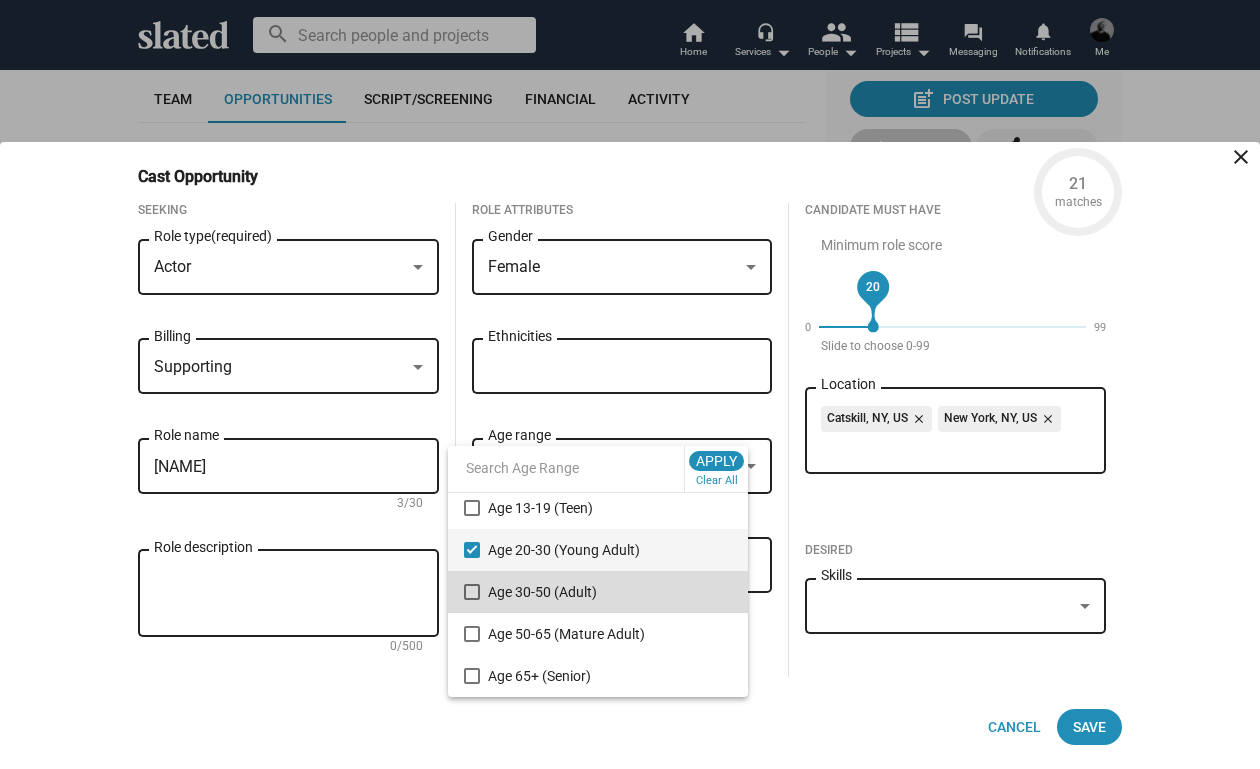 click at bounding box center [472, 592] 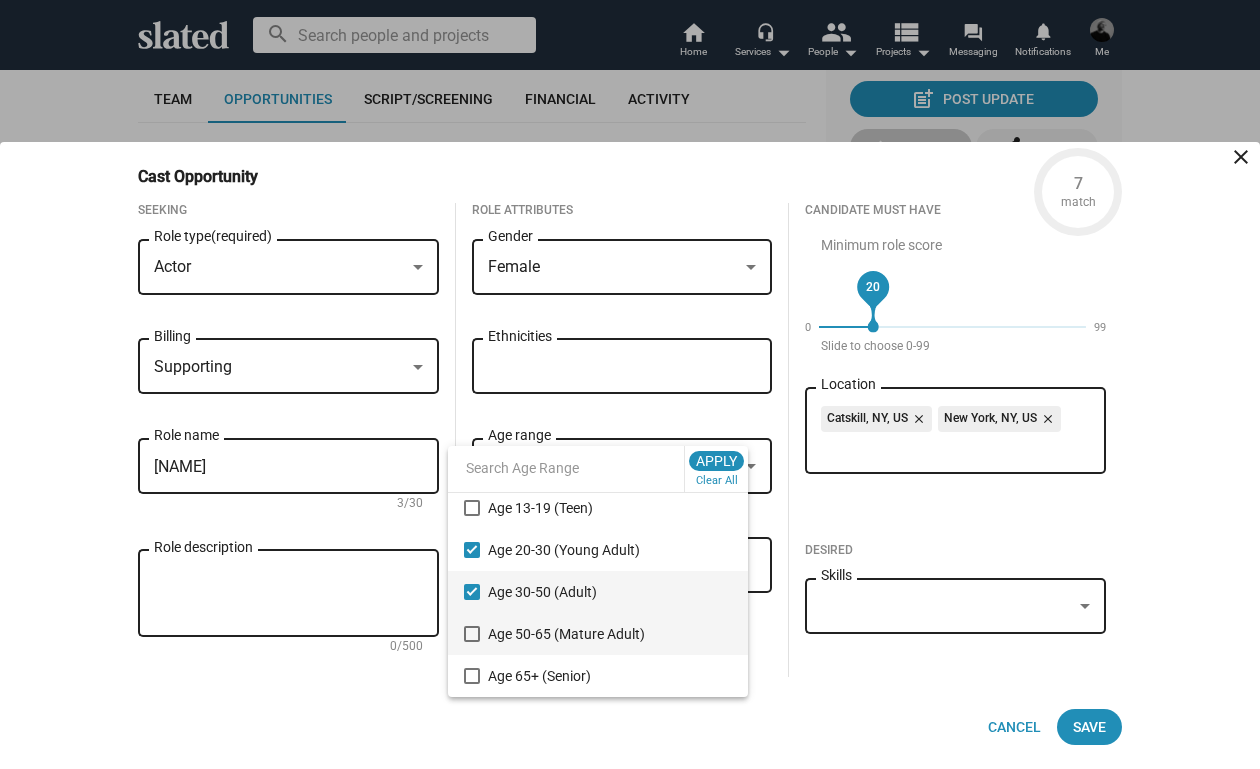 click at bounding box center (472, 634) 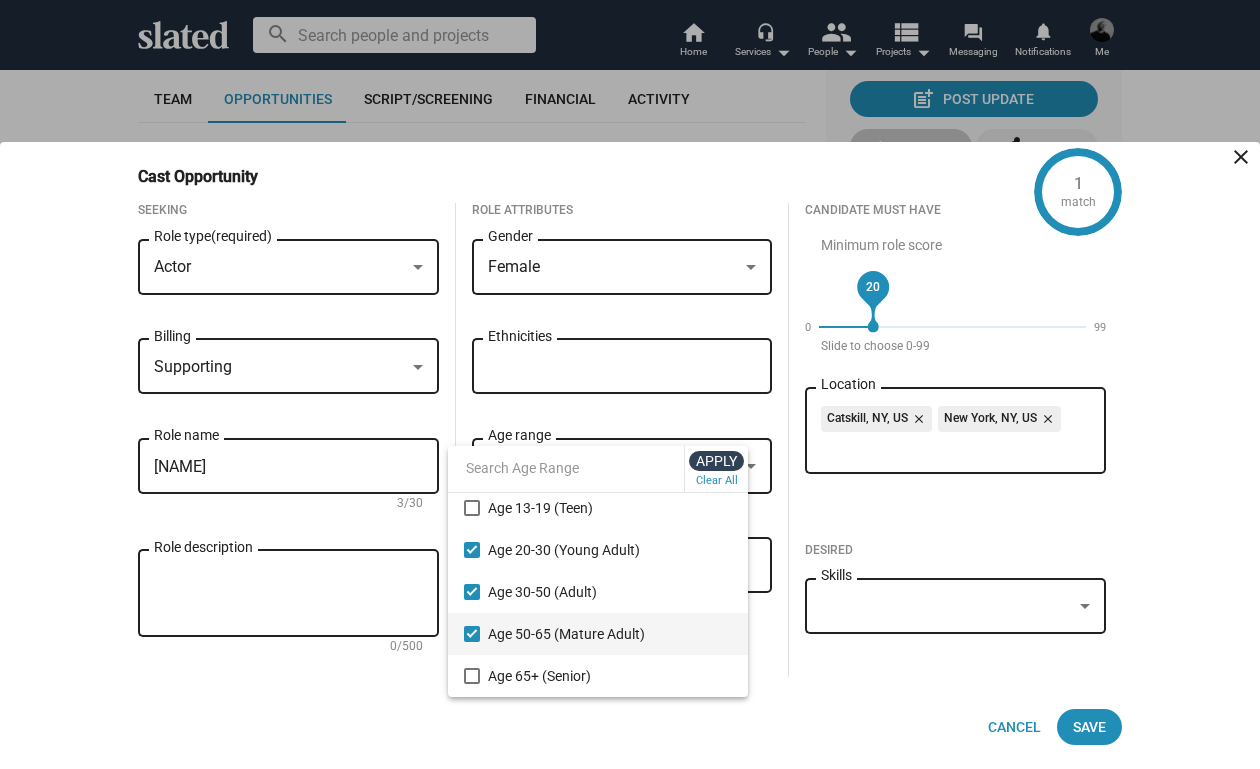 click on "Apply" at bounding box center (716, 461) 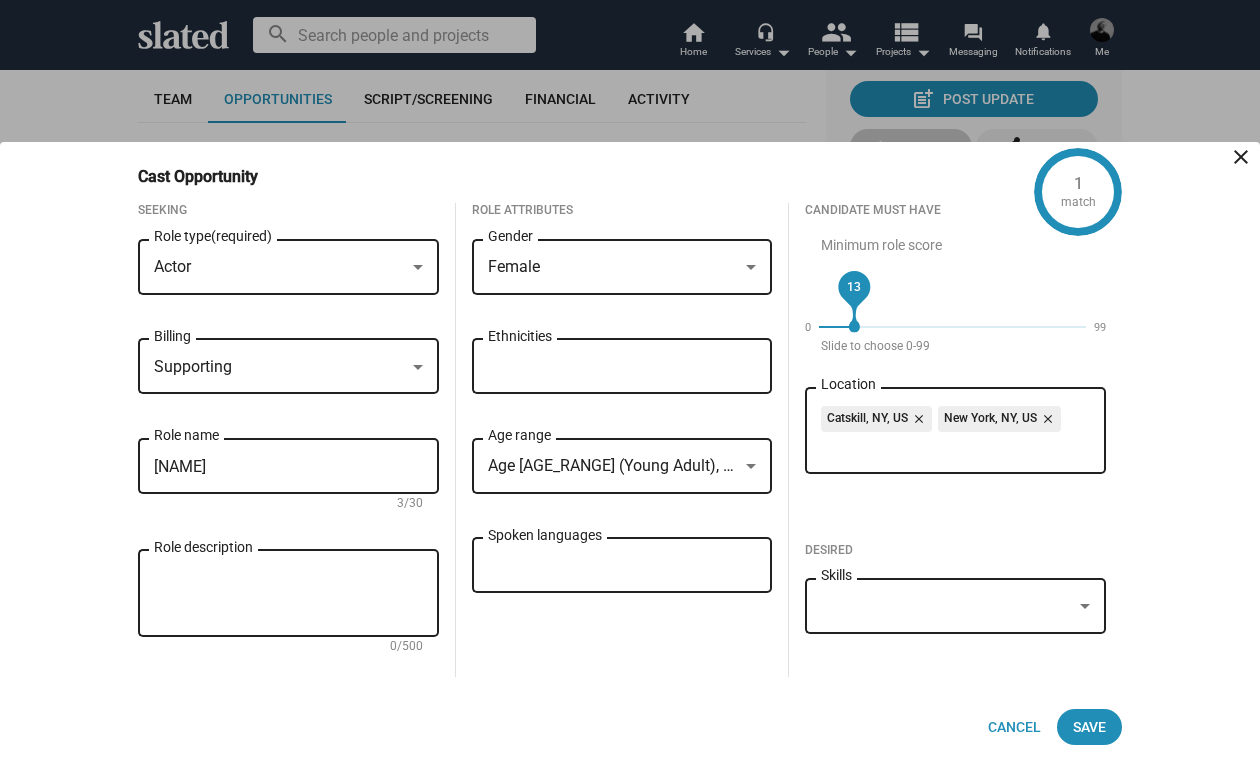 drag, startPoint x: 875, startPoint y: 291, endPoint x: 855, endPoint y: 291, distance: 20 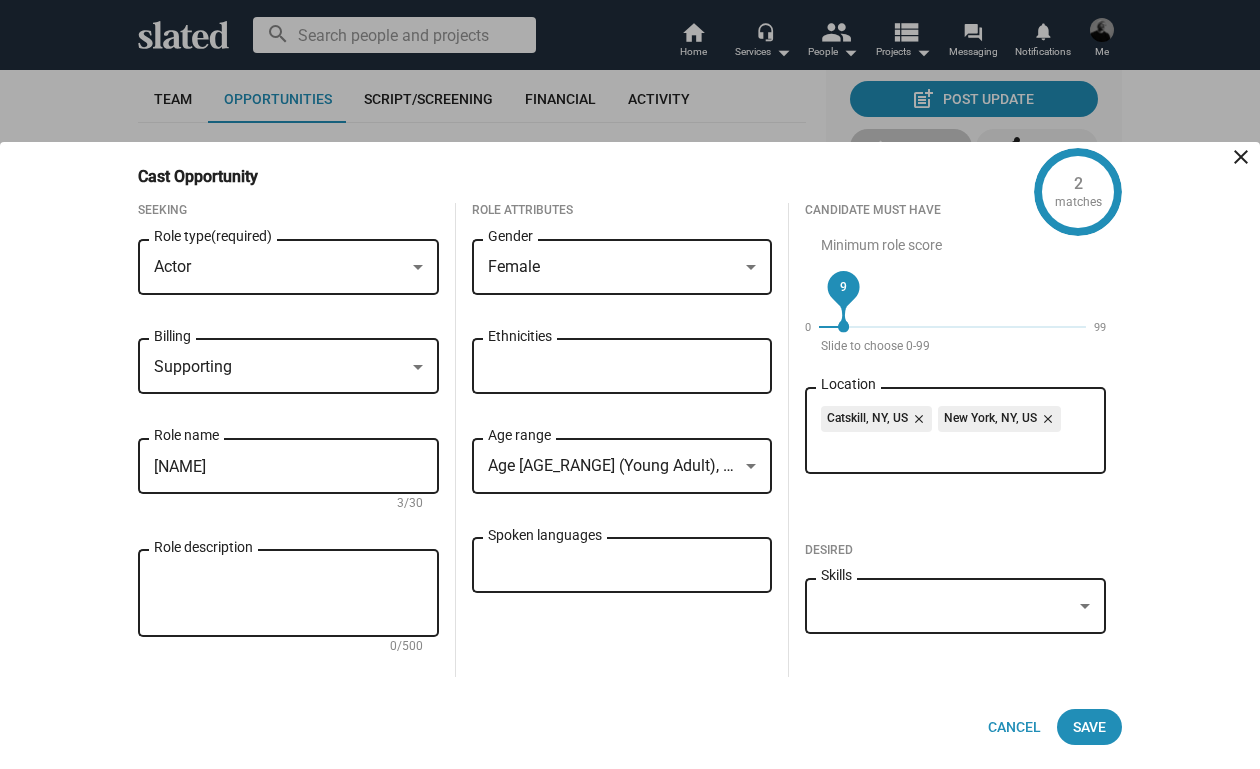 drag, startPoint x: 855, startPoint y: 291, endPoint x: 807, endPoint y: 292, distance: 48.010414 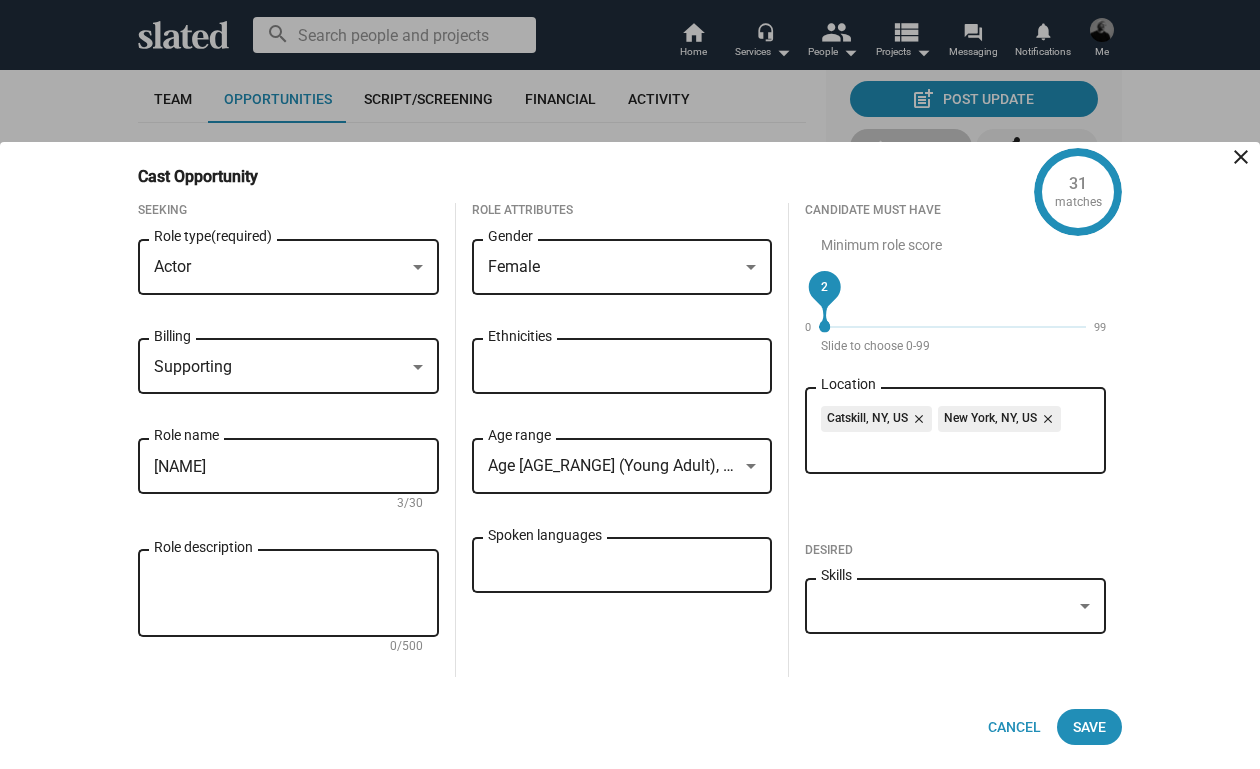 click on "2" at bounding box center (825, 287) 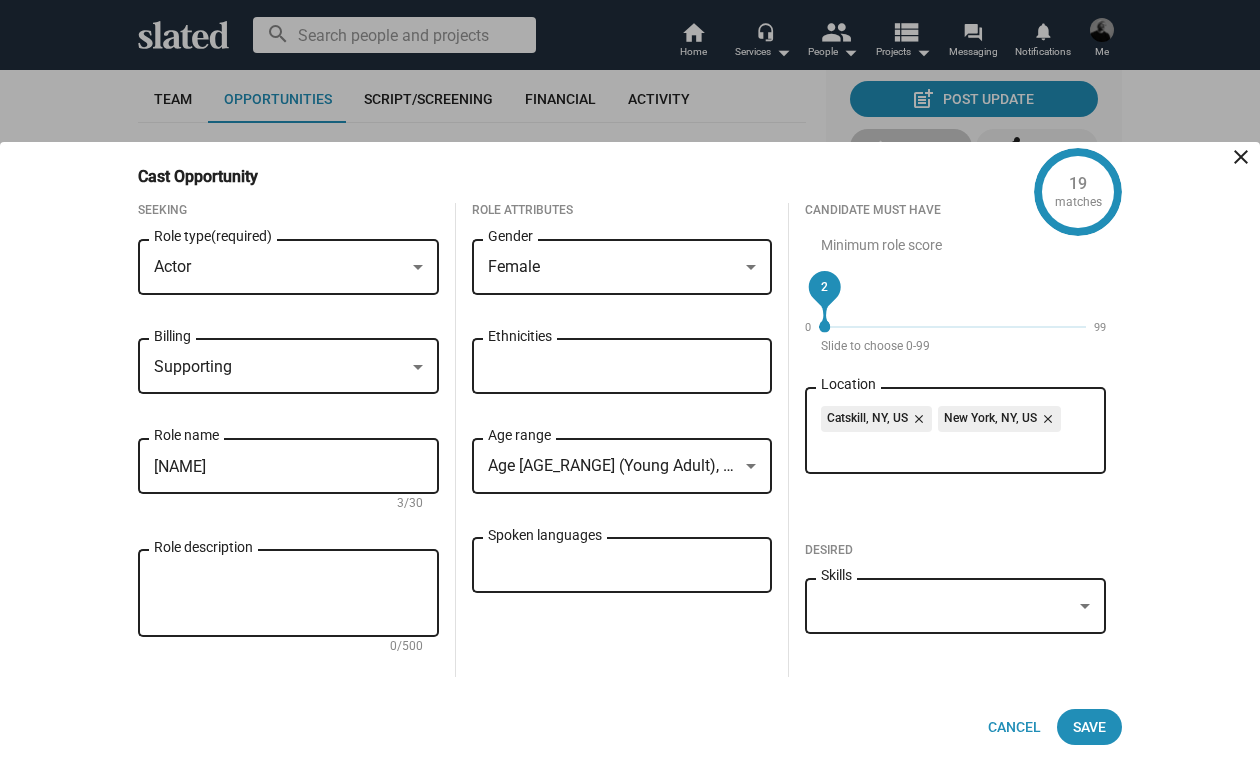 drag, startPoint x: 829, startPoint y: 293, endPoint x: 807, endPoint y: 295, distance: 22.090721 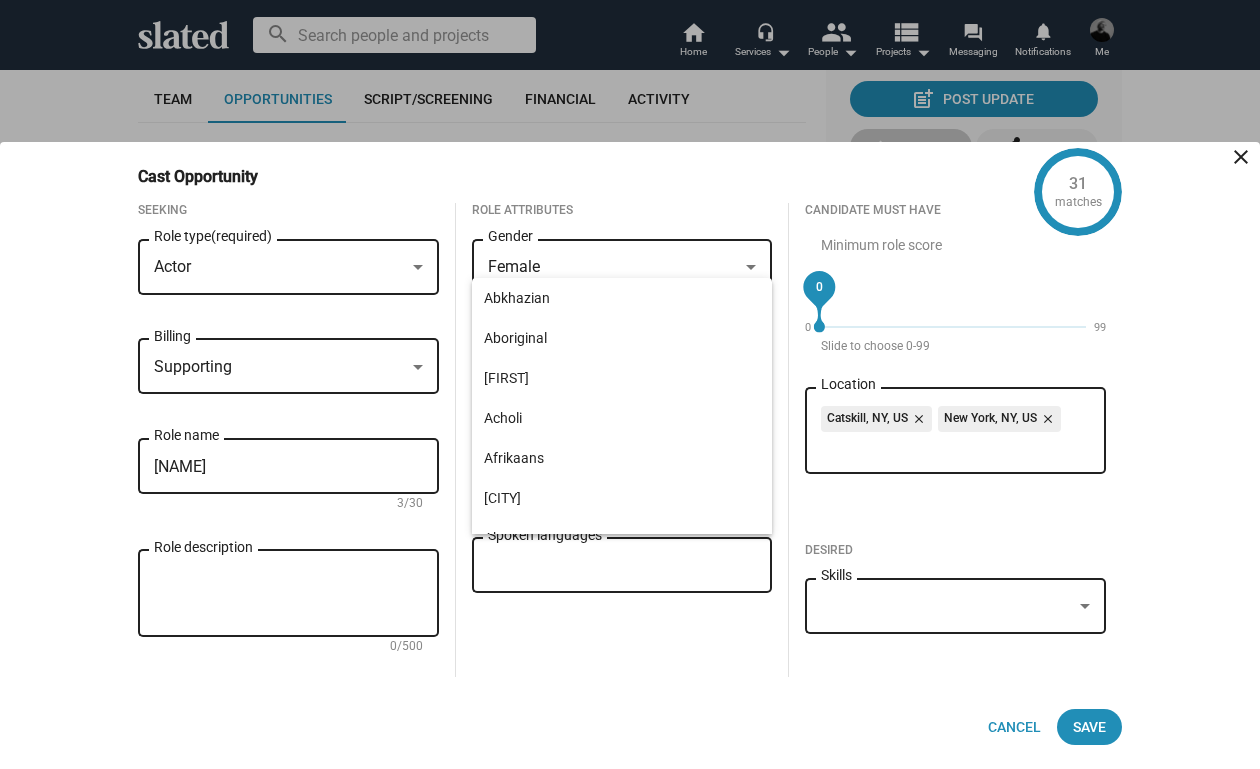 click on "Spoken languages" at bounding box center [626, 566] 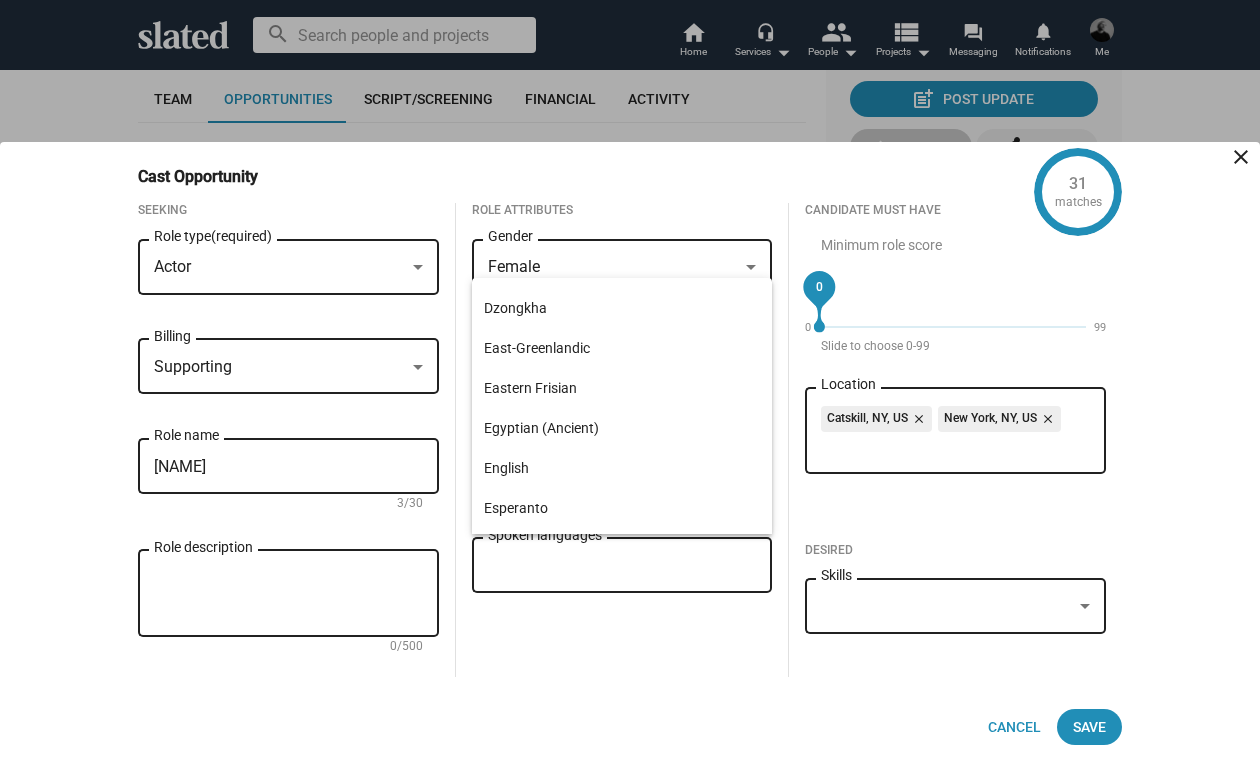 scroll, scrollTop: 2779, scrollLeft: 0, axis: vertical 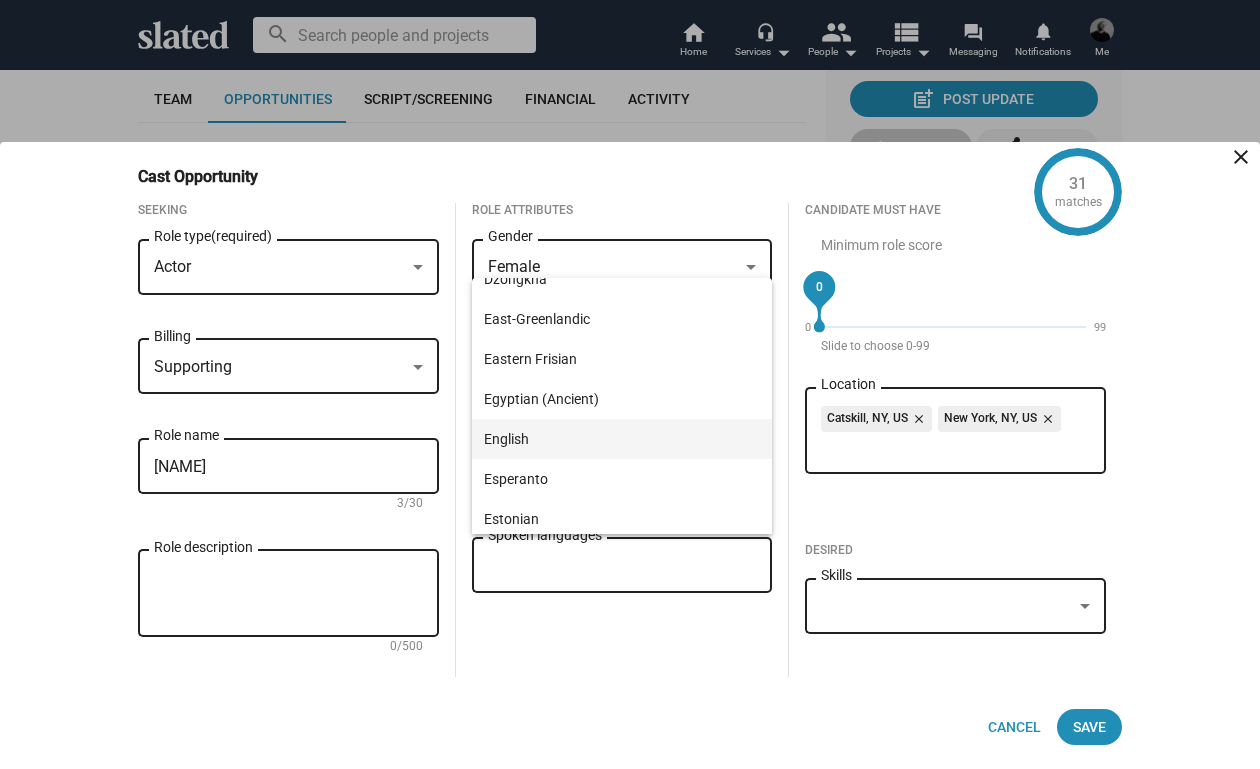 click on "English" at bounding box center [622, 439] 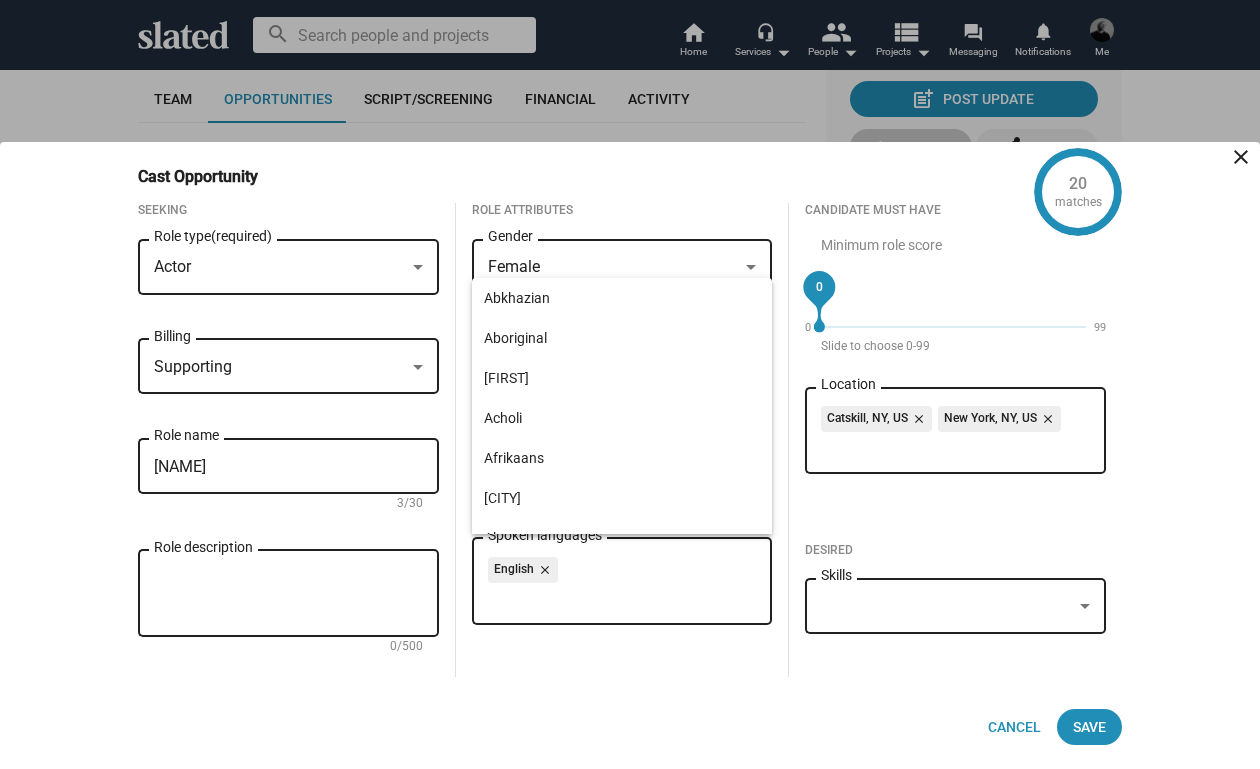 click on "20 matches Cast Opportunity close Seeking Actor Role type  (required) Supporting Billing  Mia Role name  3/30 Role description  0/500 Role Attributes Female Gender  Ethnicities Age 20-30 (Young Adult), Age 30-50 (Adult), Age 50-65 (Mature Adult) Age range  English close Spoken languages Candidate Must Have Minimum role score 0 0 99  Slide to choose 0-99  Catskill, NY, US close New York, NY, US close Location Desired Skills  Cancel Save" at bounding box center [630, 455] 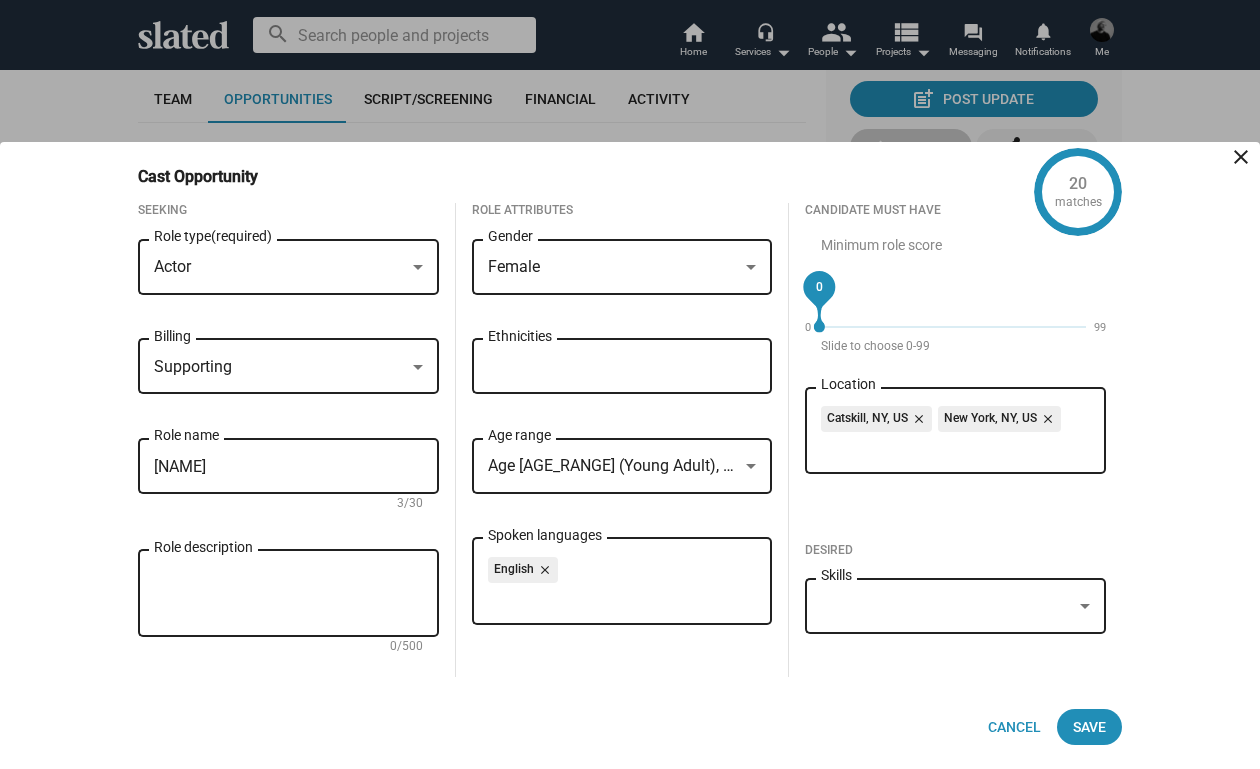 click on "close" at bounding box center [917, 419] 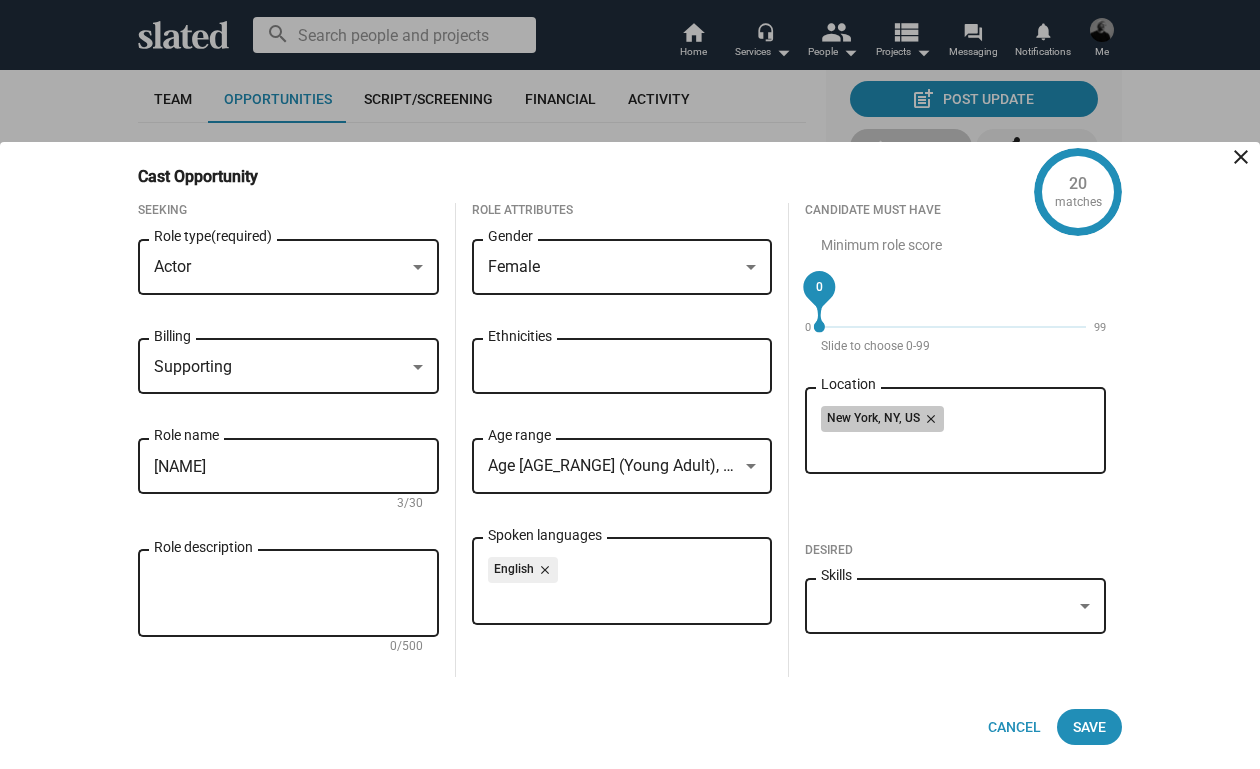 click on "New York, NY, US close" at bounding box center [955, 422] 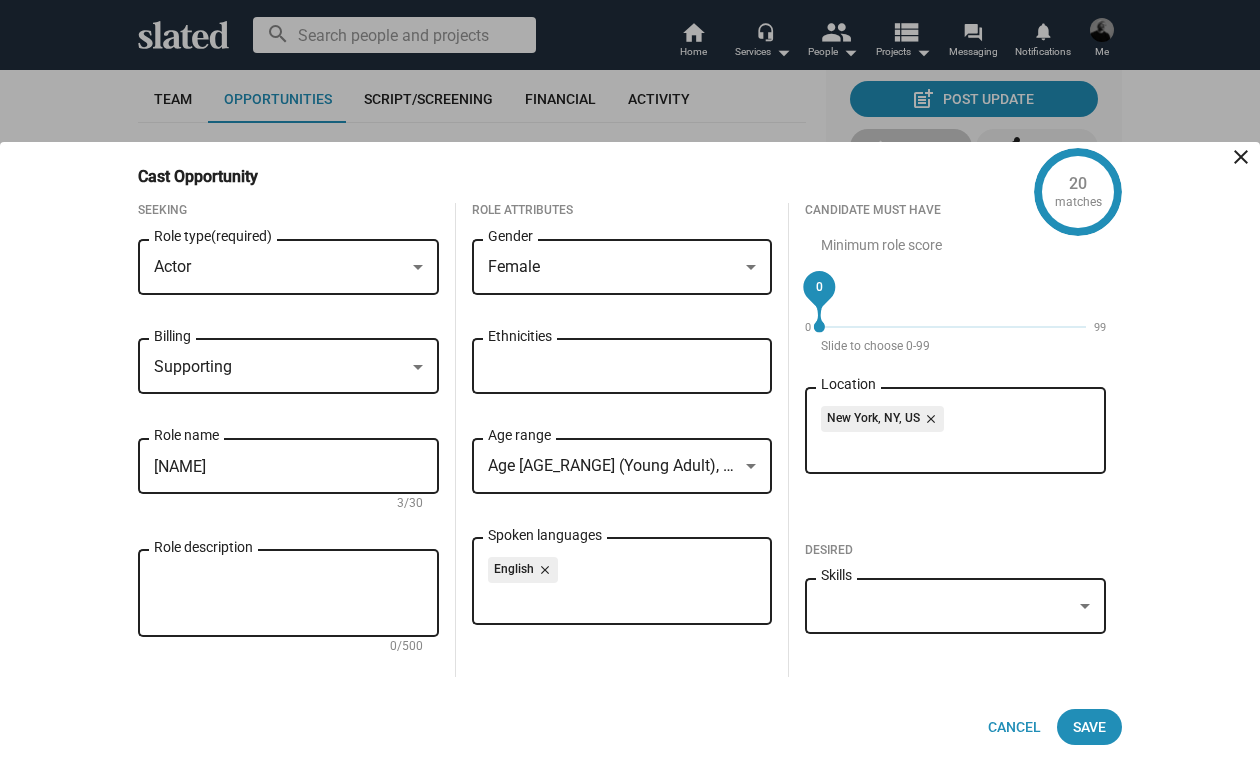 click on "Location" at bounding box center [959, 447] 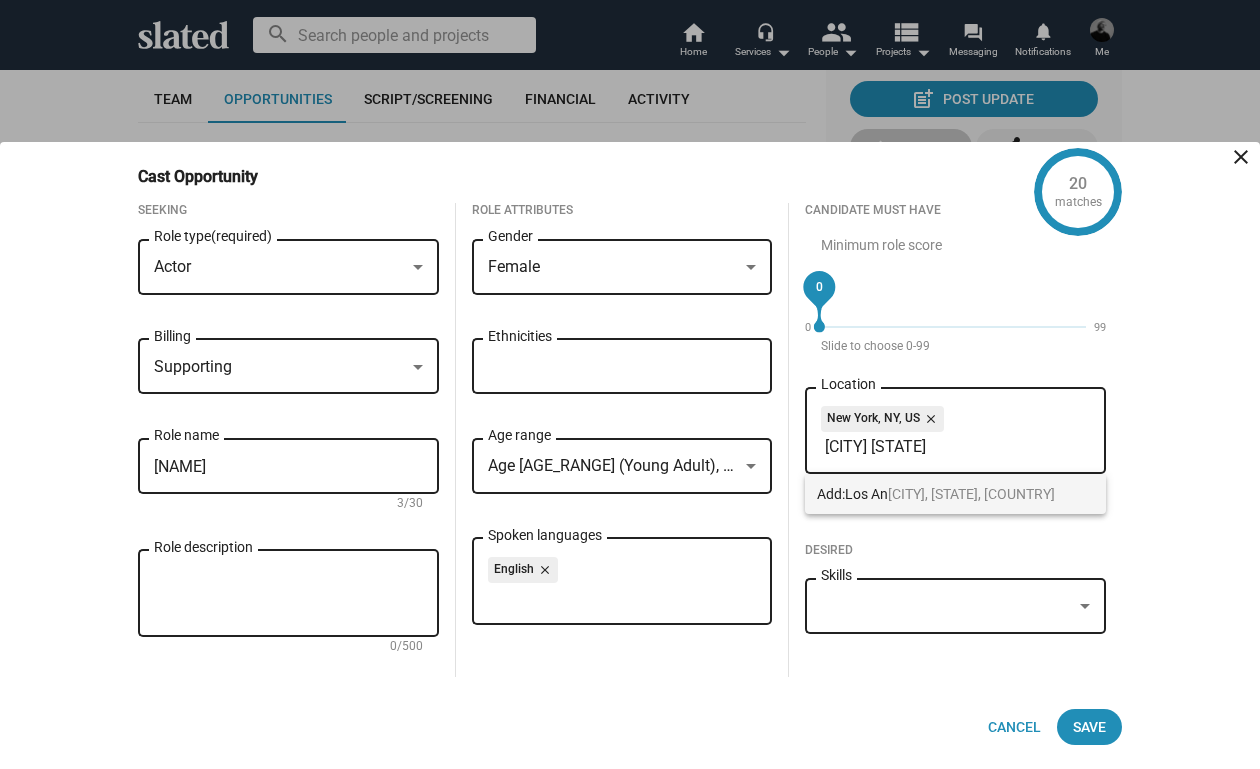 type on "los an" 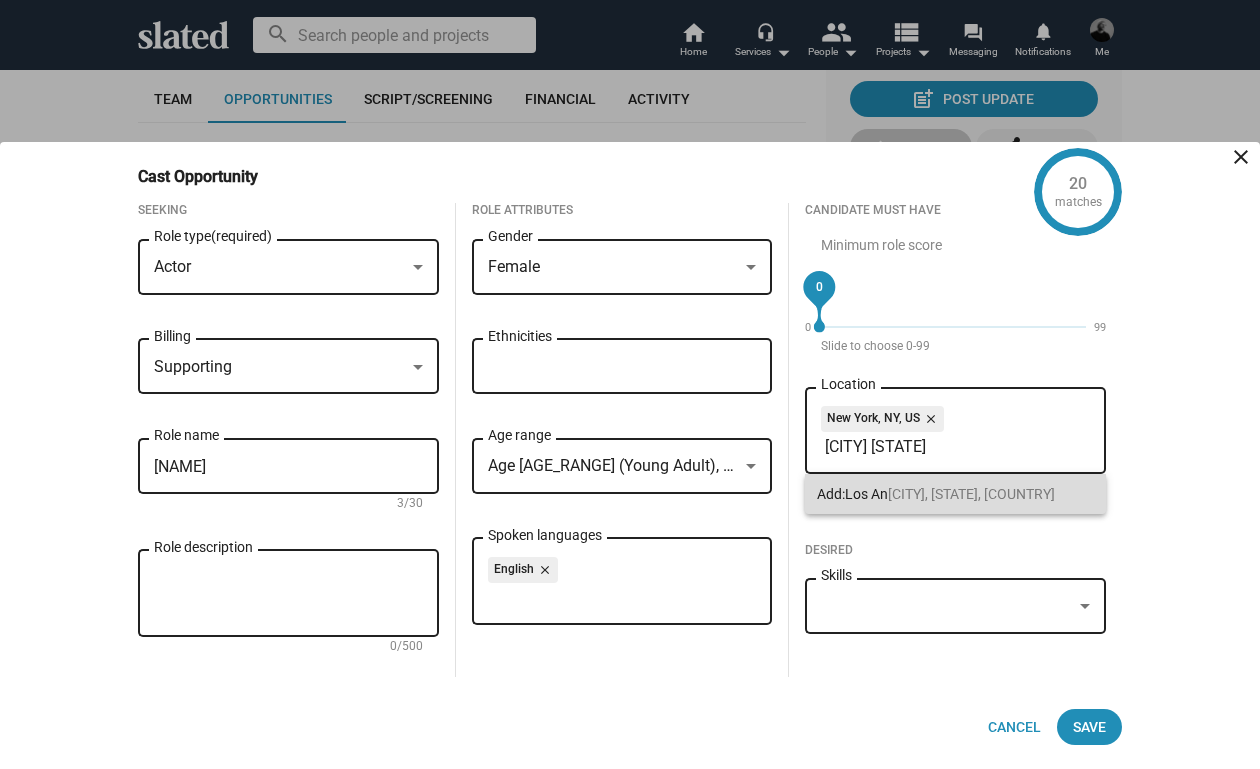 click on "Los An geles, CA, USA" at bounding box center (950, 494) 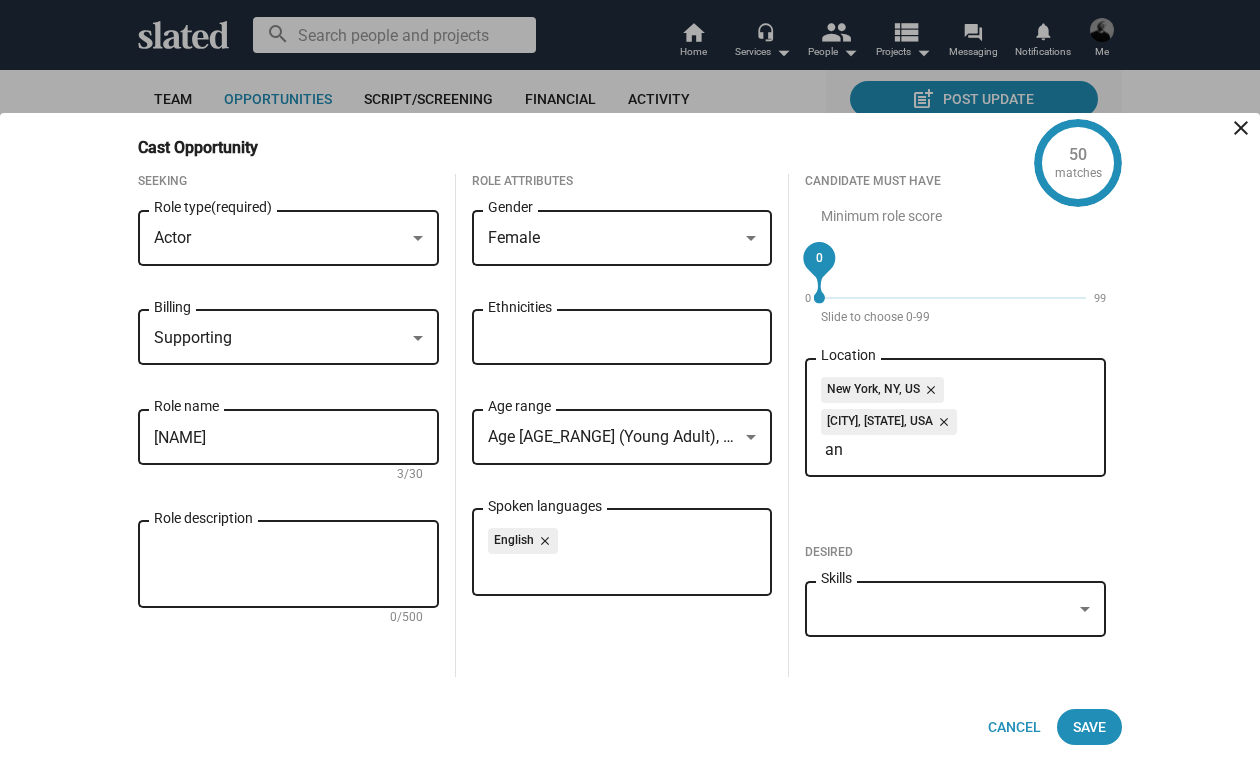 type on "a" 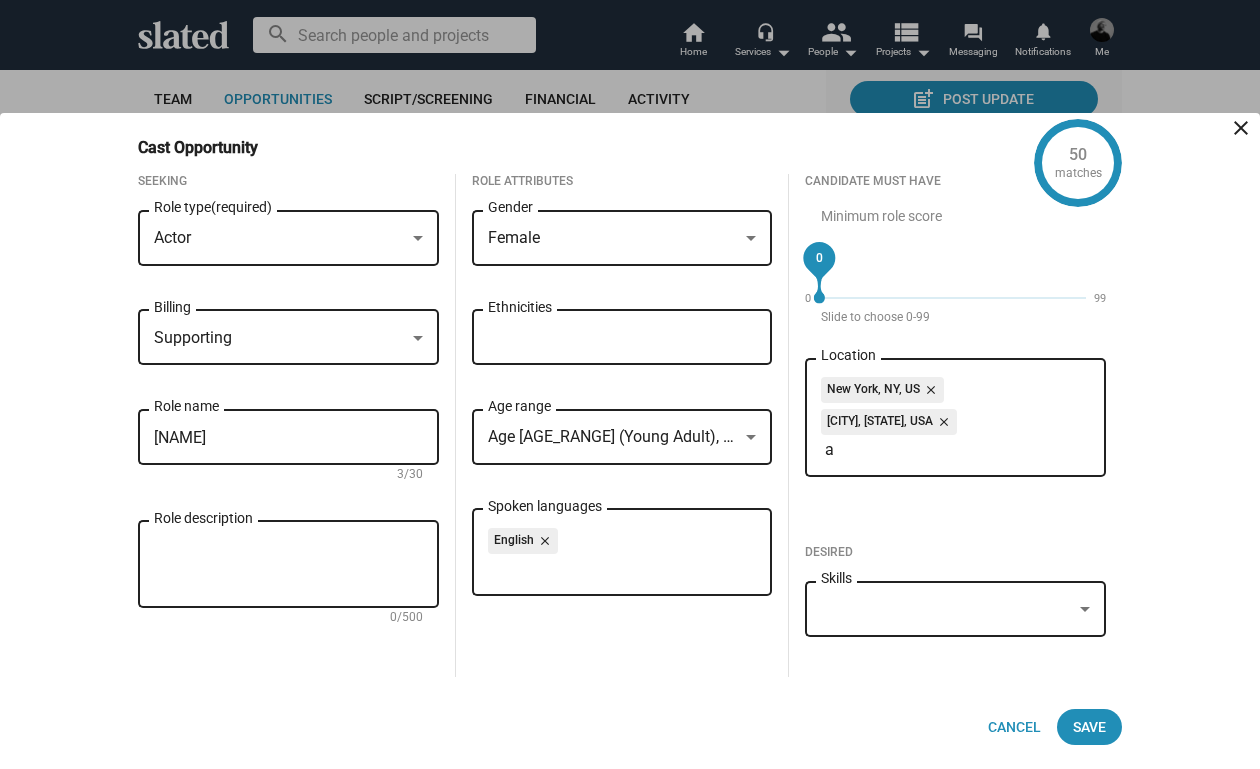 type 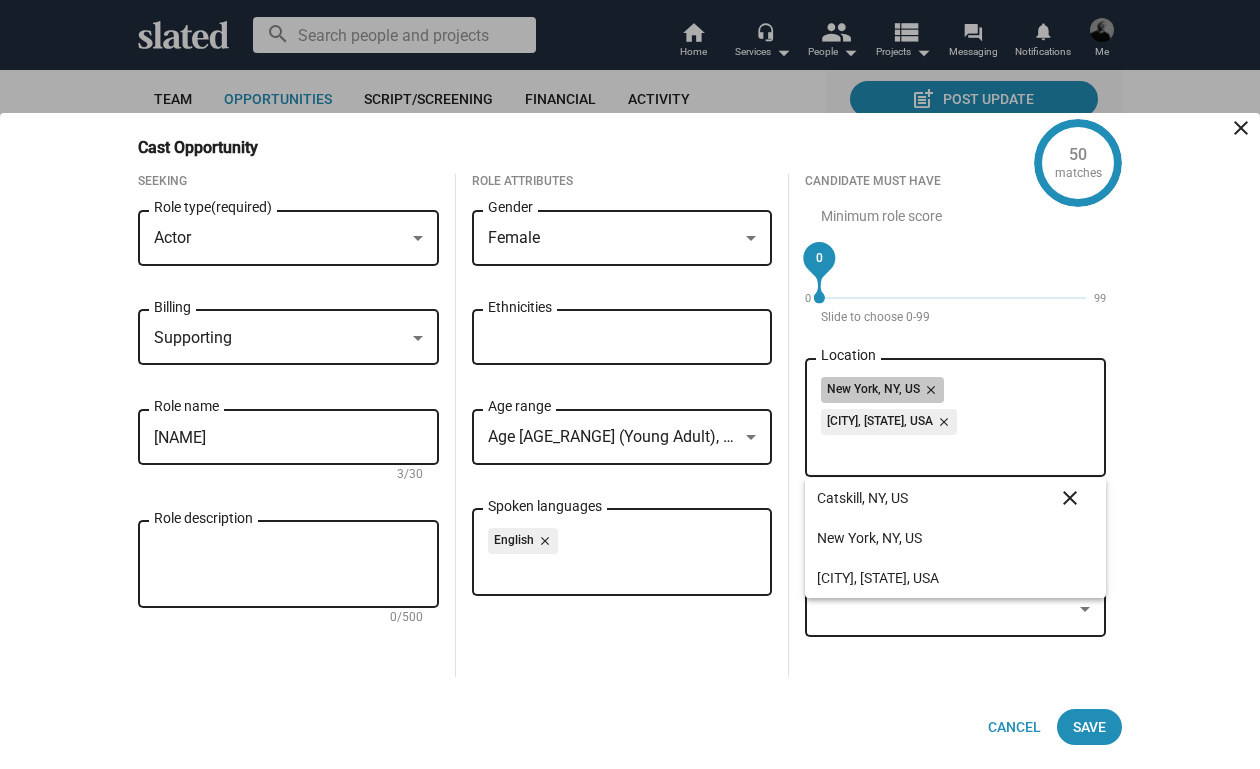 click on "New York, NY, US close Los Angeles, CA, USA close" at bounding box center [955, 409] 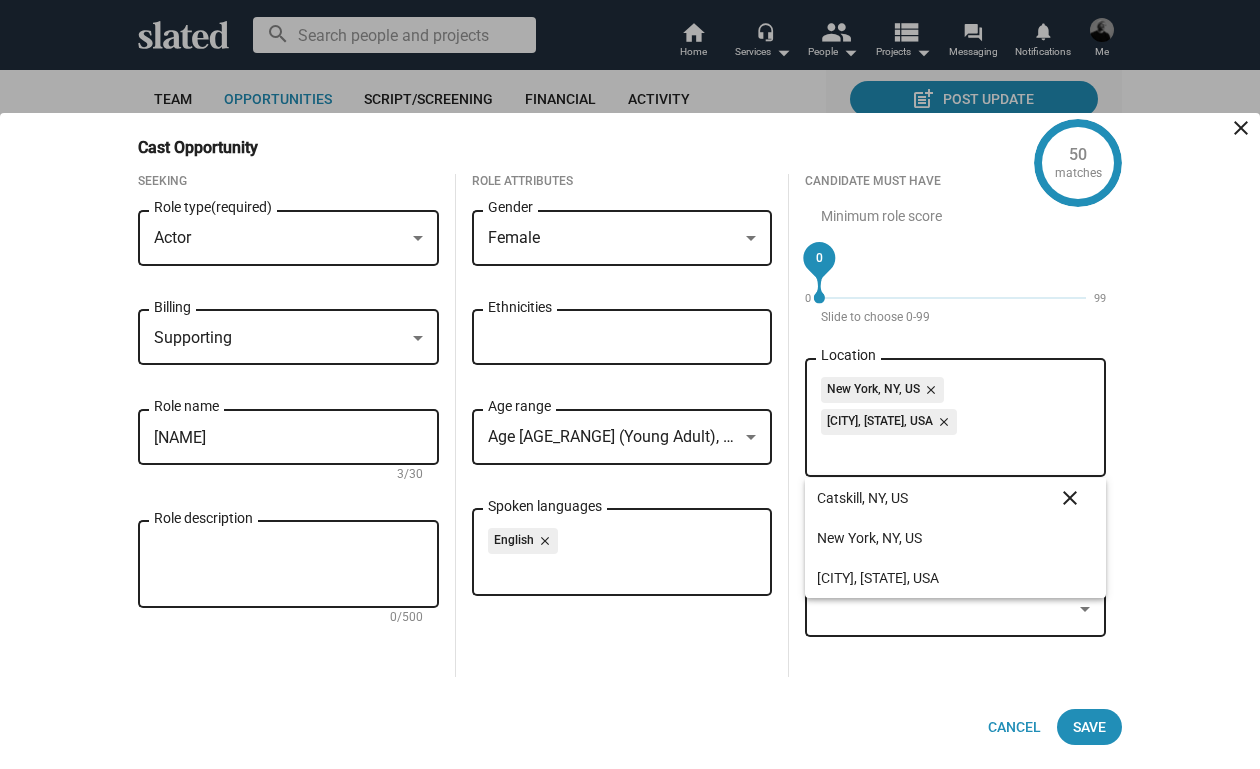 click on "Location" at bounding box center (959, 450) 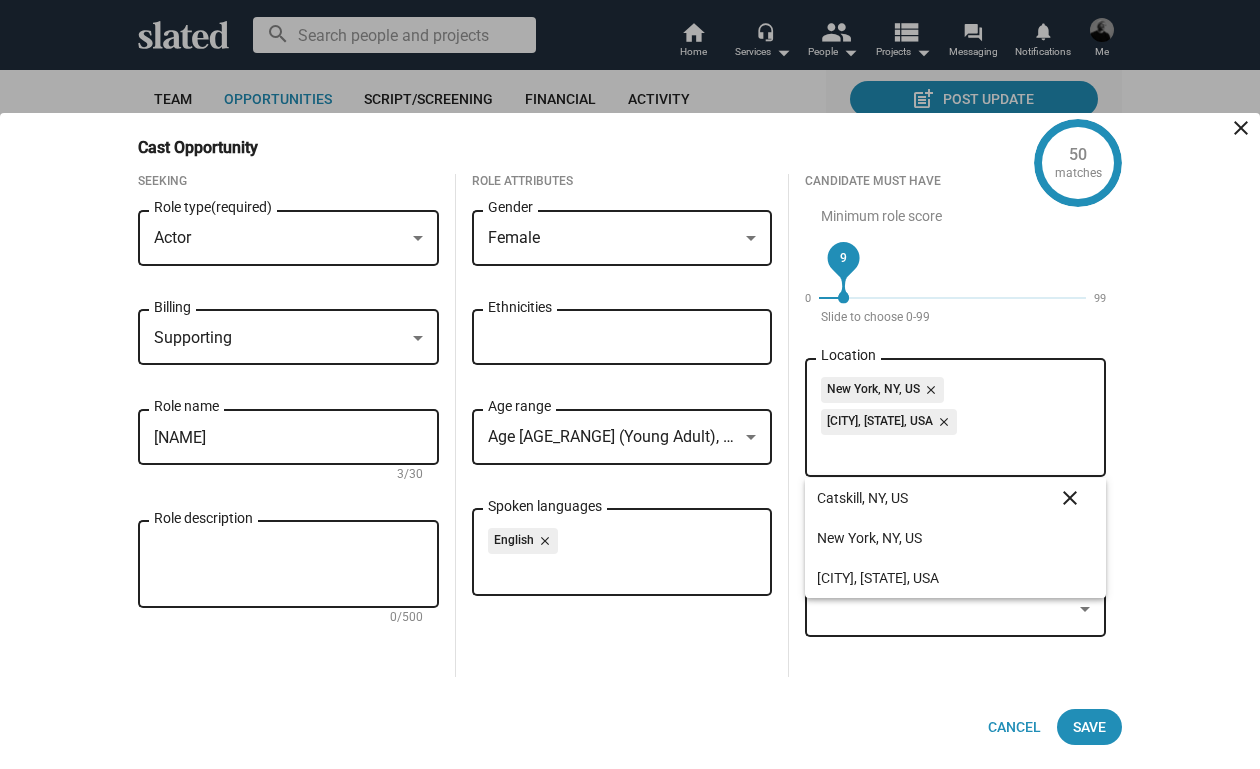 drag, startPoint x: 813, startPoint y: 262, endPoint x: 863, endPoint y: 262, distance: 50 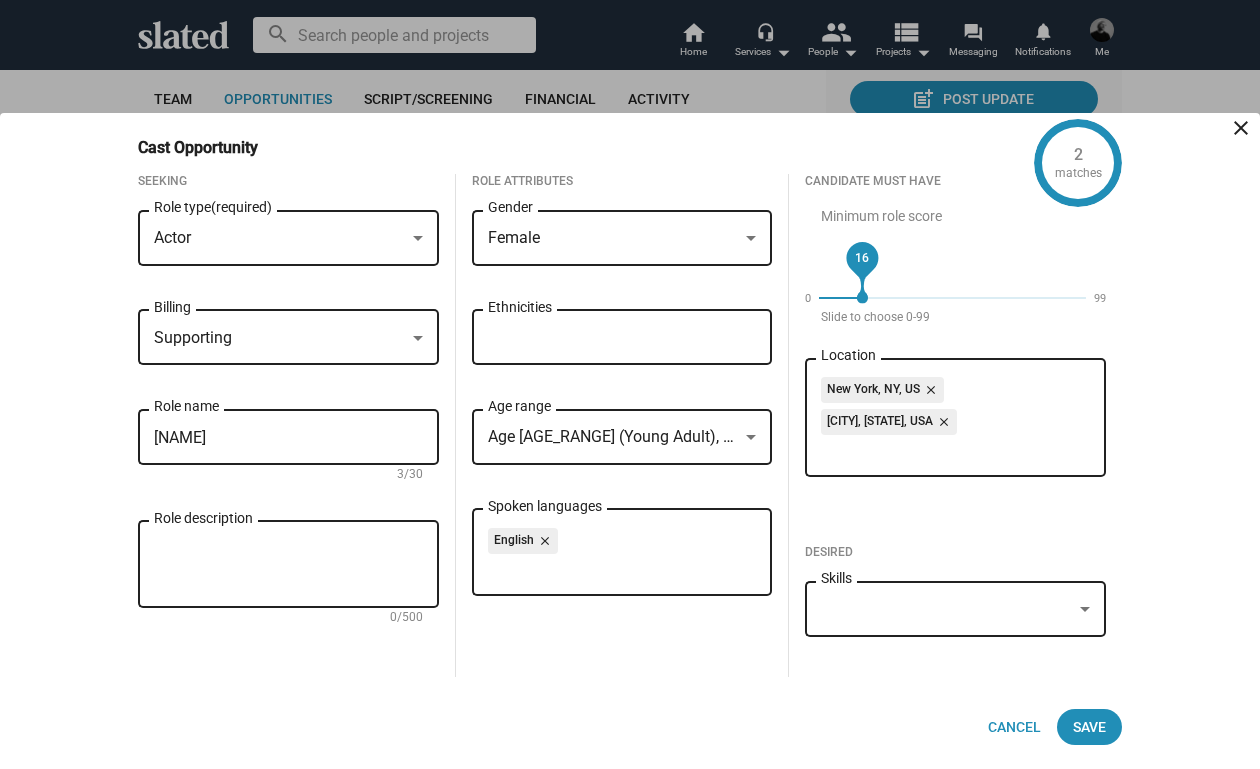 drag, startPoint x: 868, startPoint y: 257, endPoint x: 803, endPoint y: 269, distance: 66.09841 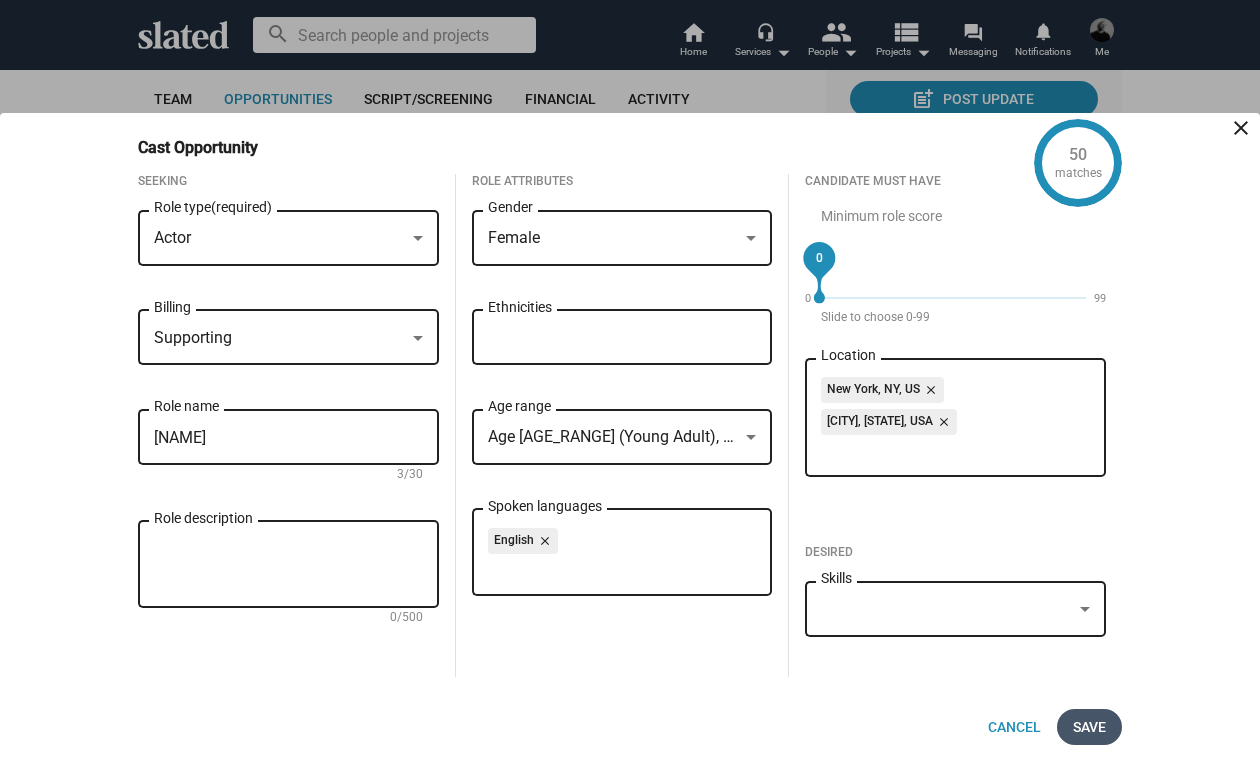 click on "Save" at bounding box center (1089, 727) 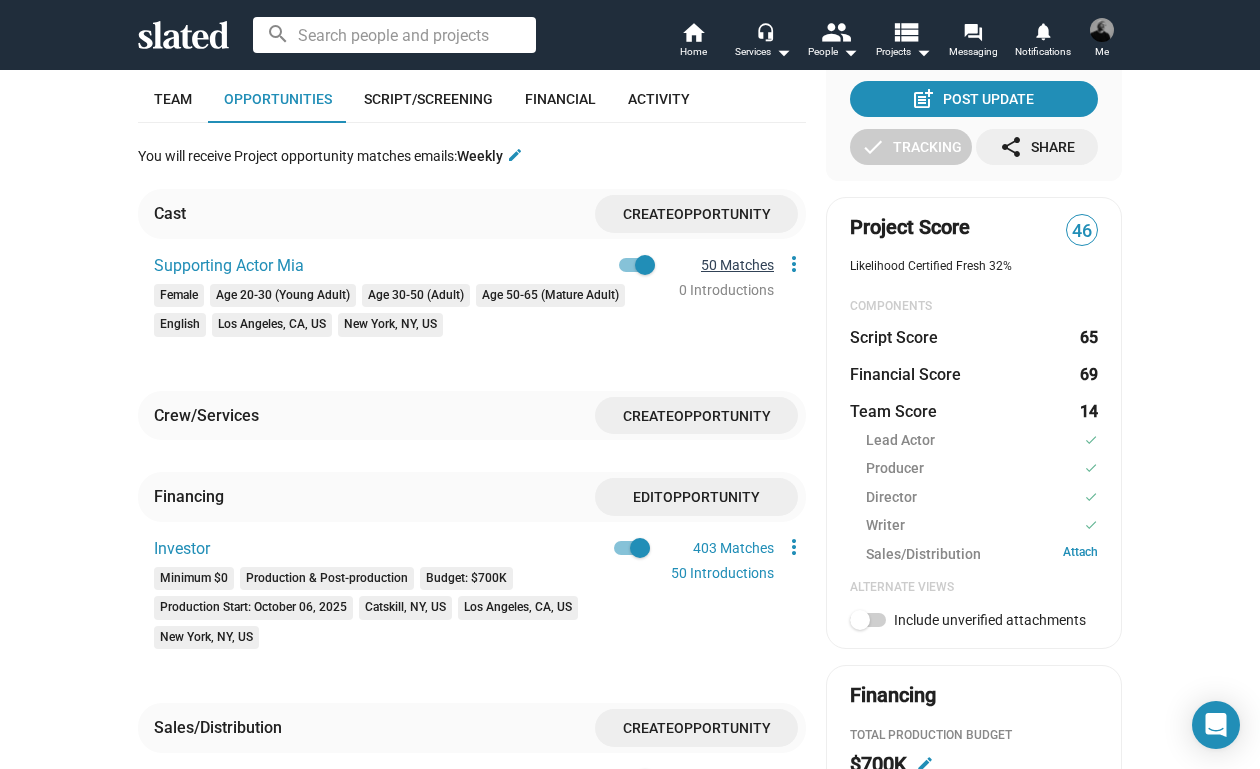 click on "50 Matches" 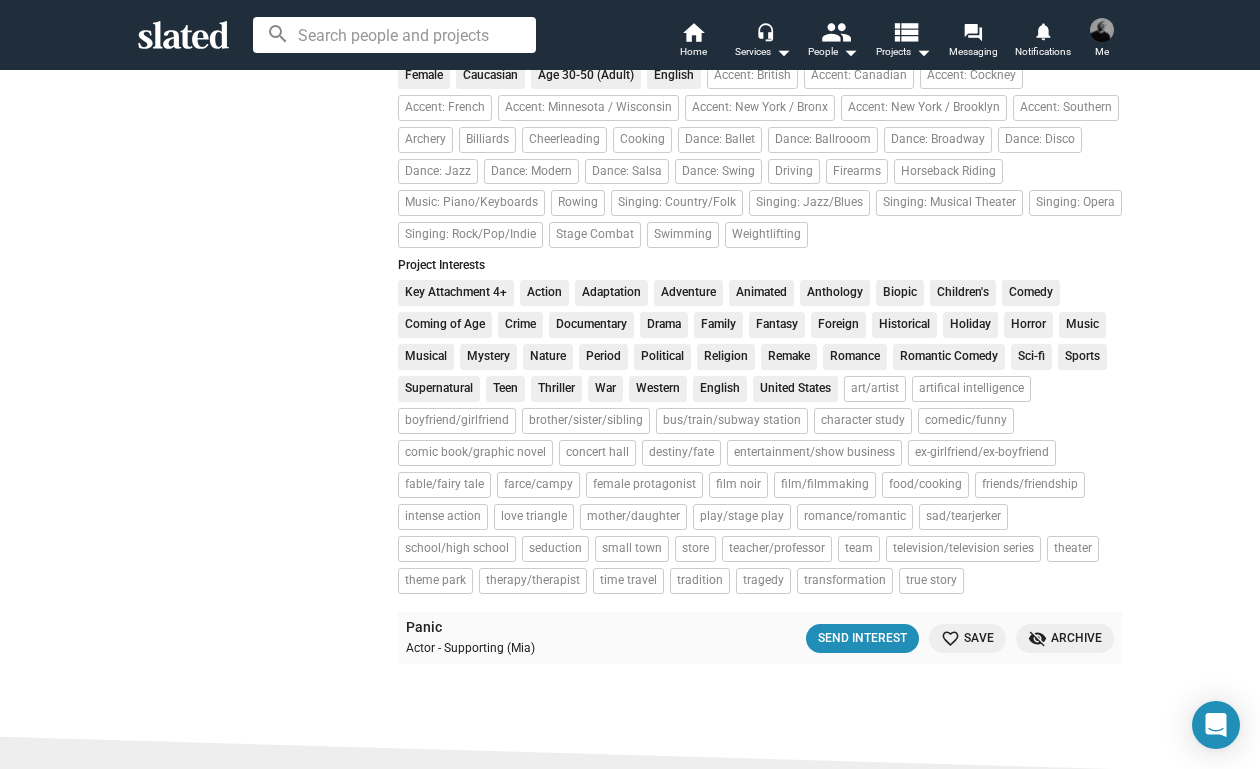 scroll, scrollTop: 18878, scrollLeft: 0, axis: vertical 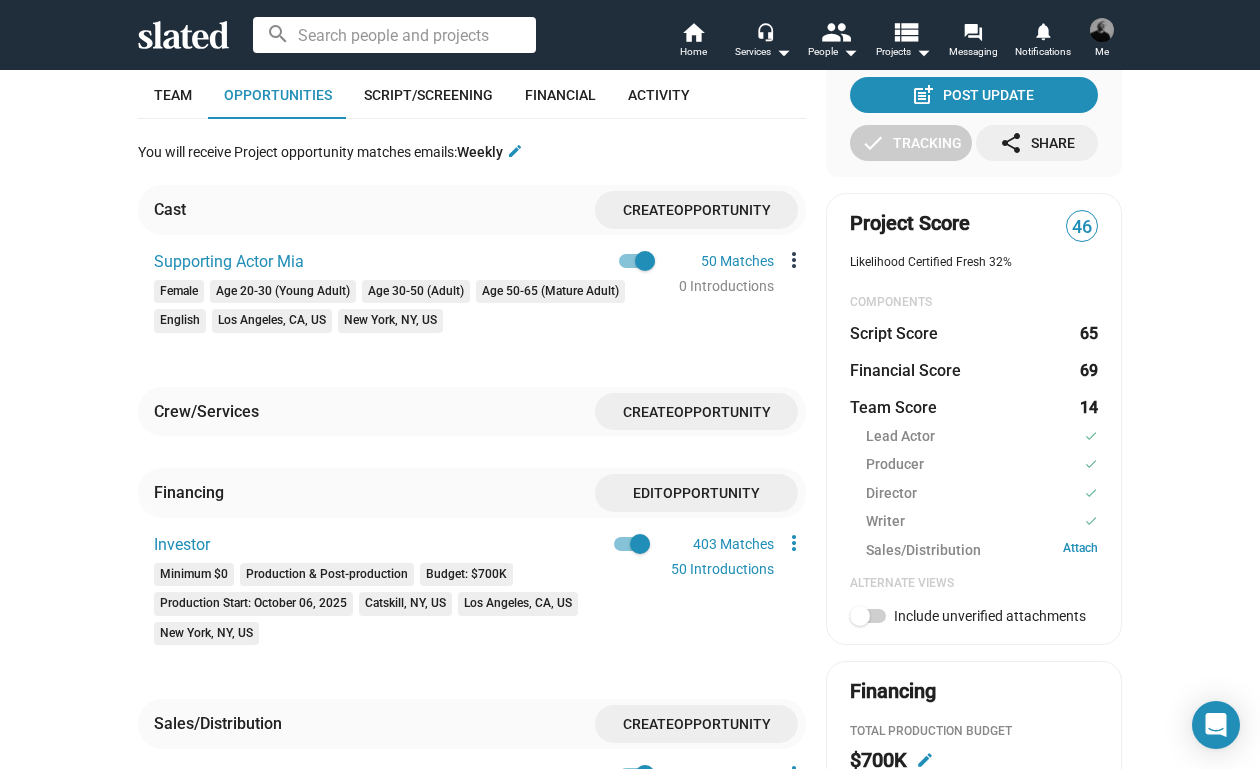click on "more_vert" 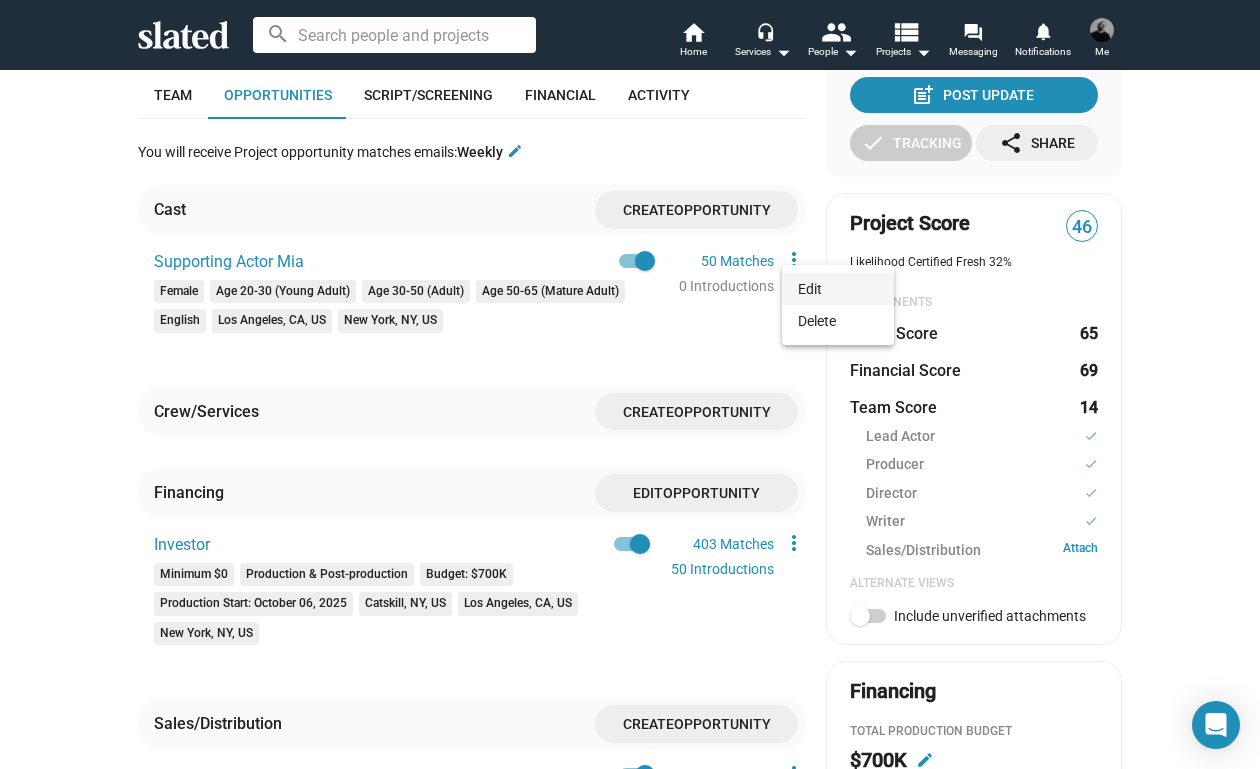 click on "Edit" at bounding box center [838, 289] 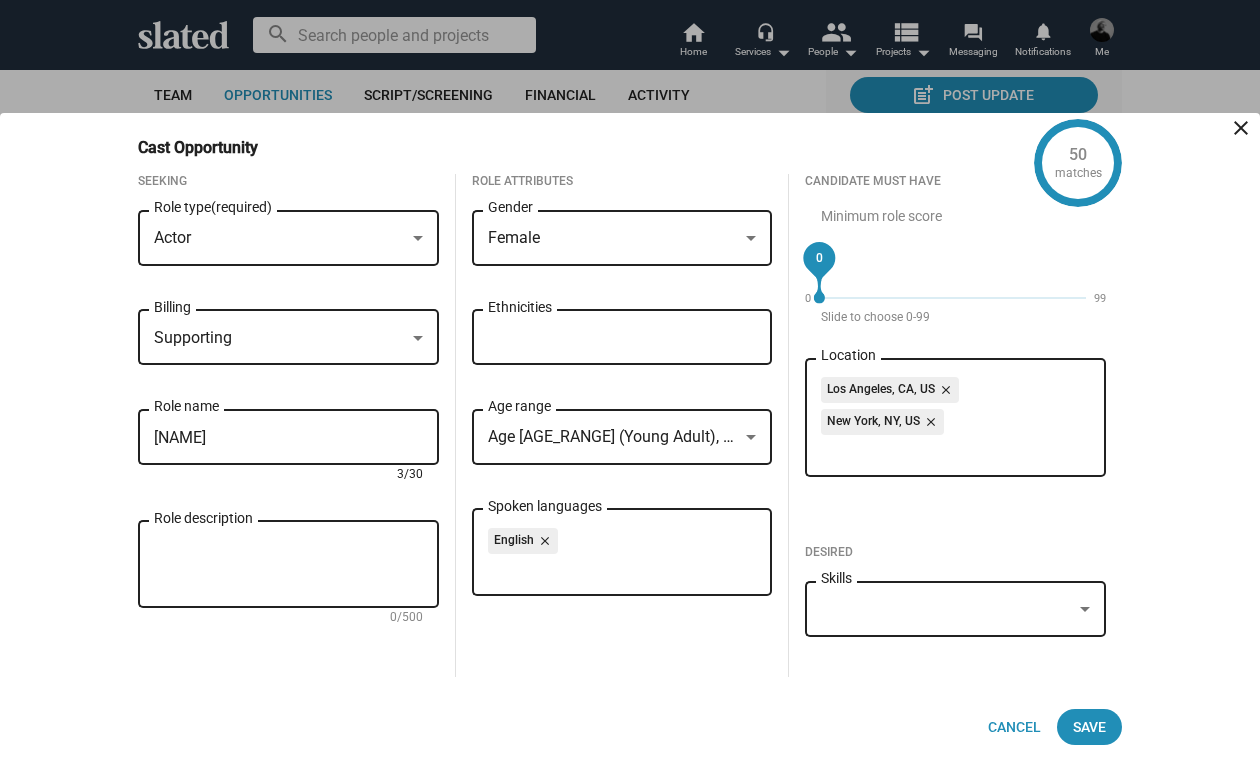 drag, startPoint x: 231, startPoint y: 434, endPoint x: 151, endPoint y: 436, distance: 80.024994 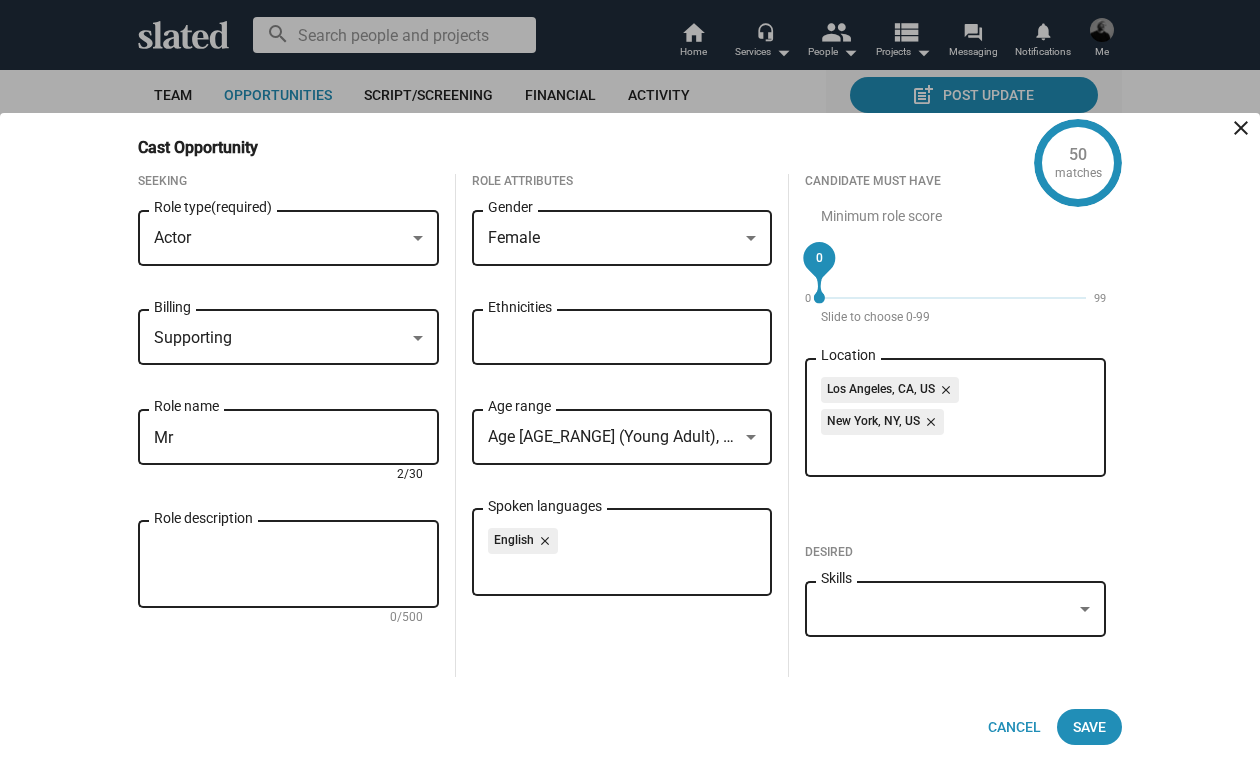 type on "M" 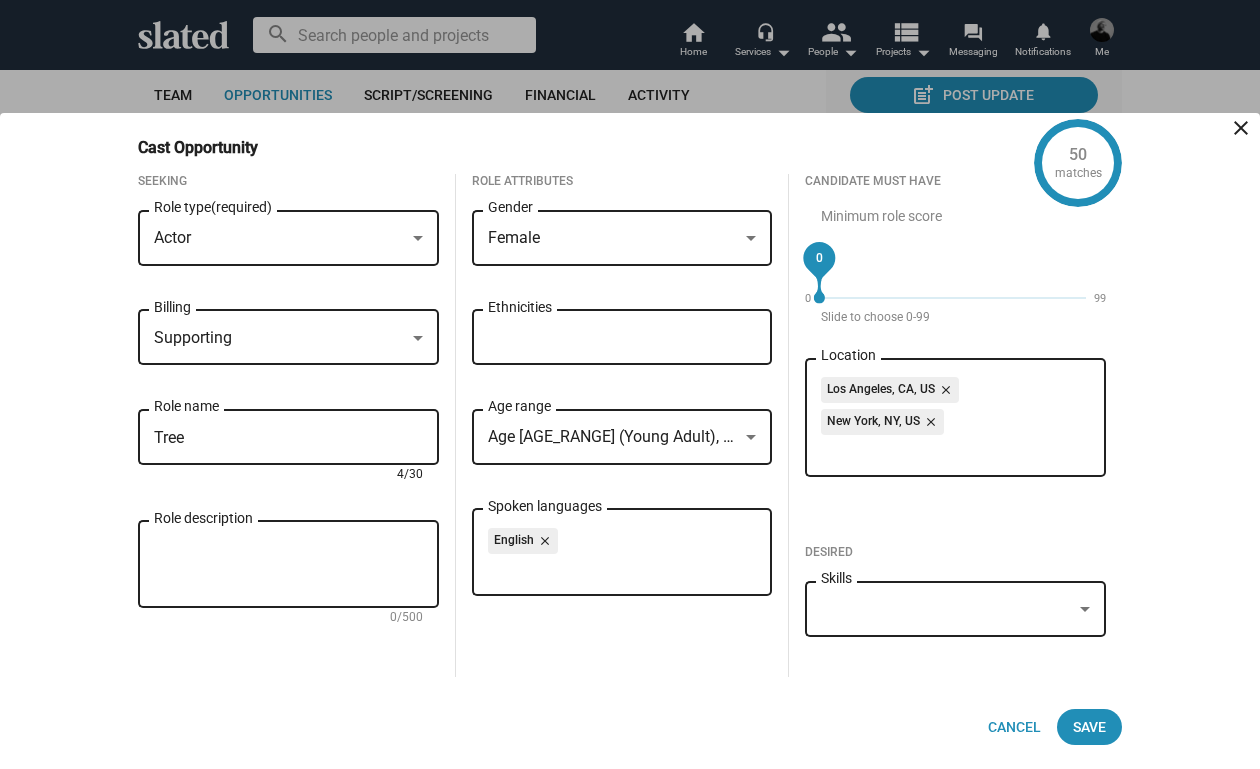 type on "Tree" 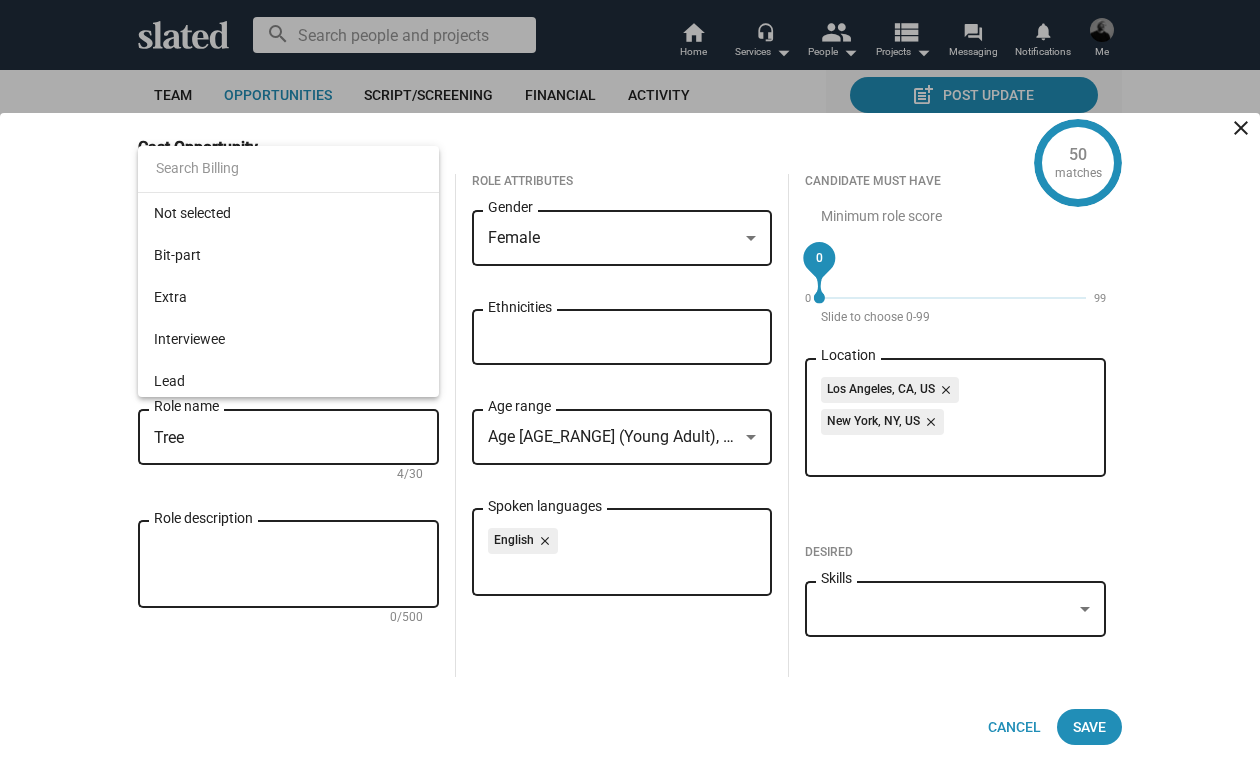 scroll, scrollTop: 0, scrollLeft: 0, axis: both 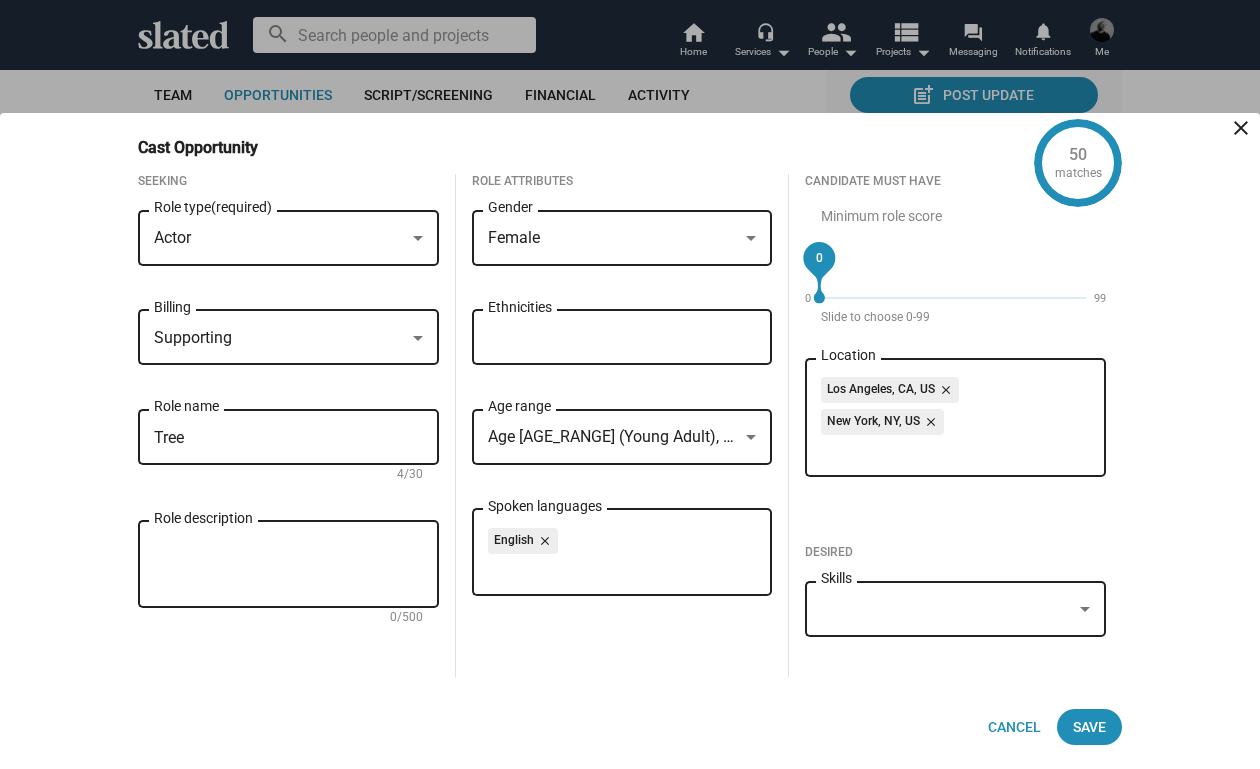 click on "Role Attributes Female Gender  Ethnicities Age 20-30 (Young Adult), Age 30-50 (Adult), Age 50-65 (Mature Adult) Age range  English close Spoken languages" at bounding box center [622, 405] 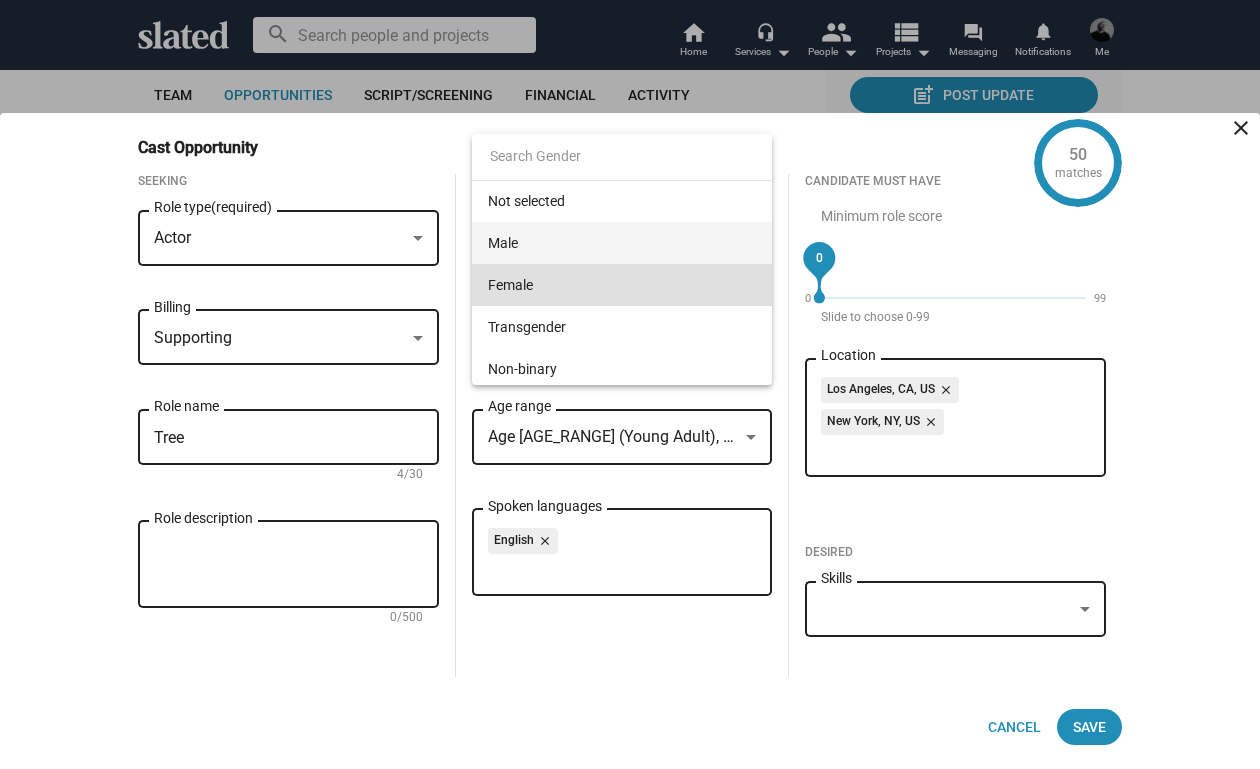 click on "Male" at bounding box center (622, 243) 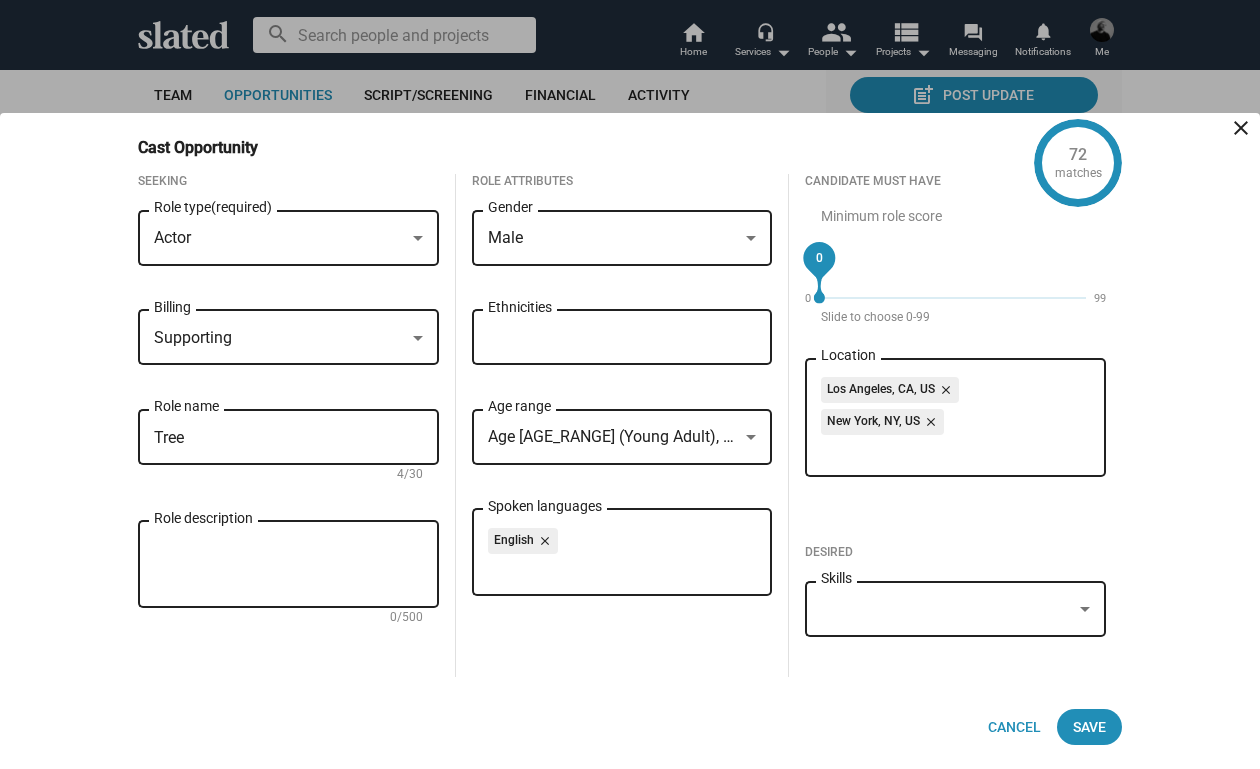 click at bounding box center (751, 437) 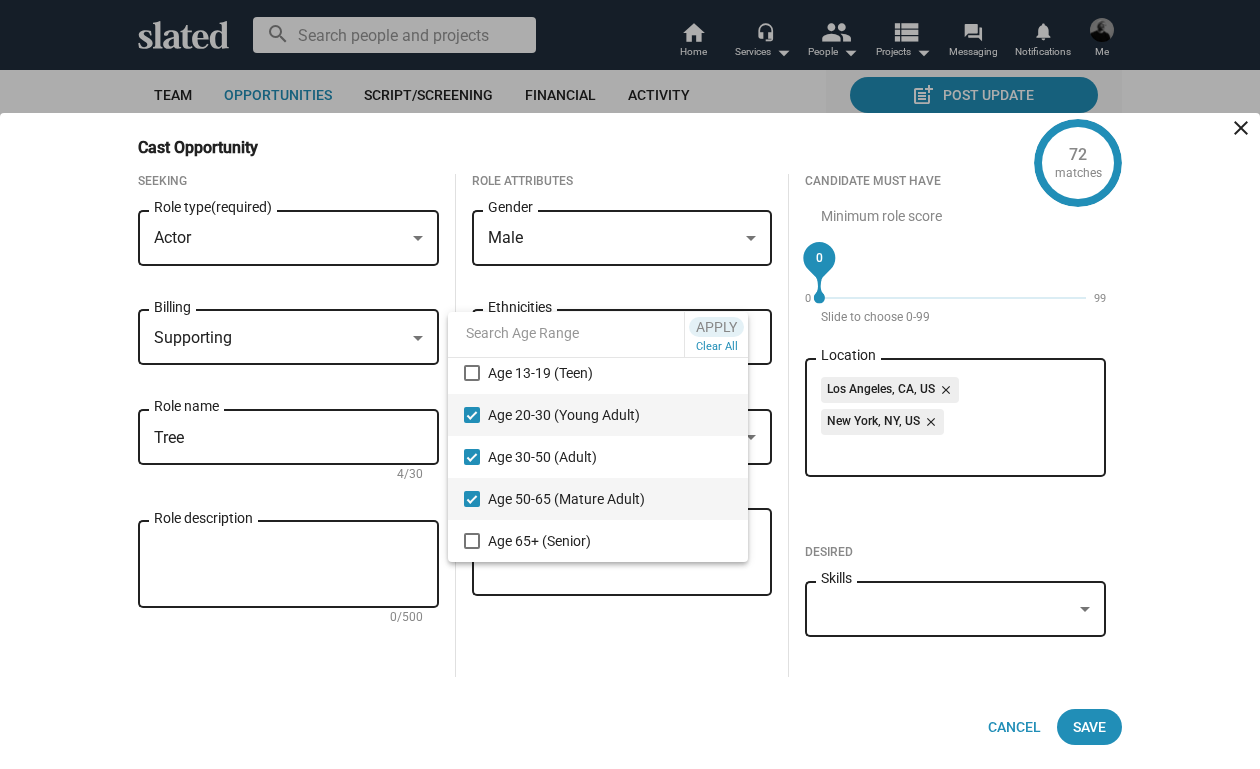 scroll, scrollTop: 89, scrollLeft: 0, axis: vertical 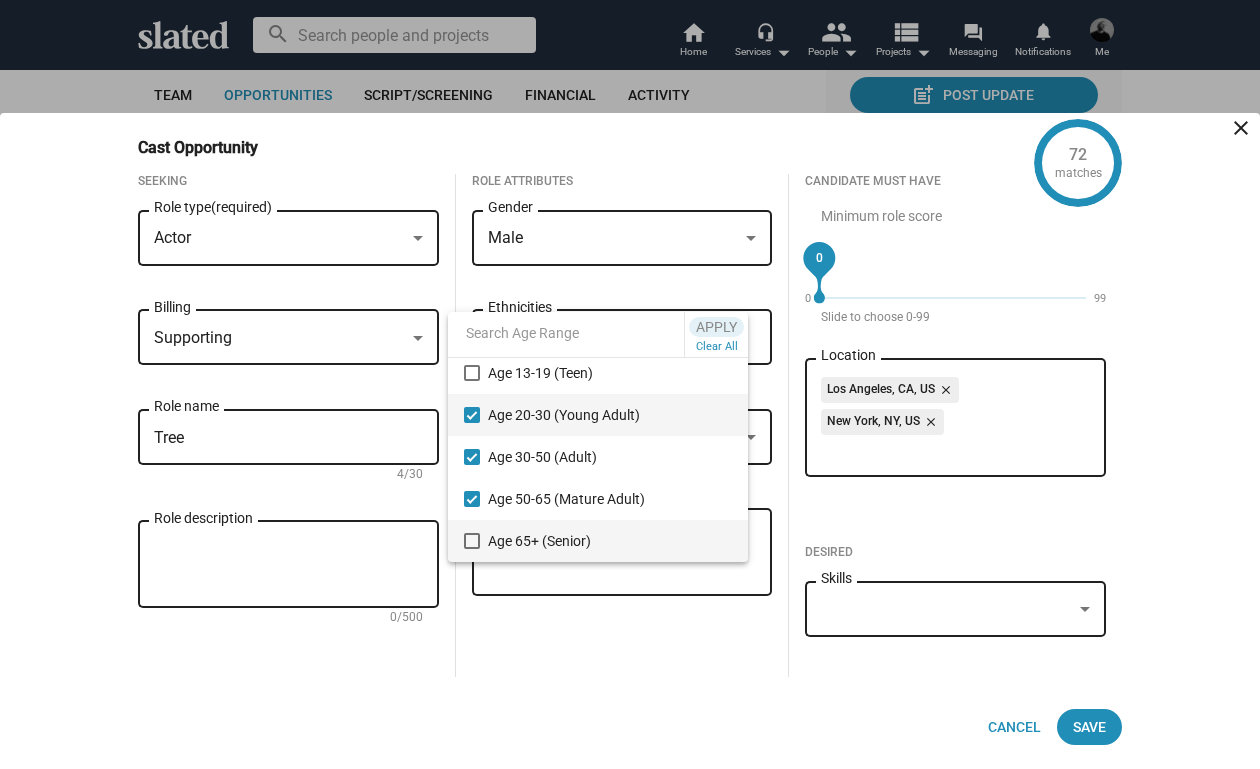 click at bounding box center [472, 541] 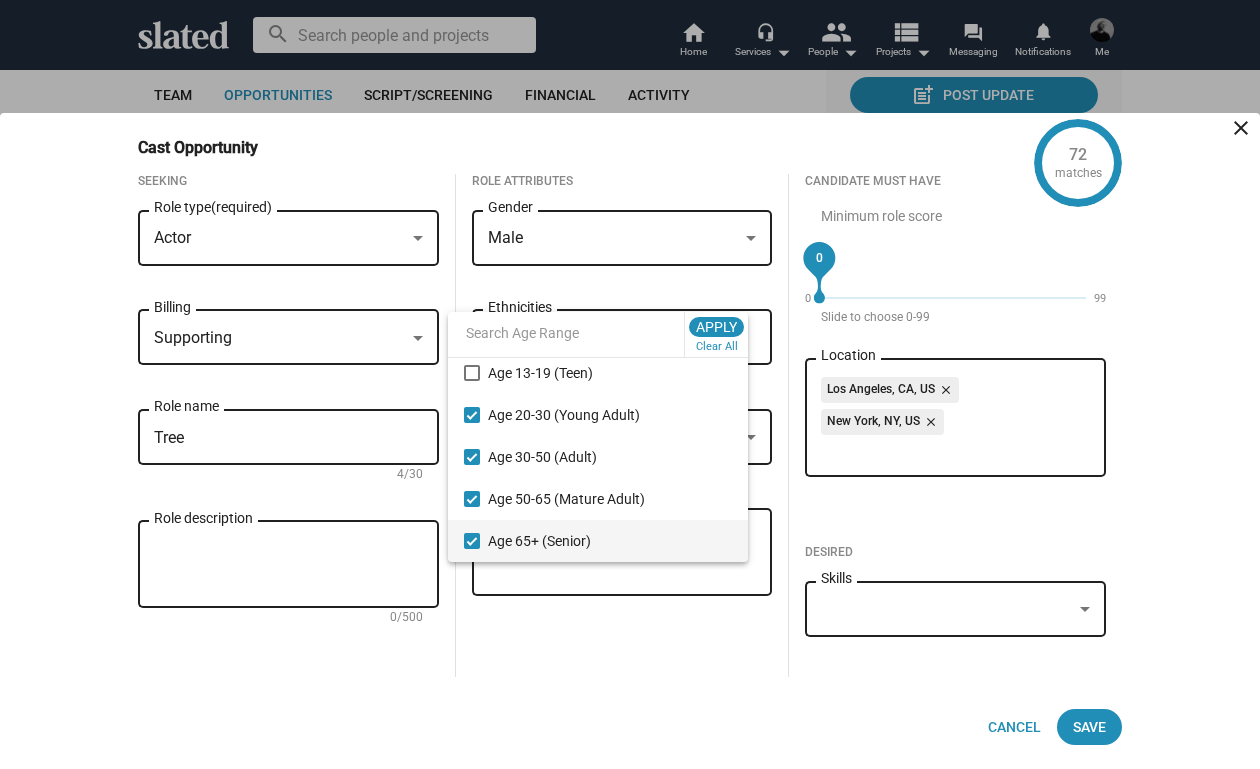 click at bounding box center (630, 384) 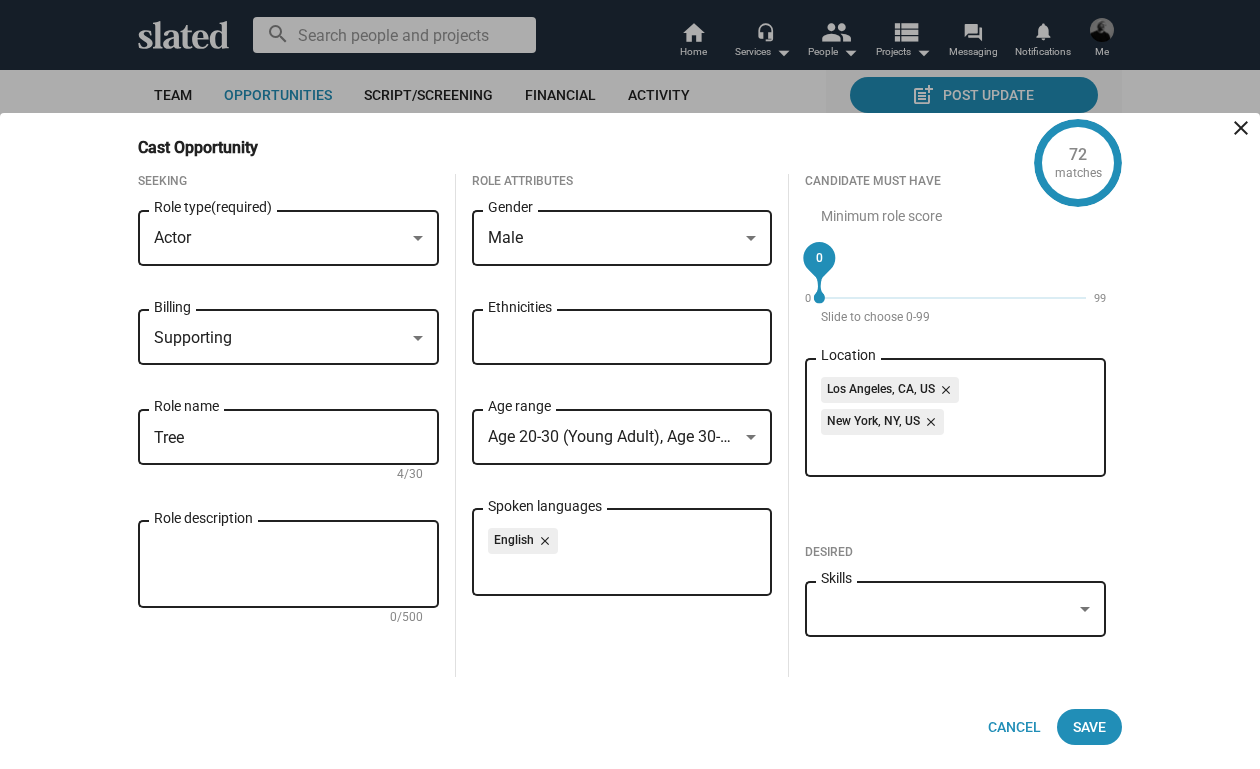 click on "Skills" at bounding box center [955, 606] 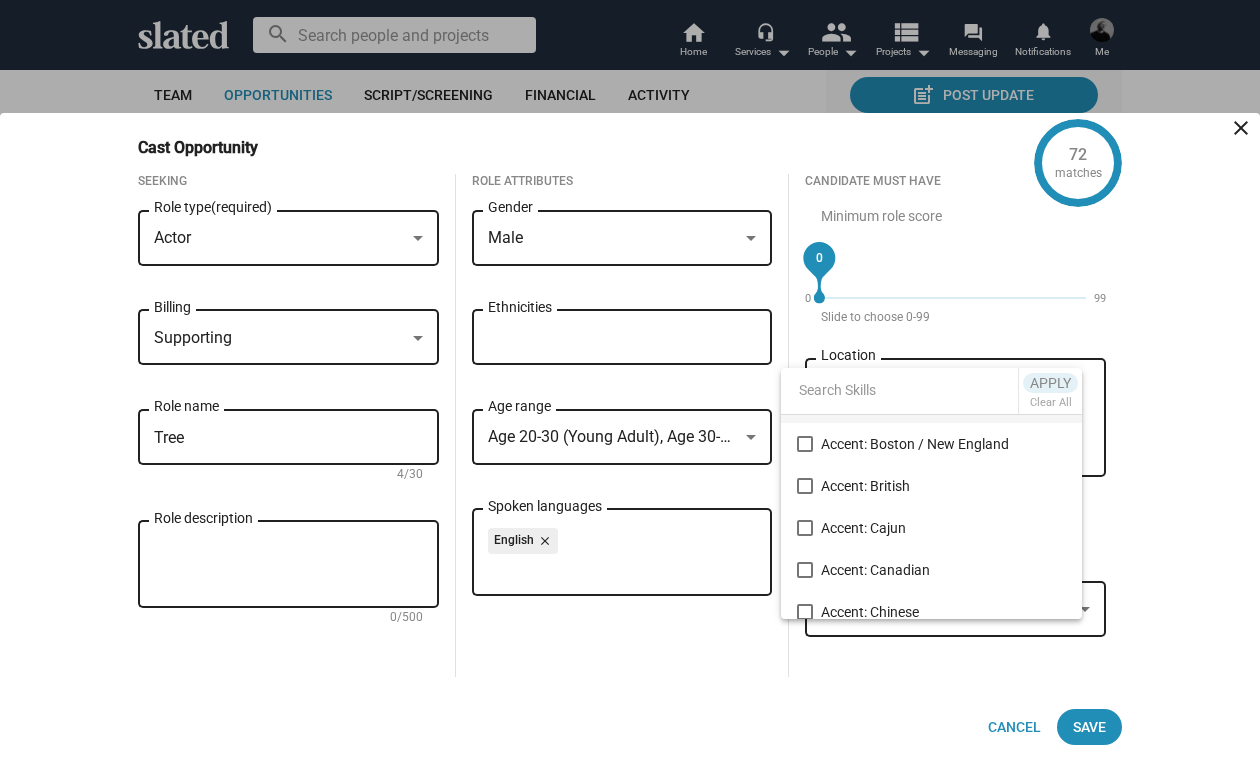 scroll, scrollTop: 32, scrollLeft: 0, axis: vertical 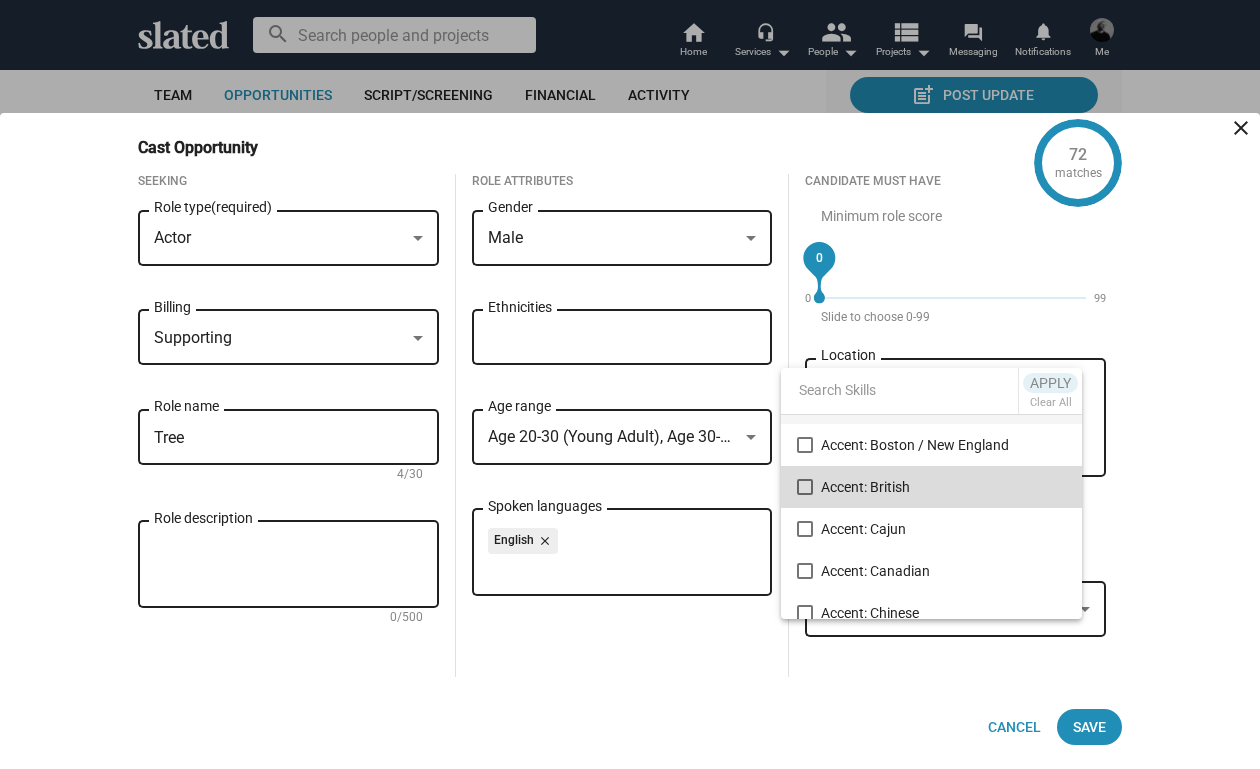 click at bounding box center (805, 487) 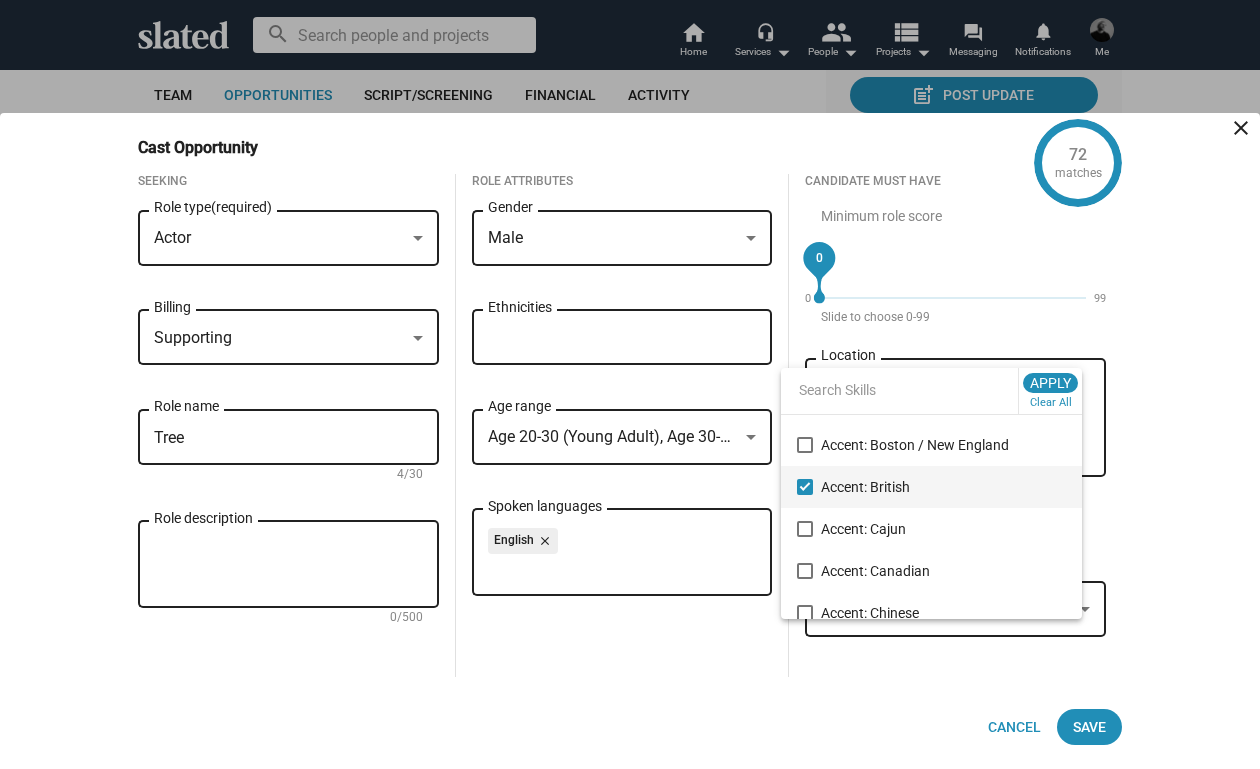 click at bounding box center (630, 384) 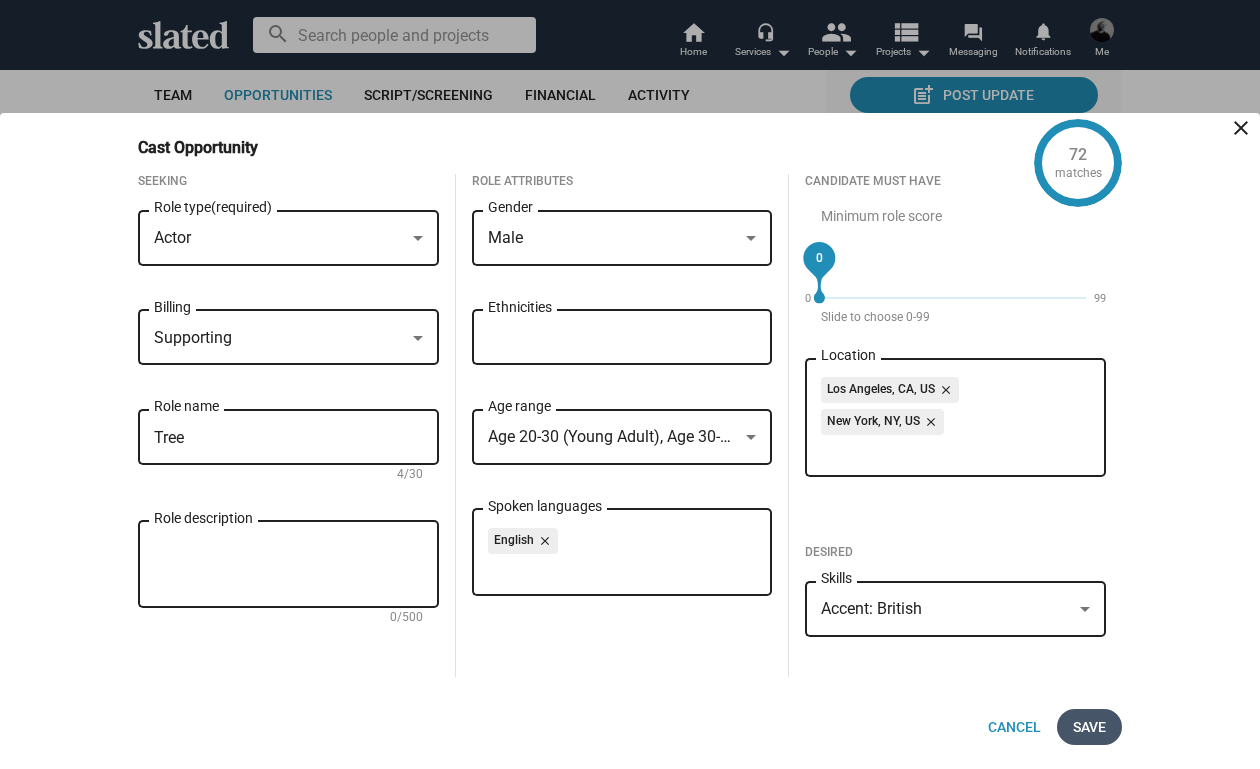 click on "Save" at bounding box center [1089, 727] 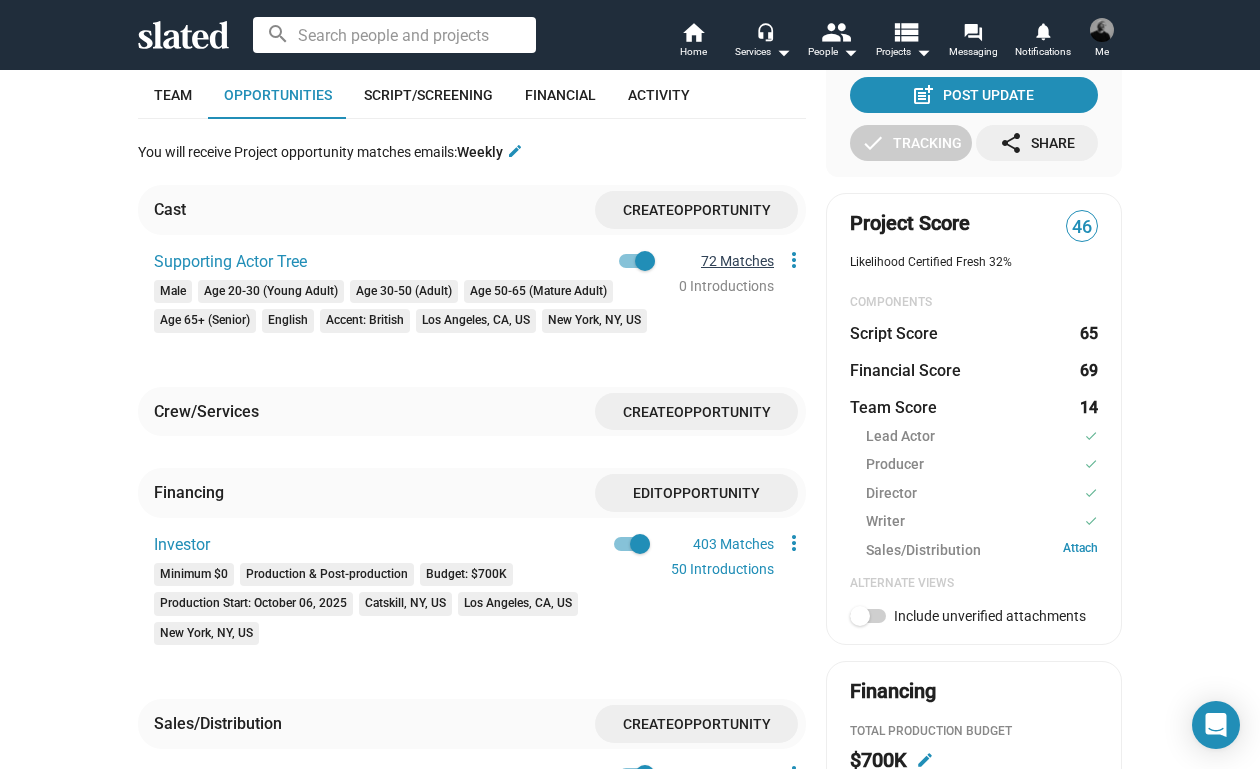 click on "72 Matches" 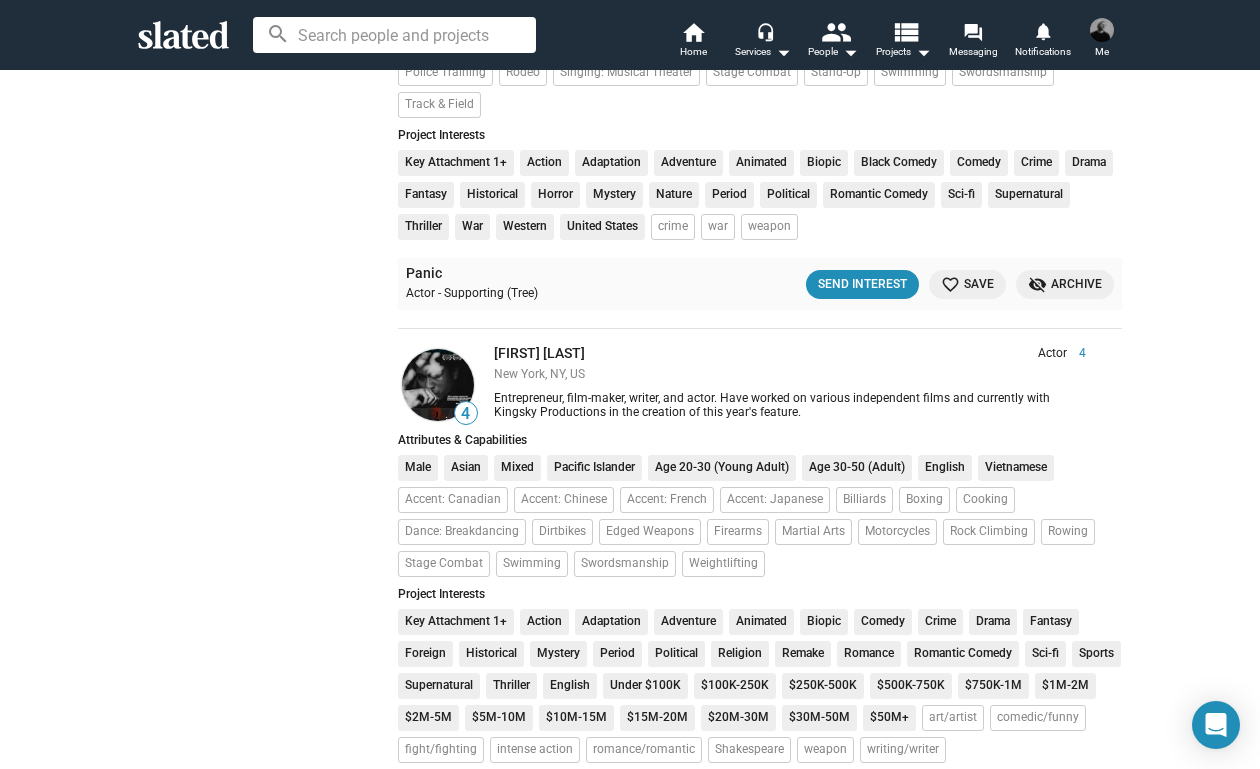 scroll, scrollTop: 28691, scrollLeft: 0, axis: vertical 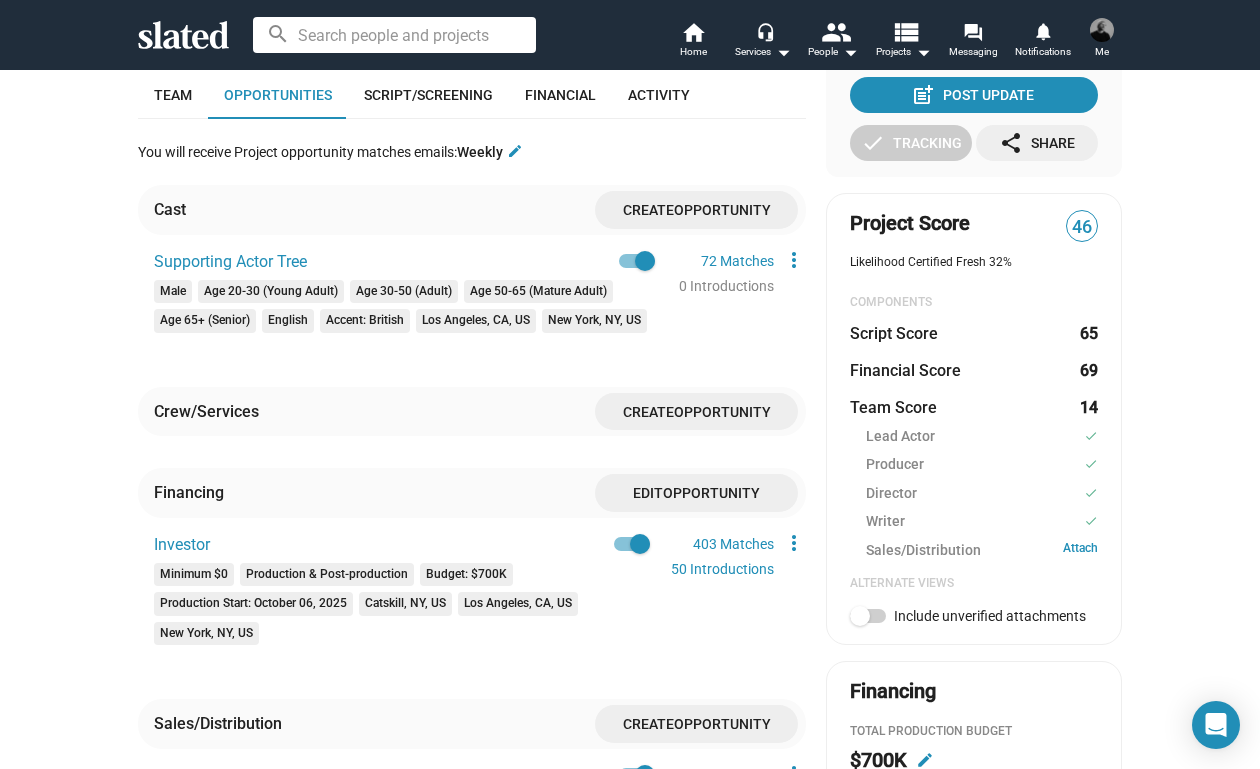 click on "46 Panic  Packaging When a man takes an adulterous trip to a decrepit motel in the Catskills, a catastrophic event back home puts everything he knows and loves at risk. Popping Xanax to combat constant panic attacks, he faces an increasingly bizarre conspiracy that blurs the line between what is real and what isn’t. Genre & Tags  Narrative feature   |  Black Comedy  |  Comedy  |  Sci-fi  |  Thriller  |  anxiety  |  black comedy  |  mental illness  |  paranoia  |  satire Languages & Locations English  |  Catskill, NY, US  ·  Los Angeles, CA, US  ·  New York, NY, US Production Oct 6, 2025 Team Opportunities Script/Screening Financial Activity  You will receive Project opportunity matches emails:  Weekly edit Cast Create  Opportunity Supporting Actor Tree   Male Age 20-30 (Young Adult) Age 30-50 (Adult) Age 50-65 (Mature Adult) Age 65+ (Senior) English Accent: British Los Angeles, CA, US New York, NY, US 72 Matches 0 Introductions more_vert Crew/Services Create  Opportunity Financing Edit  Opportunity" 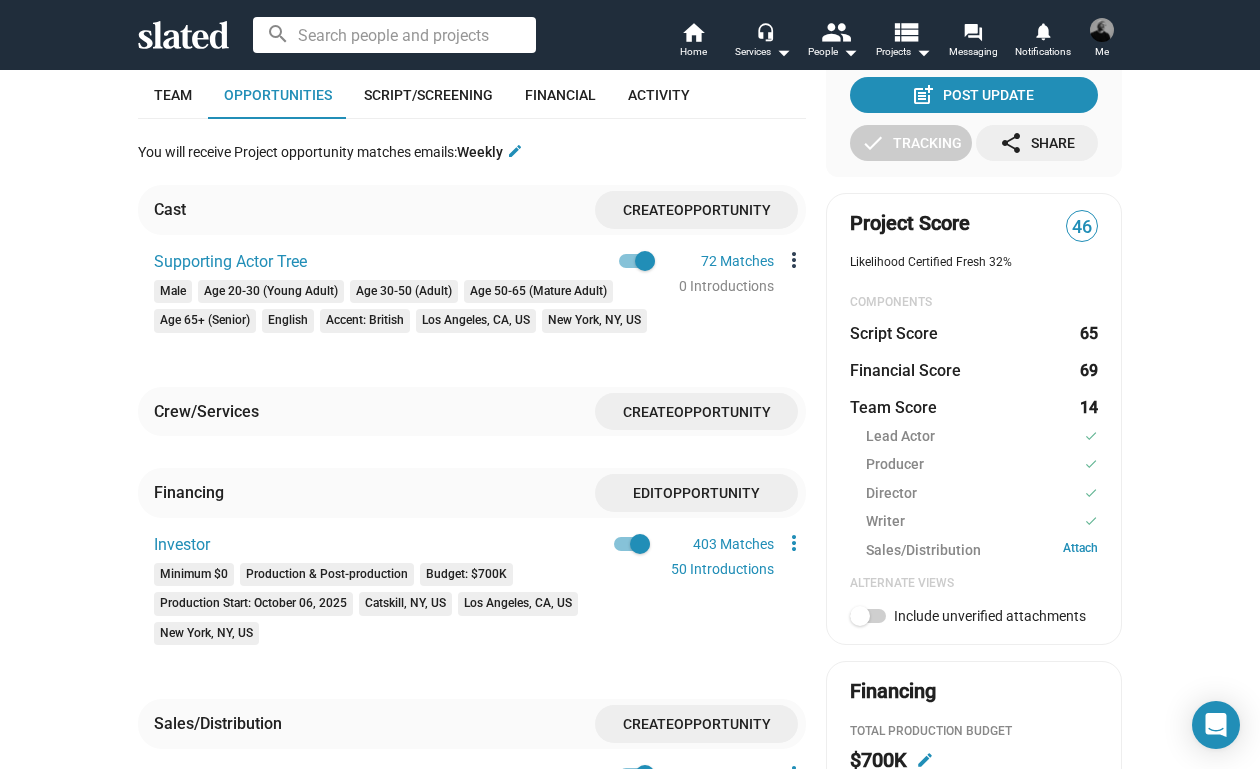 click on "more_vert" 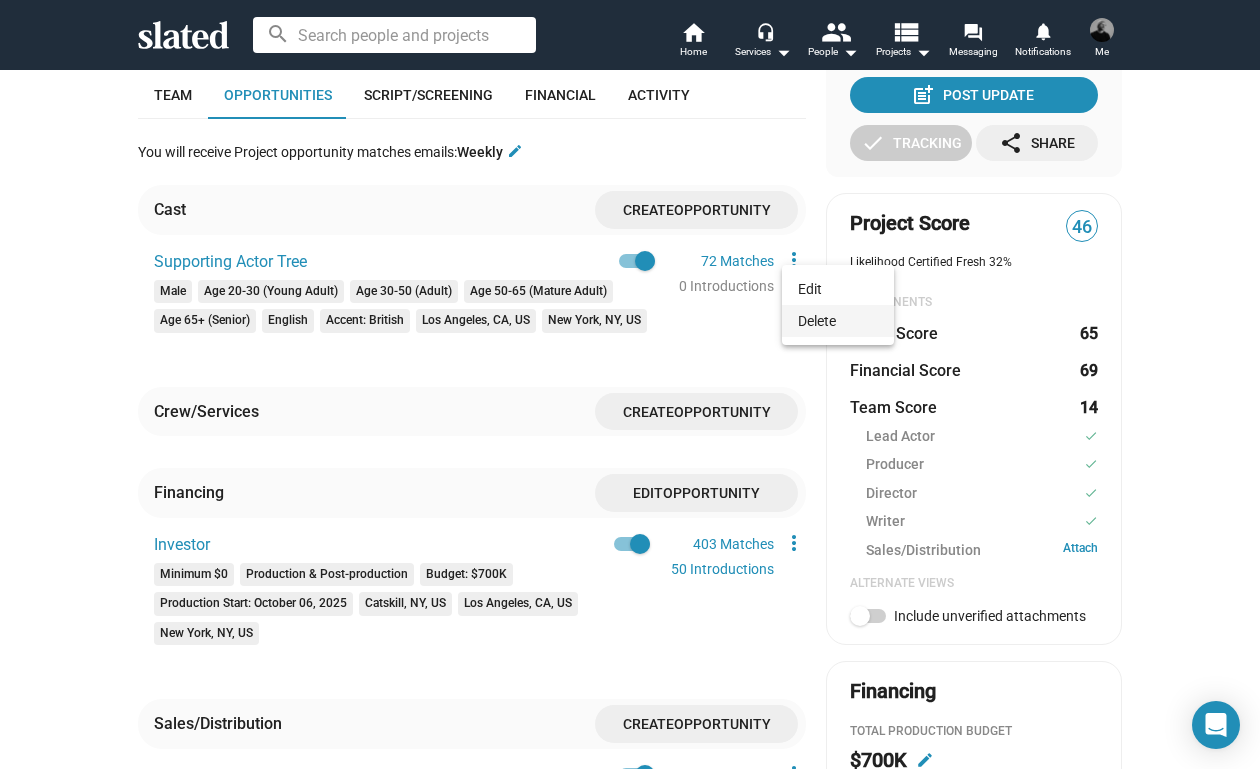 click on "Delete" at bounding box center (838, 321) 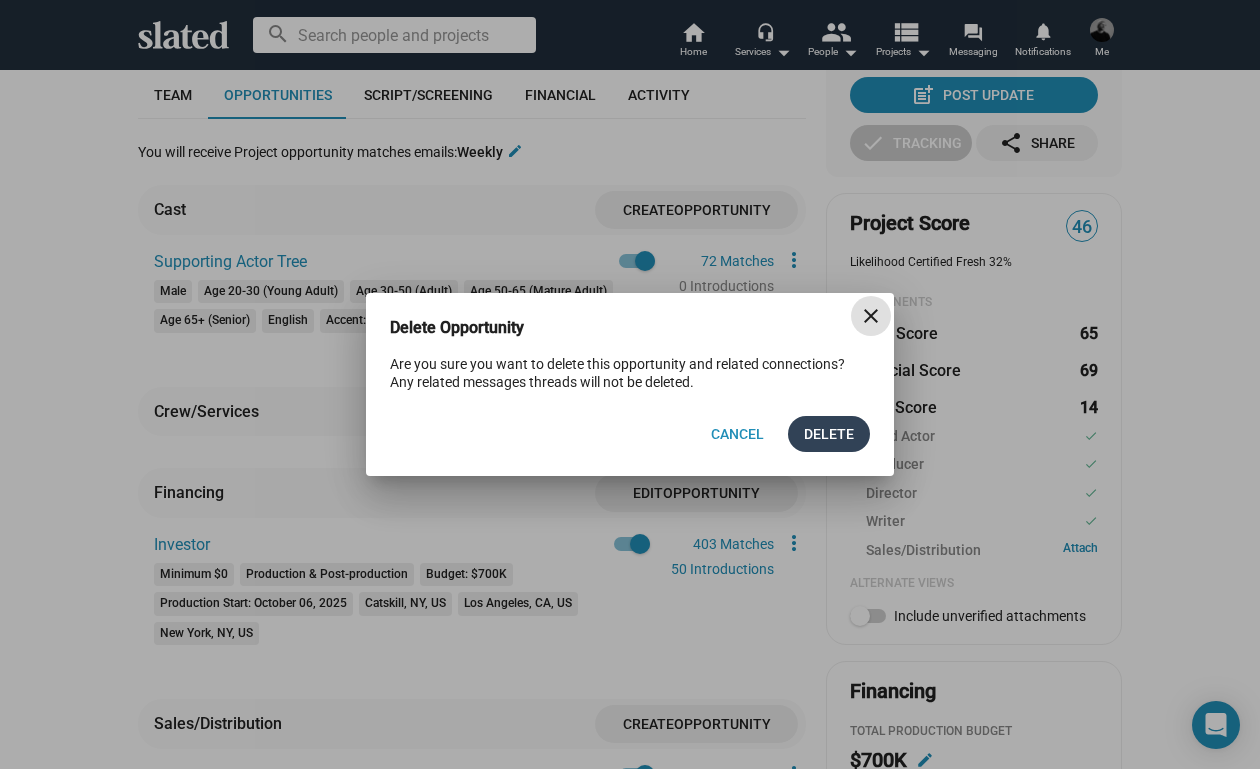 click on "Delete" at bounding box center [829, 434] 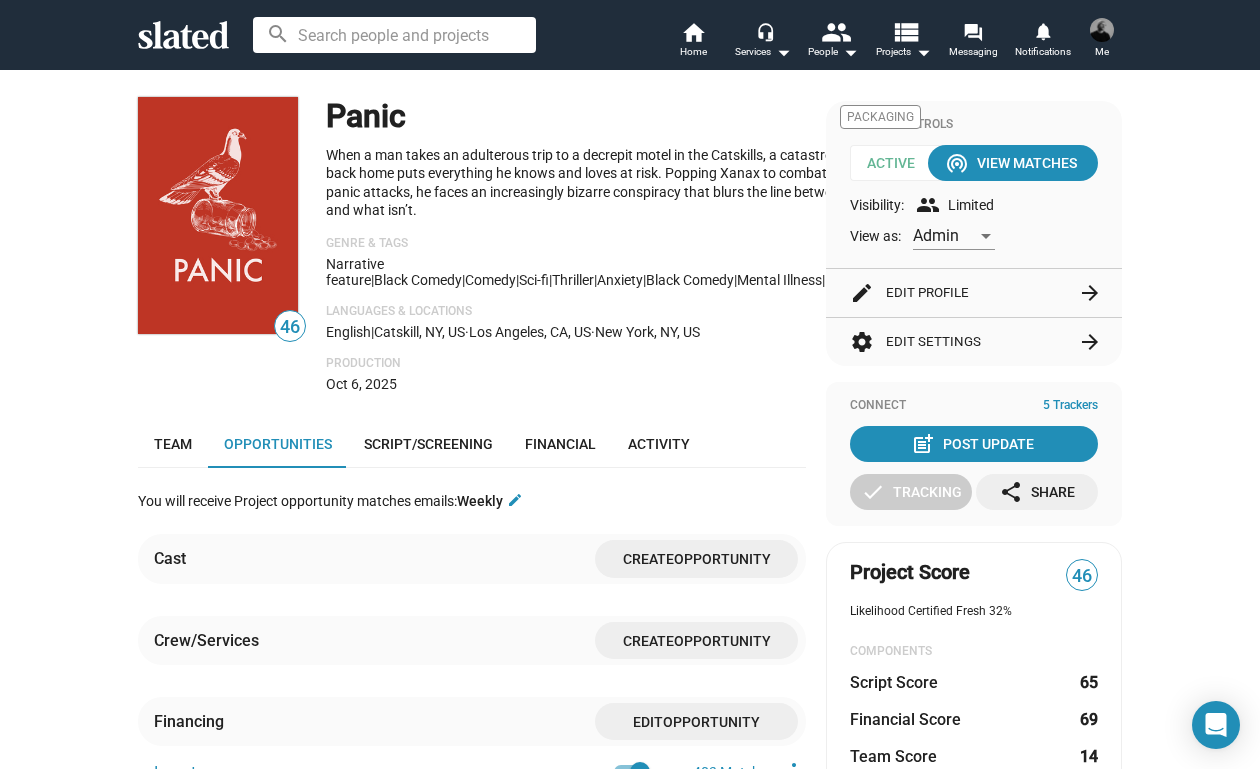 scroll, scrollTop: 0, scrollLeft: 0, axis: both 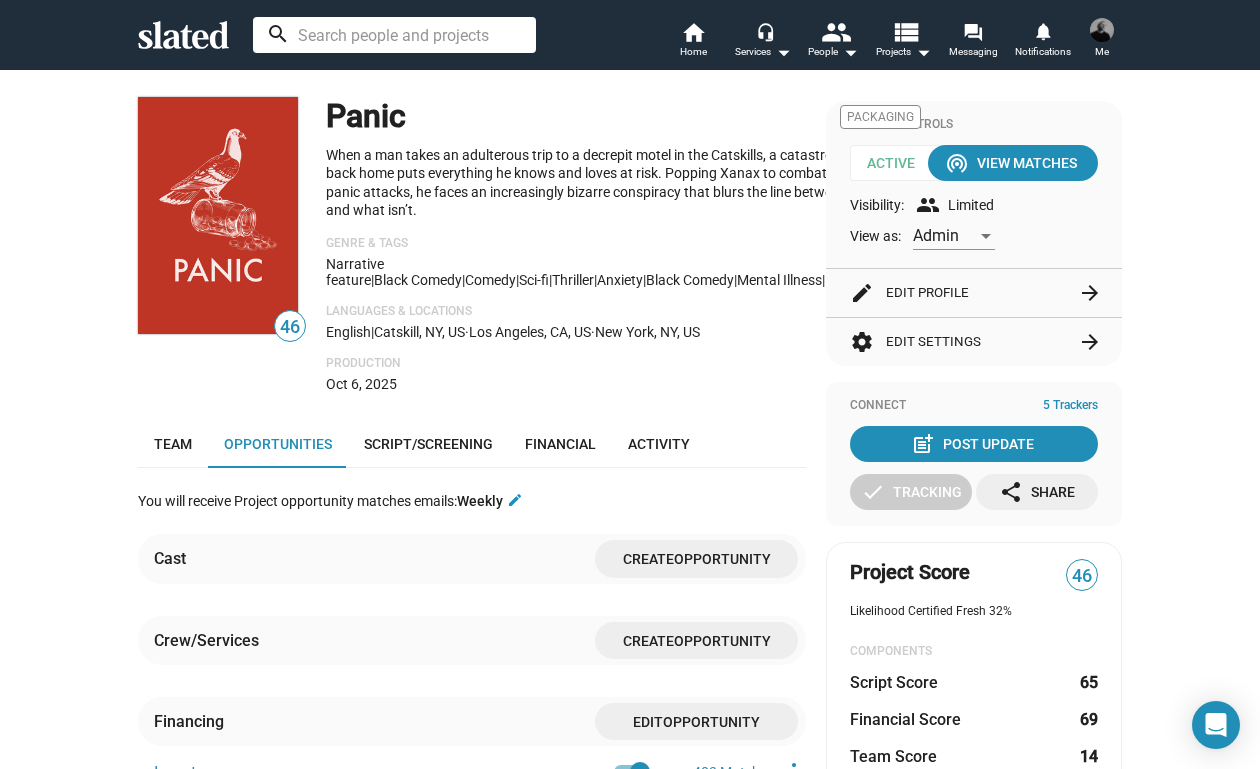 type on "a" 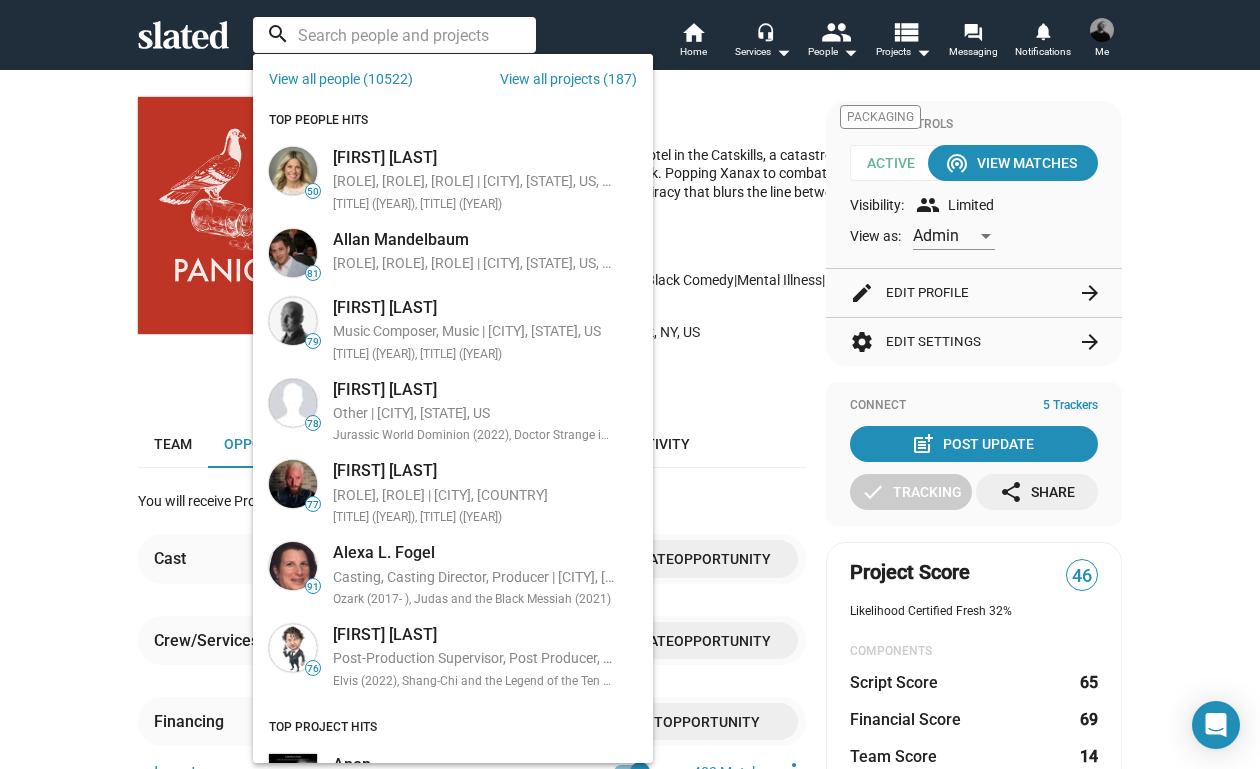 paste on "Alex Nohe" 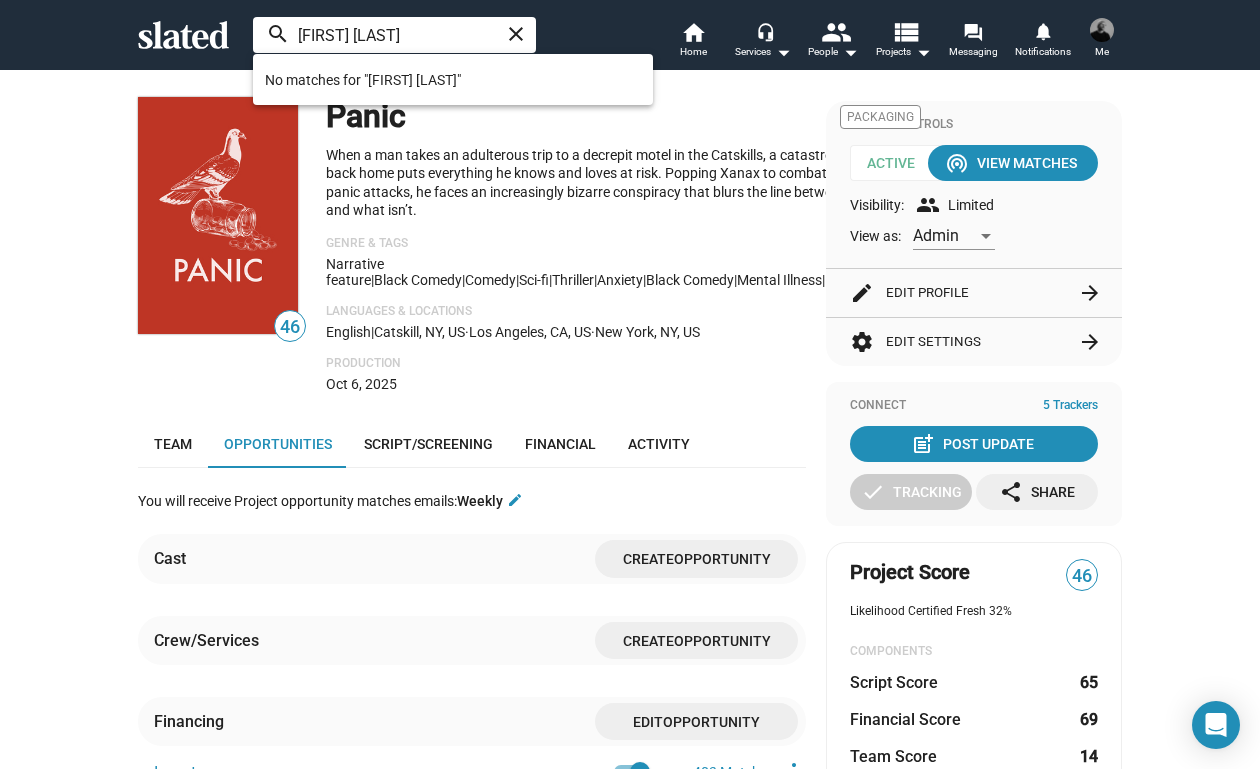 type on "Alex Nohe" 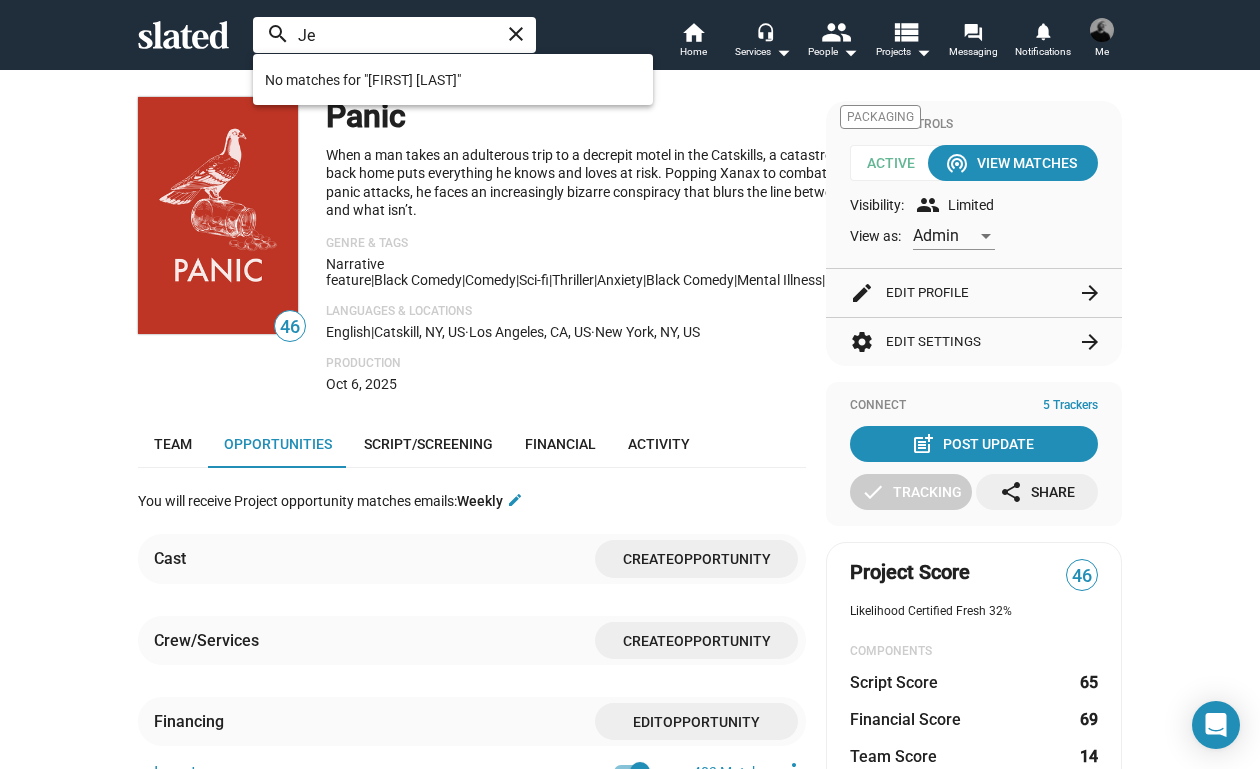 type on "J" 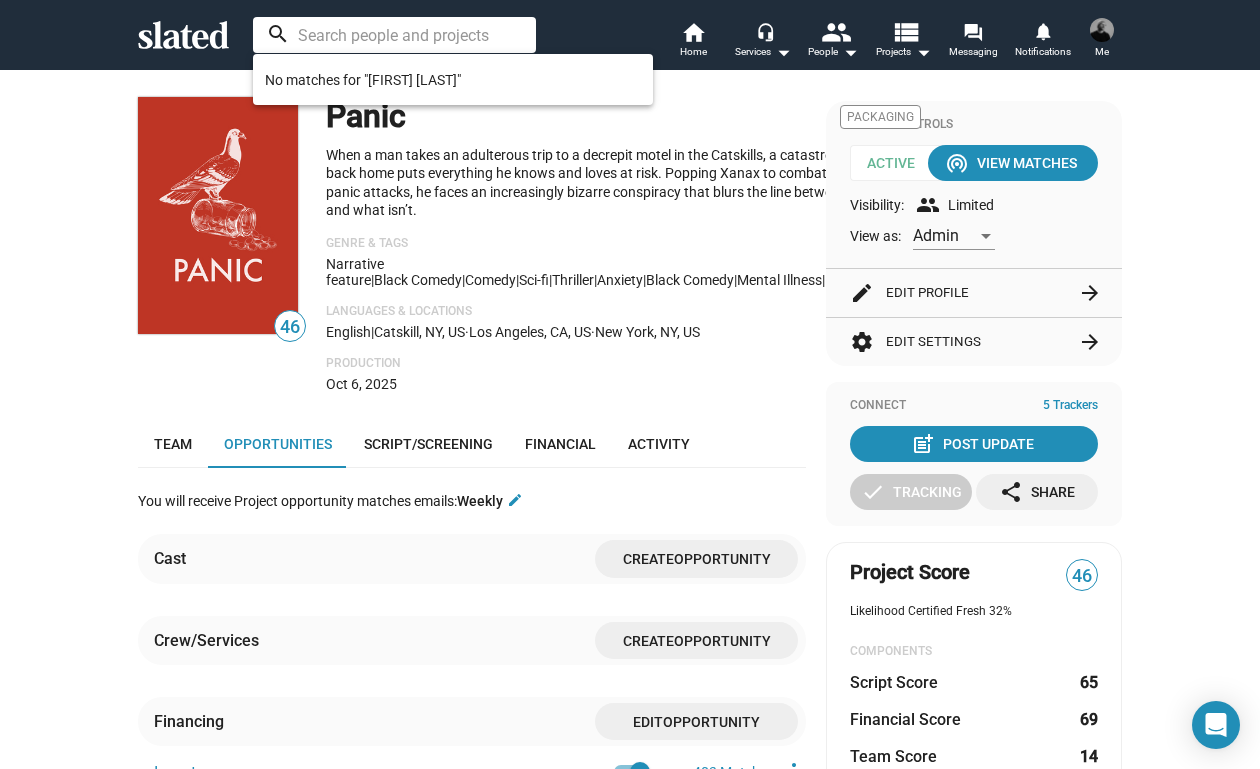 type 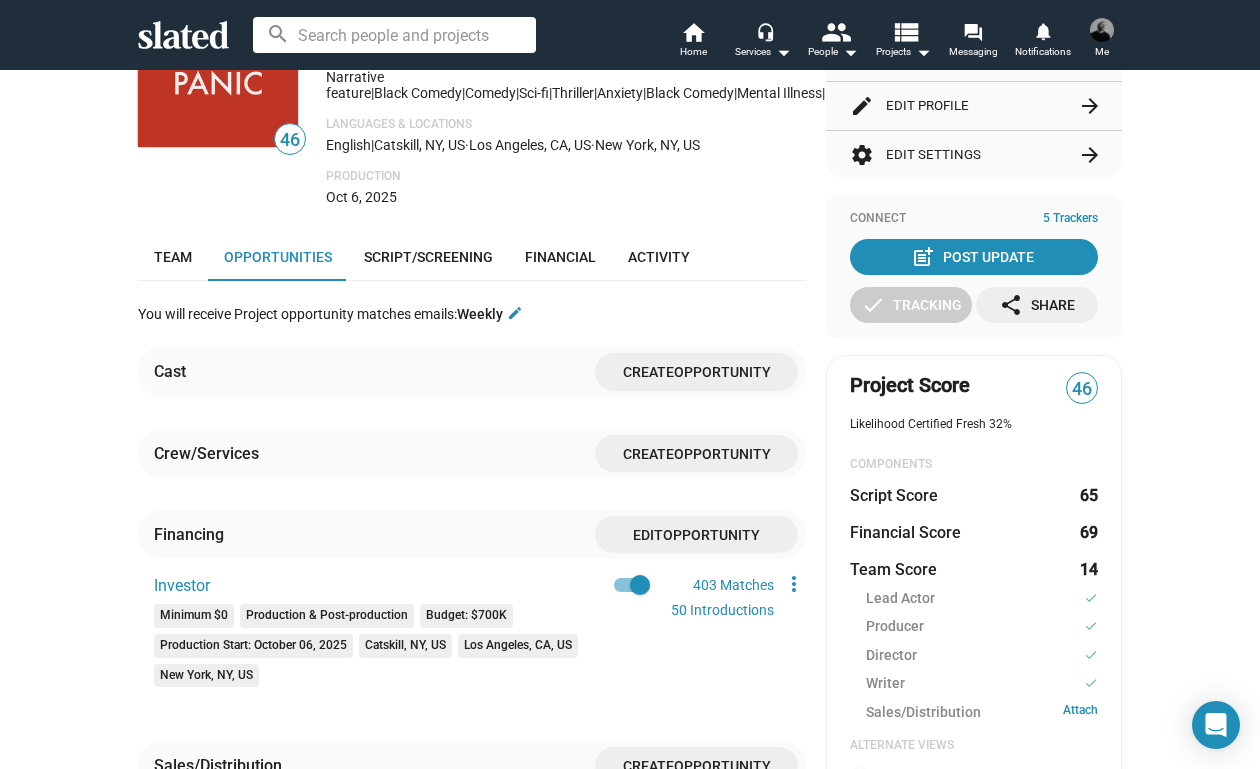 scroll, scrollTop: 186, scrollLeft: 0, axis: vertical 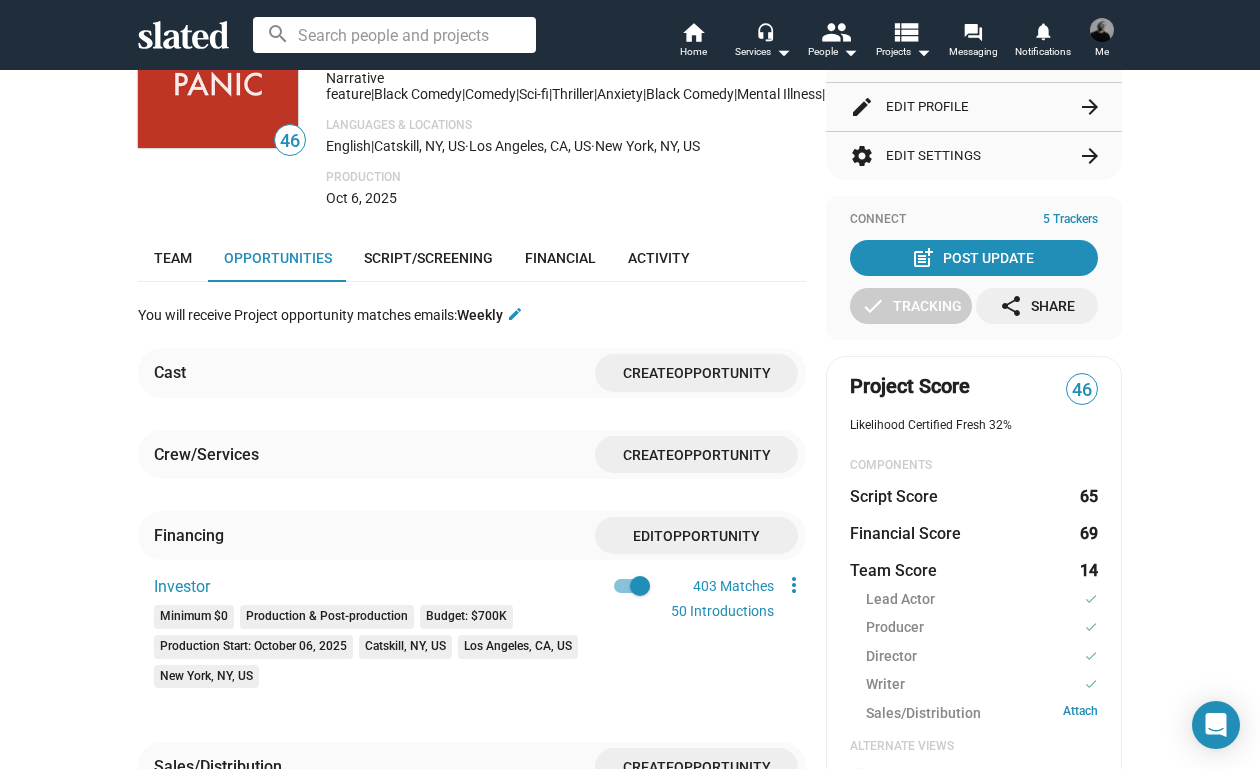 click on "Create  Opportunity" 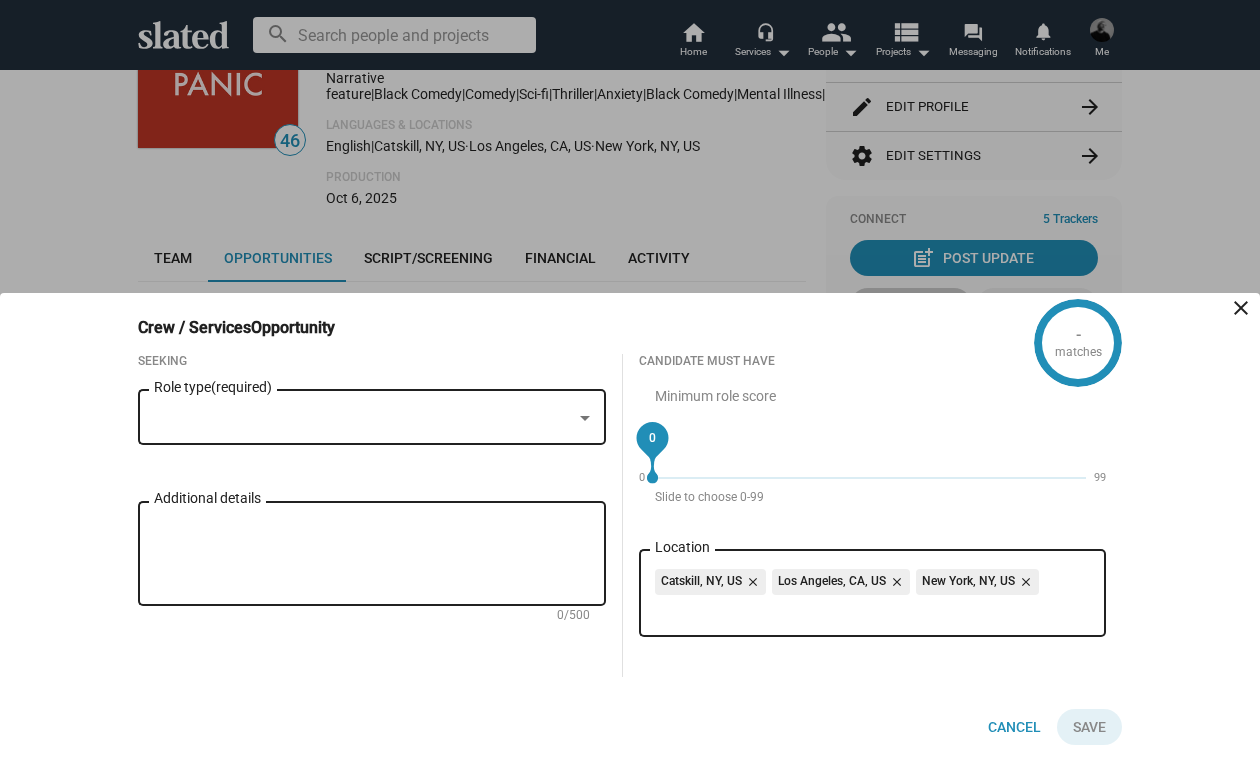 click on "Role type  (required)" at bounding box center [372, 415] 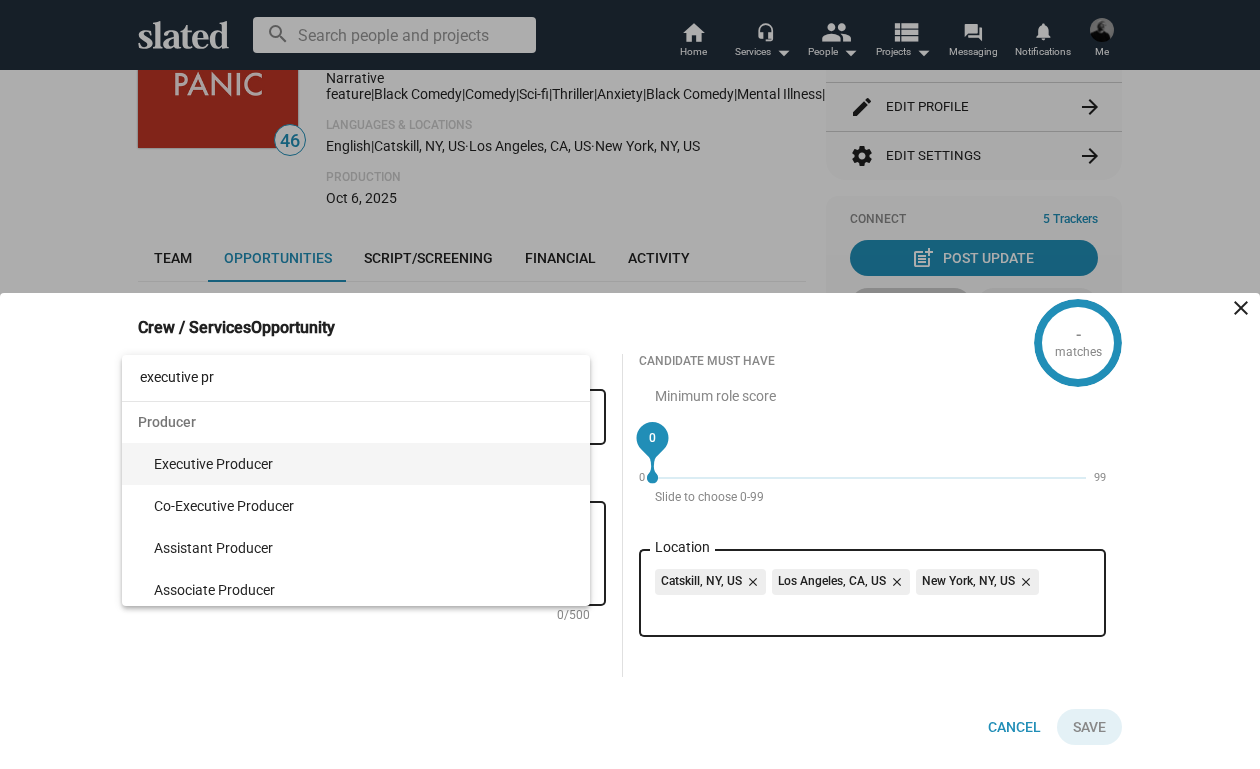 type on "executive pr" 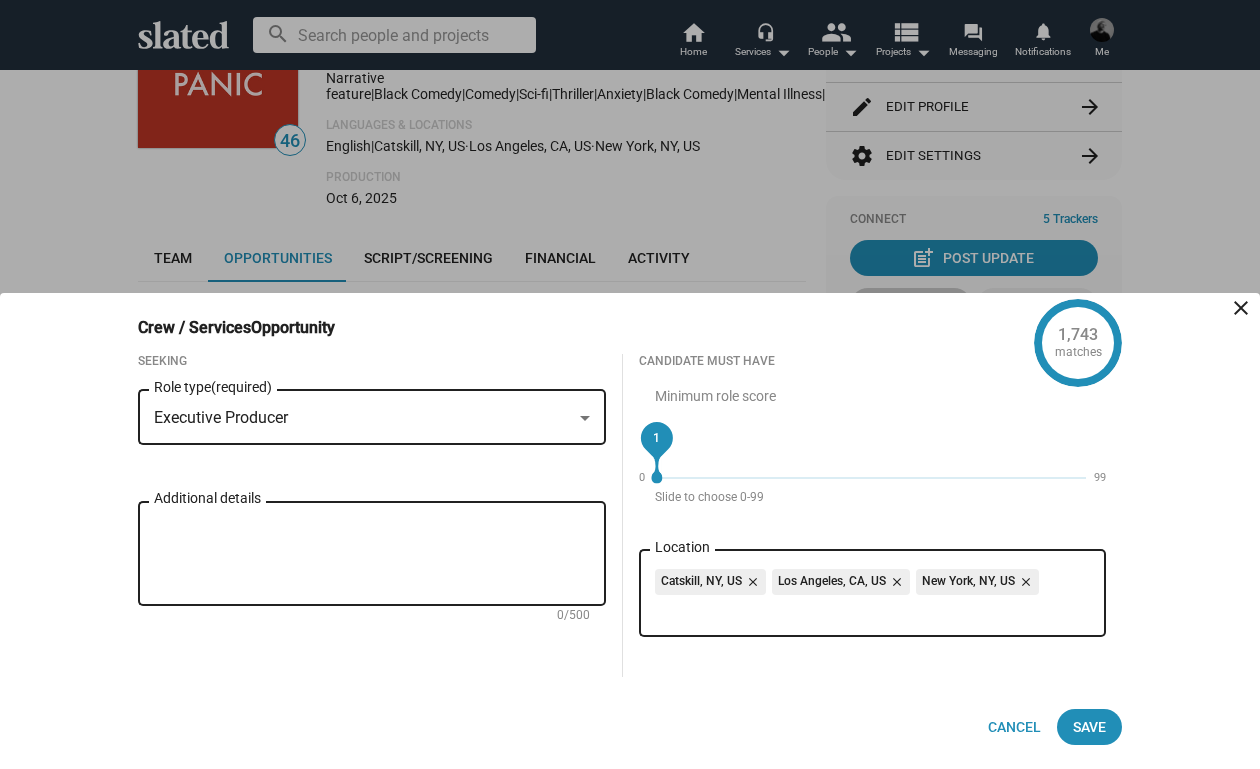 drag, startPoint x: 654, startPoint y: 438, endPoint x: 678, endPoint y: 438, distance: 24 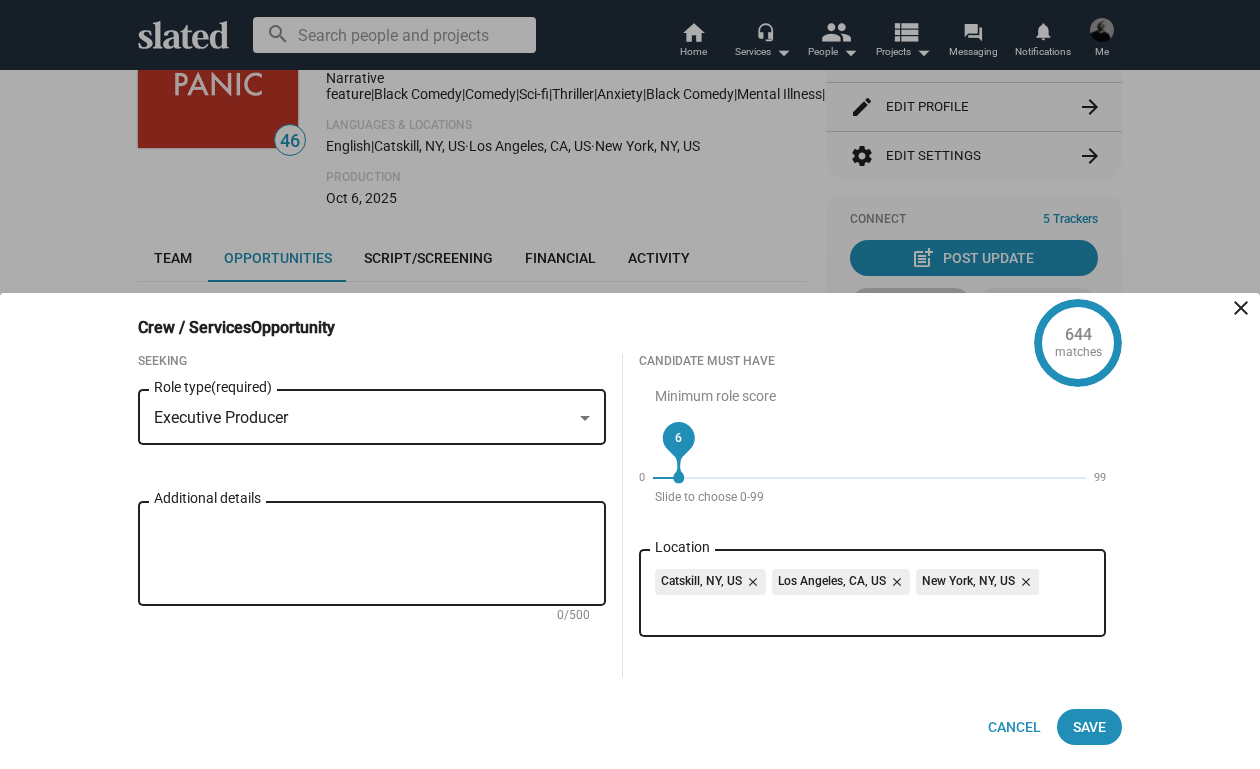 drag, startPoint x: 680, startPoint y: 438, endPoint x: 713, endPoint y: 434, distance: 33.24154 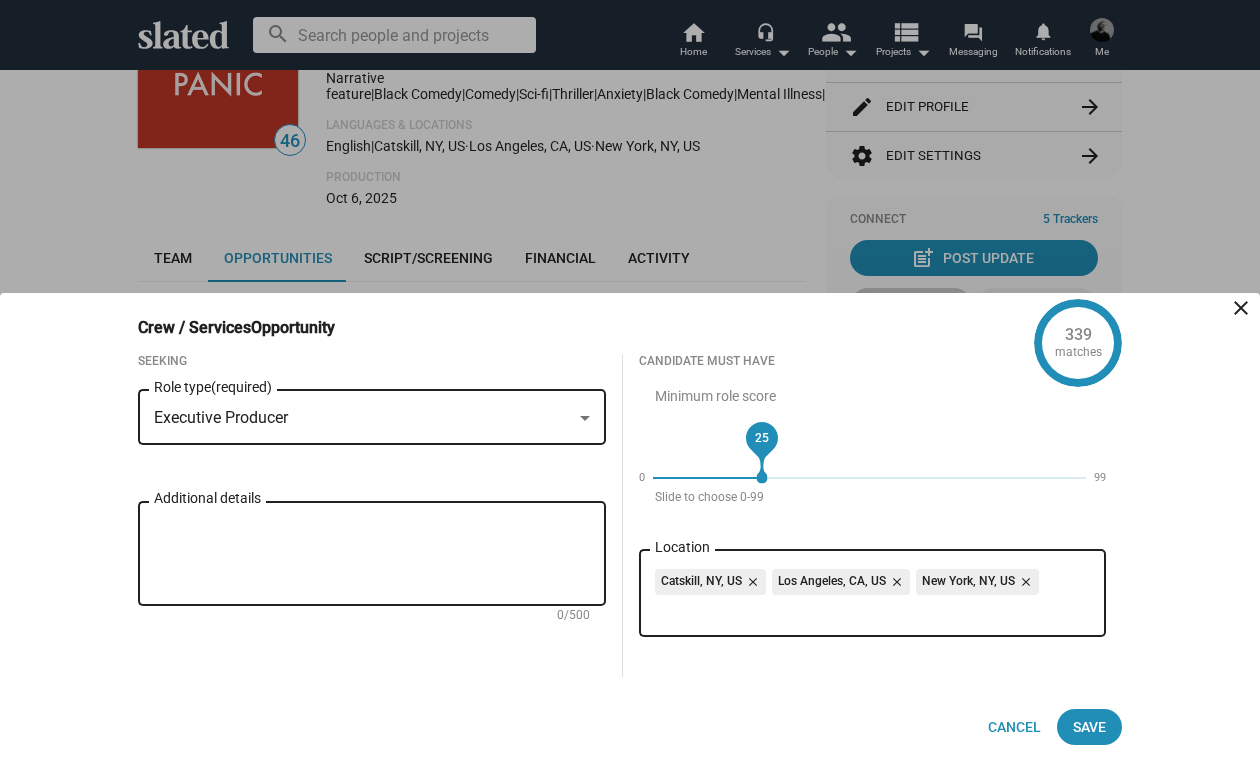 drag, startPoint x: 715, startPoint y: 445, endPoint x: 764, endPoint y: 442, distance: 49.09175 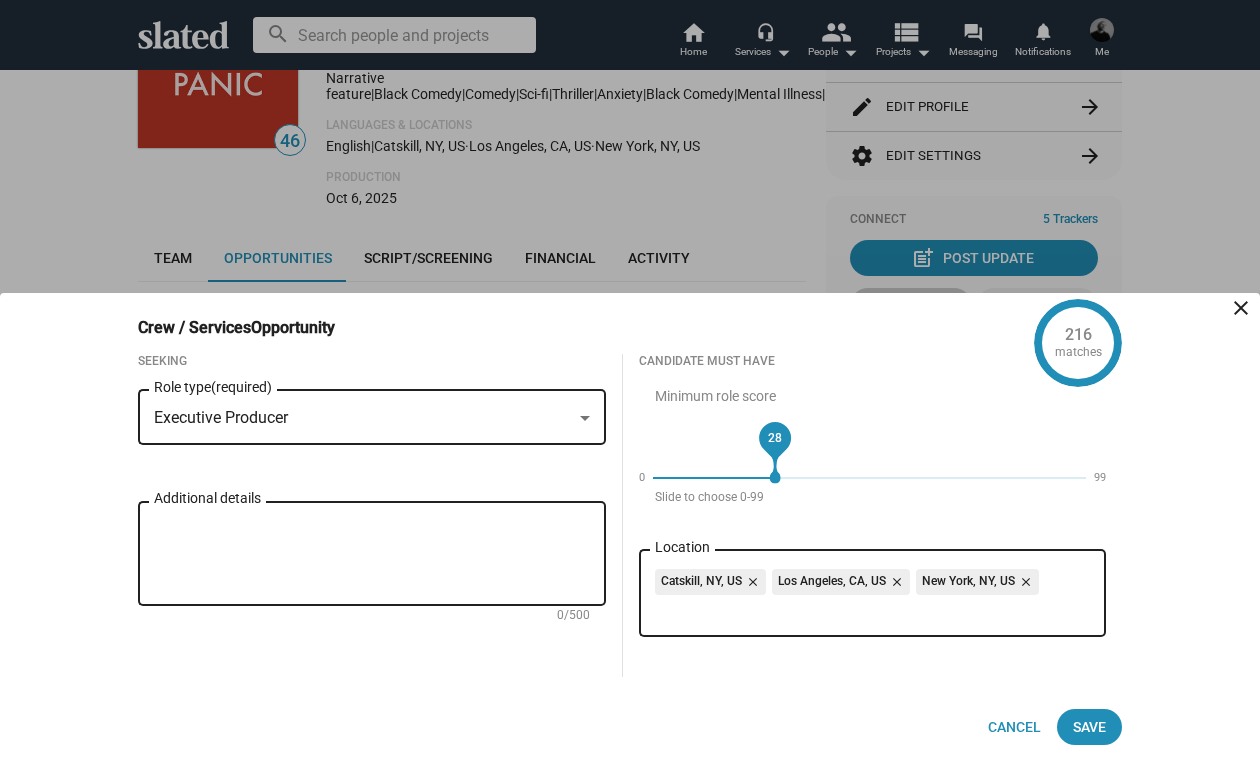 drag, startPoint x: 753, startPoint y: 445, endPoint x: 785, endPoint y: 445, distance: 32 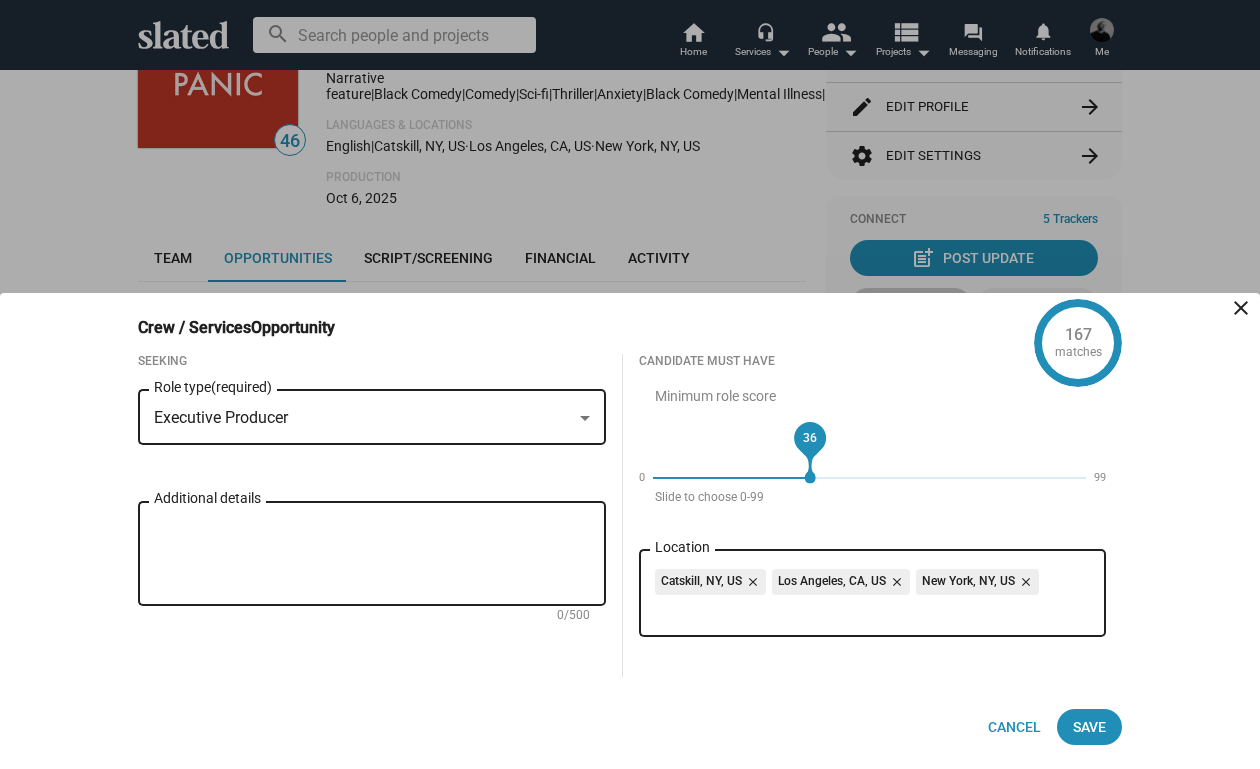 drag, startPoint x: 788, startPoint y: 442, endPoint x: 812, endPoint y: 442, distance: 24 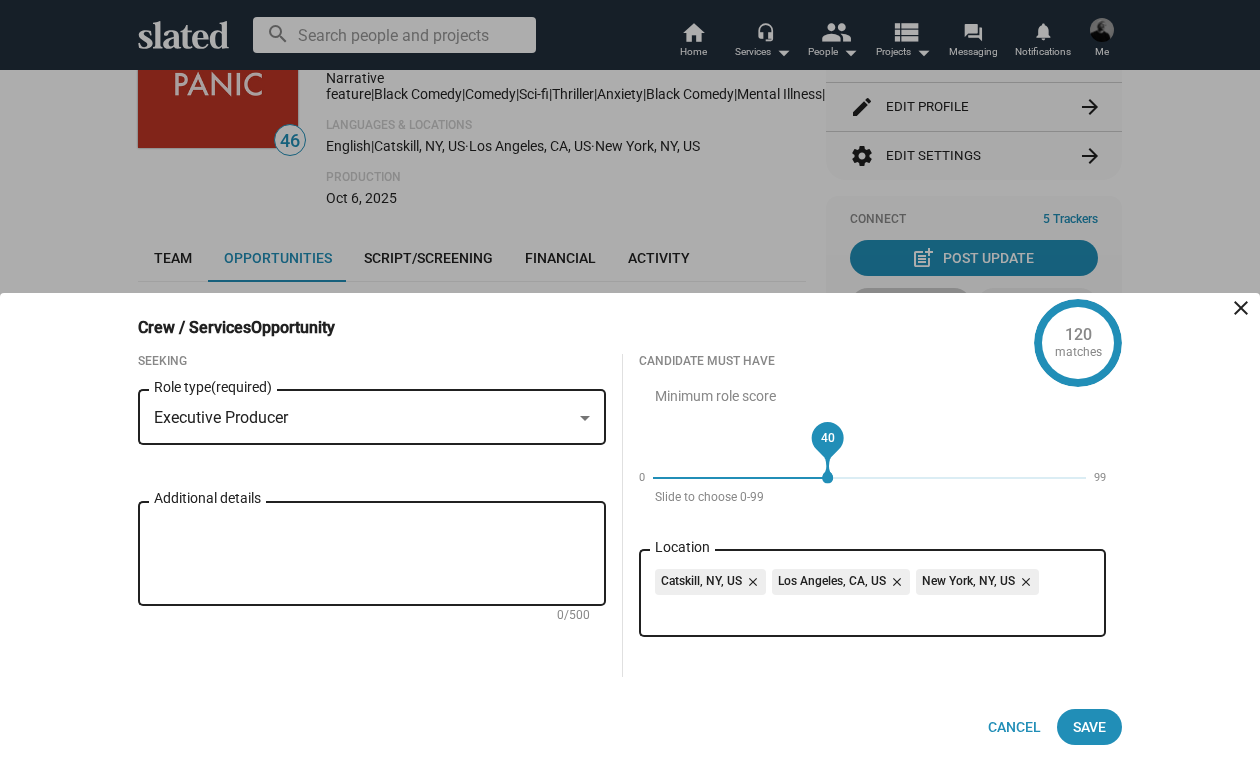 drag, startPoint x: 815, startPoint y: 443, endPoint x: 828, endPoint y: 443, distance: 13 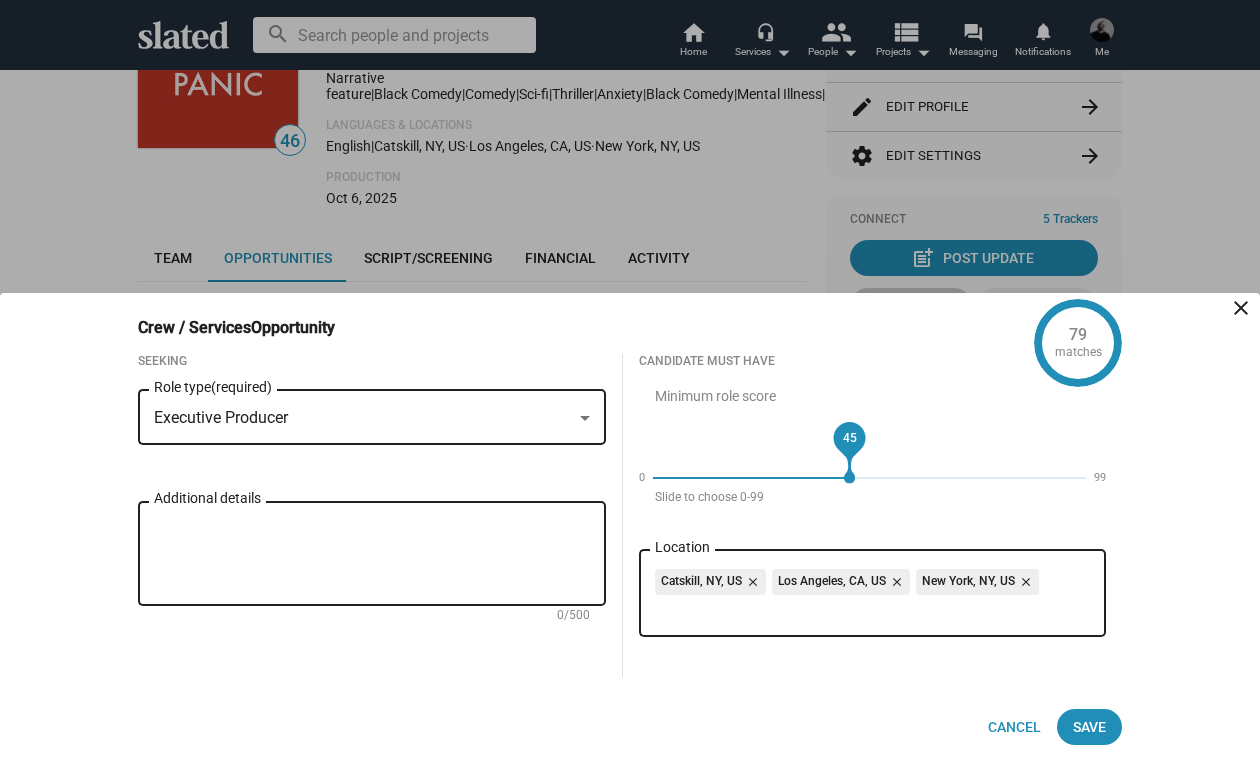 drag, startPoint x: 828, startPoint y: 442, endPoint x: 850, endPoint y: 442, distance: 22 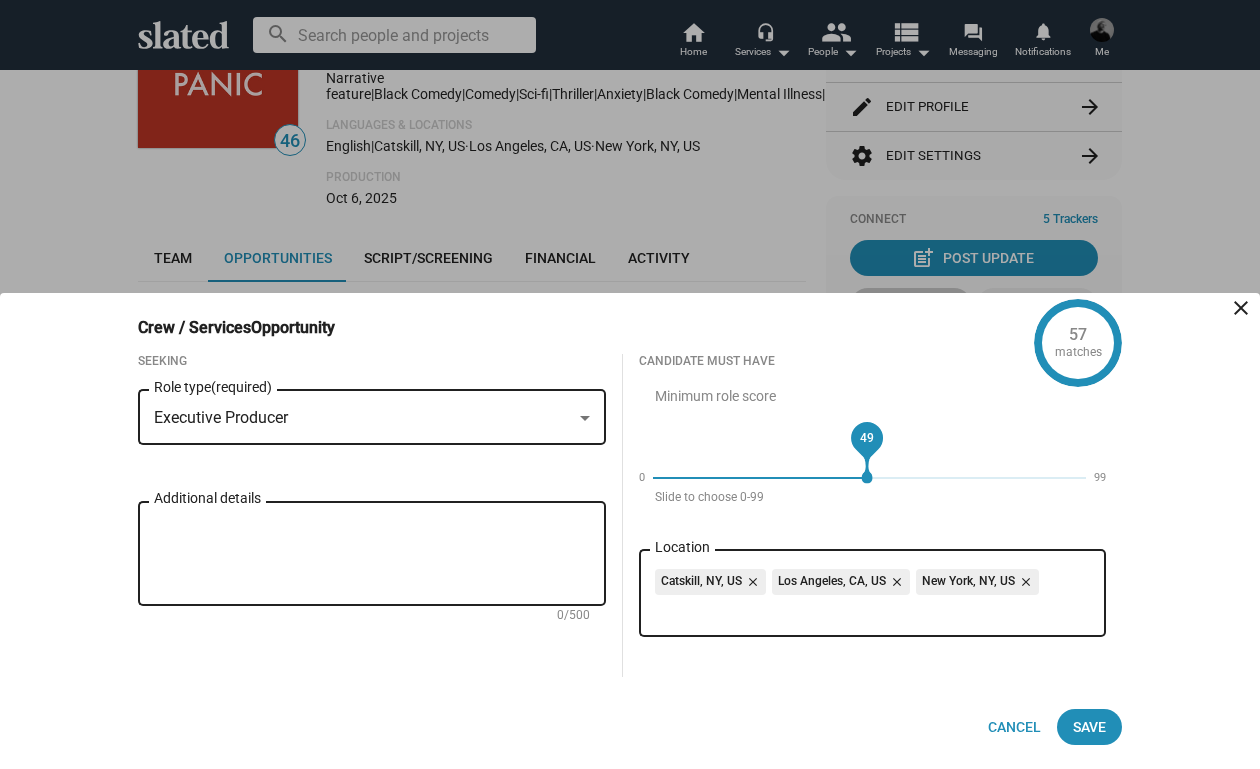 drag, startPoint x: 853, startPoint y: 442, endPoint x: 865, endPoint y: 442, distance: 12 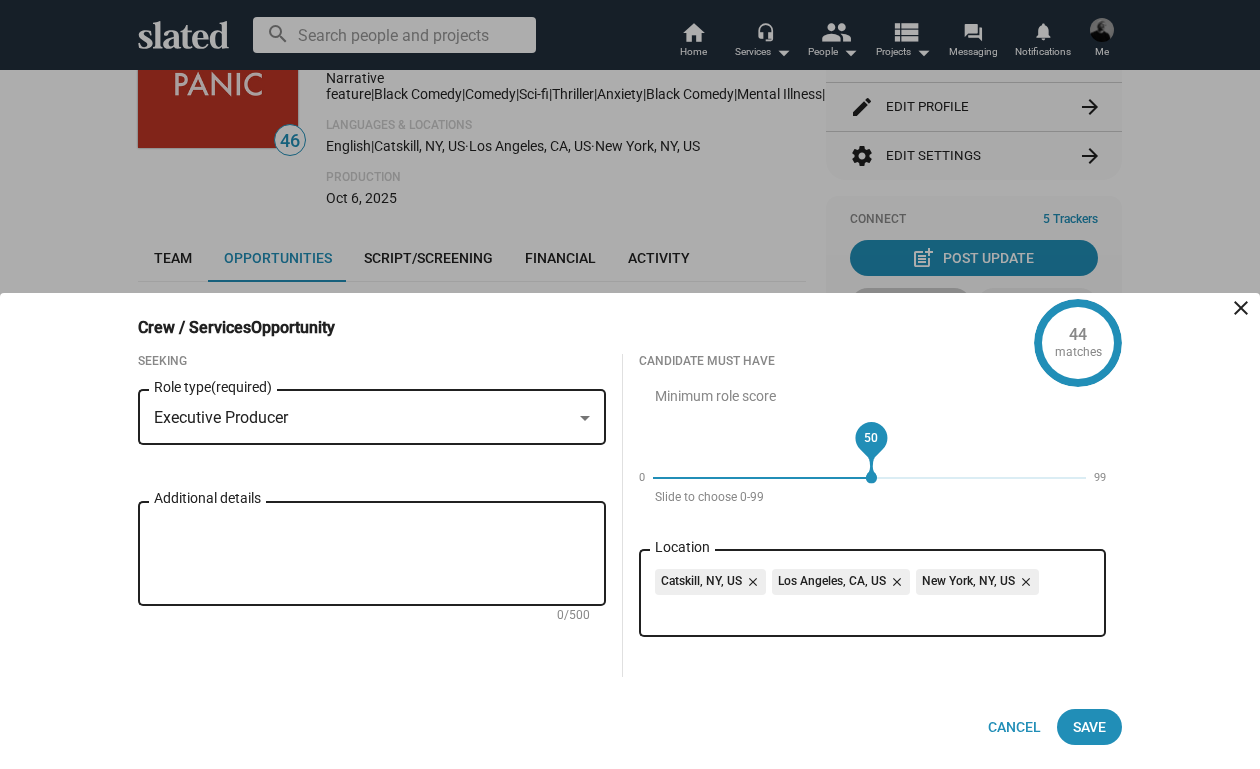 click on "50" at bounding box center (872, 438) 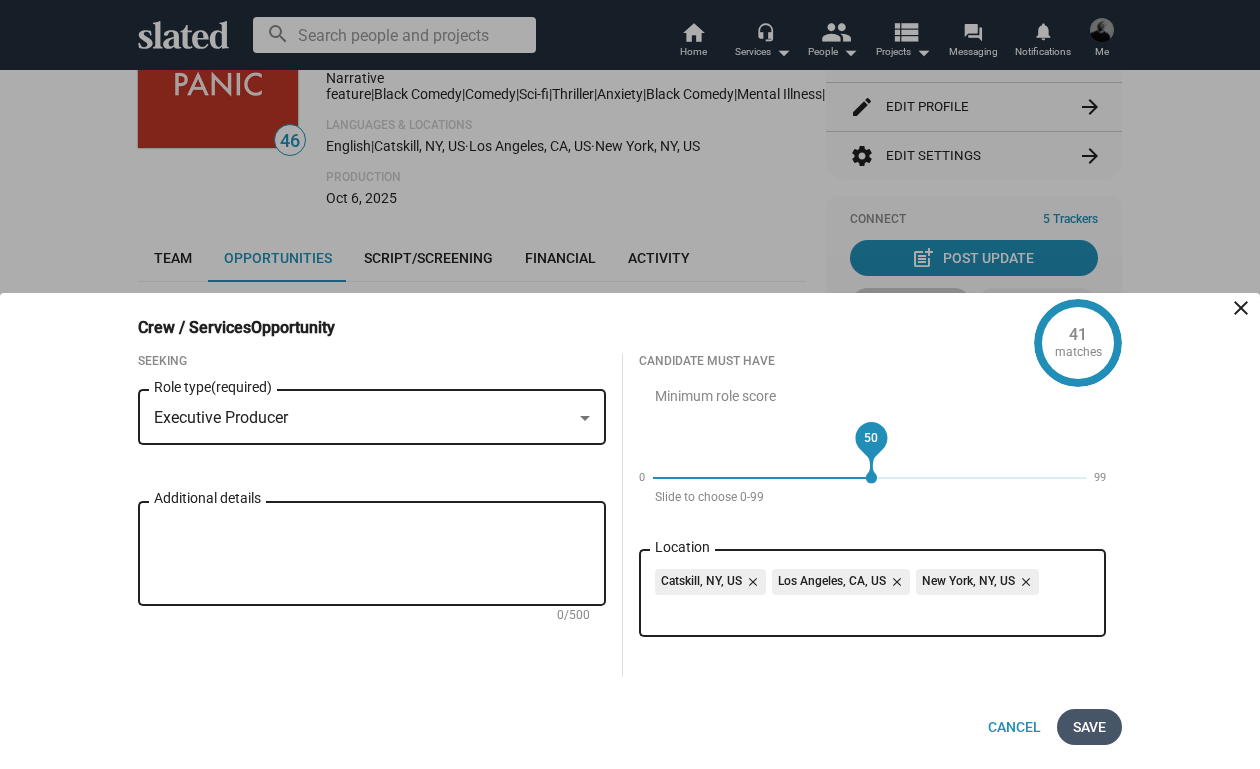 click on "Save" at bounding box center (1089, 727) 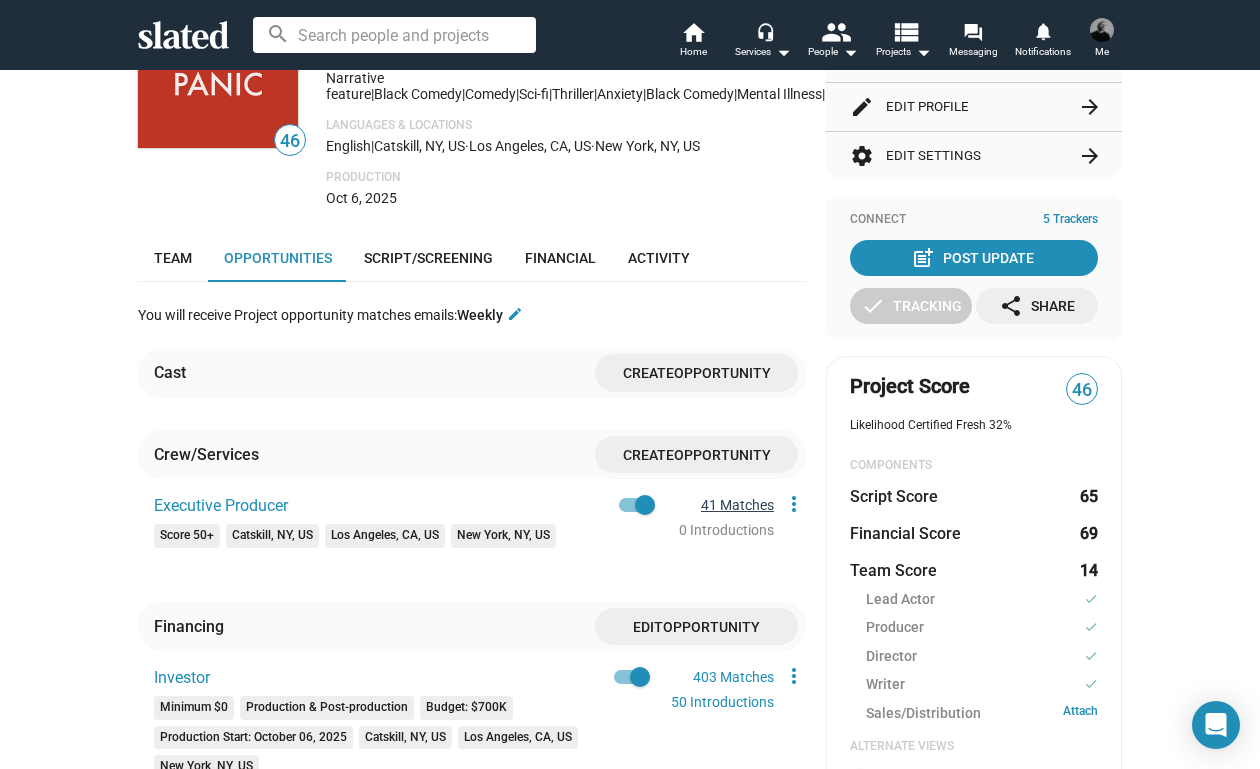 click on "41 Matches" 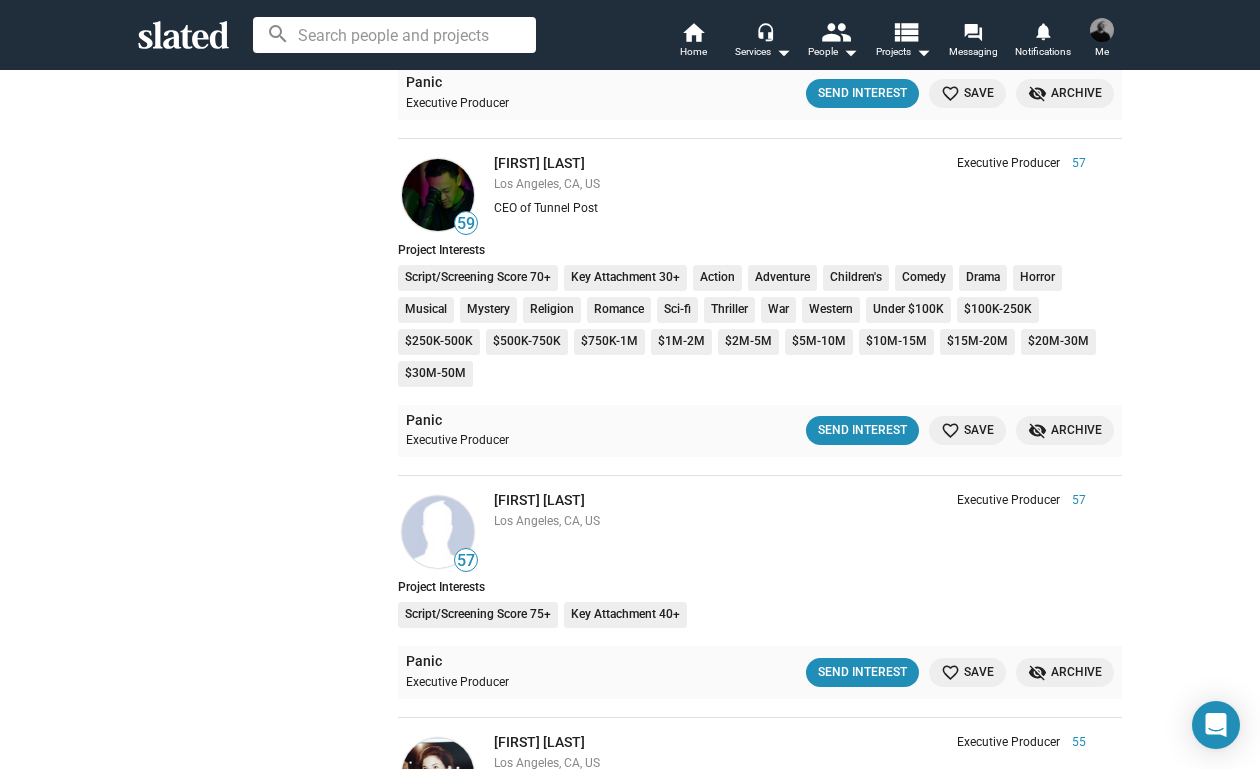 scroll, scrollTop: 6130, scrollLeft: 0, axis: vertical 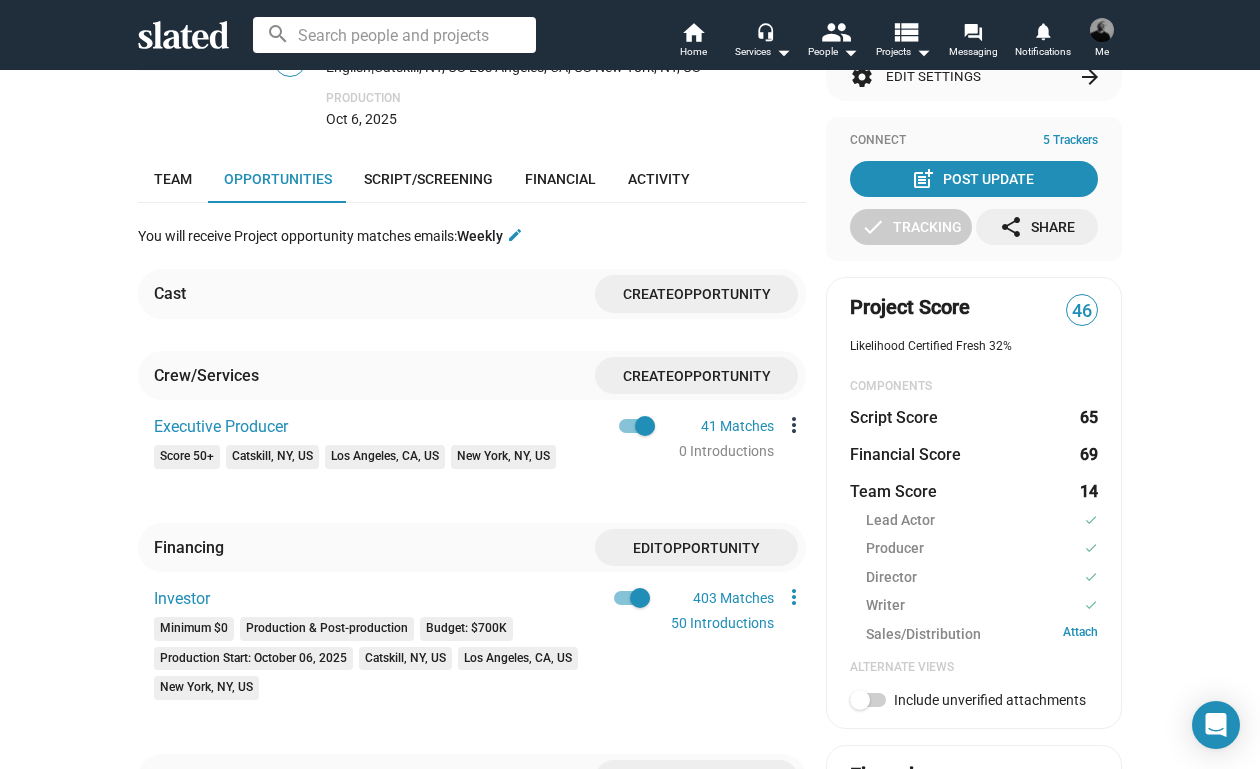 click on "more_vert" 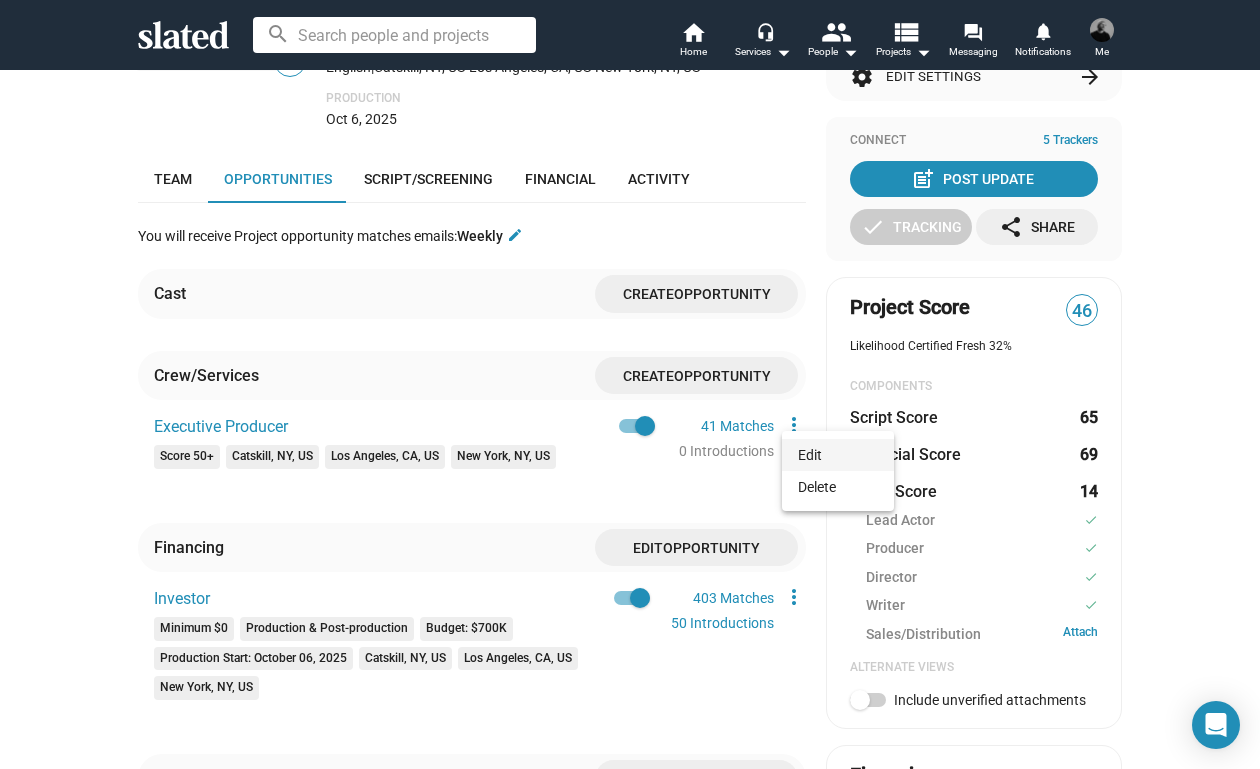 click on "Edit" at bounding box center [838, 455] 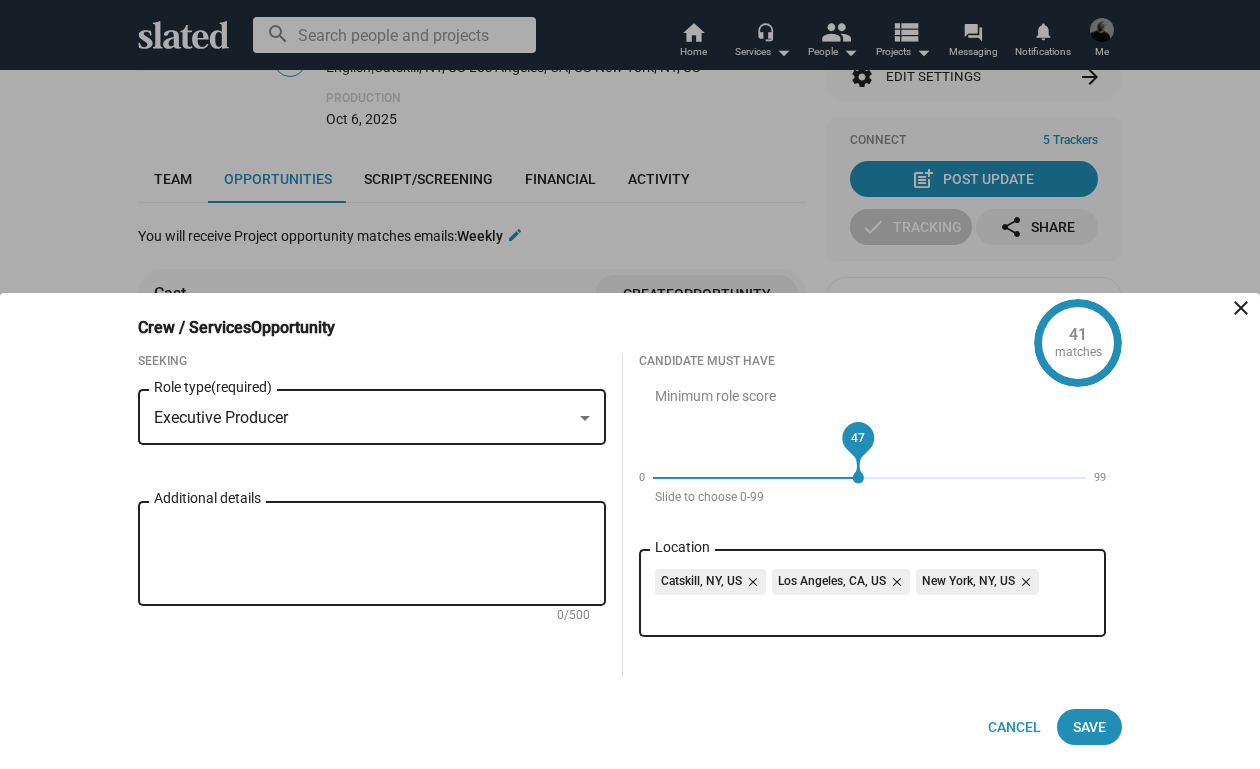 drag, startPoint x: 869, startPoint y: 435, endPoint x: 820, endPoint y: 435, distance: 49 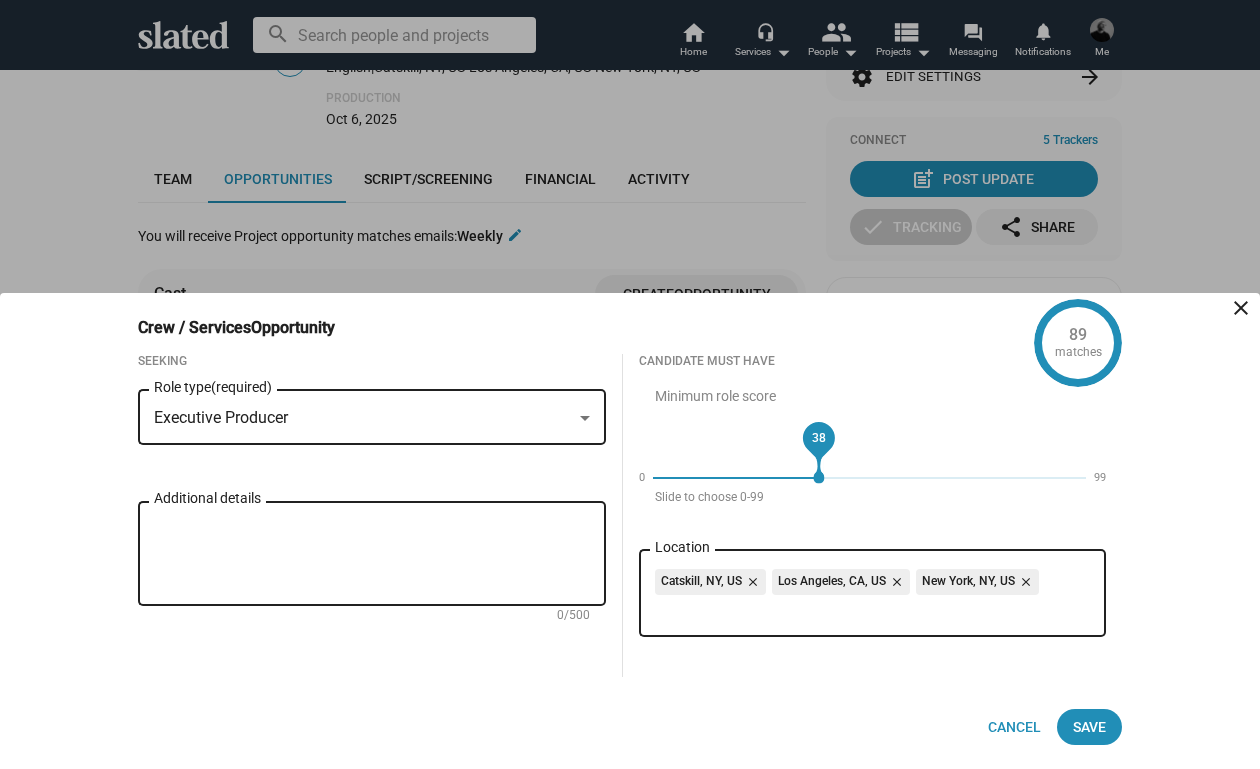 click on "38" at bounding box center (819, 438) 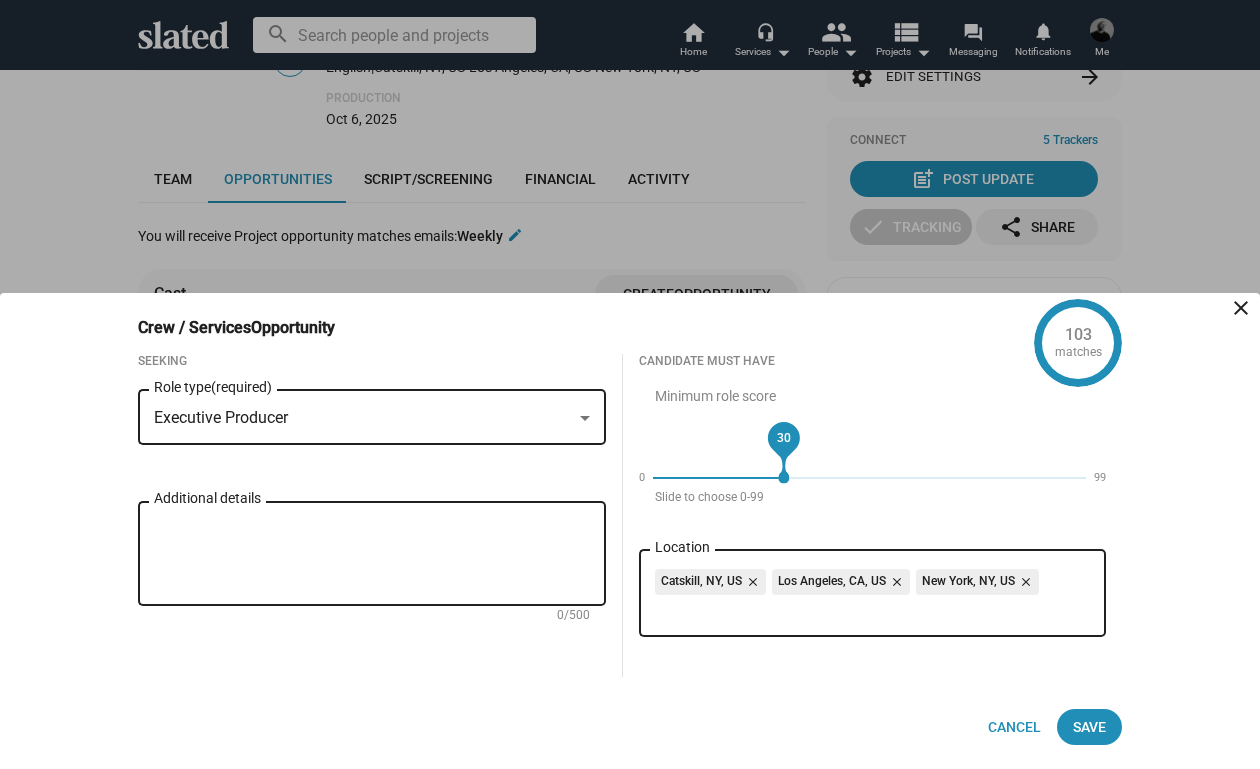drag, startPoint x: 818, startPoint y: 448, endPoint x: 782, endPoint y: 448, distance: 36 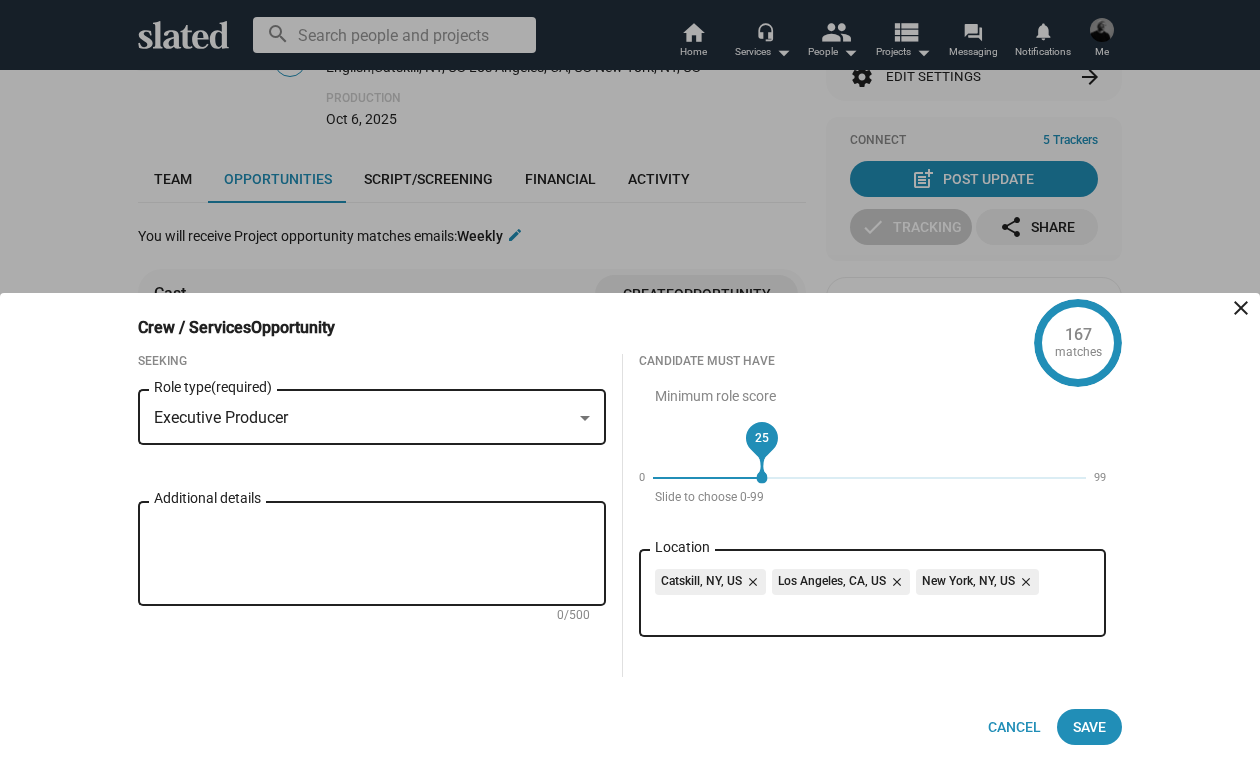 drag, startPoint x: 792, startPoint y: 446, endPoint x: 762, endPoint y: 449, distance: 30.149628 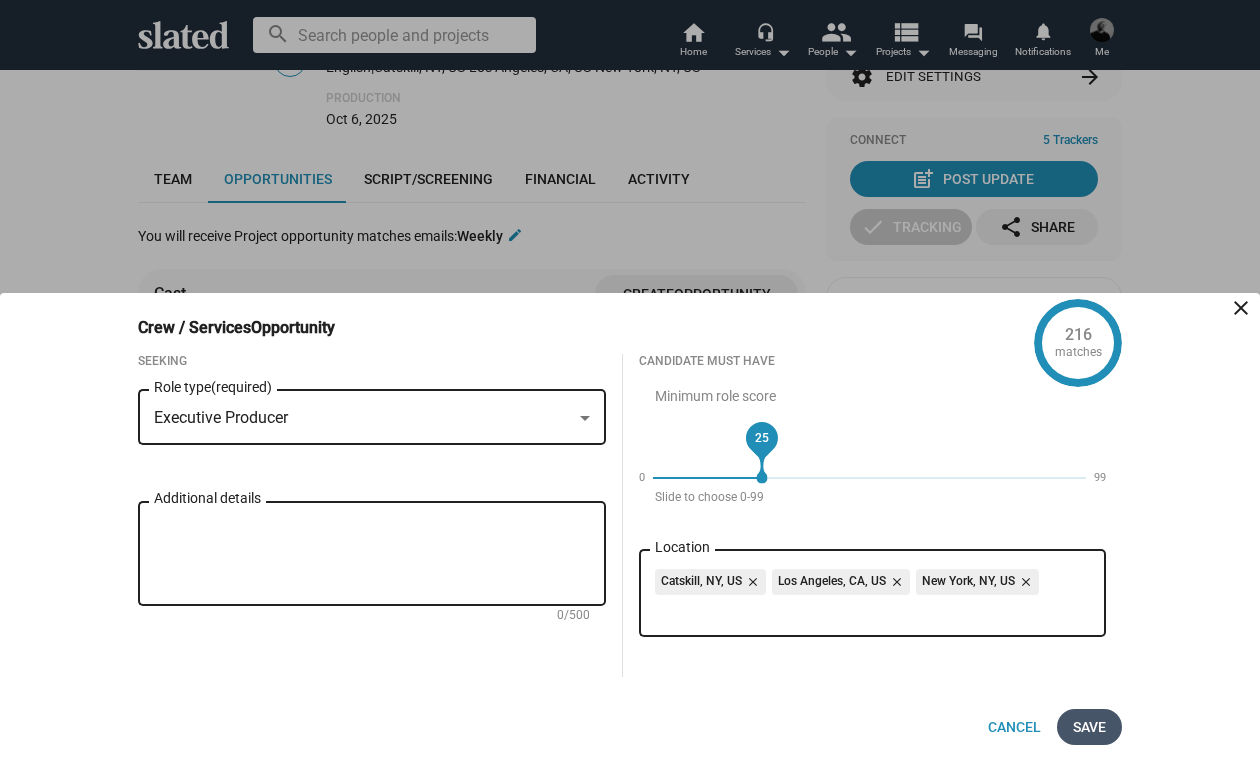 click on "Save" at bounding box center (1089, 727) 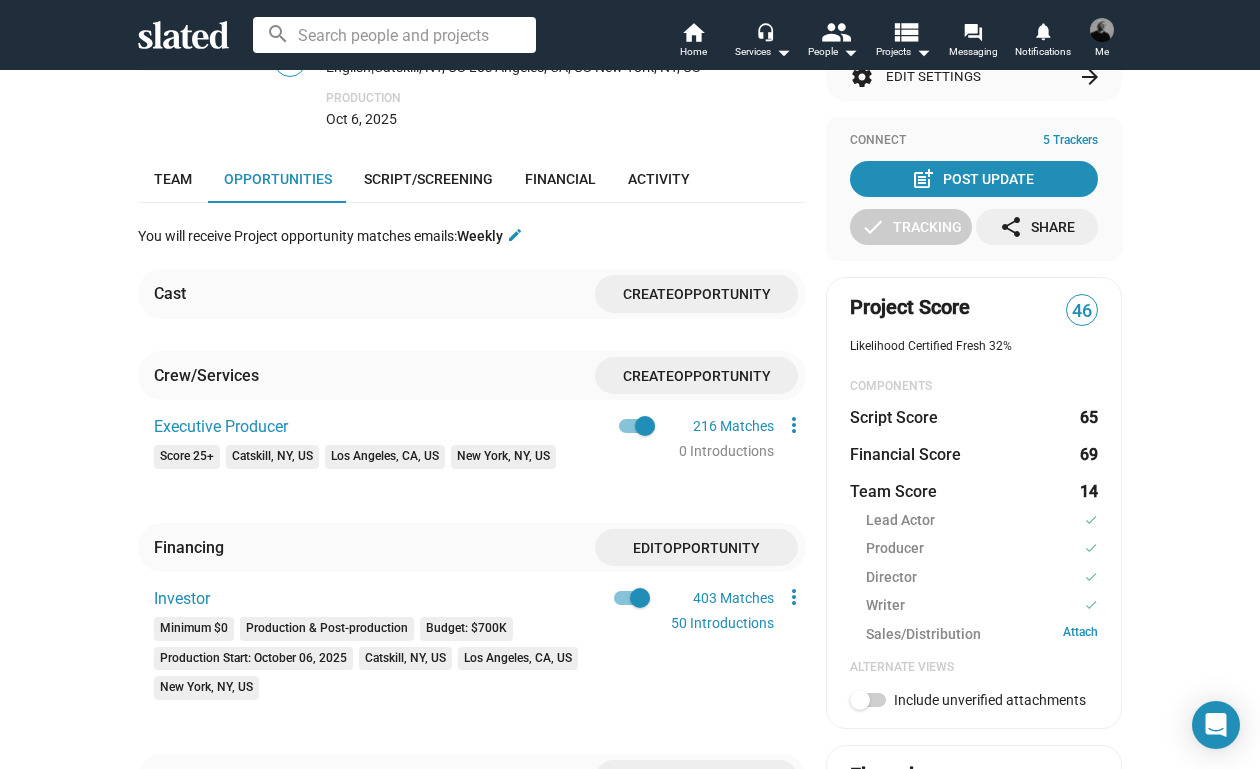 click on "Opportunity" 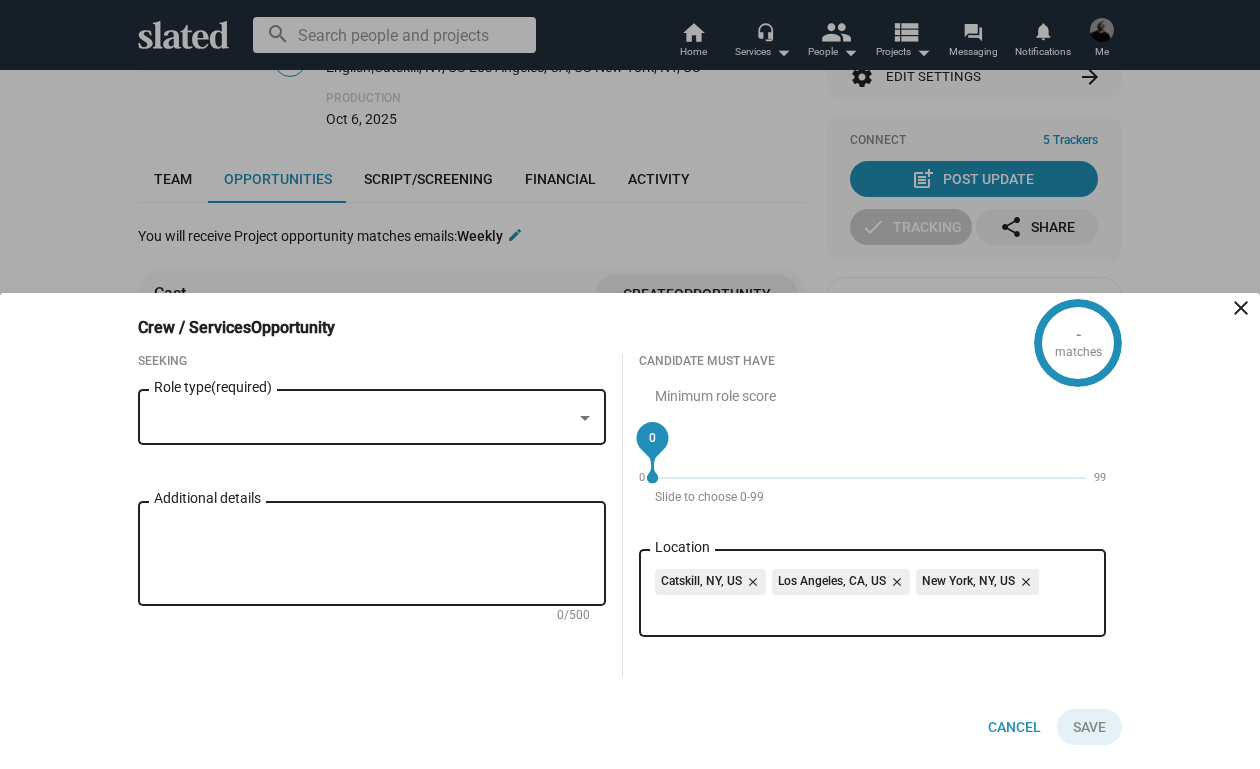 click at bounding box center [363, 418] 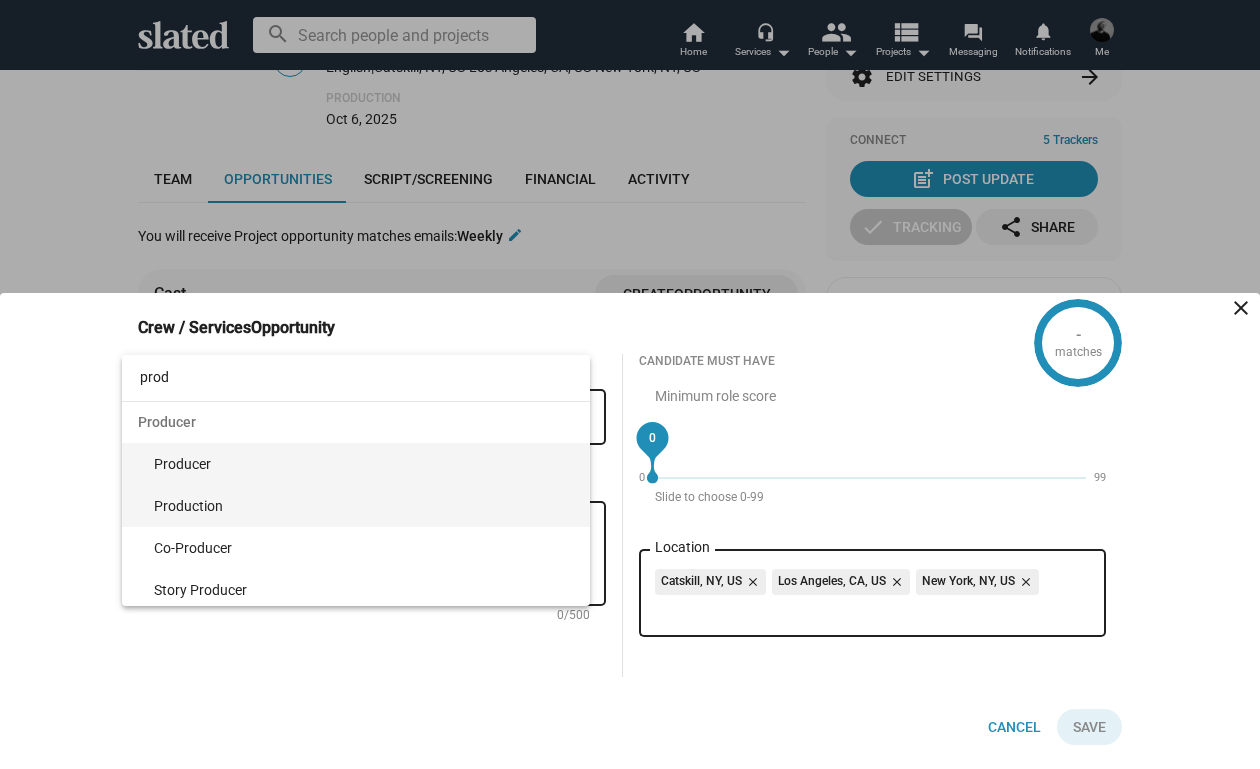 type on "prod" 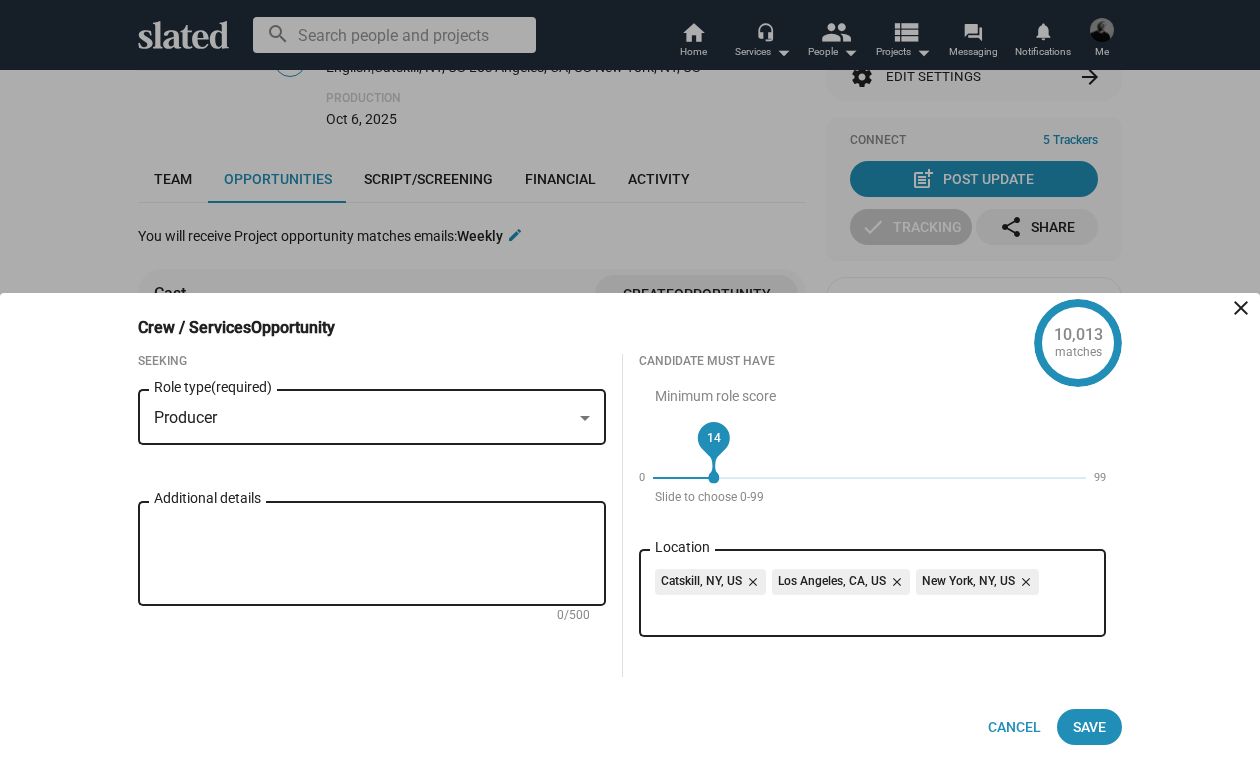 drag, startPoint x: 660, startPoint y: 442, endPoint x: 784, endPoint y: 441, distance: 124.004036 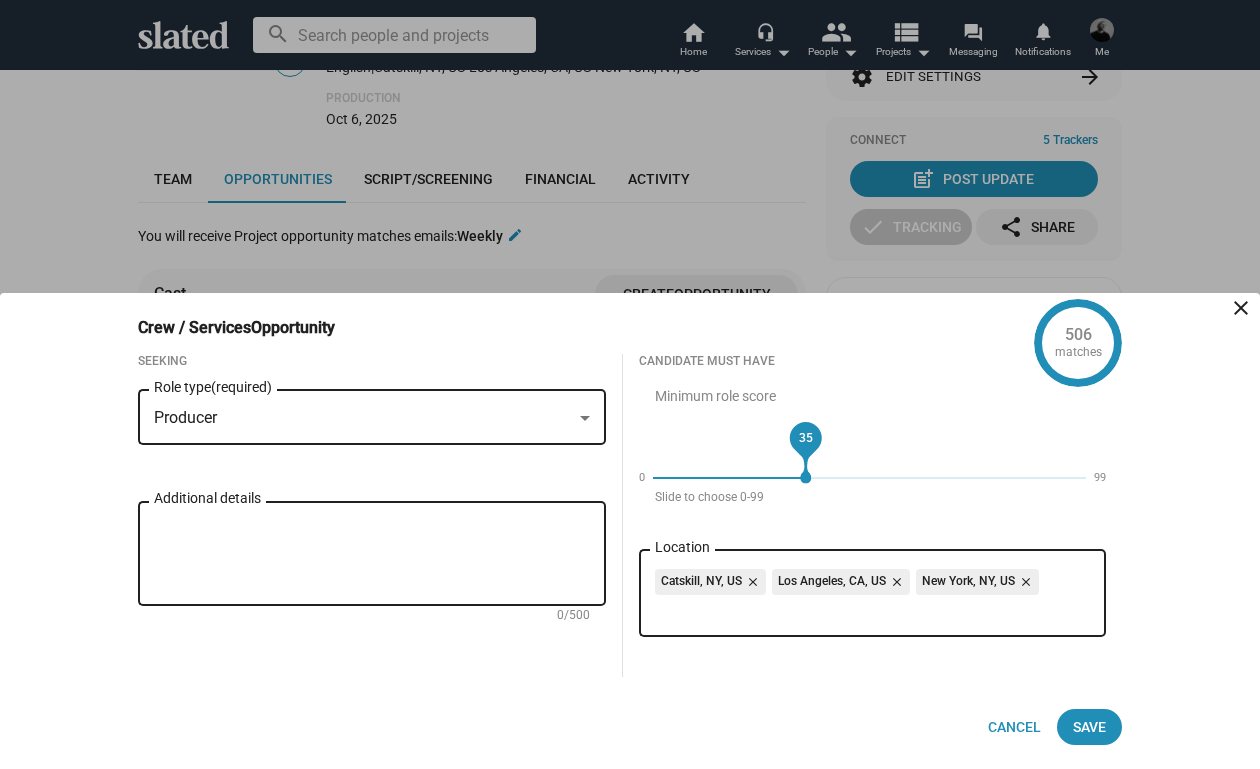 drag, startPoint x: 783, startPoint y: 444, endPoint x: 805, endPoint y: 444, distance: 22 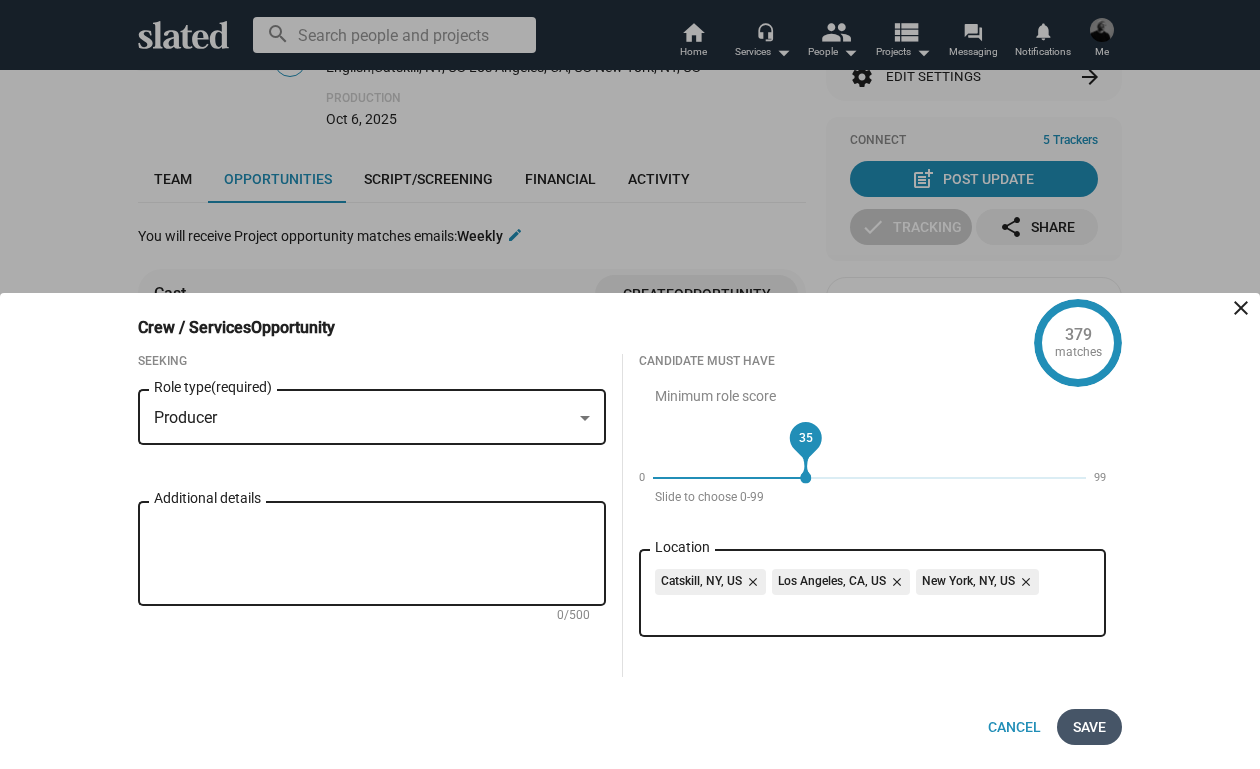 click on "Save" at bounding box center [1089, 727] 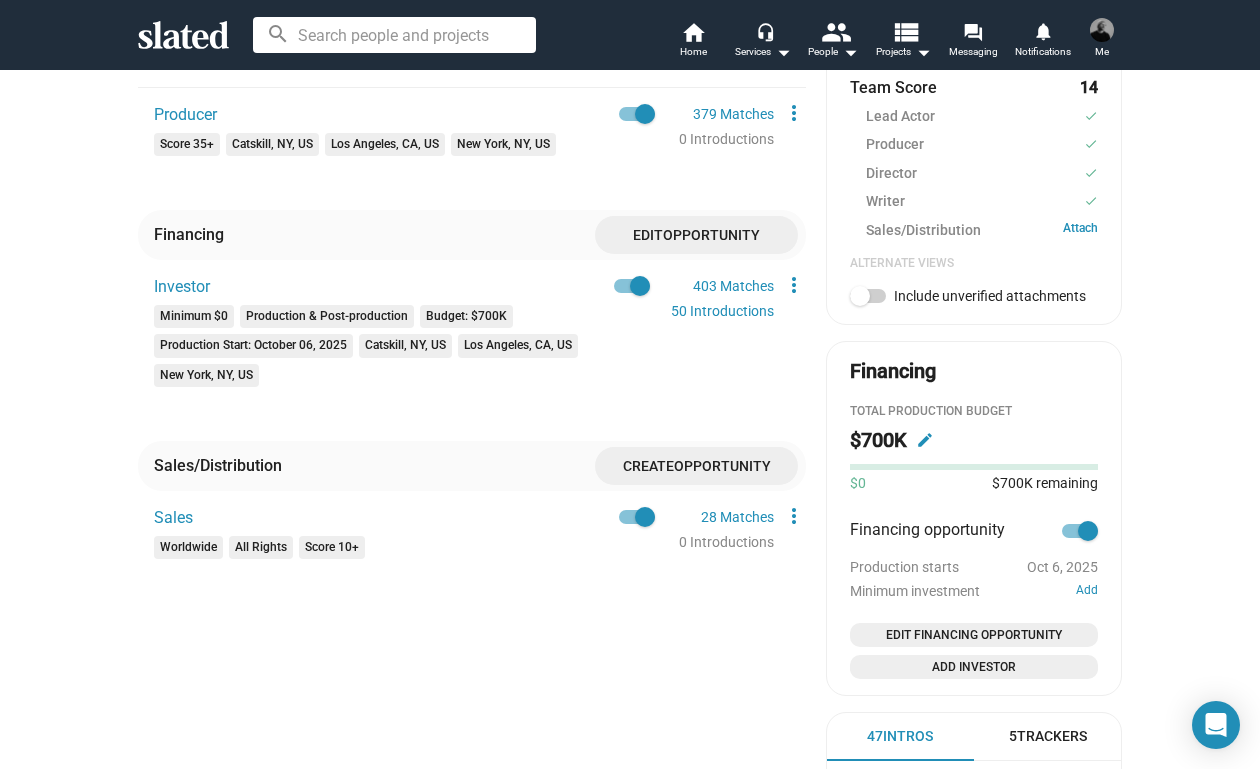 scroll, scrollTop: 625, scrollLeft: 0, axis: vertical 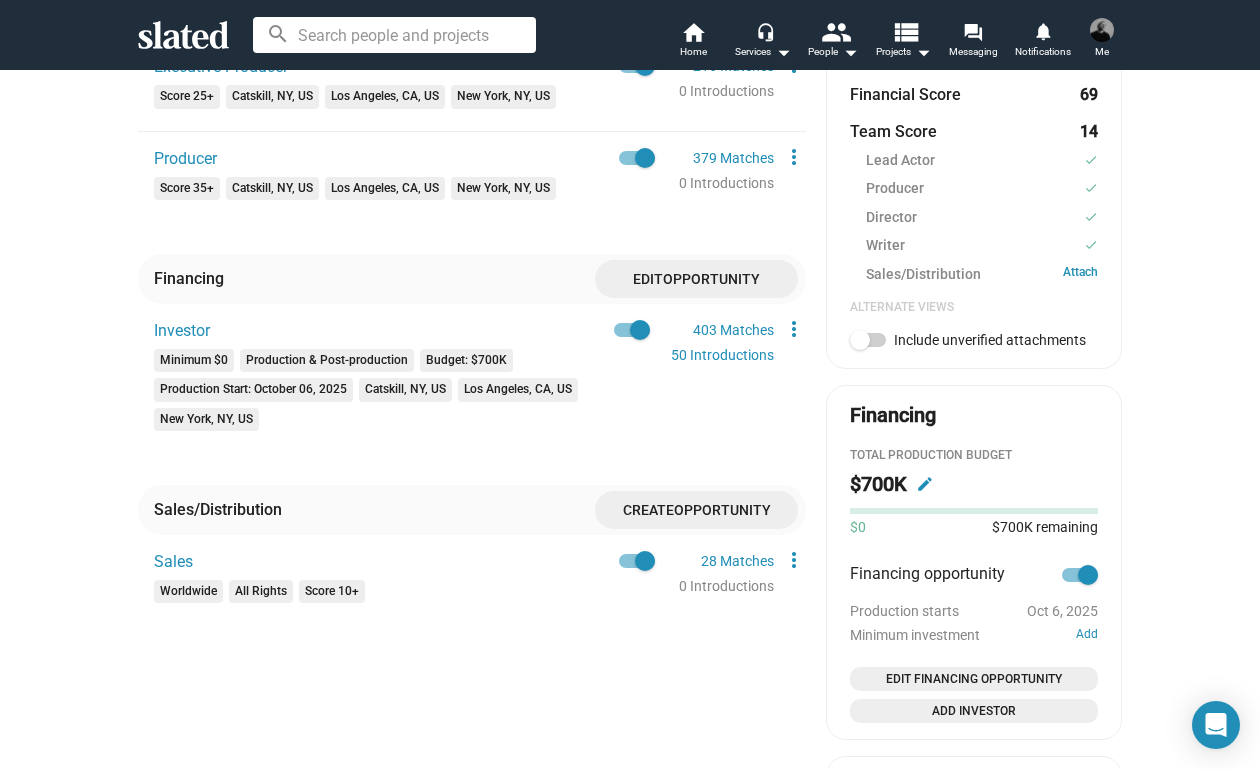 click on "Total Production budget $700K edit $0 $700K remaining Financing opportunity   Production starts  Oct 6, 2025  Minimum investment Add  Edit Financing Opportunity  Add Investor" 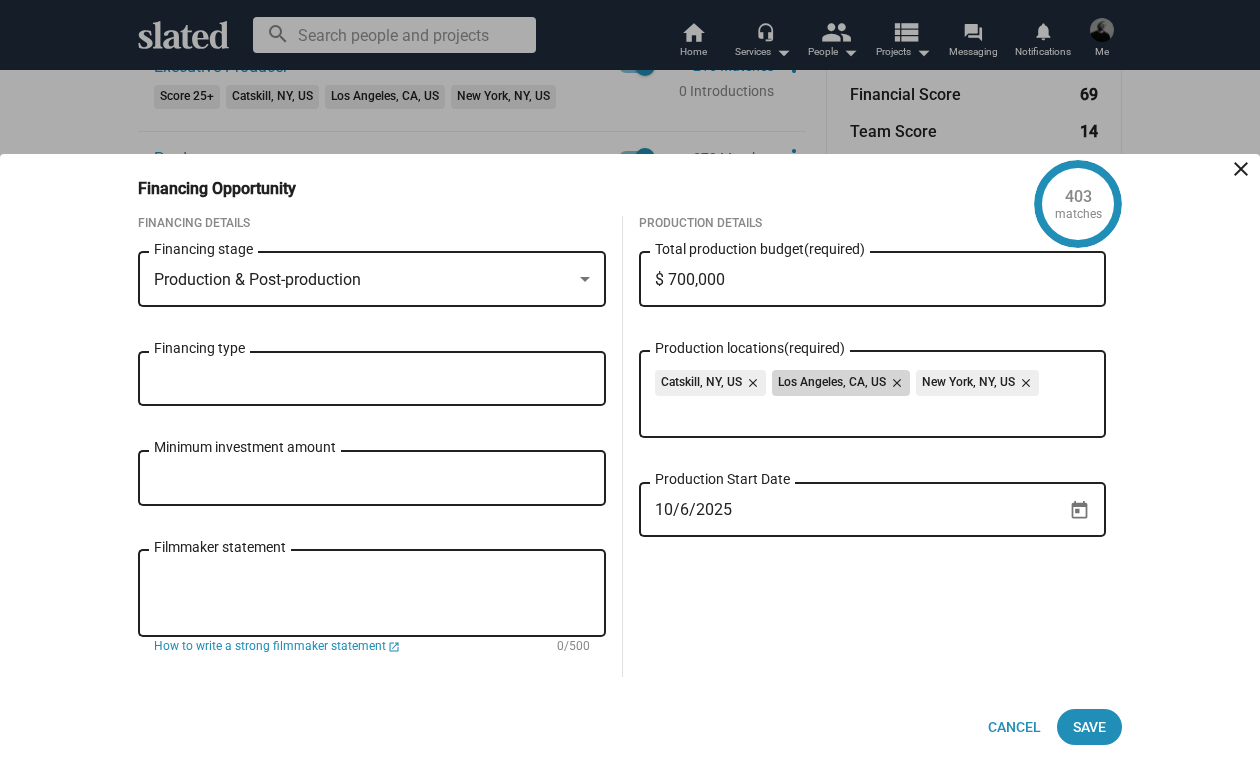 click on "close" at bounding box center [895, 383] 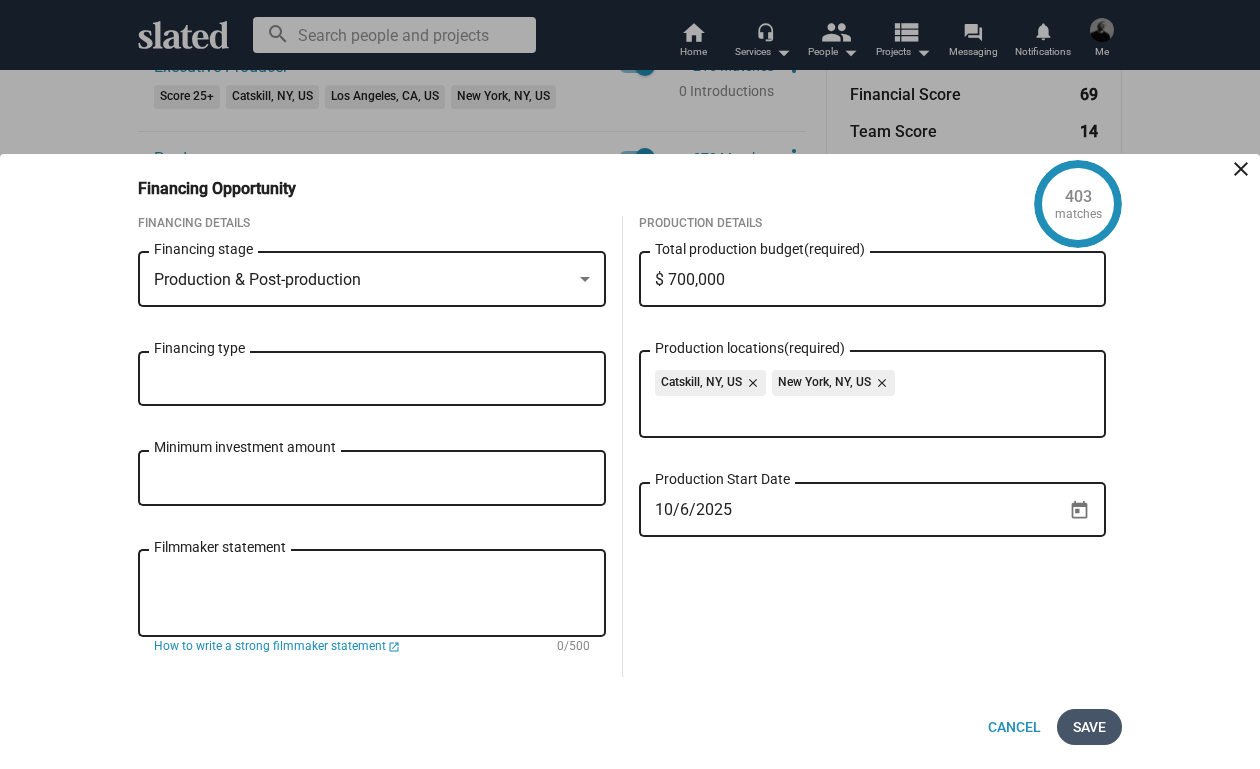 click on "Save" at bounding box center [1089, 727] 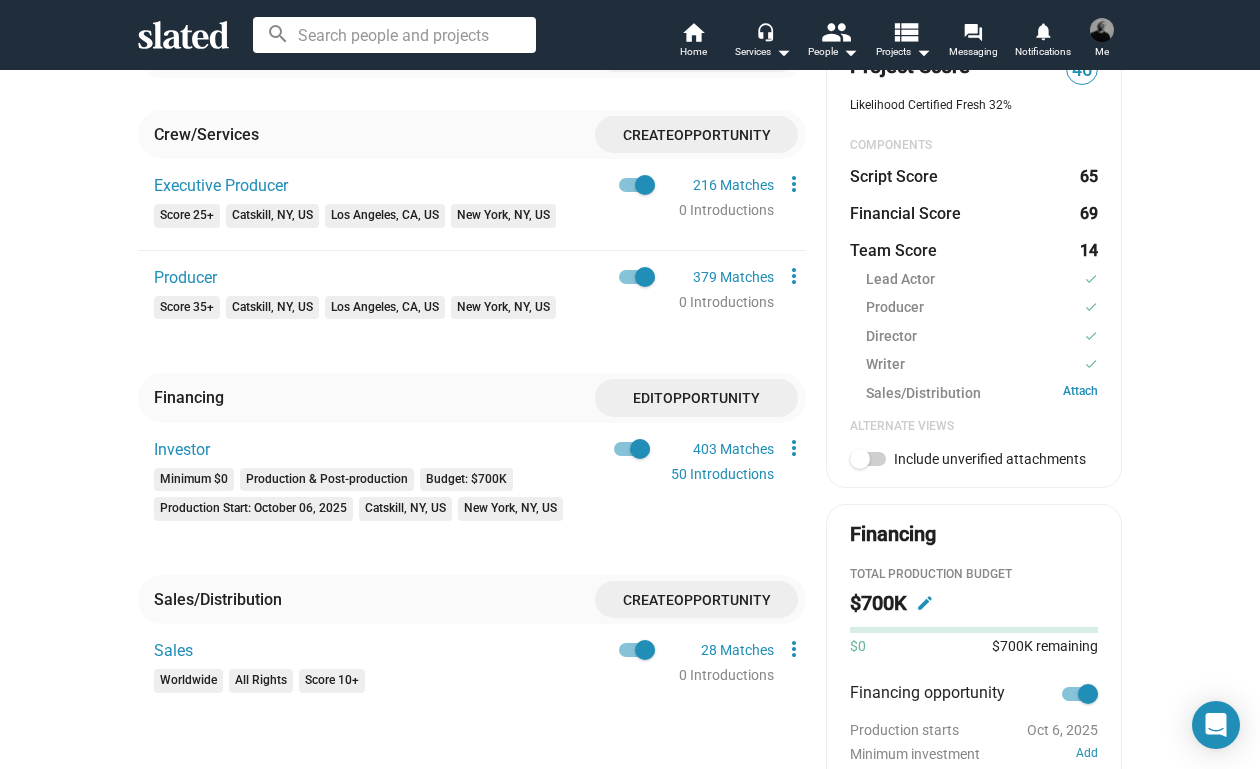 scroll, scrollTop: 354, scrollLeft: 0, axis: vertical 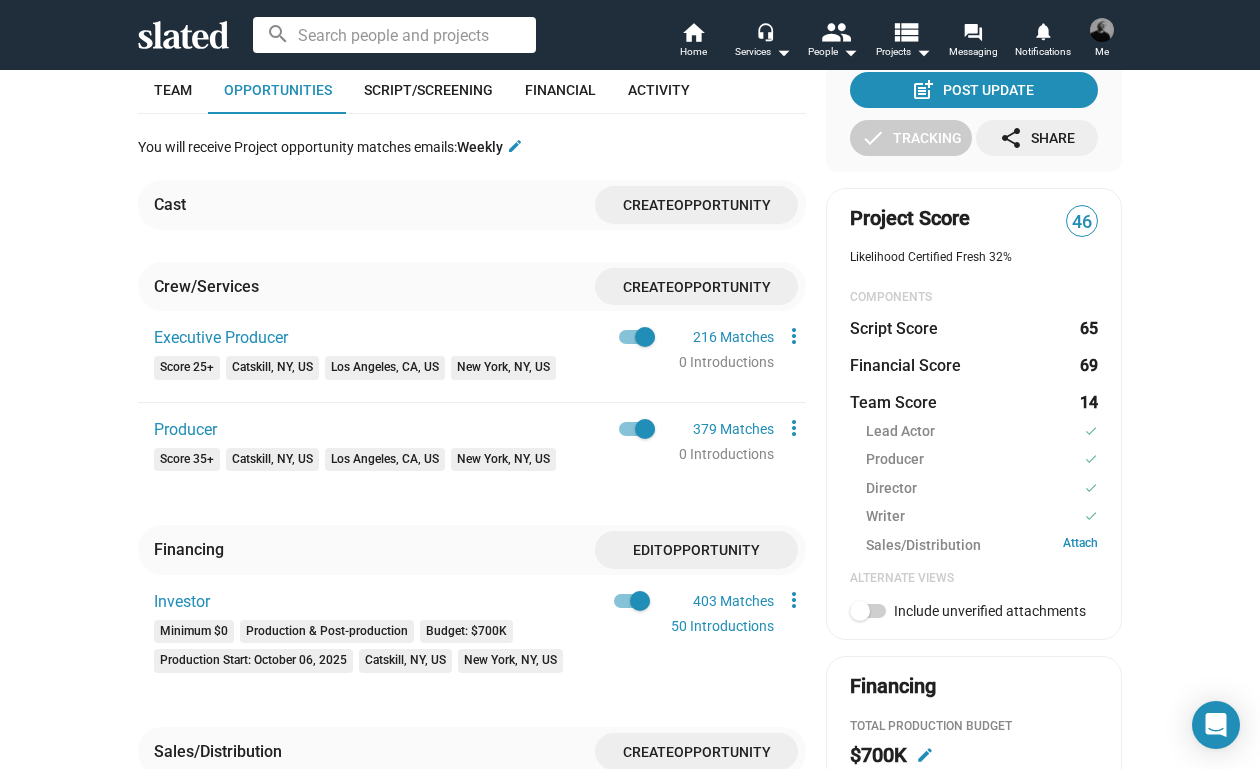 click on "Include unverified attachments" at bounding box center (968, 611) 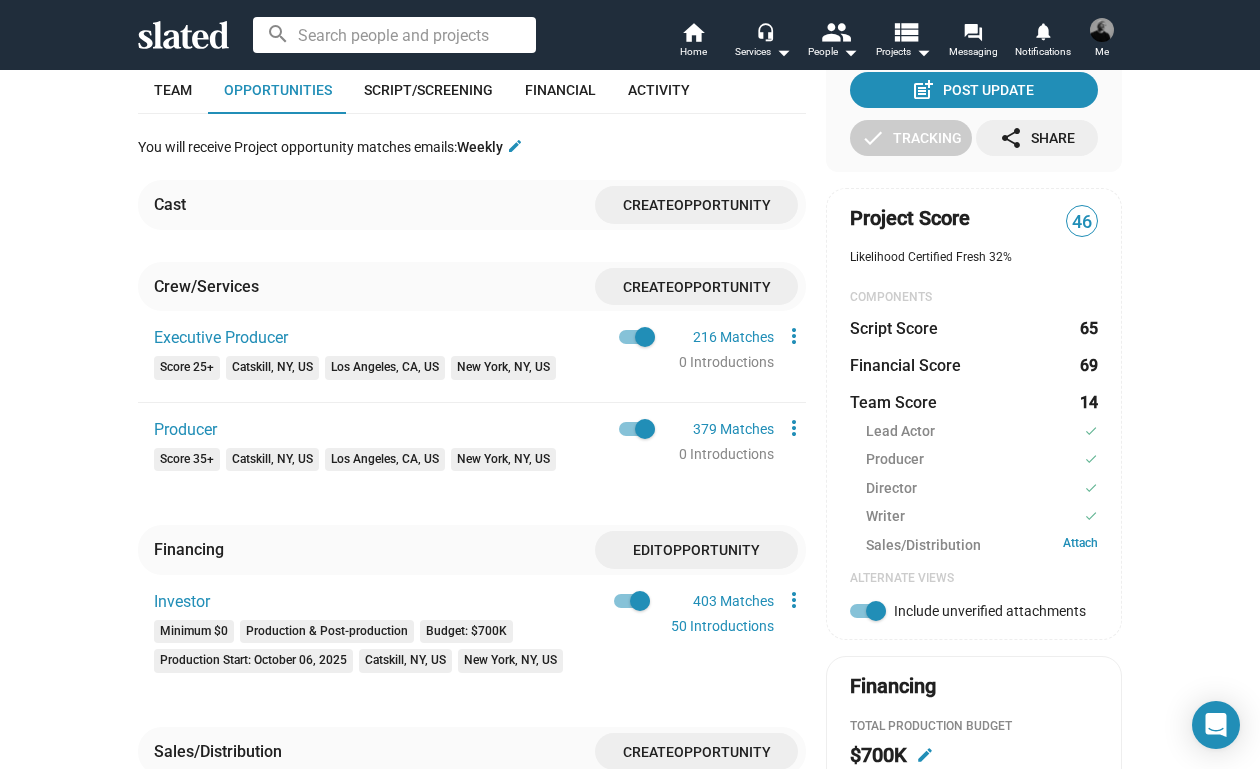 click on "Include unverified attachments" at bounding box center [968, 611] 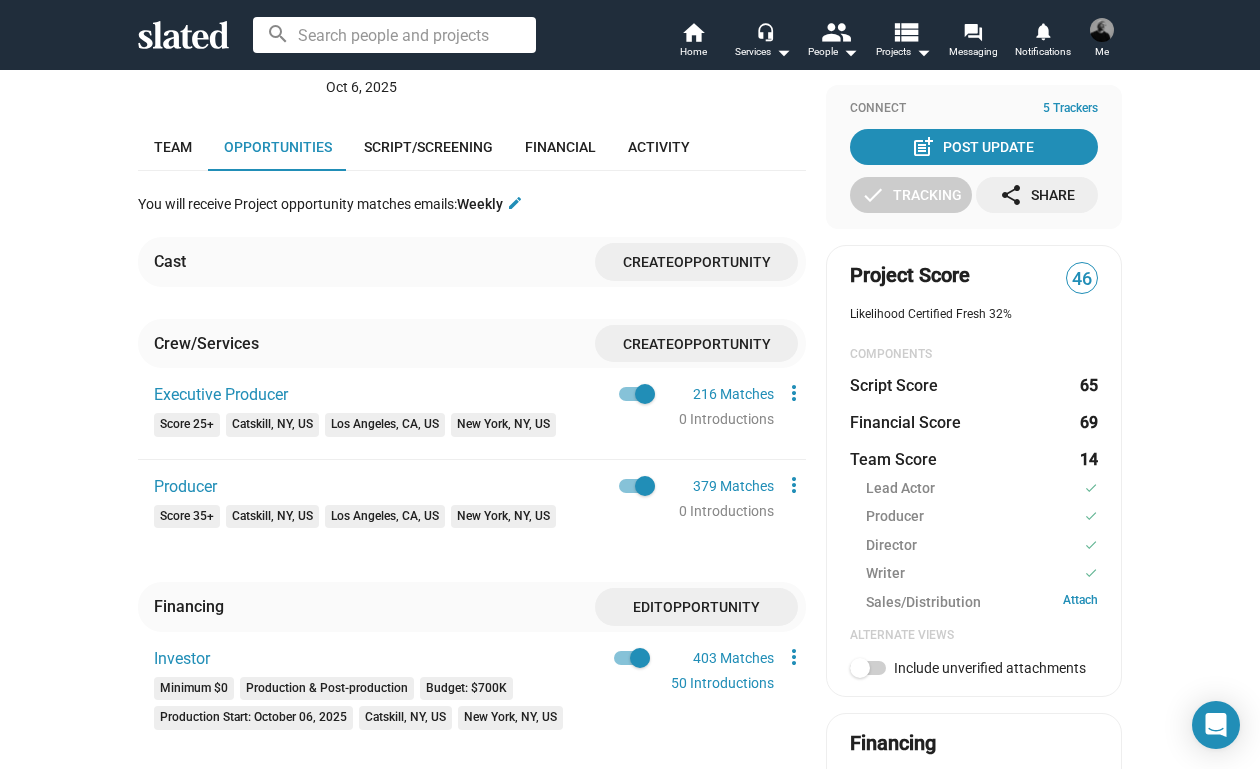 scroll, scrollTop: 180, scrollLeft: 0, axis: vertical 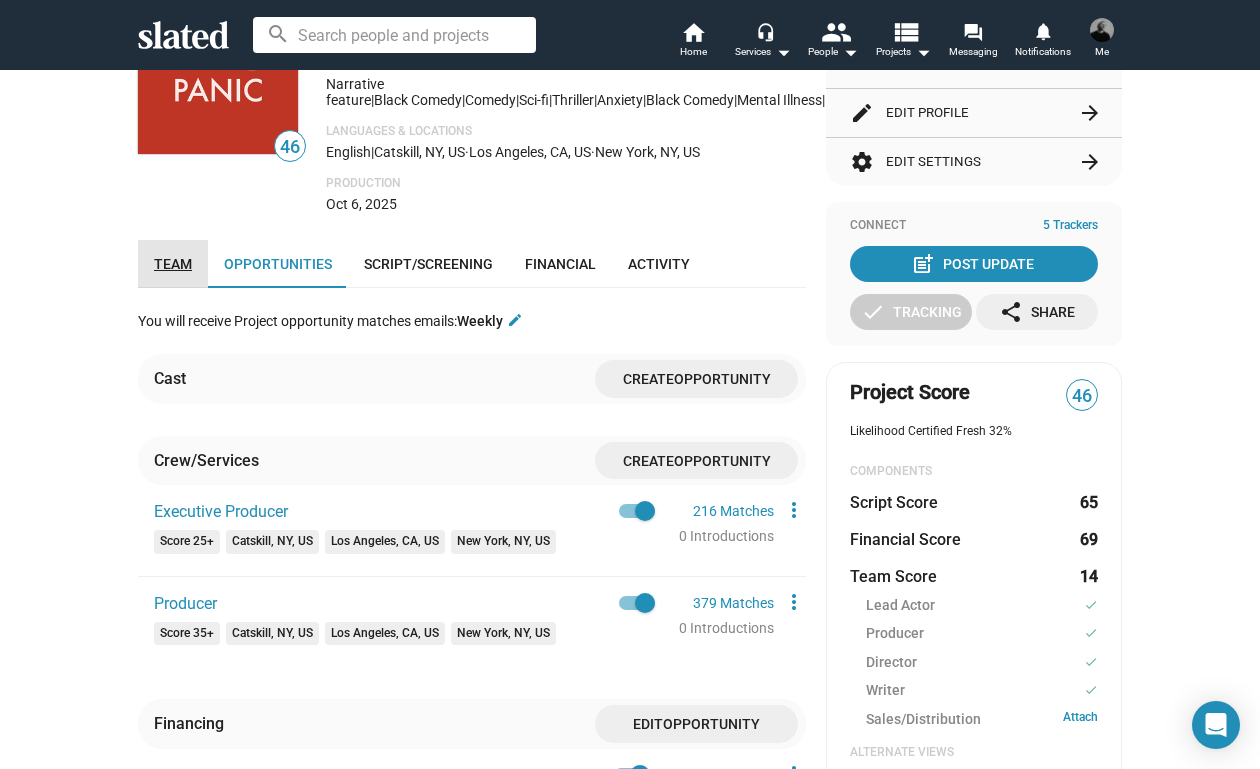 click on "Team" at bounding box center [173, 264] 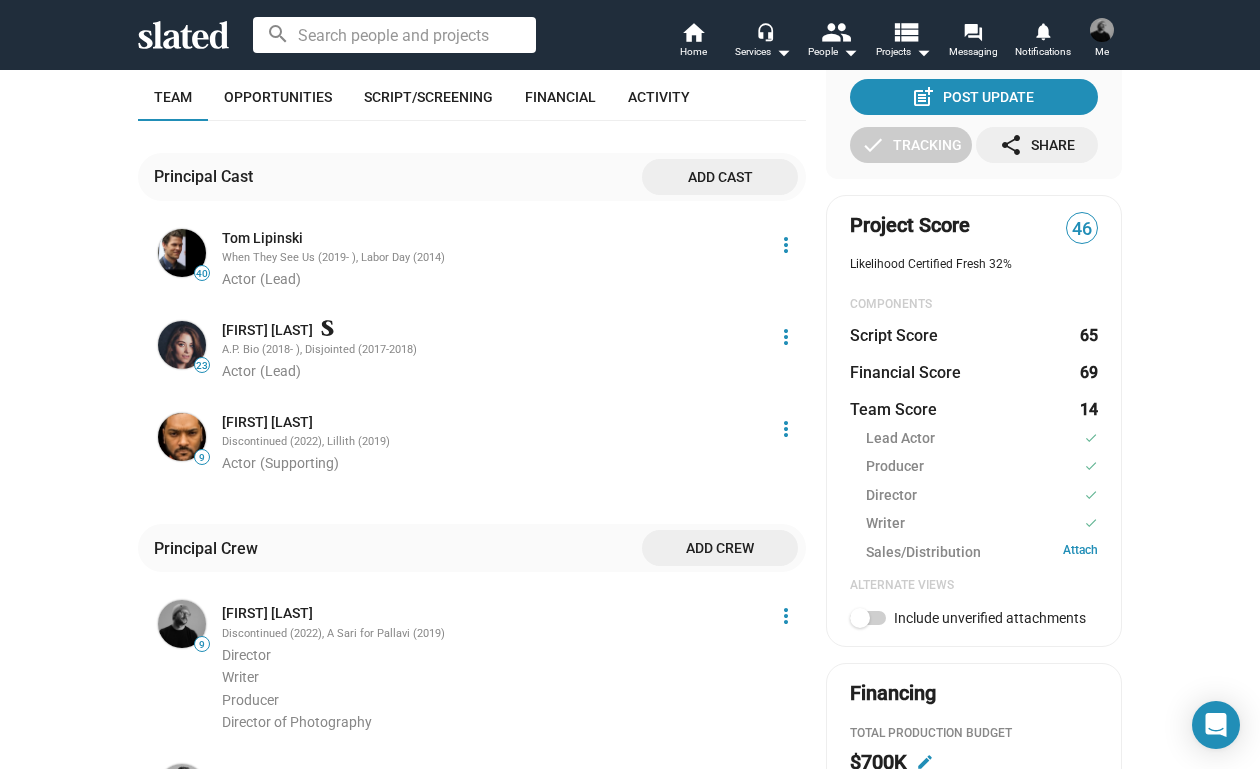 scroll, scrollTop: 58, scrollLeft: 0, axis: vertical 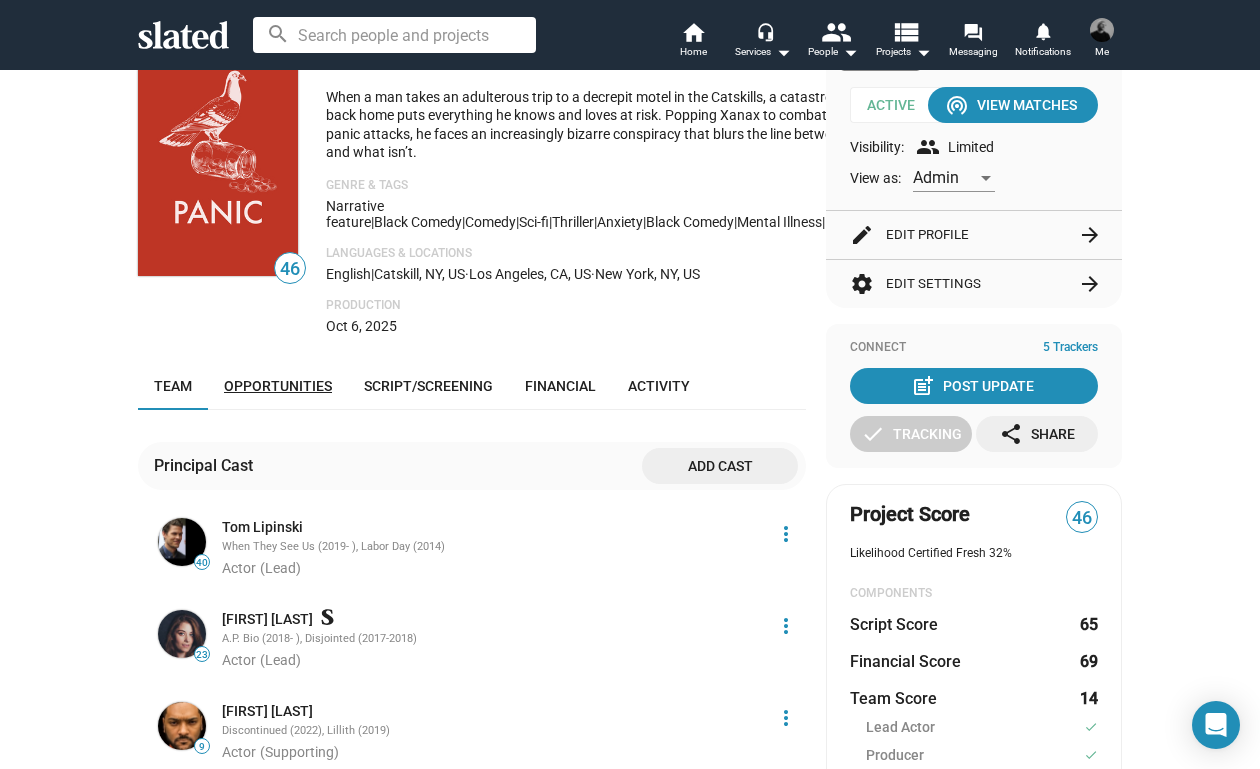 click on "Opportunities" at bounding box center [278, 386] 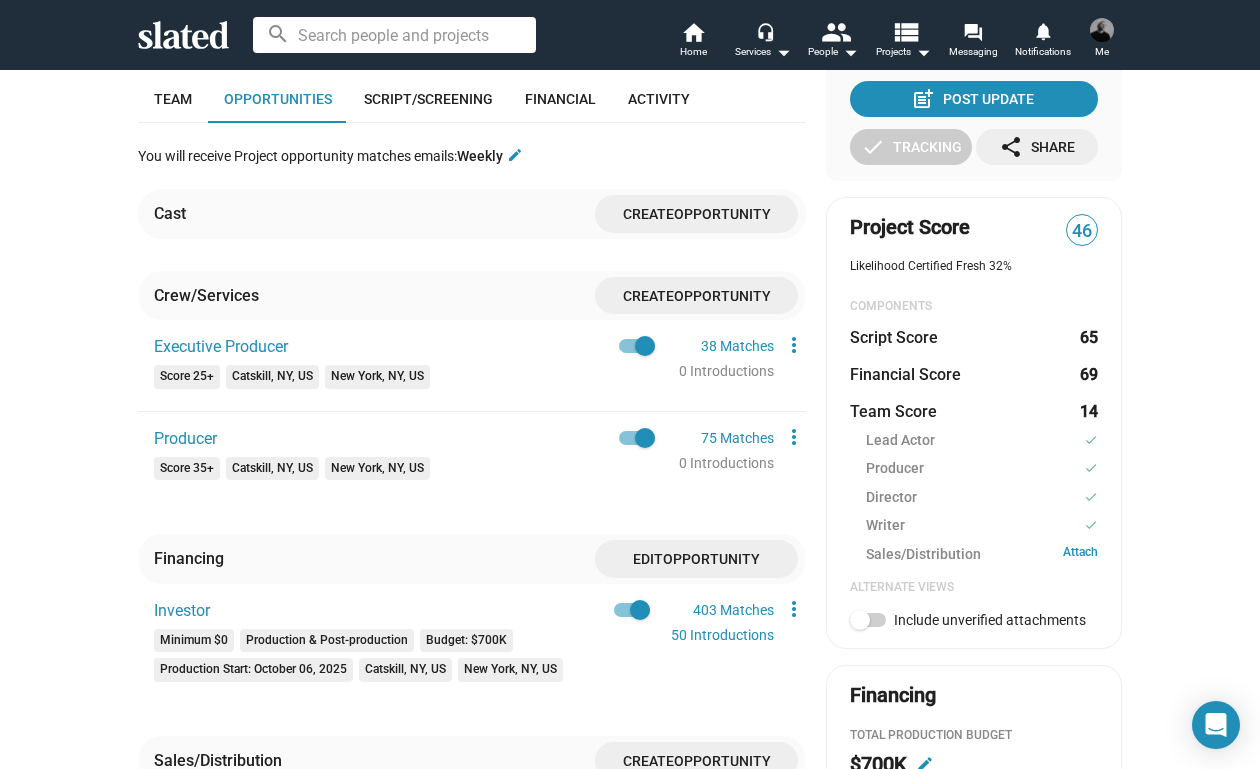 scroll, scrollTop: 701, scrollLeft: 0, axis: vertical 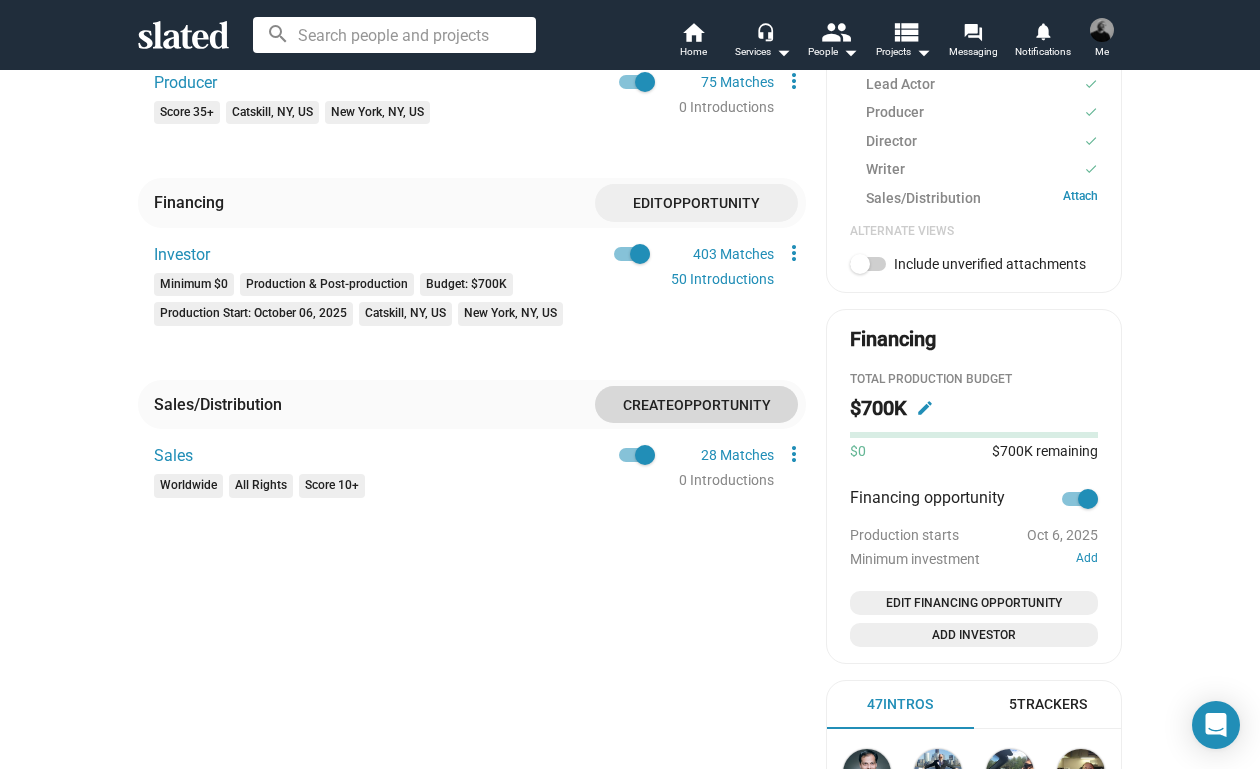 click on "Opportunity" 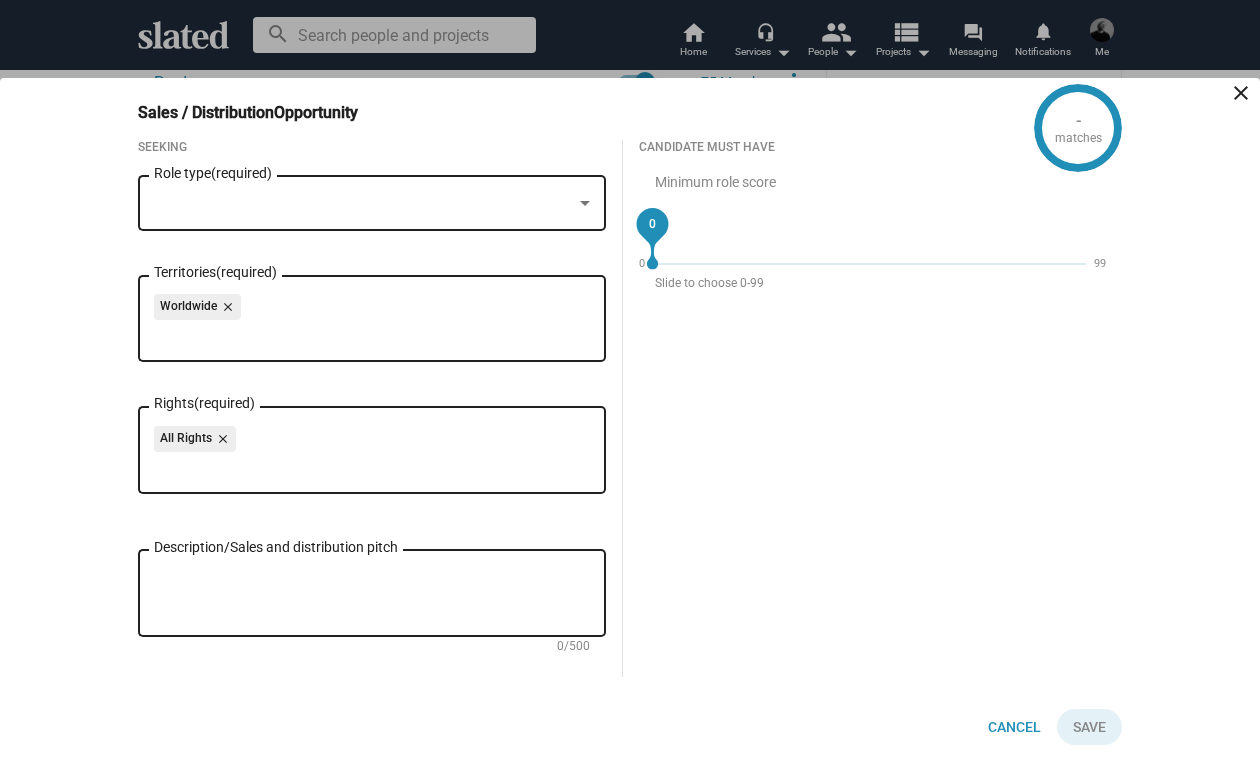 click at bounding box center (363, 204) 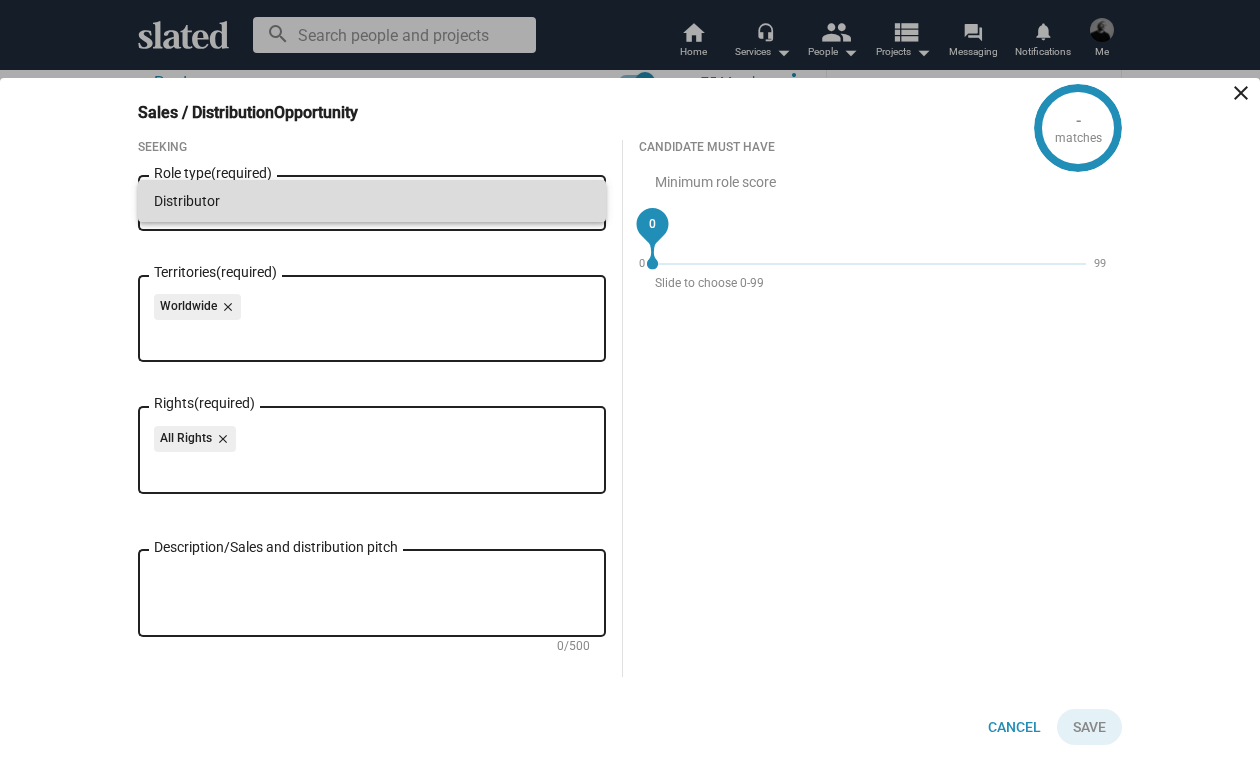 click on "Distributor" at bounding box center (372, 201) 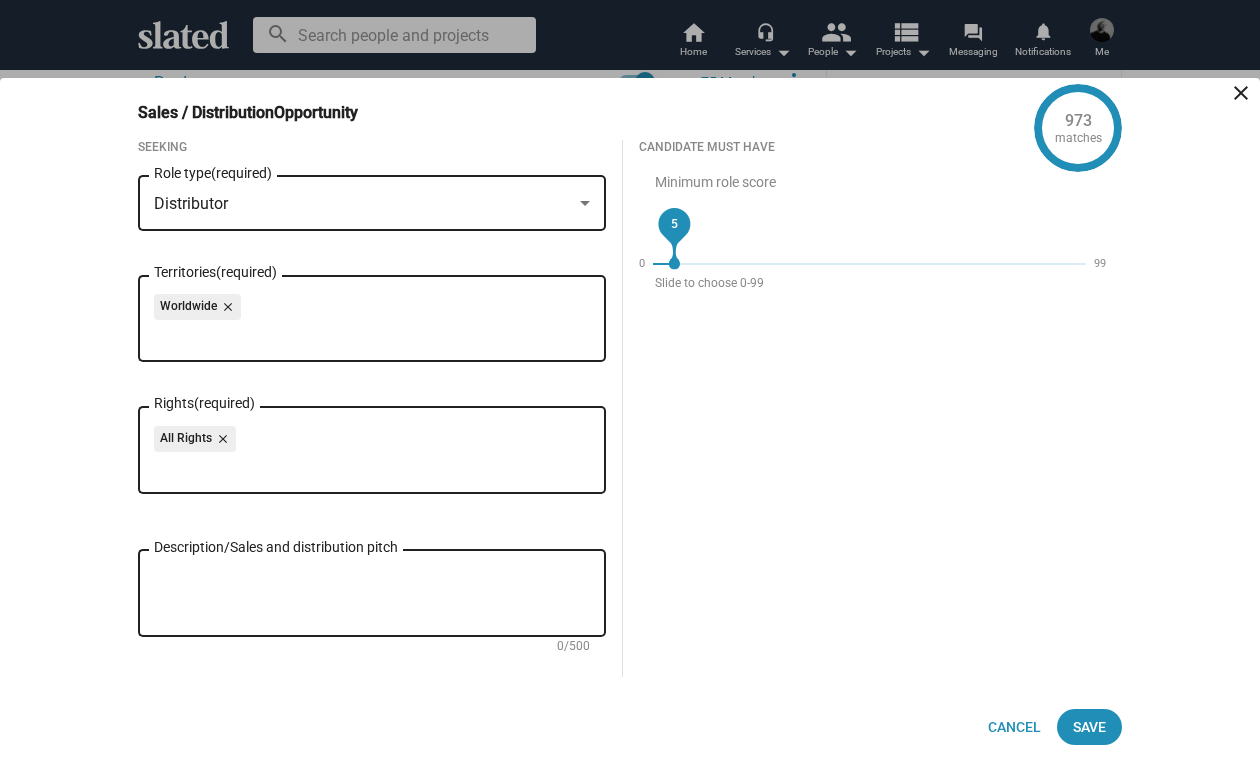 drag, startPoint x: 654, startPoint y: 219, endPoint x: 679, endPoint y: 219, distance: 25 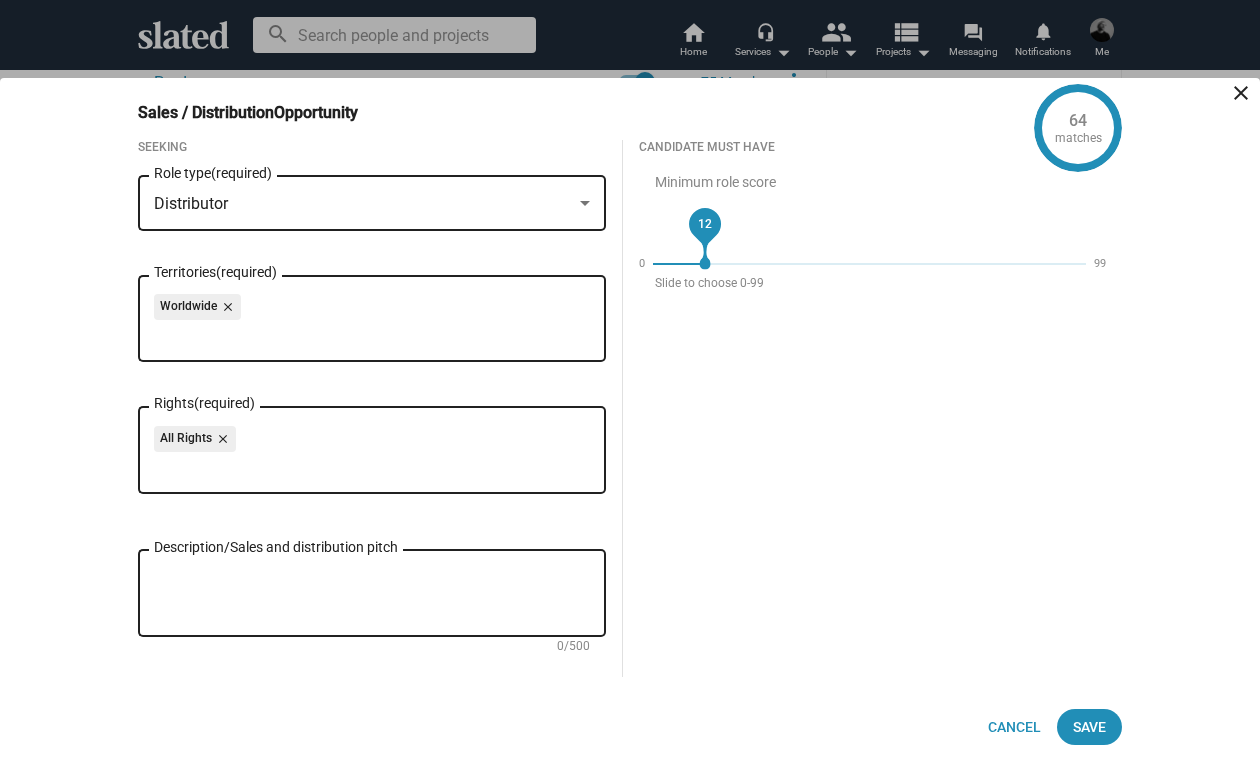 drag, startPoint x: 688, startPoint y: 222, endPoint x: 703, endPoint y: 221, distance: 15.033297 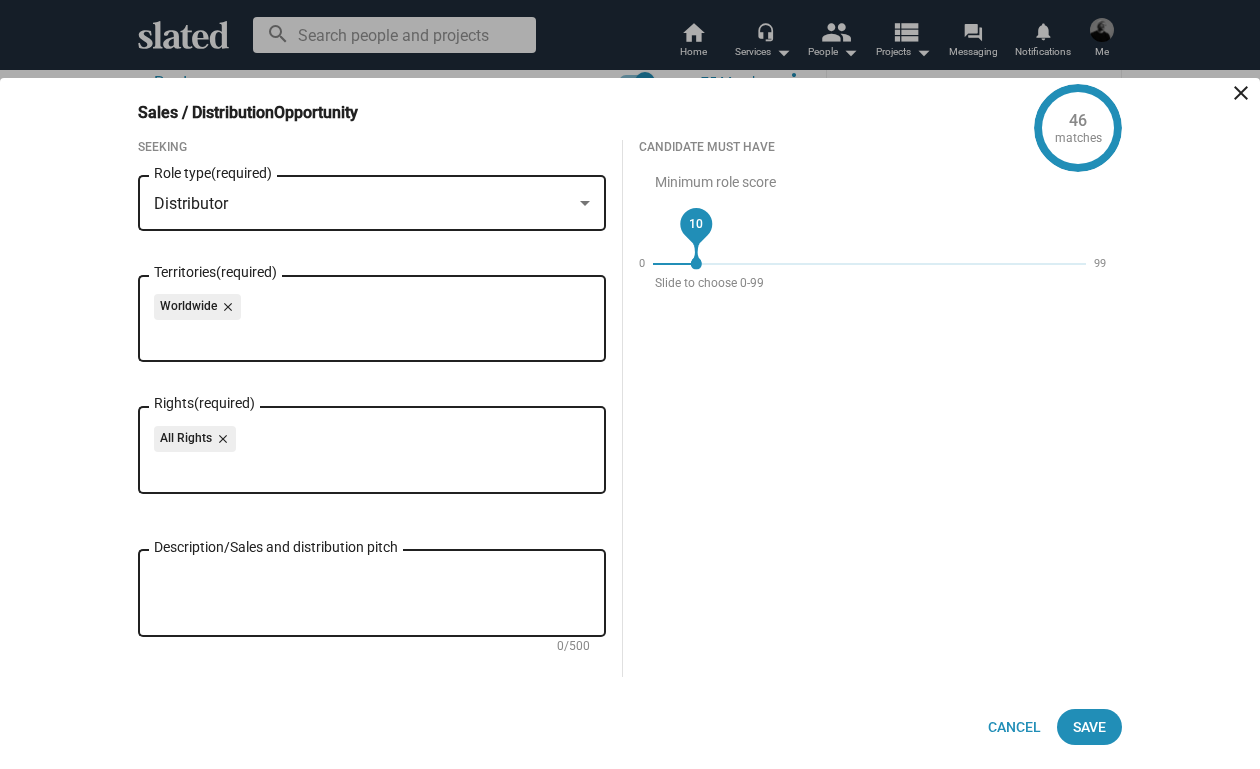 drag, startPoint x: 708, startPoint y: 227, endPoint x: 696, endPoint y: 230, distance: 12.369317 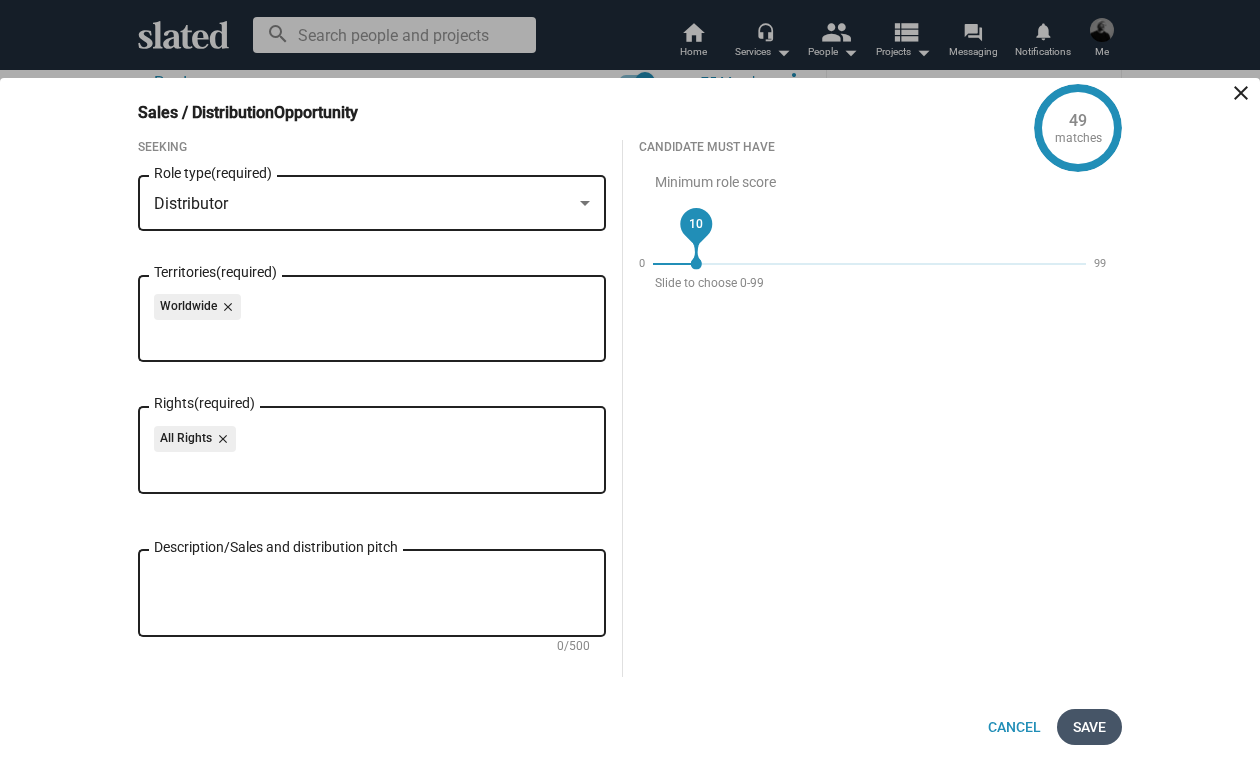 click on "Save" at bounding box center [1089, 727] 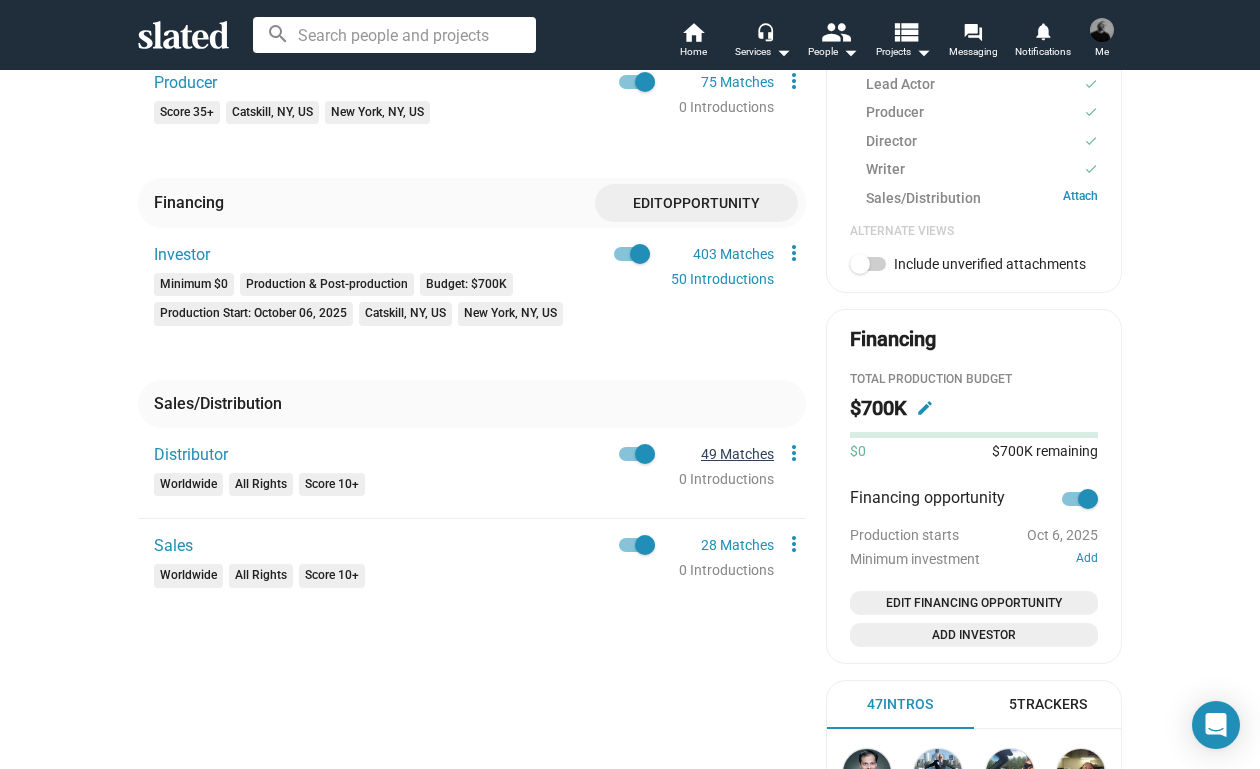 click on "49 Matches" 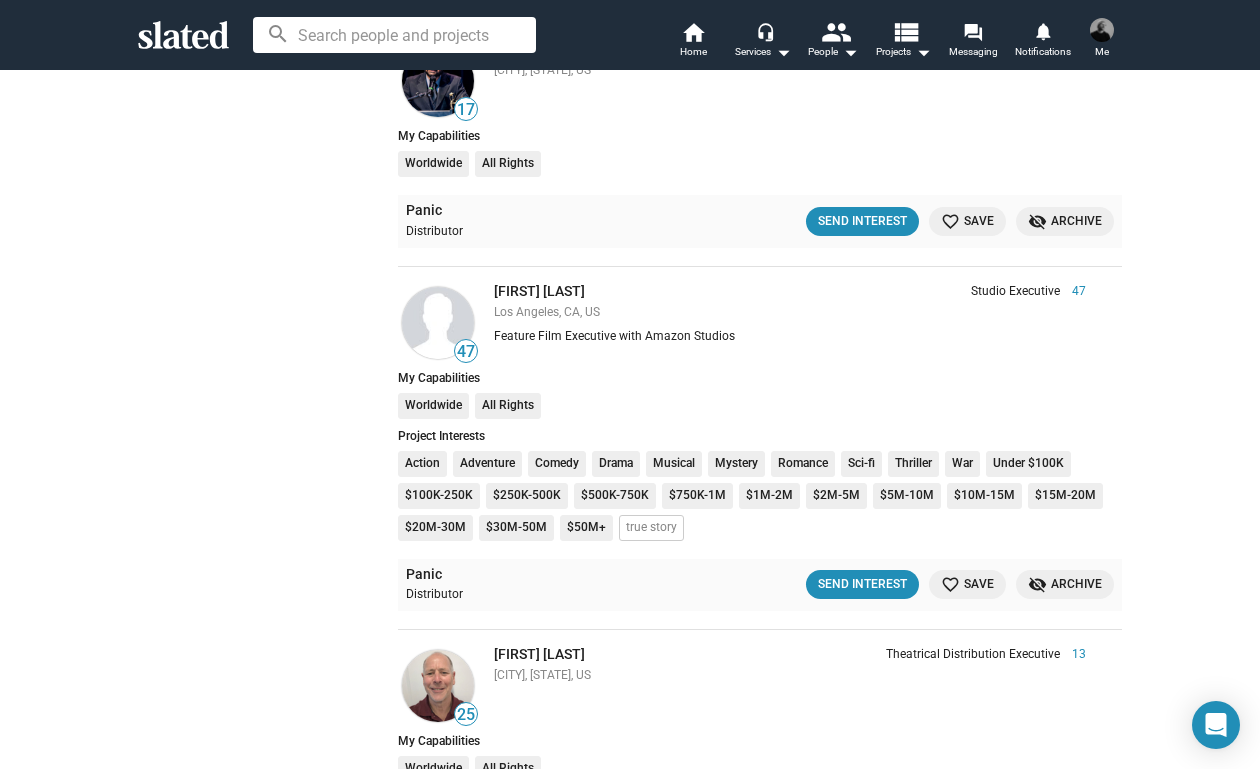 scroll, scrollTop: 3990, scrollLeft: 0, axis: vertical 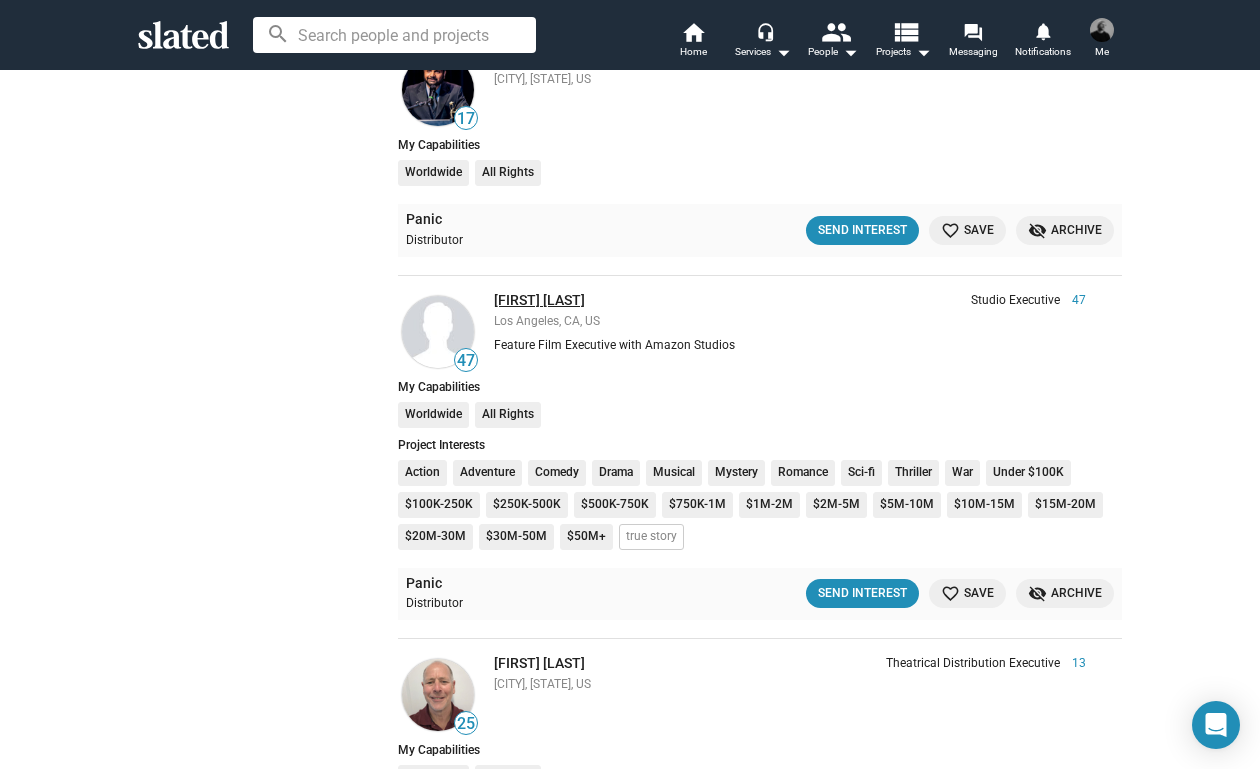 click on "Michael Chong" 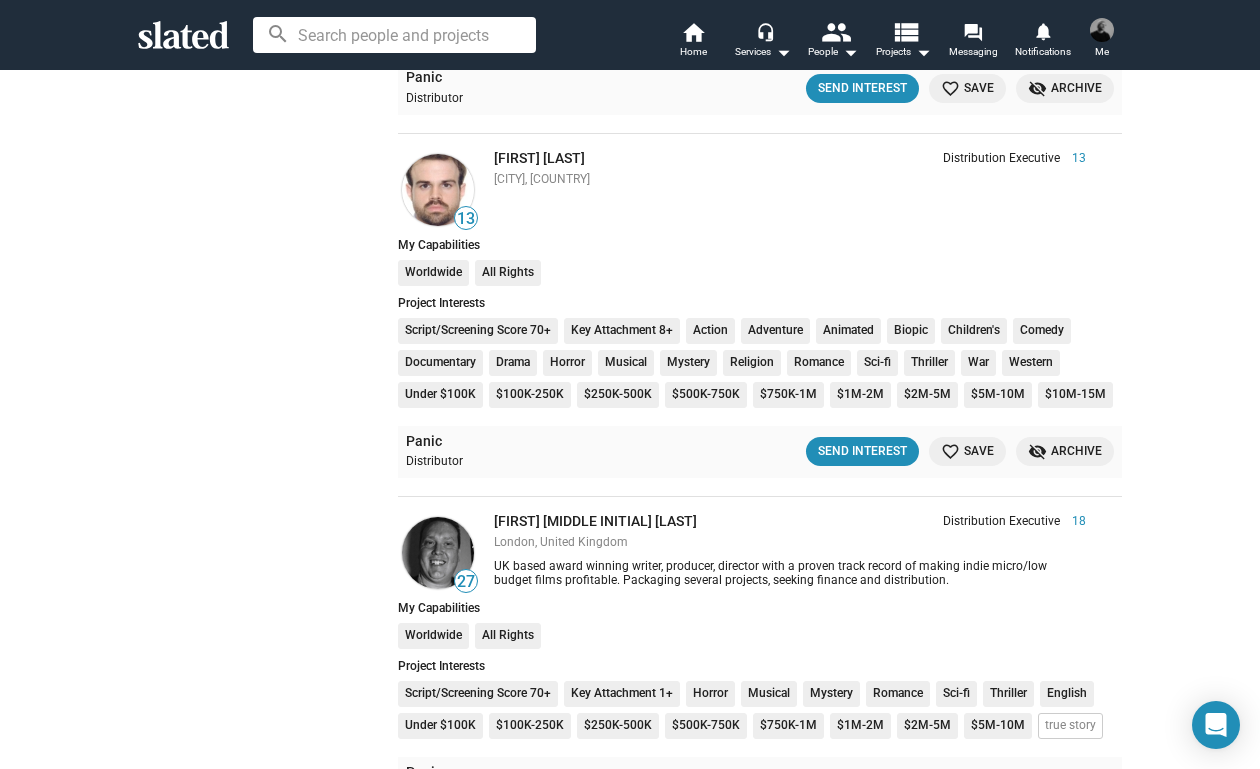 scroll, scrollTop: 14288, scrollLeft: 0, axis: vertical 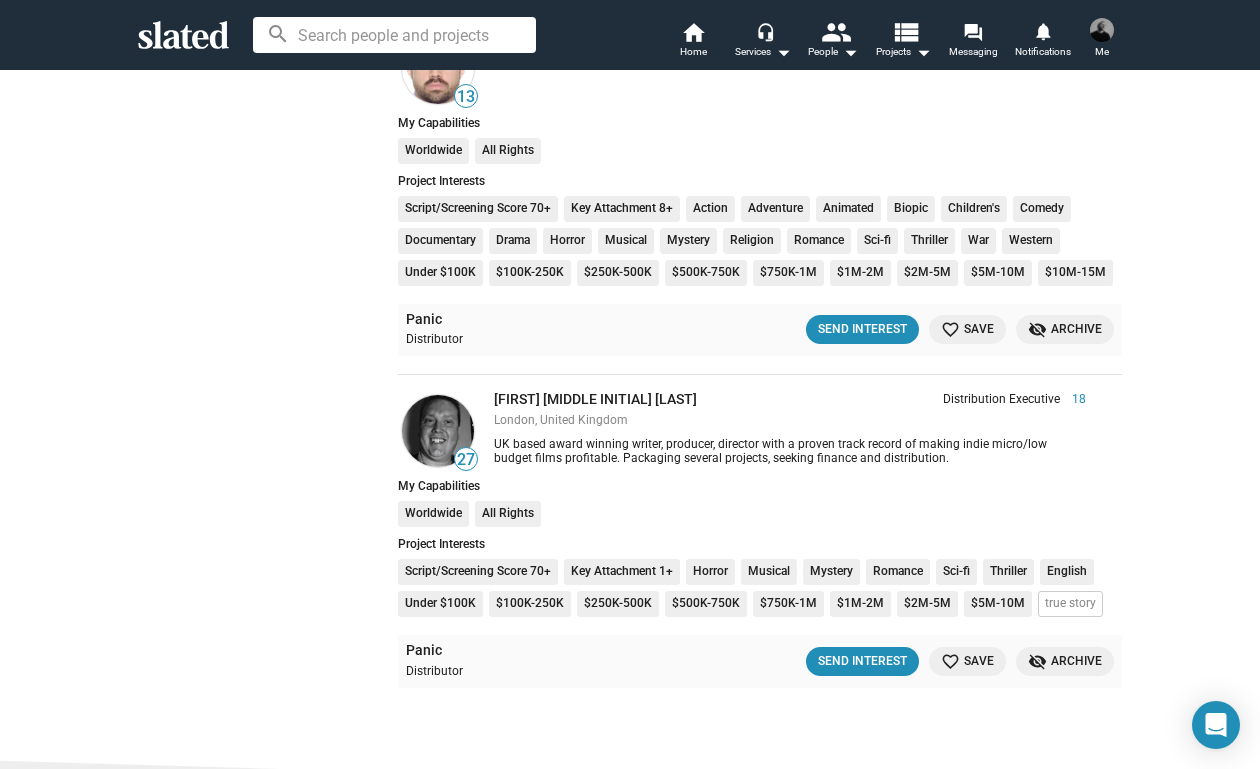 click at bounding box center [1102, 30] 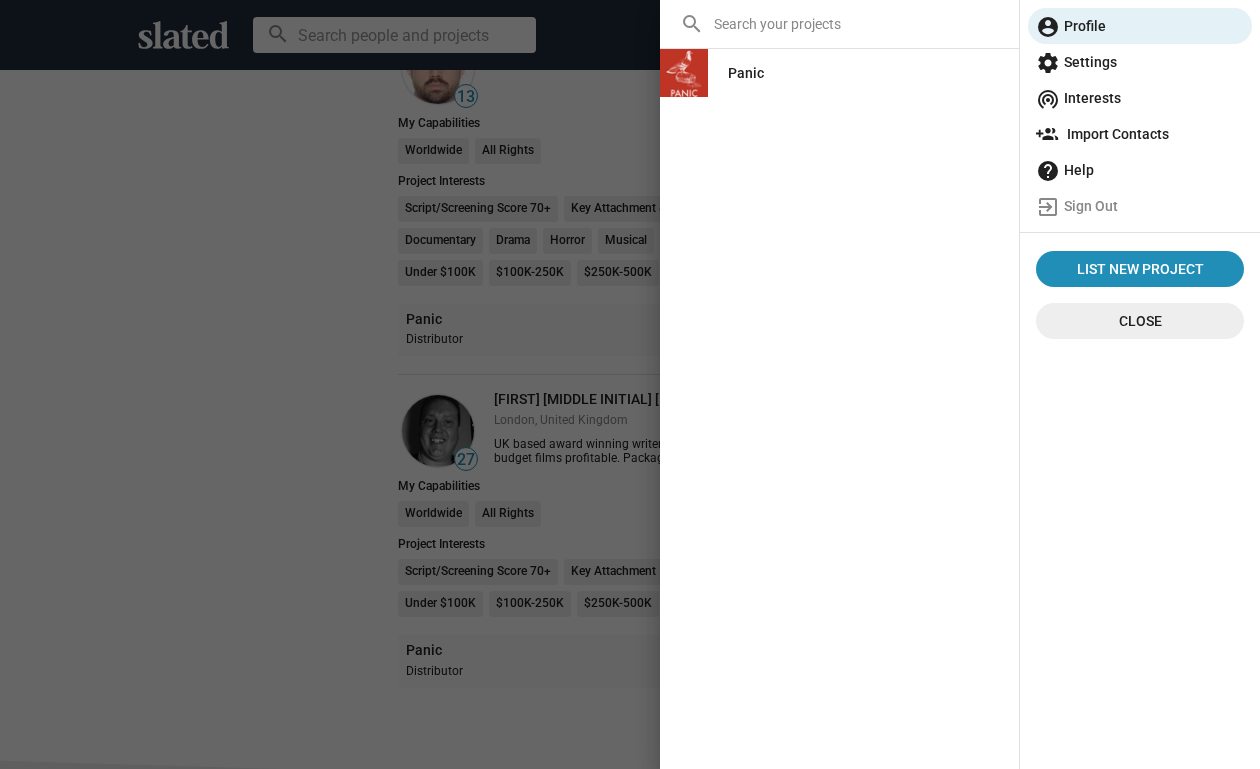 click on "Panic" 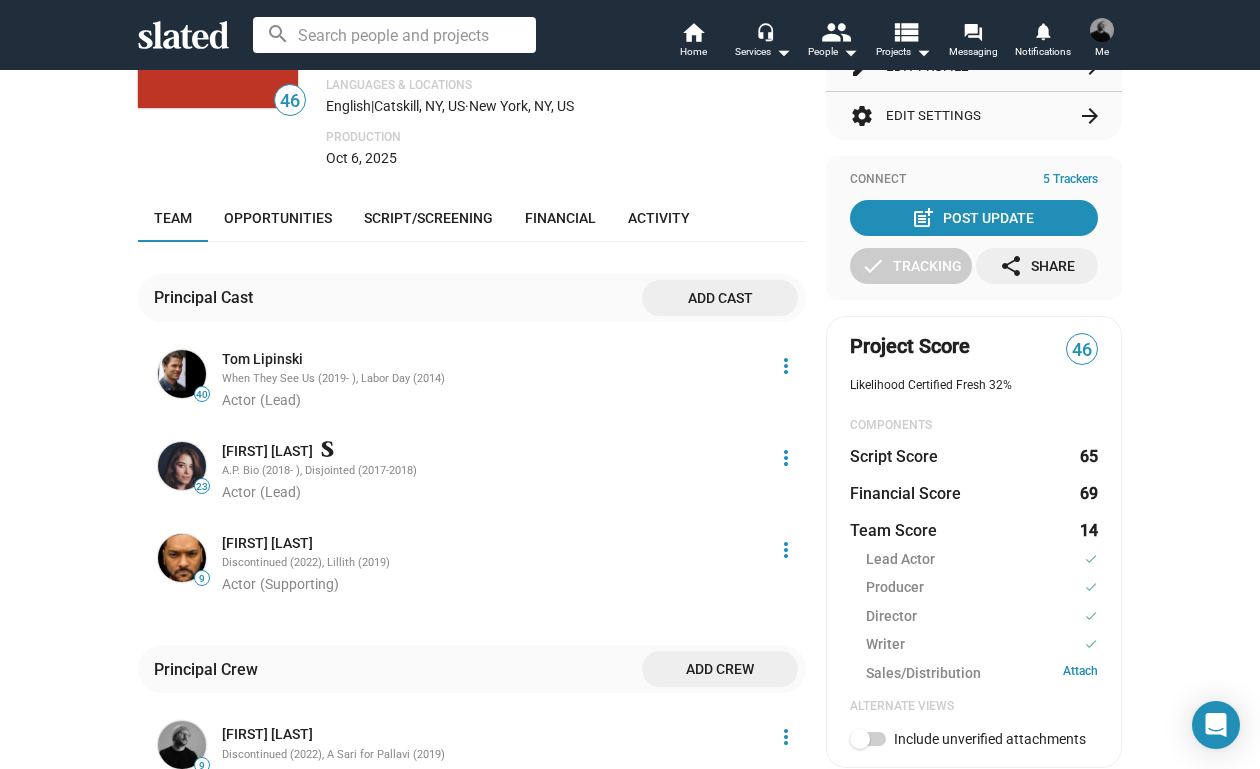 scroll, scrollTop: 370, scrollLeft: 0, axis: vertical 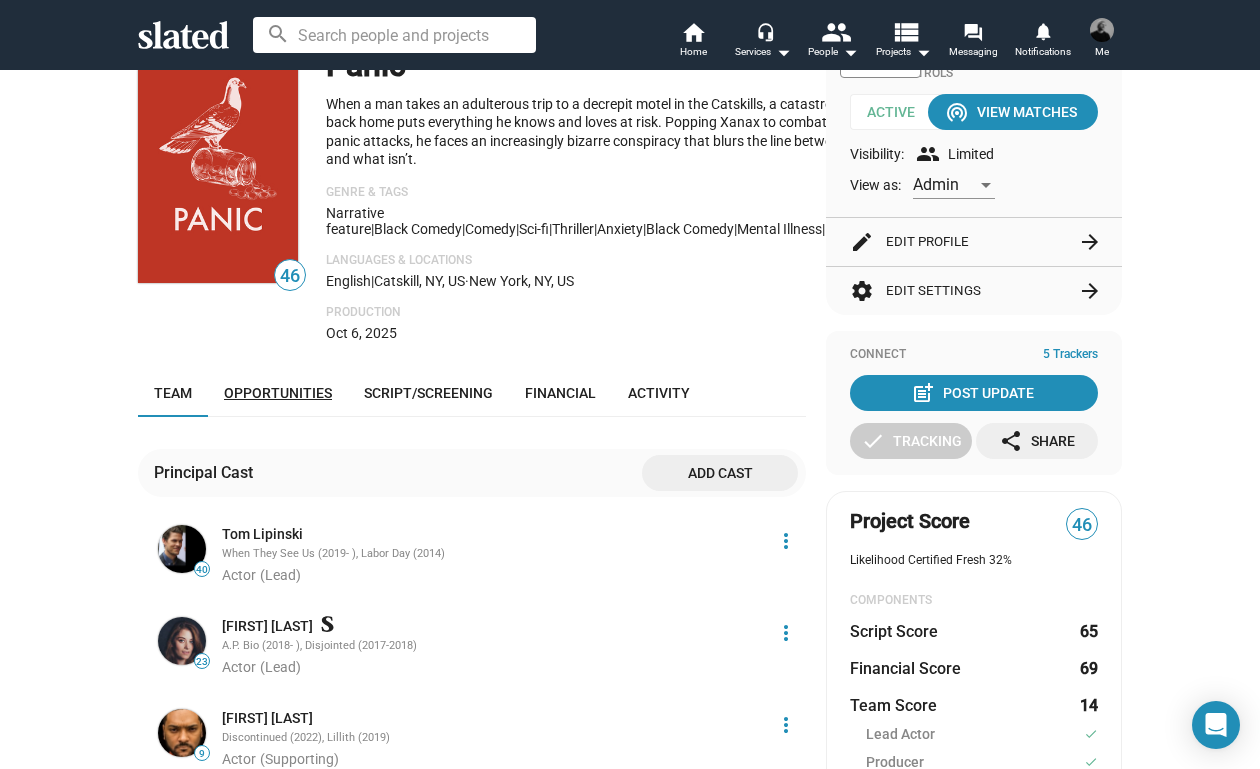 click on "Opportunities" at bounding box center [278, 393] 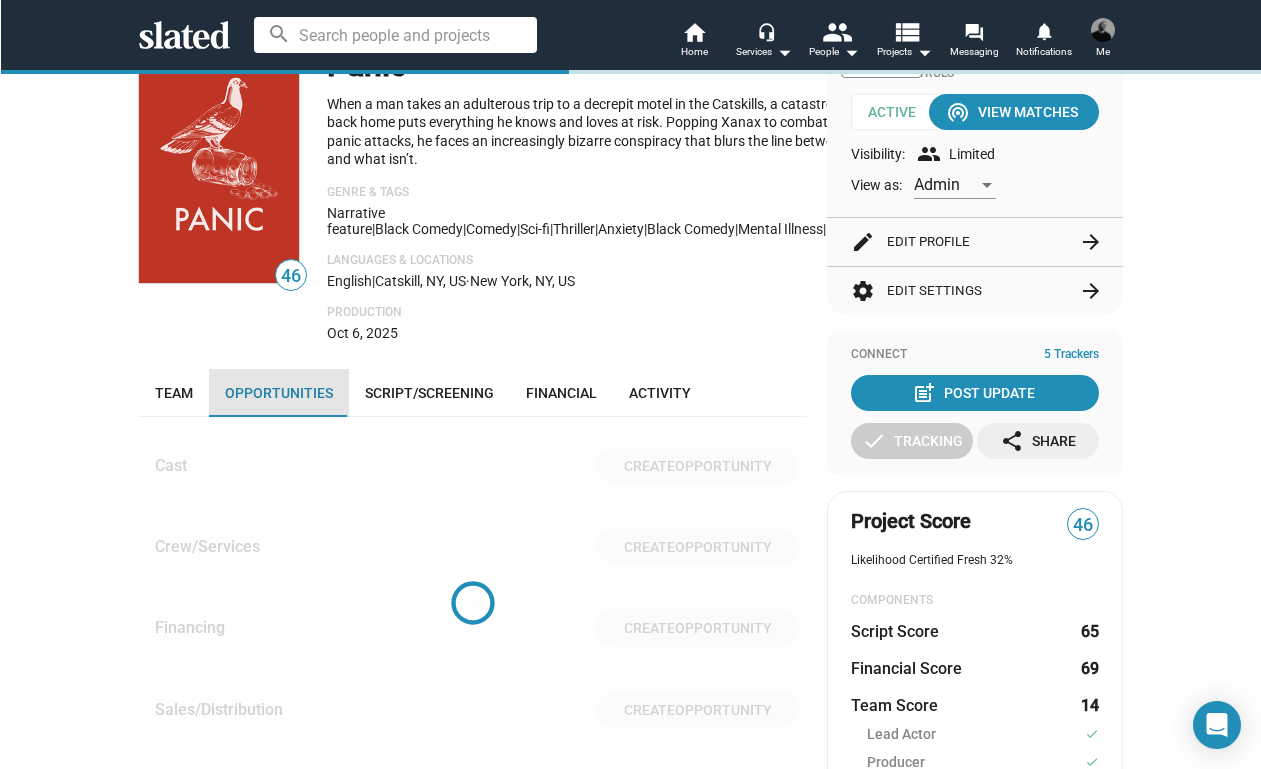 scroll, scrollTop: 345, scrollLeft: 0, axis: vertical 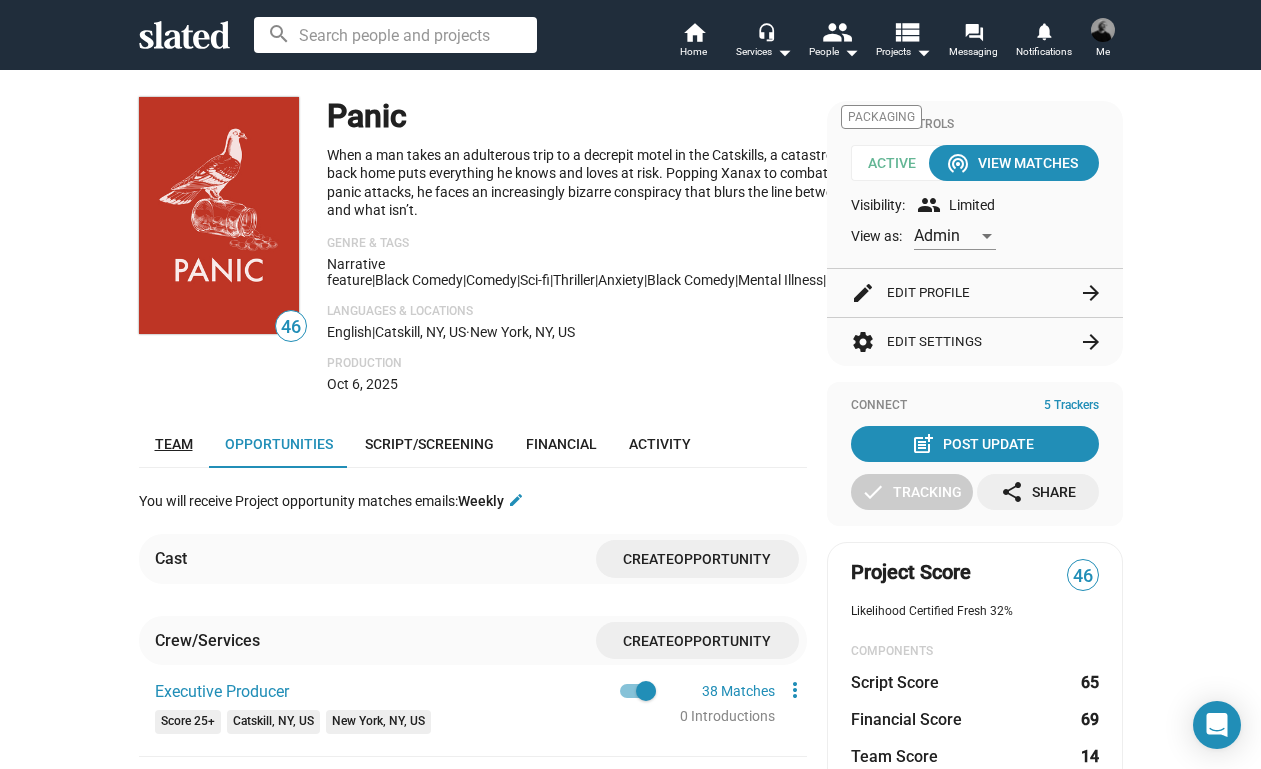 click on "Team" at bounding box center (174, 444) 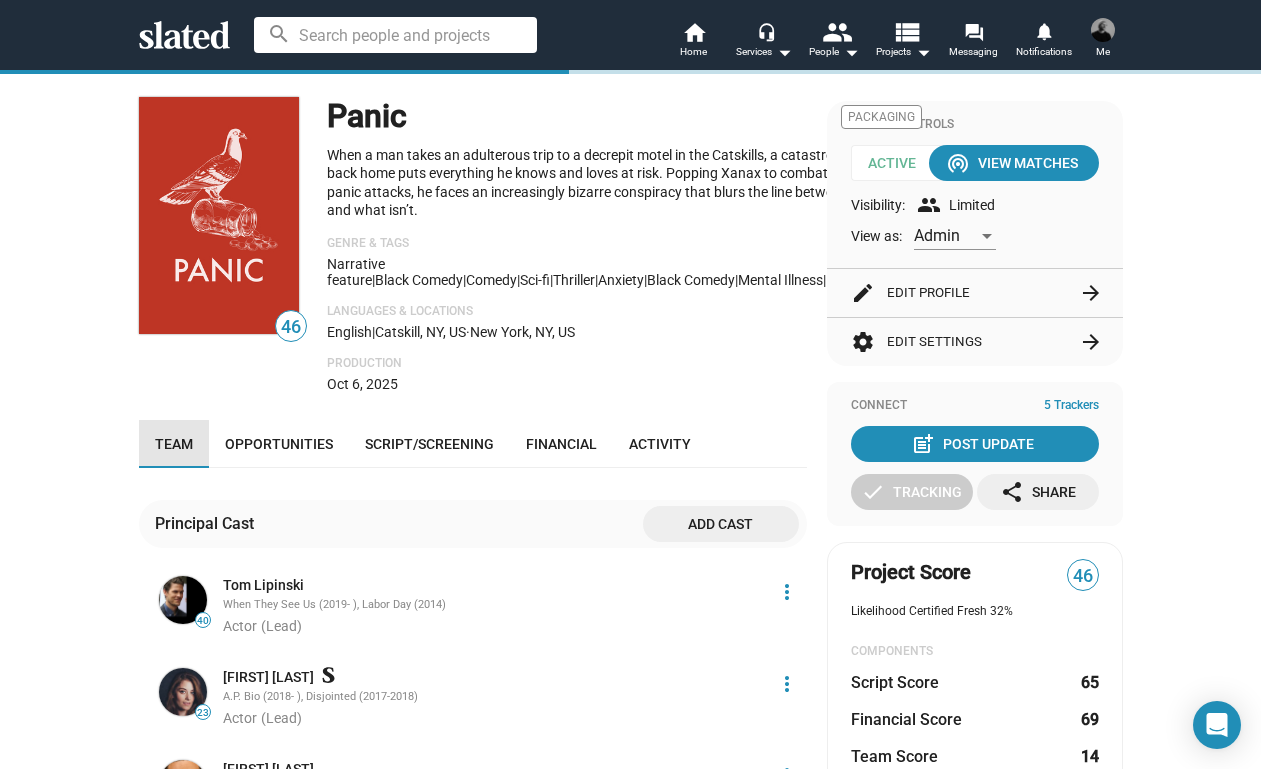 scroll, scrollTop: 345, scrollLeft: 0, axis: vertical 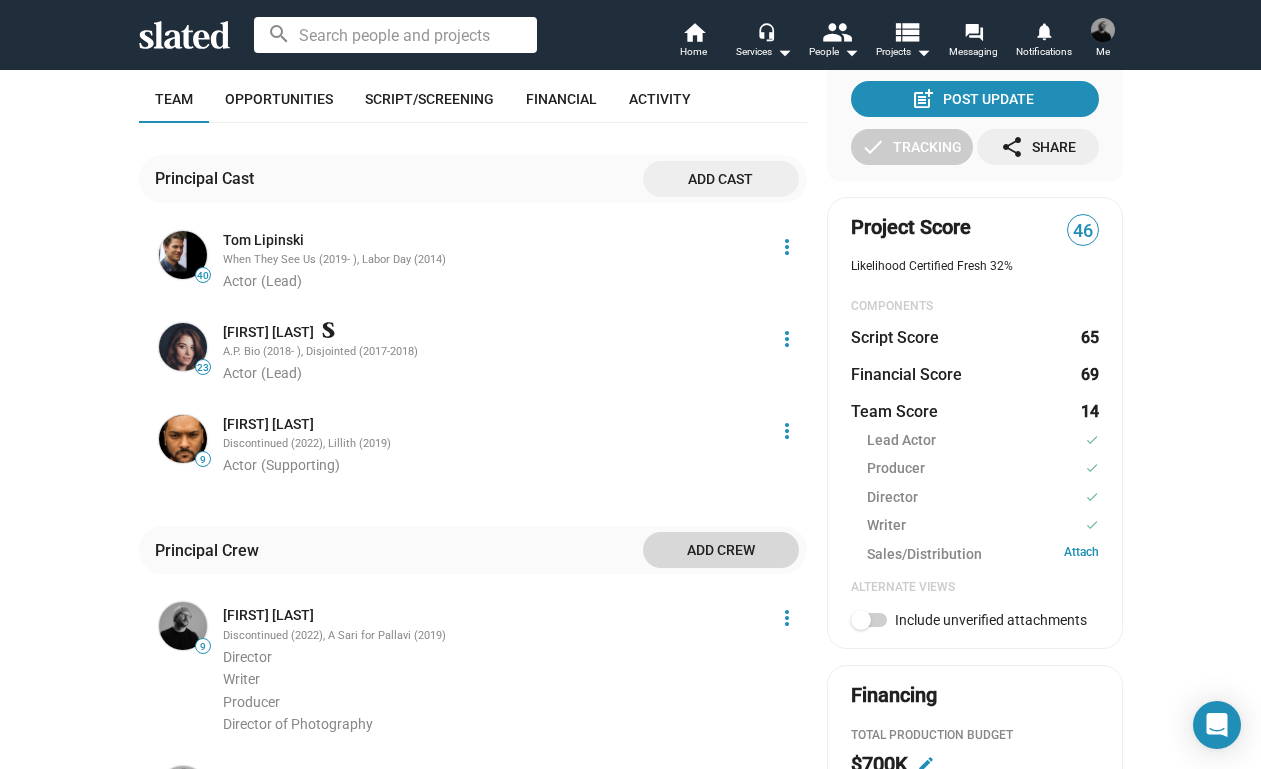 click on "Add crew" 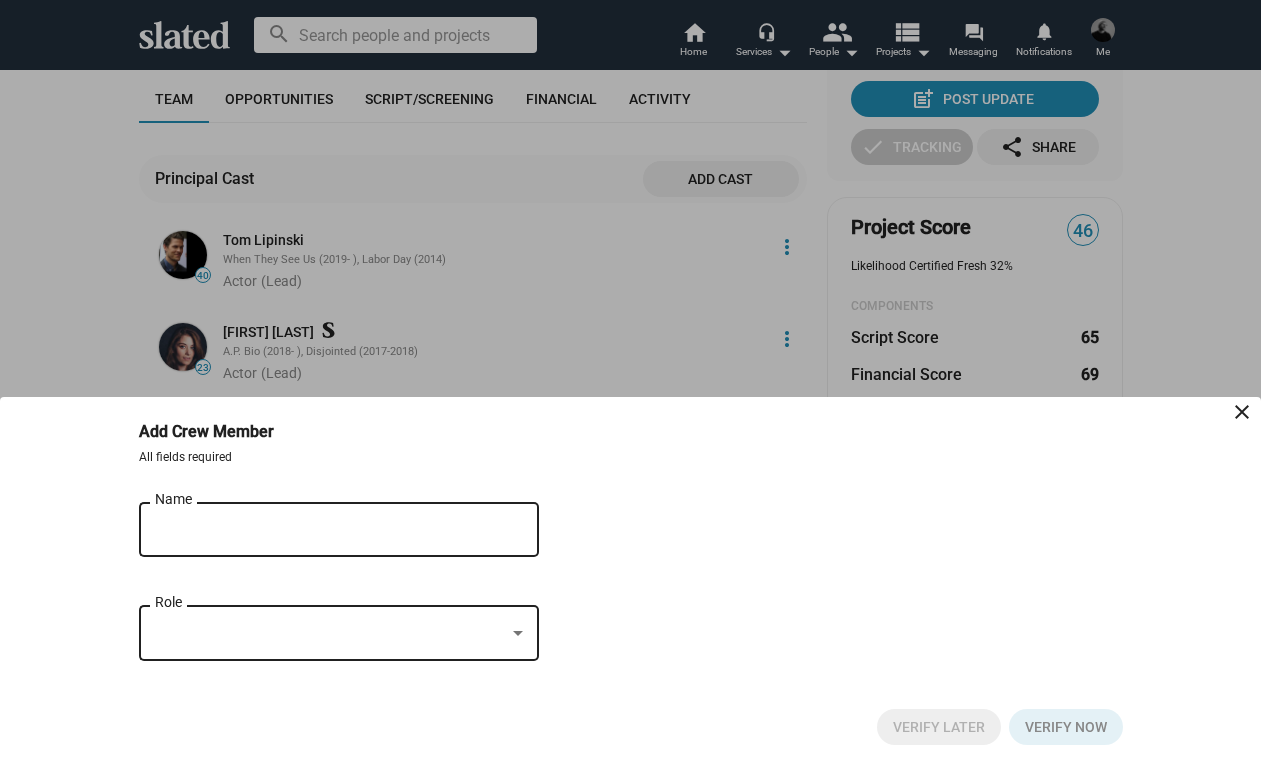 click on "Name" at bounding box center [325, 530] 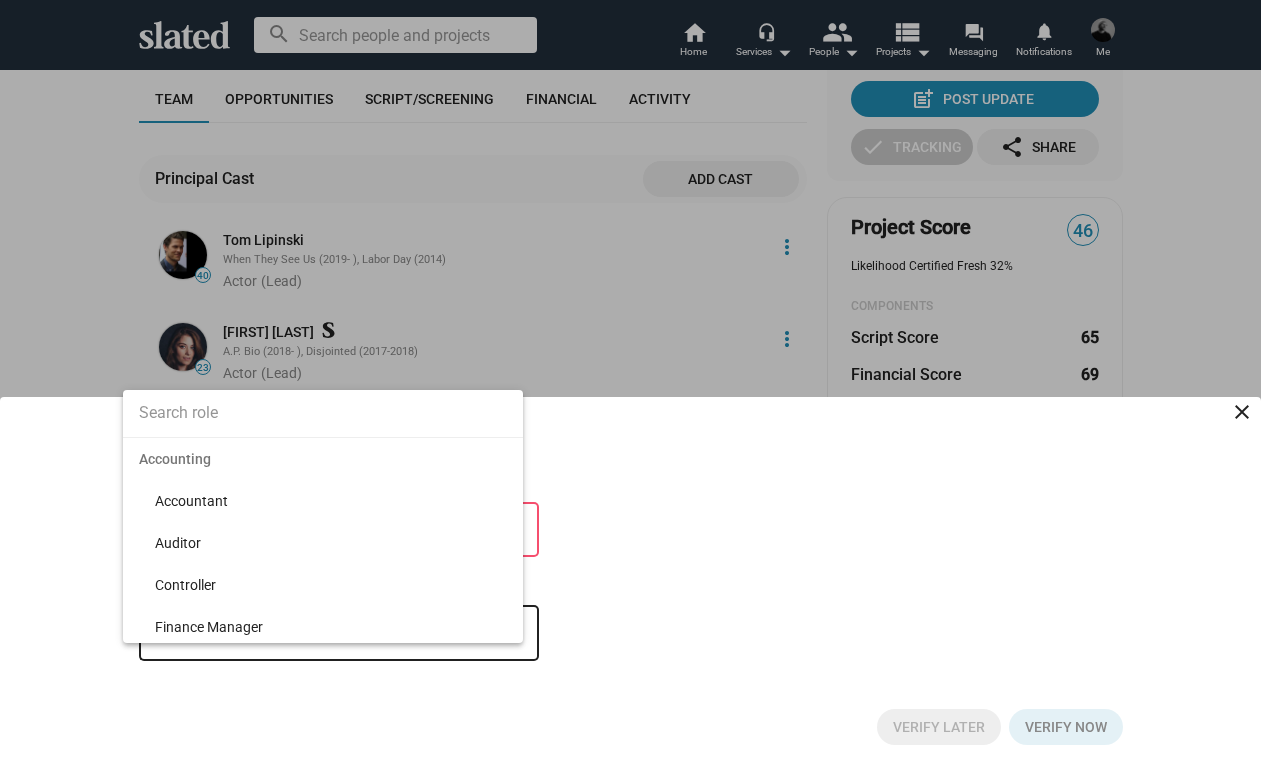 click at bounding box center (323, 413) 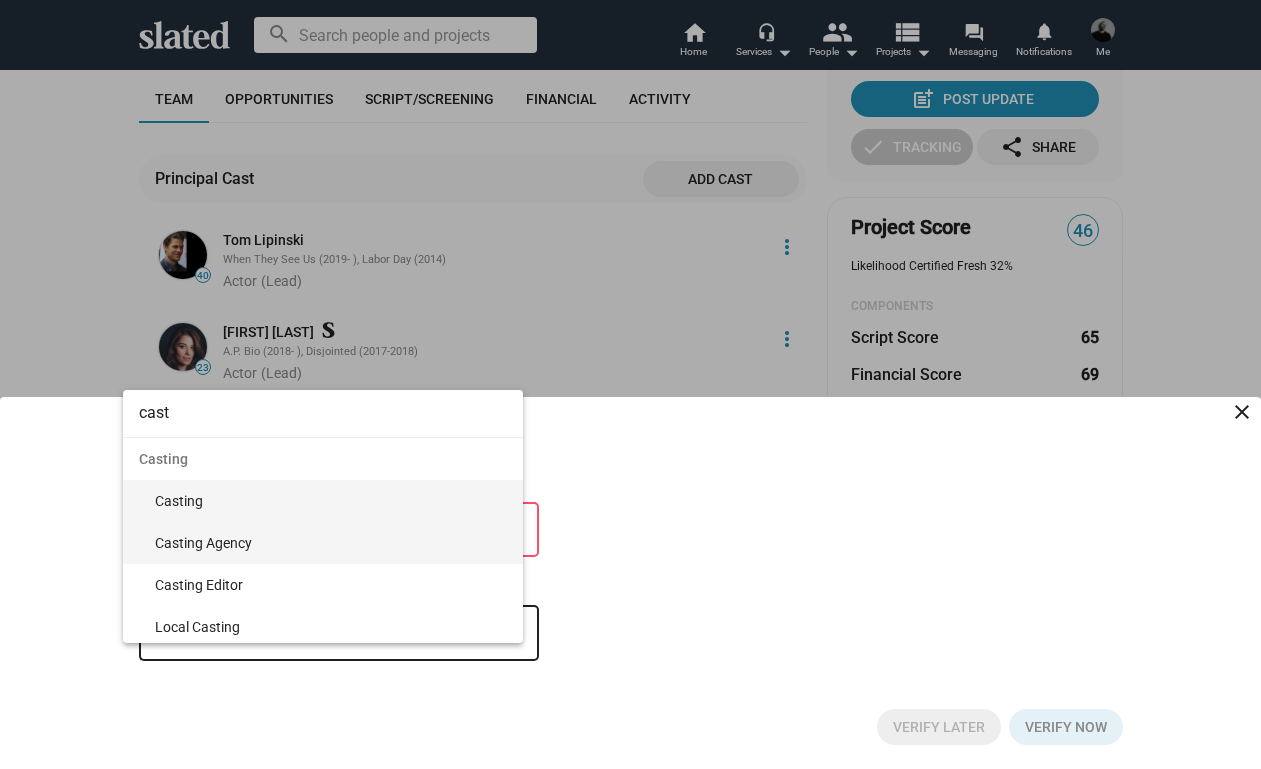 type on "cast" 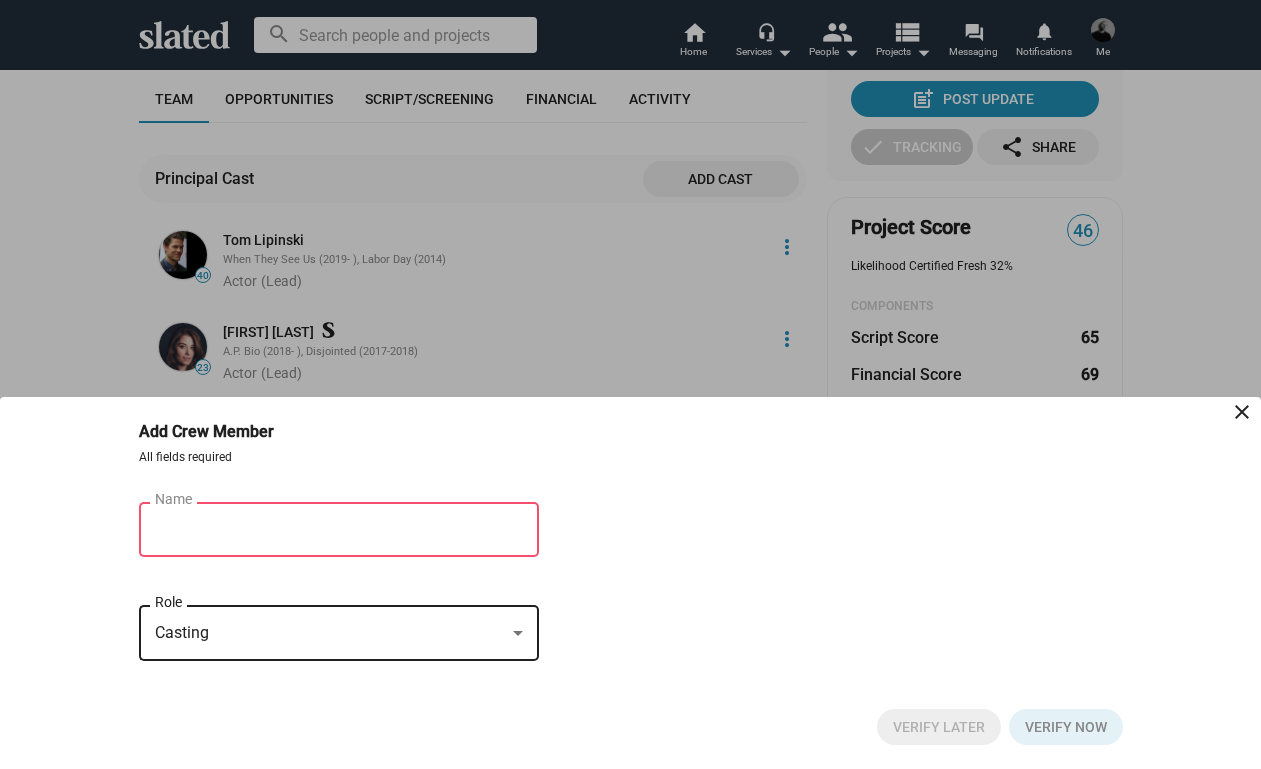 click on "Name" at bounding box center [325, 530] 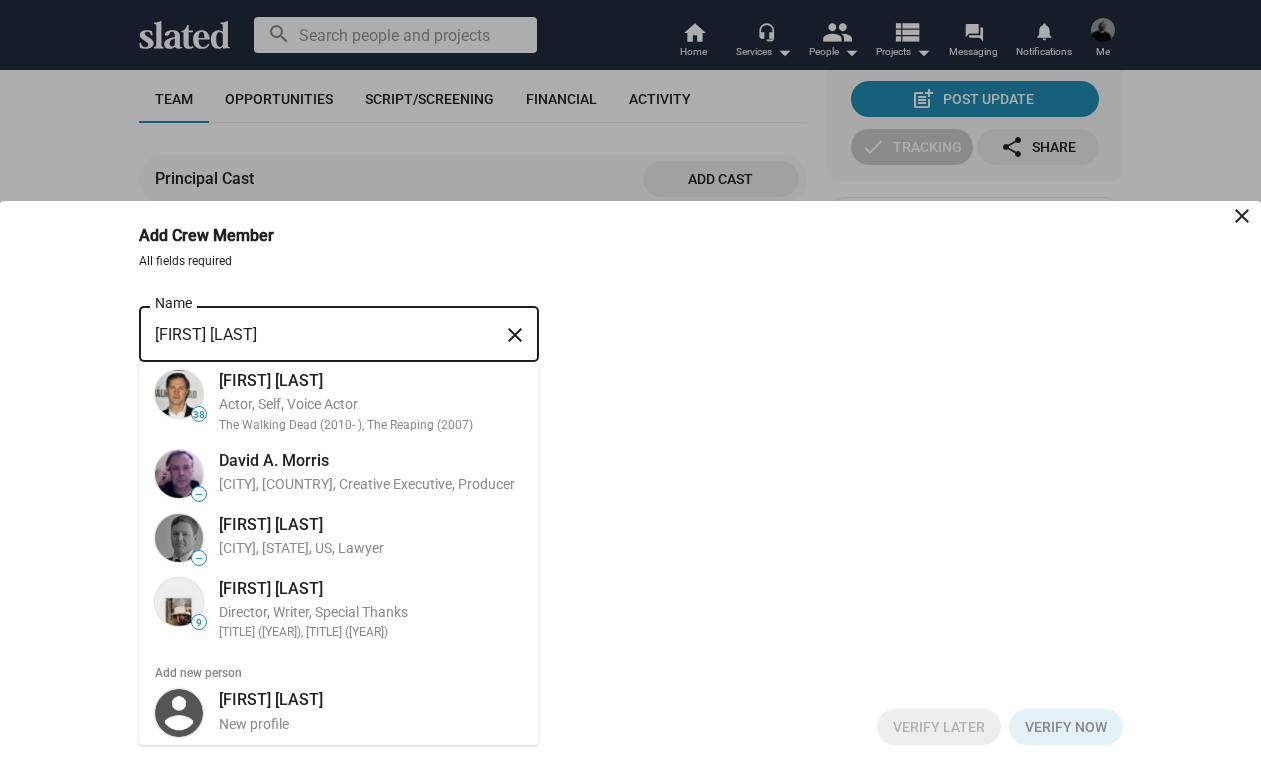 scroll, scrollTop: 1, scrollLeft: 0, axis: vertical 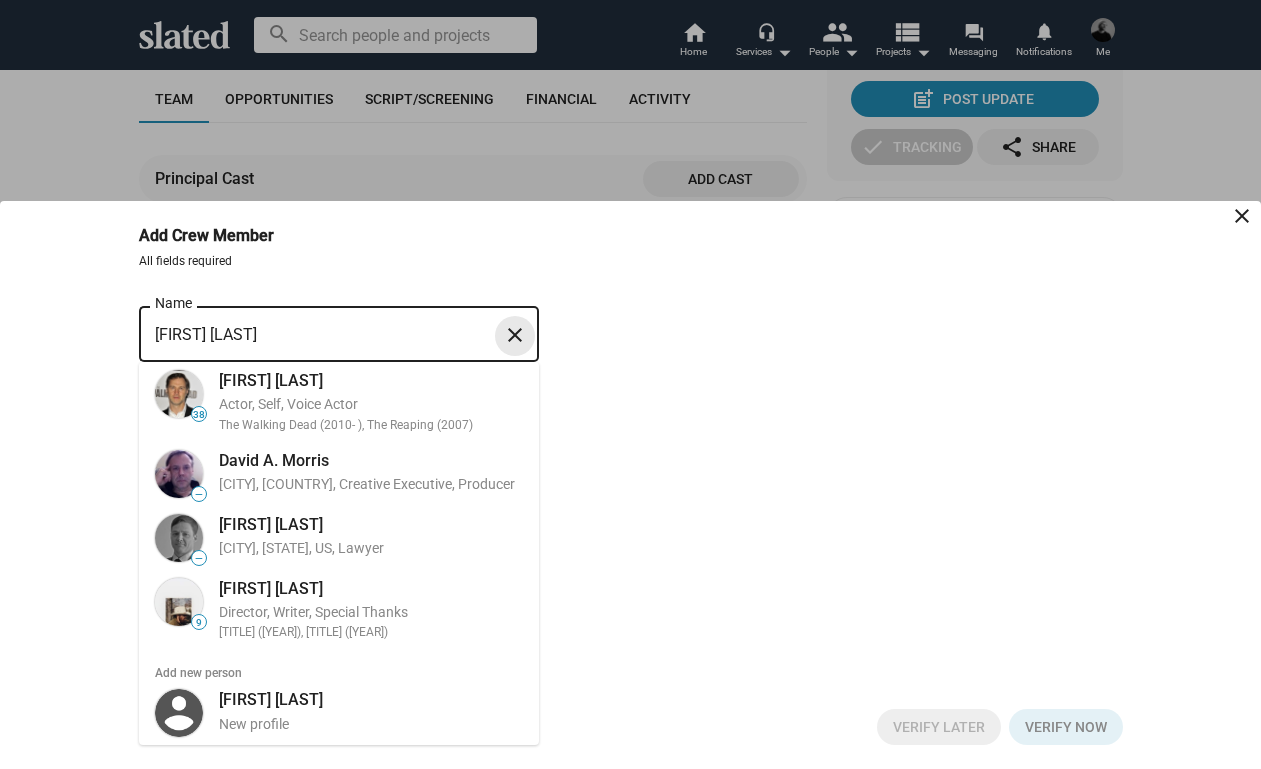 click on "close" at bounding box center (515, 336) 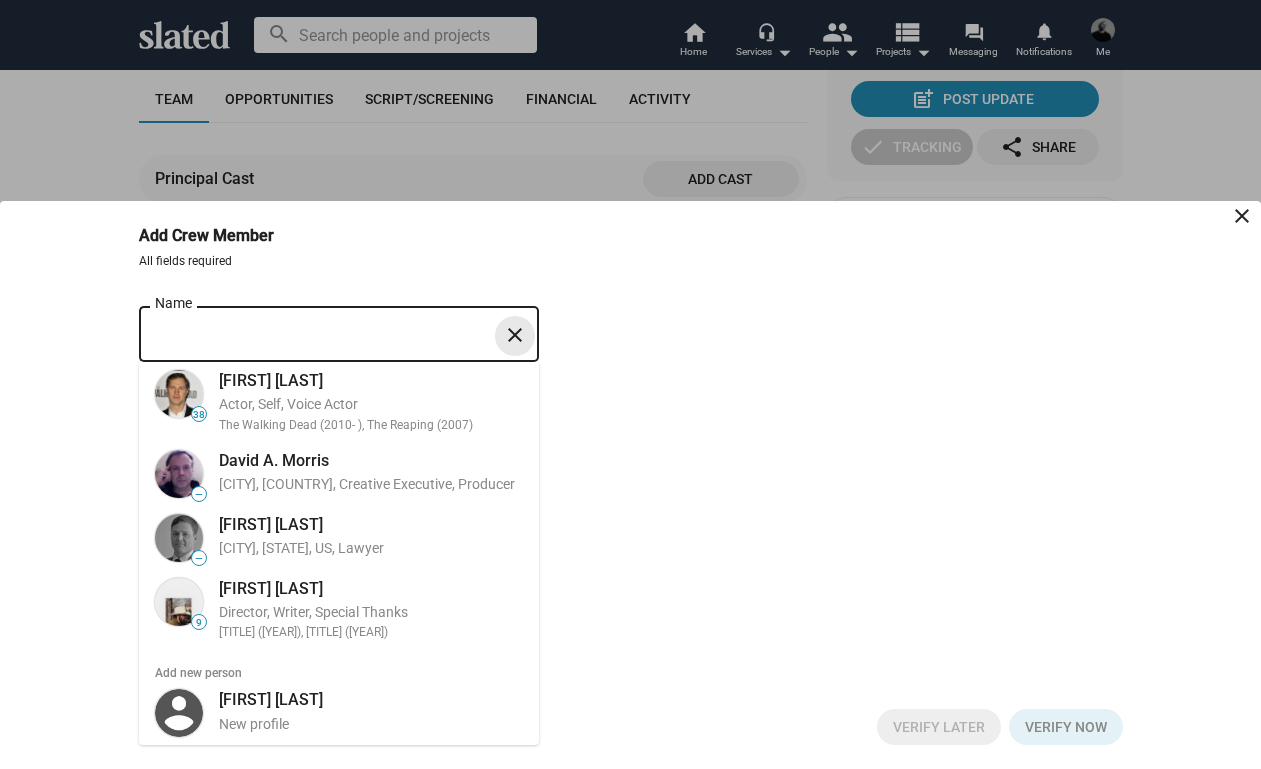 scroll, scrollTop: 0, scrollLeft: 0, axis: both 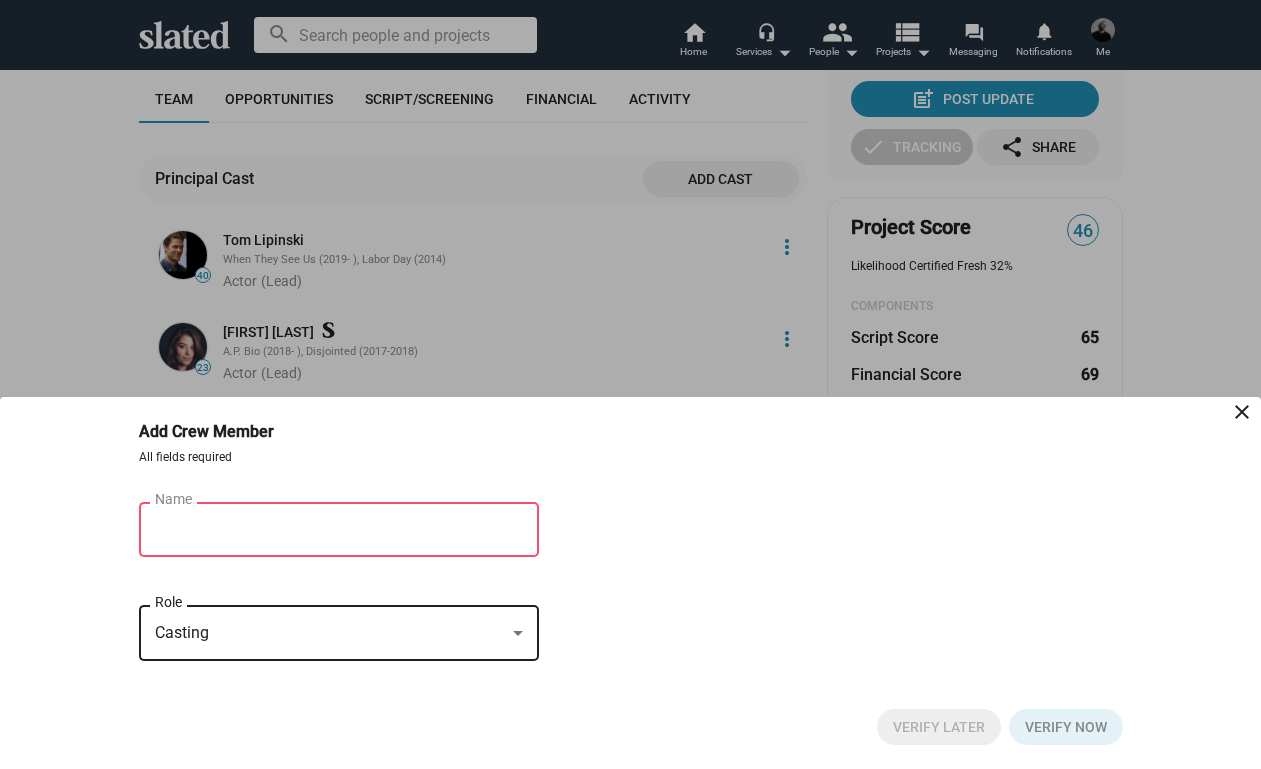 click on "close" at bounding box center (1242, 412) 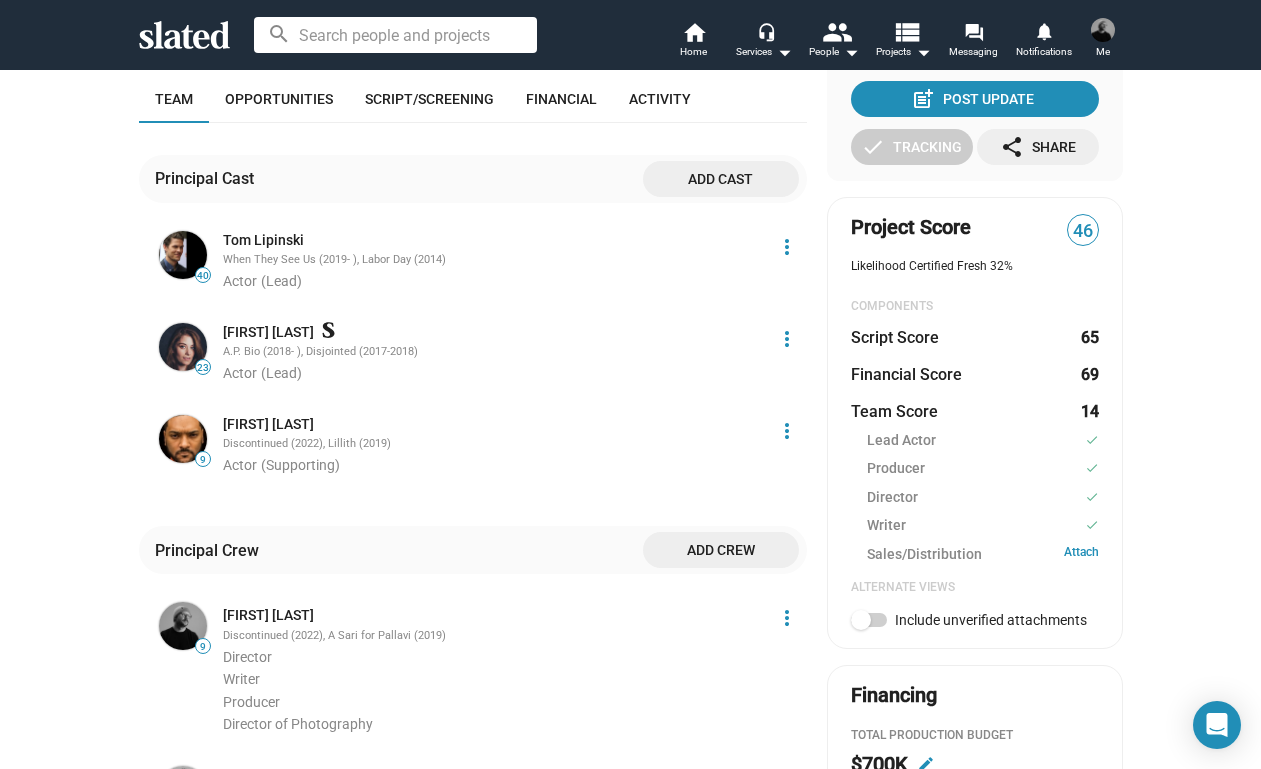 scroll, scrollTop: 388, scrollLeft: 0, axis: vertical 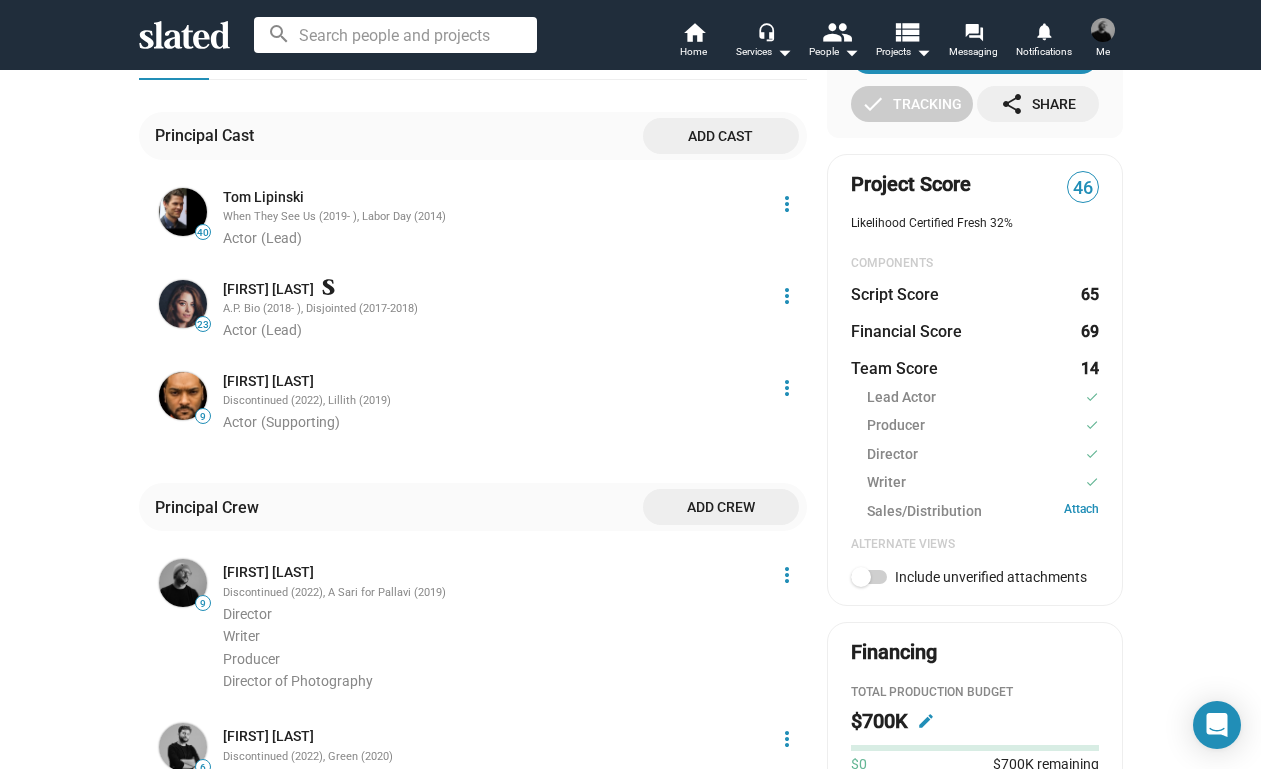 click on "Add cast" 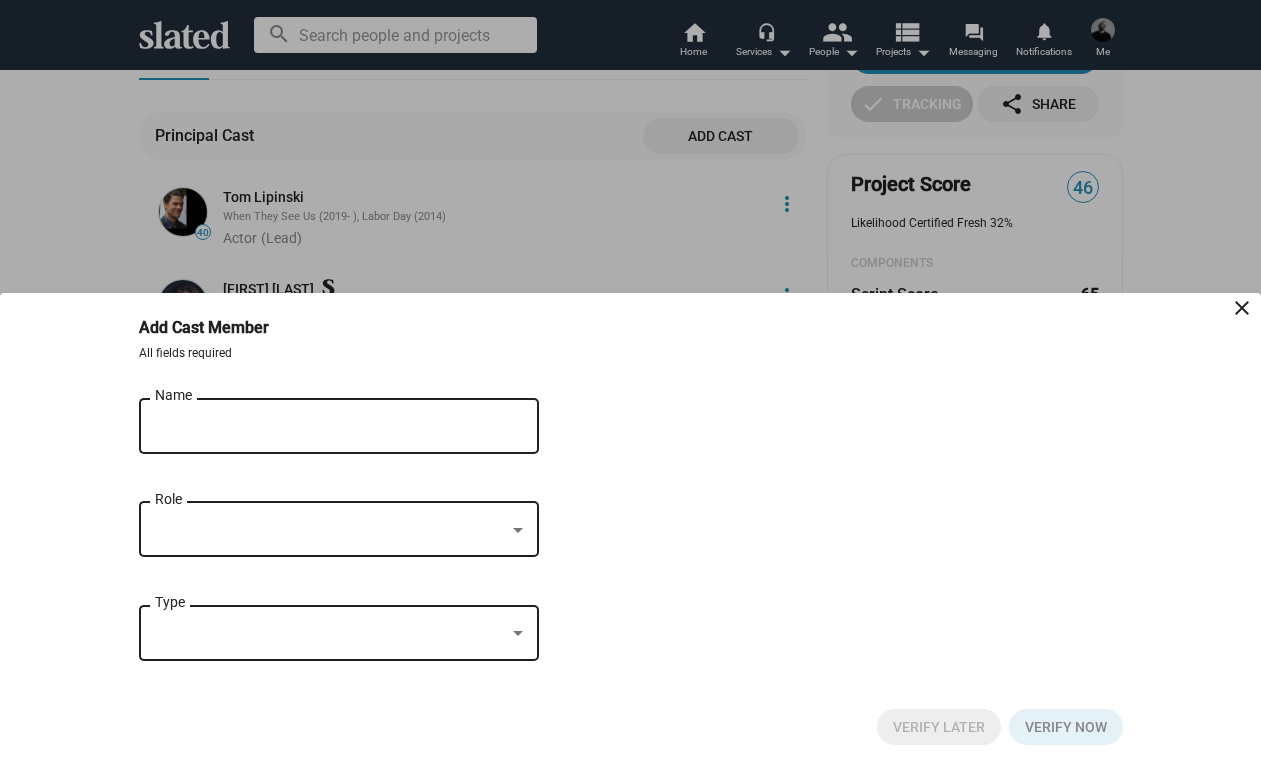 click on "Name" at bounding box center (325, 427) 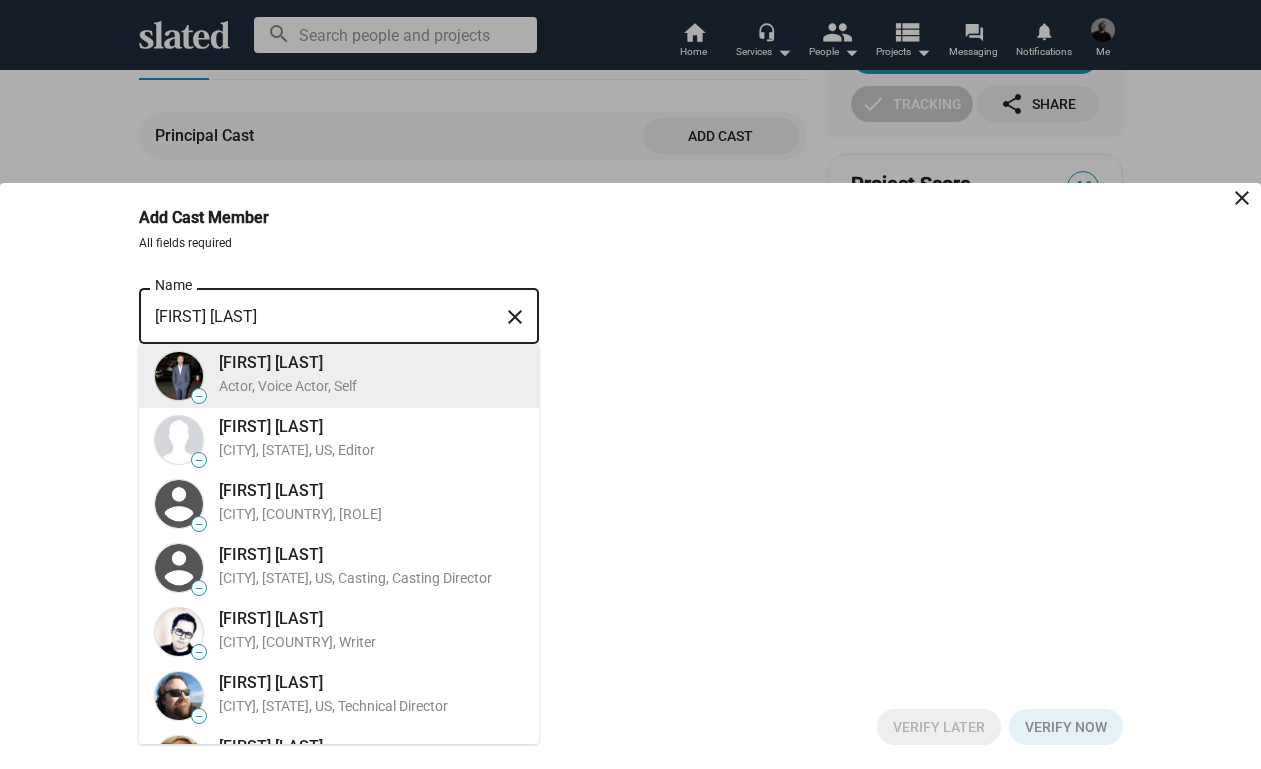 click on "Actor, Voice Actor, Self" at bounding box center (371, 386) 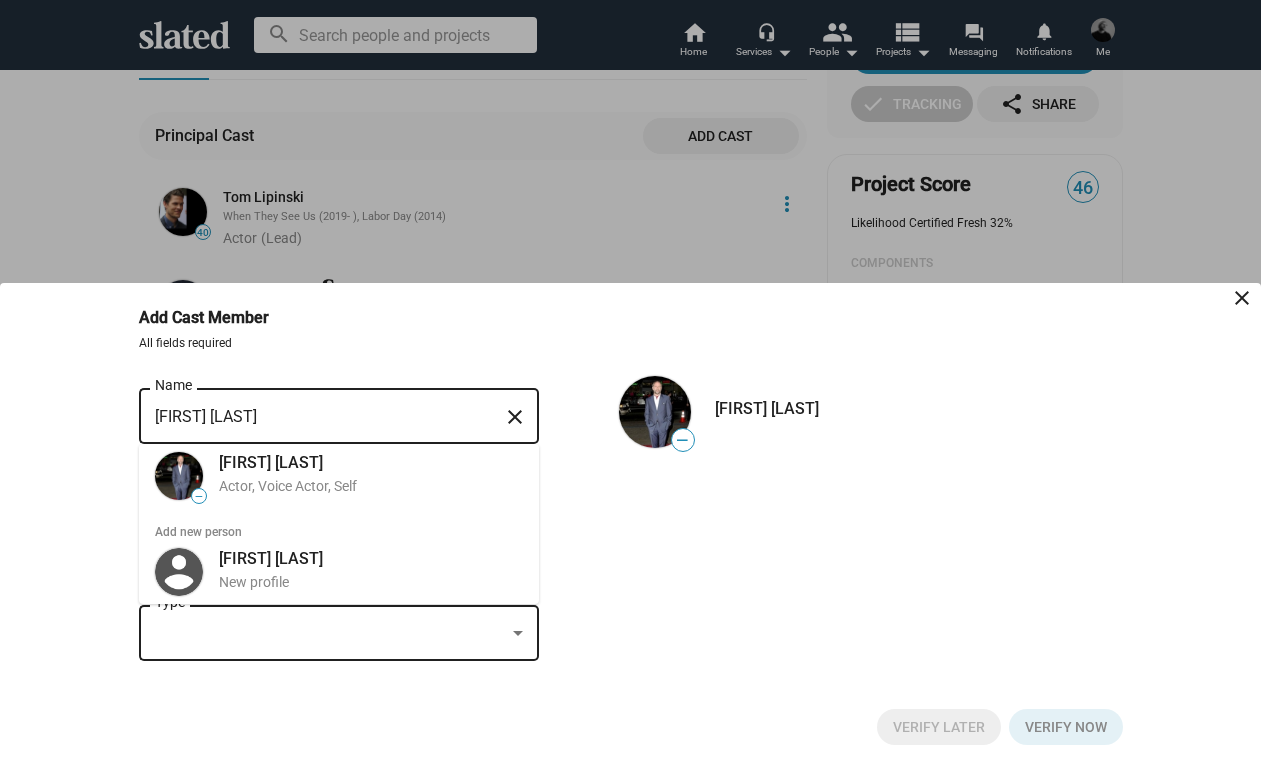 click on "Xander Berkeley" at bounding box center [325, 417] 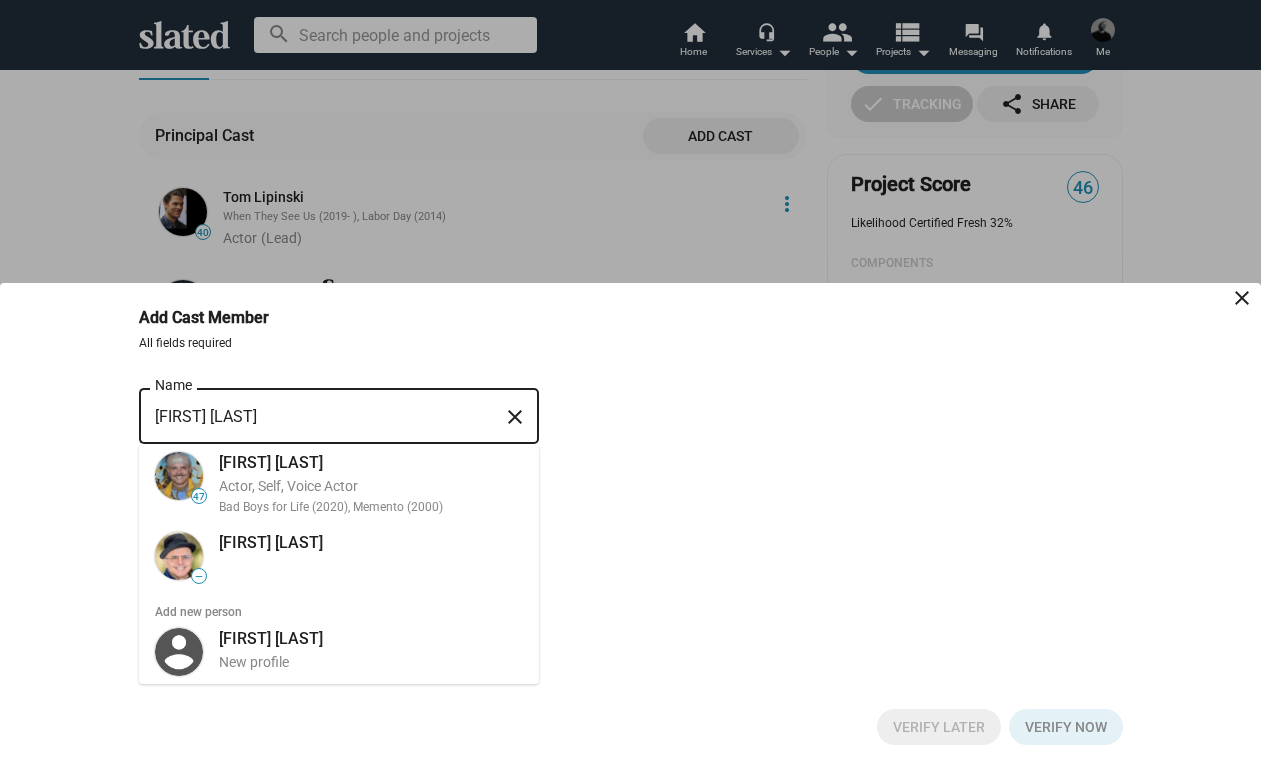 type on "Joe pant" 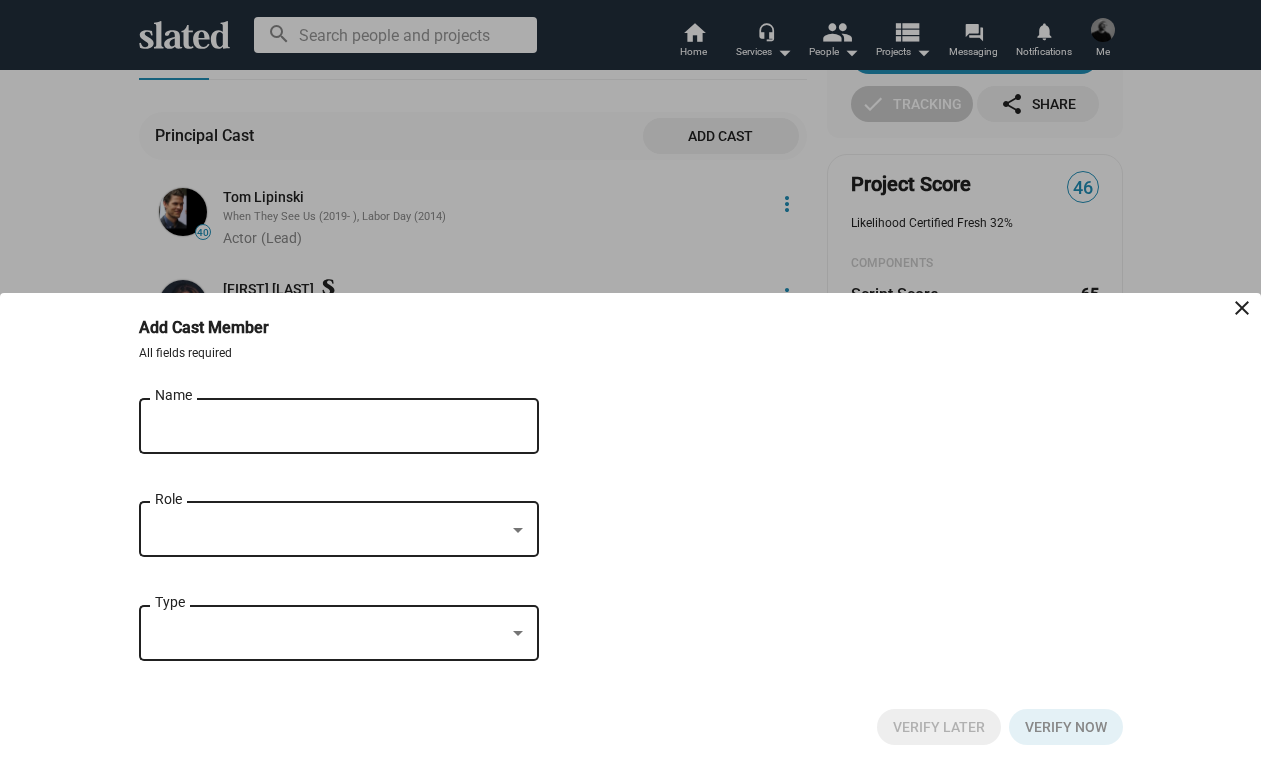 click on "close" at bounding box center (1242, 308) 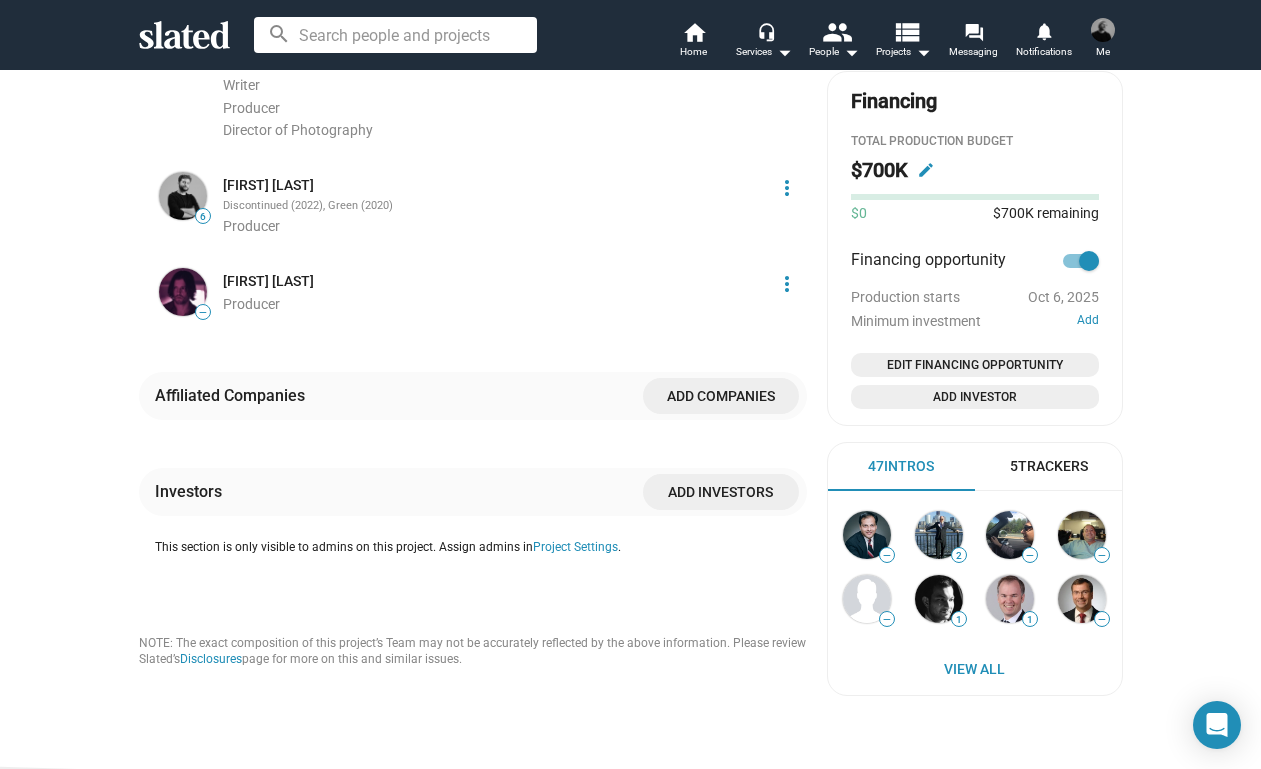 scroll, scrollTop: 1081, scrollLeft: 0, axis: vertical 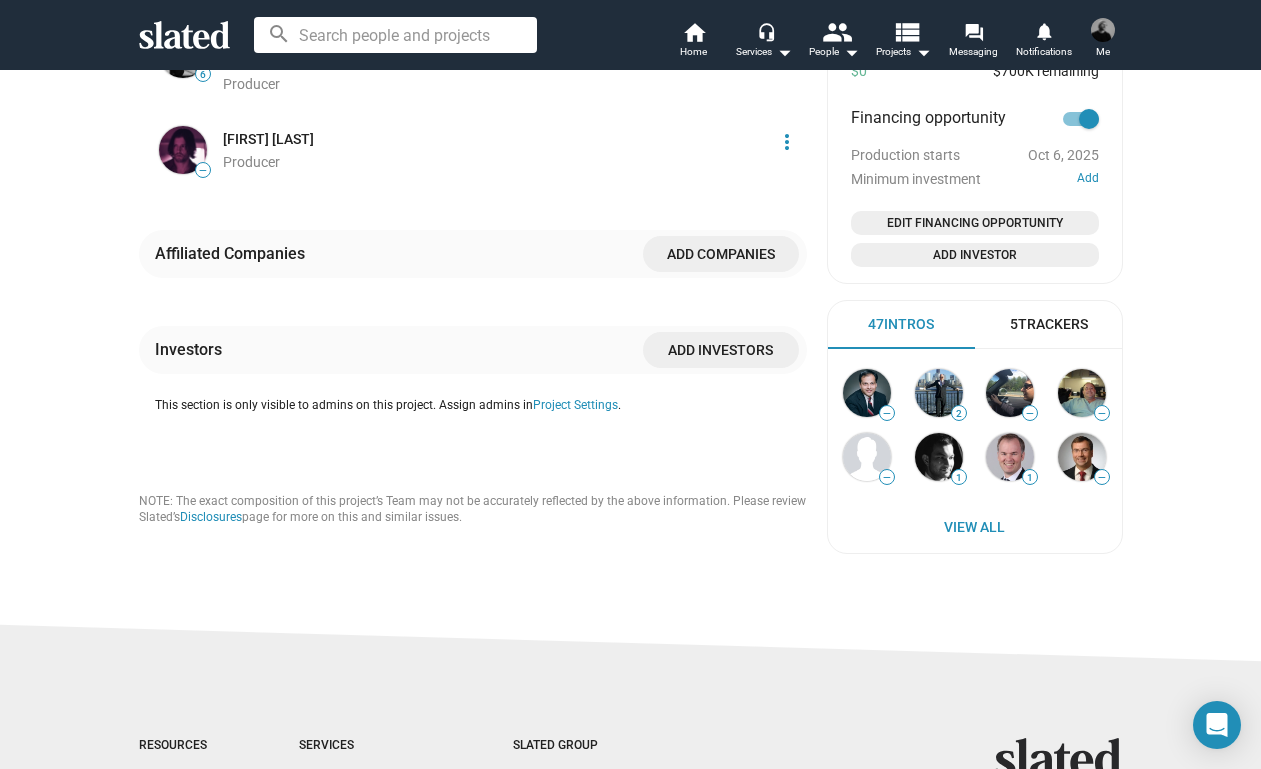 click on "Add companies" 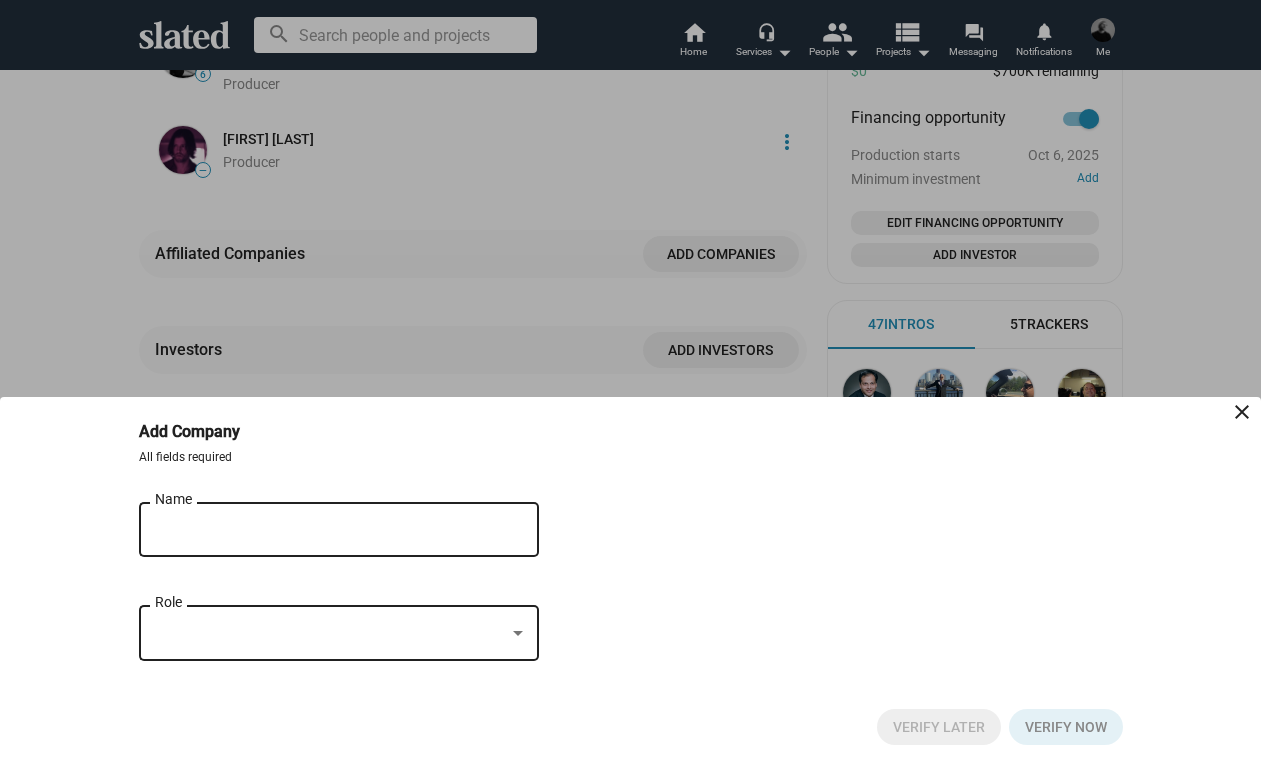 click on "close" at bounding box center [1242, 412] 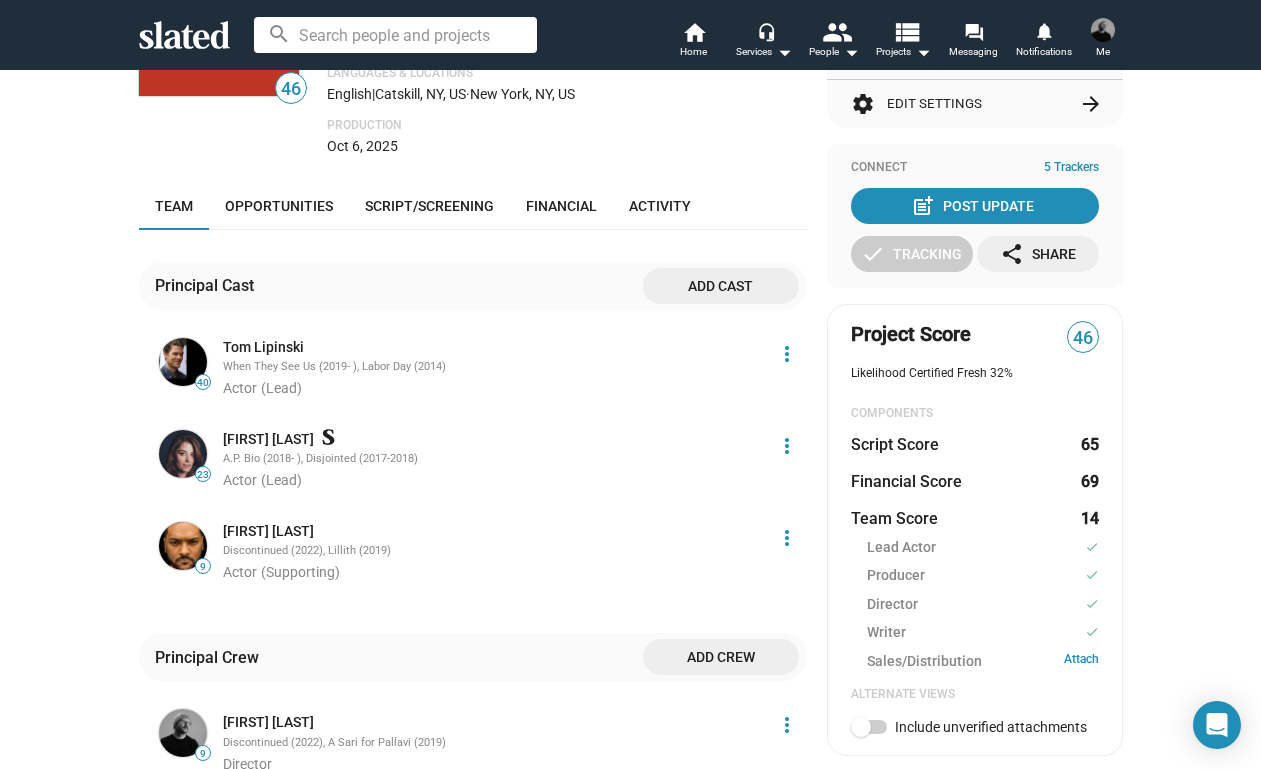 scroll, scrollTop: 69, scrollLeft: 0, axis: vertical 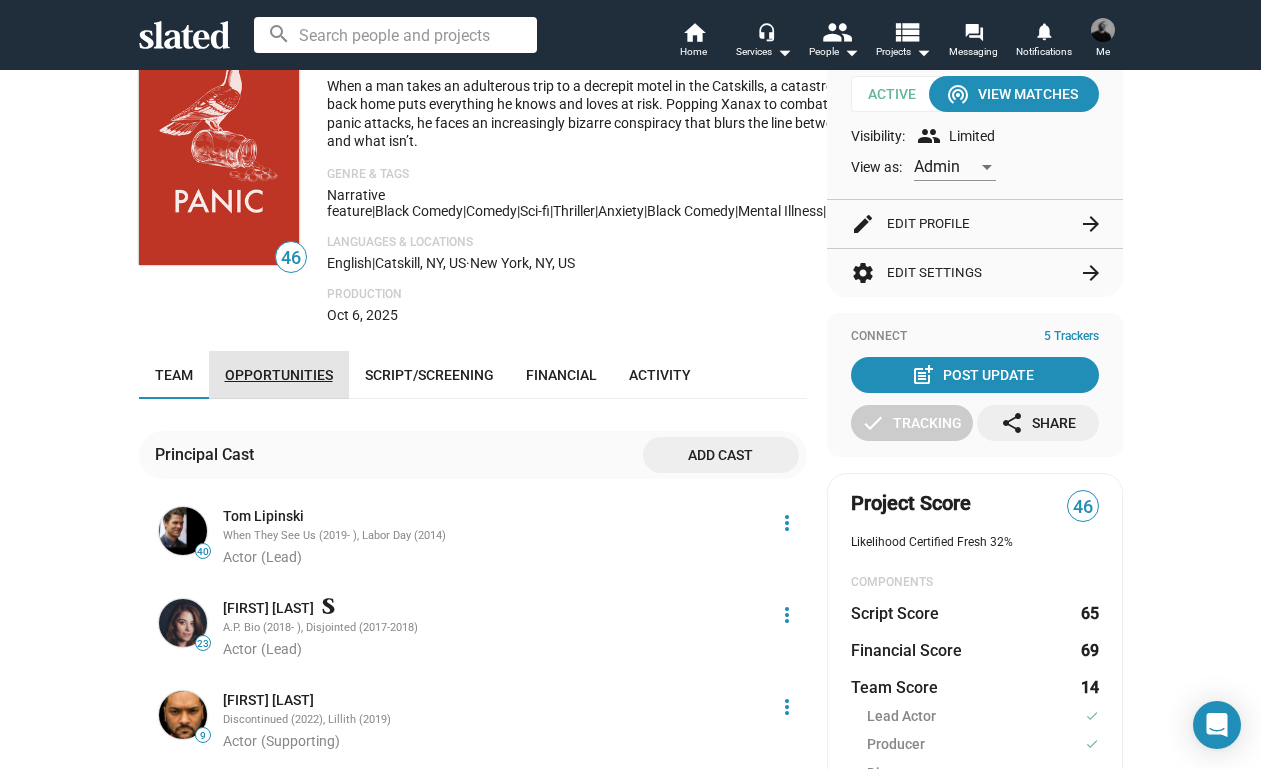 click on "Opportunities" at bounding box center [279, 375] 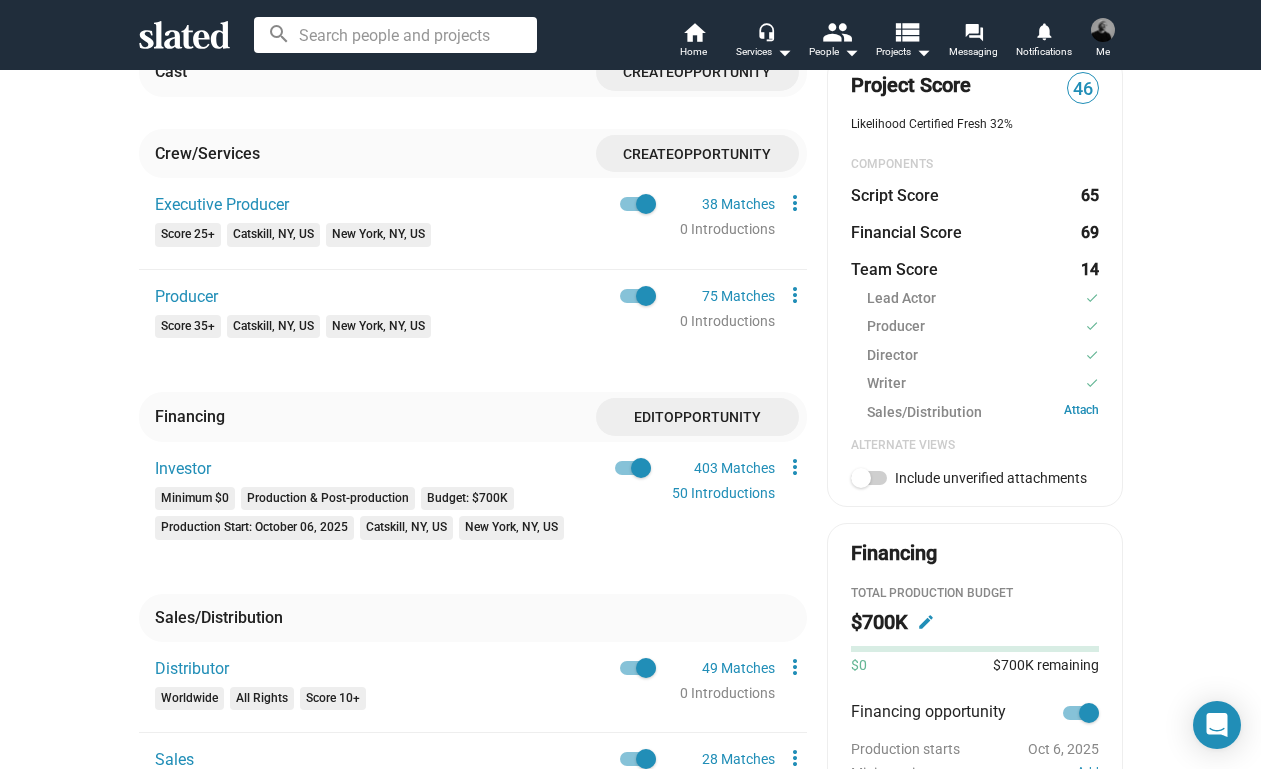 scroll, scrollTop: 485, scrollLeft: 0, axis: vertical 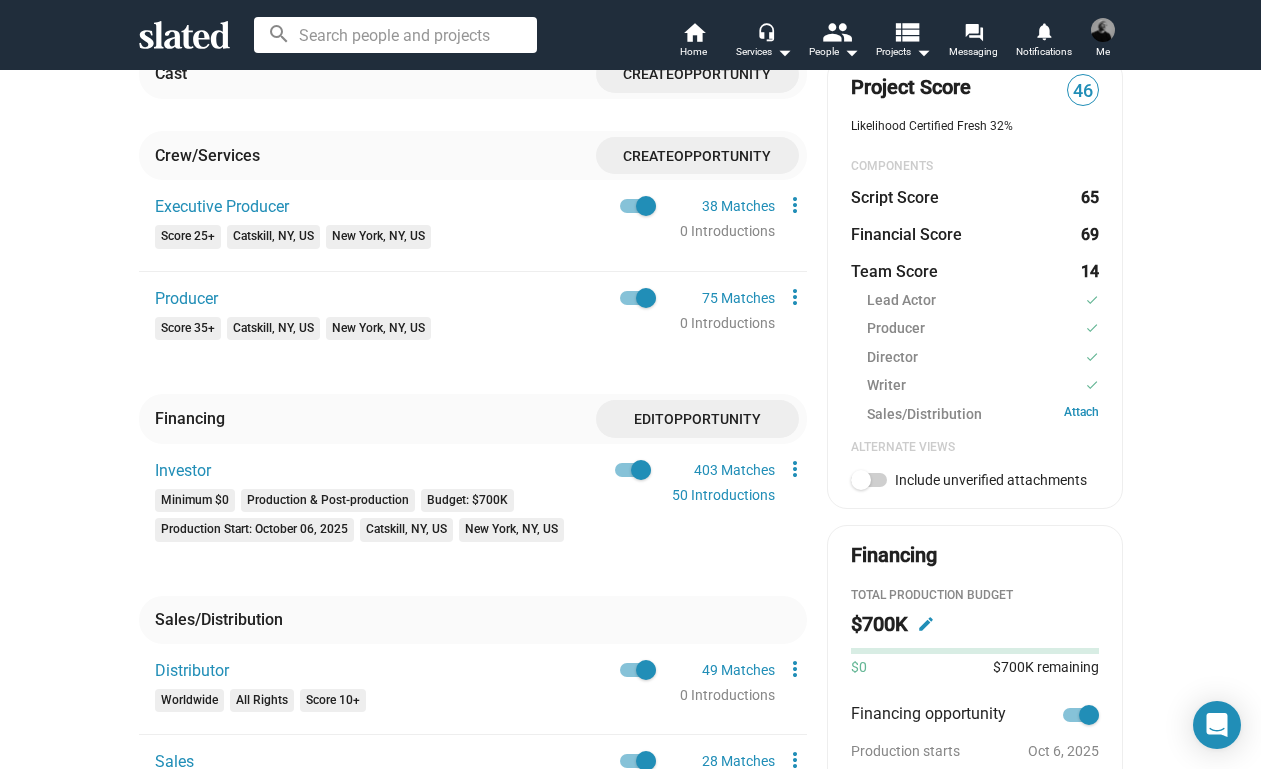 click on "Opportunity" 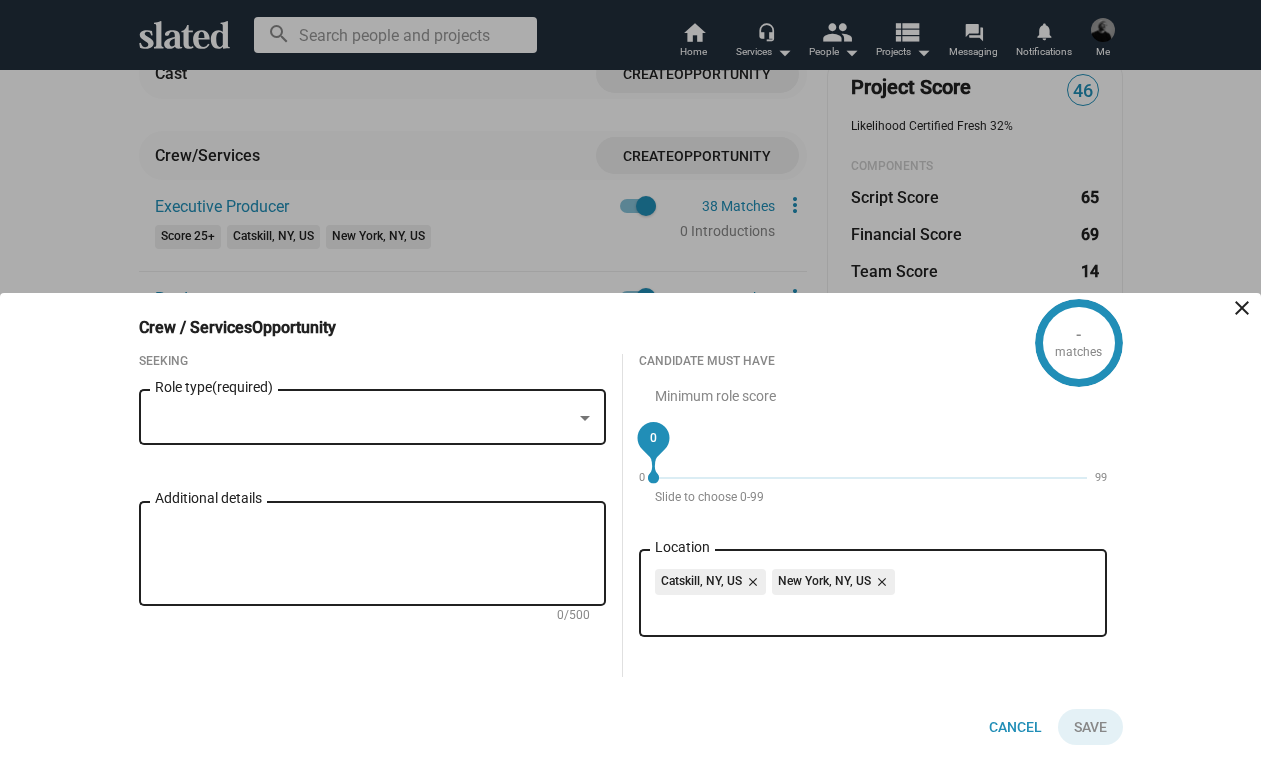 click on "Role type  (required)" at bounding box center (373, 415) 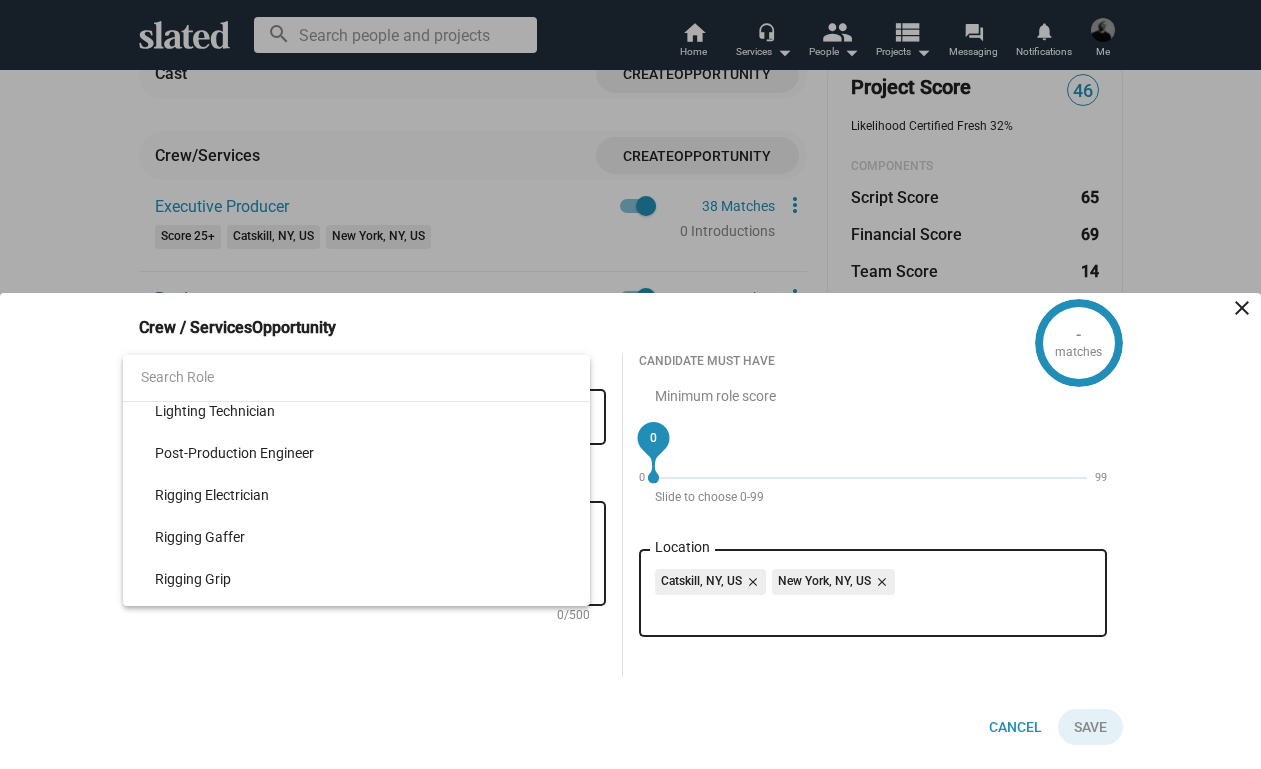 scroll, scrollTop: 6915, scrollLeft: 0, axis: vertical 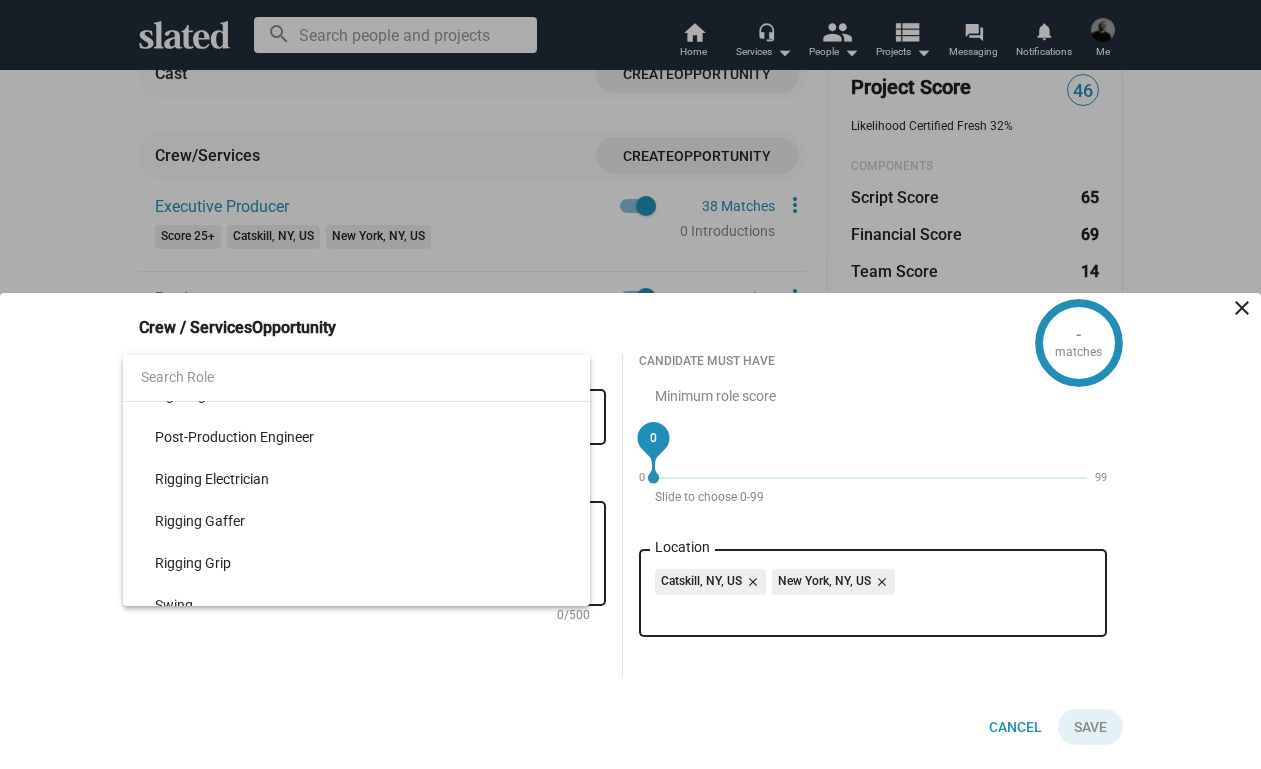click at bounding box center (630, 384) 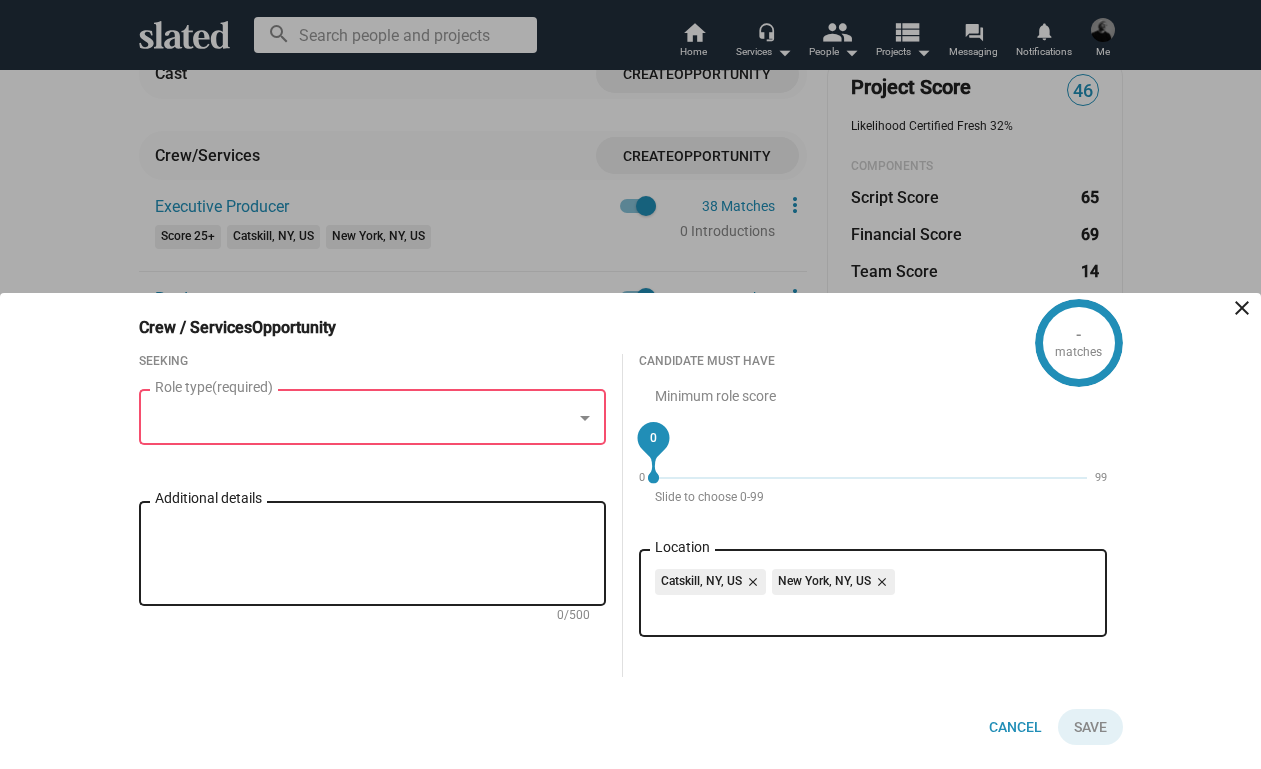click on "close" 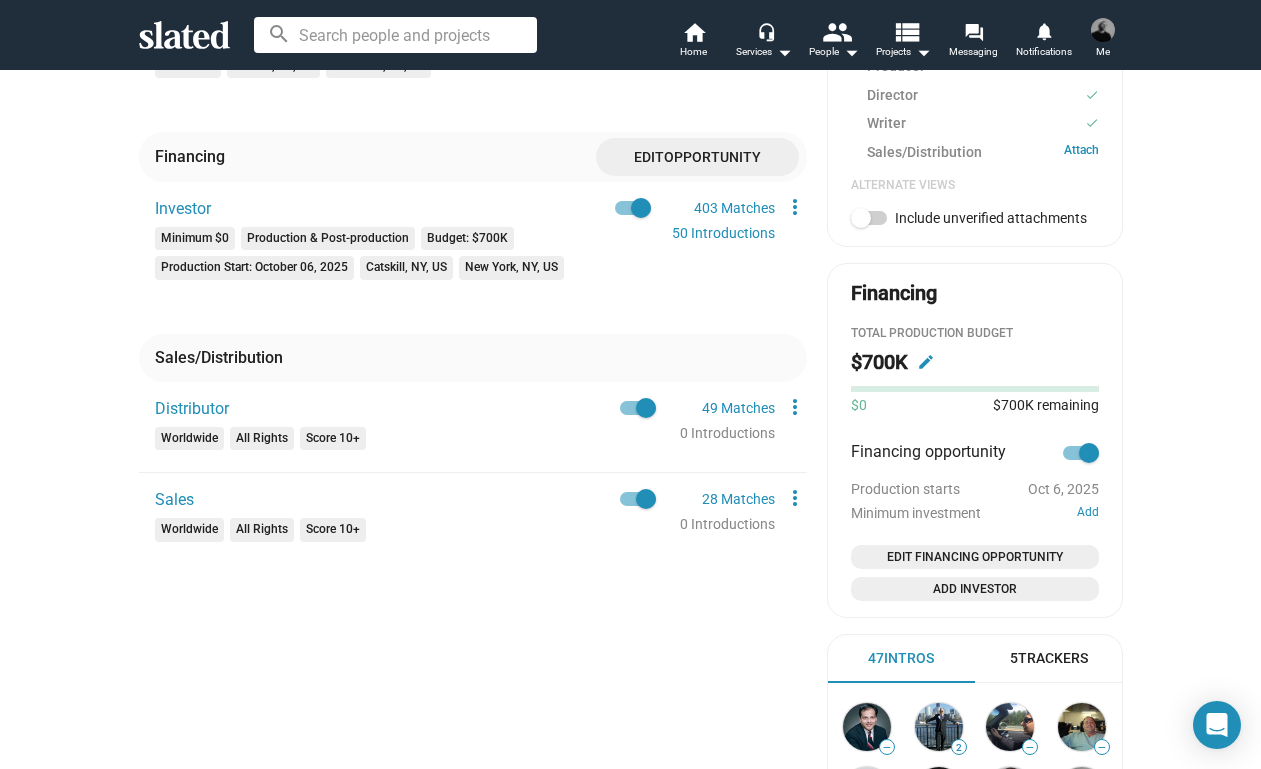 scroll, scrollTop: 749, scrollLeft: 0, axis: vertical 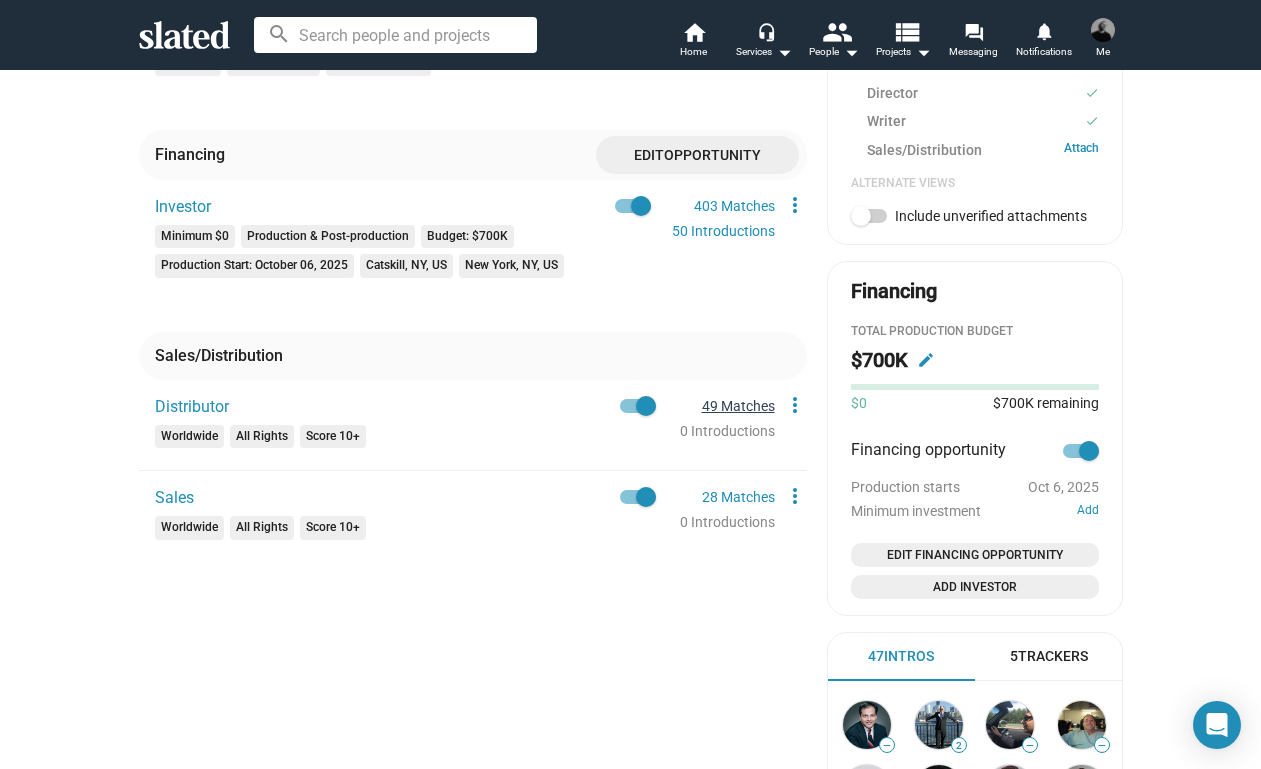 click on "49 Matches" 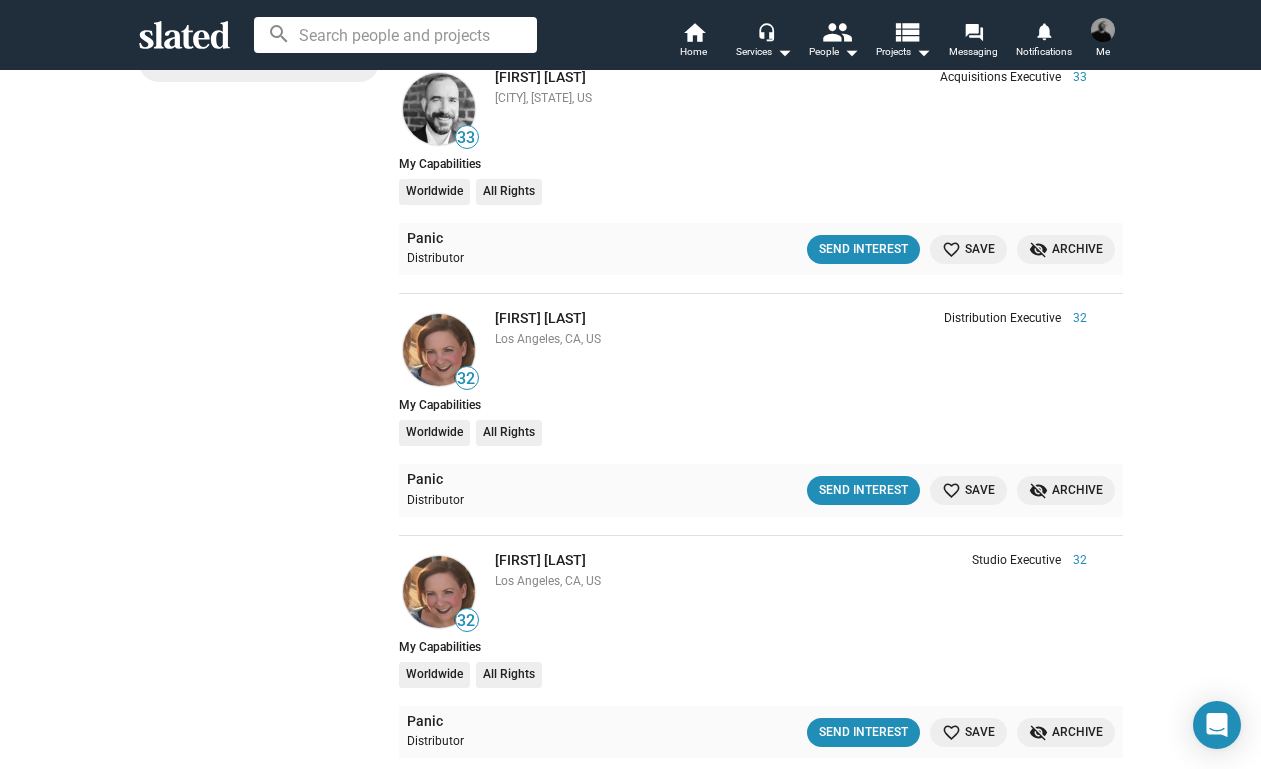 scroll, scrollTop: 696, scrollLeft: 0, axis: vertical 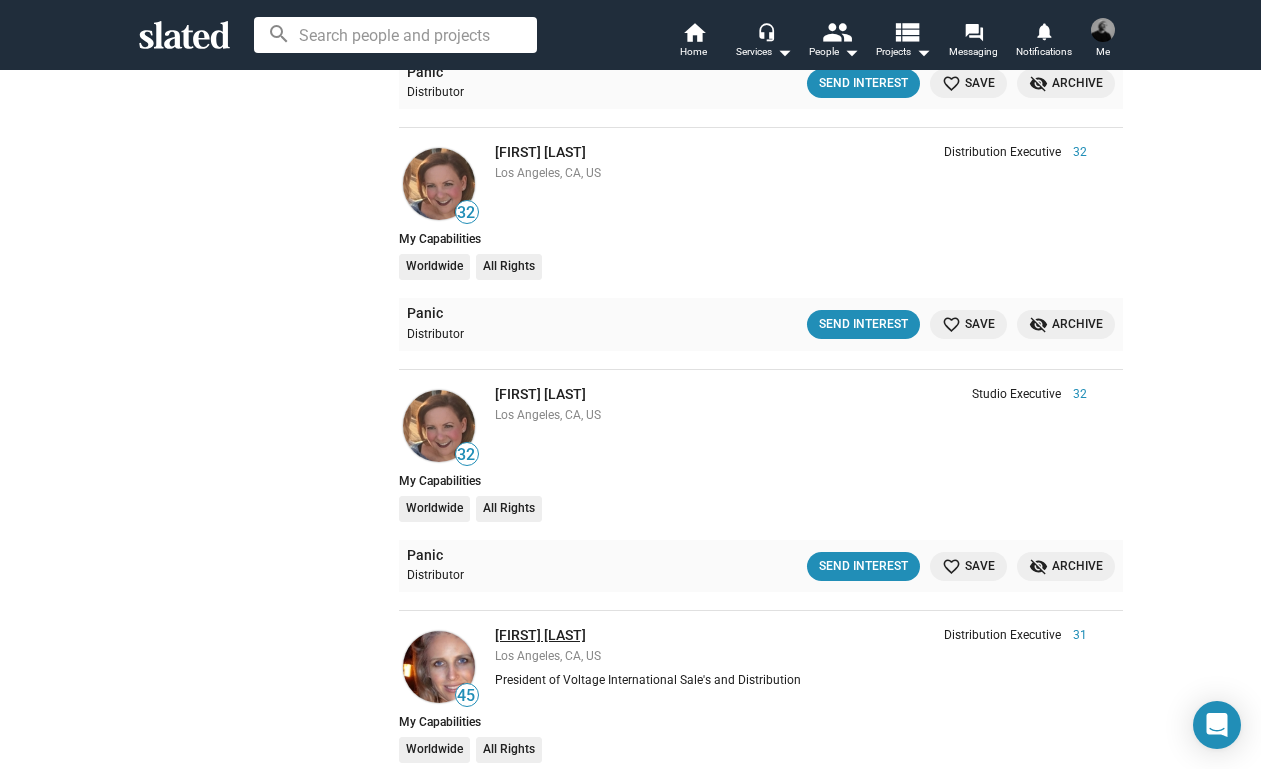 click on "Elisabeth Costa de Beauregard" 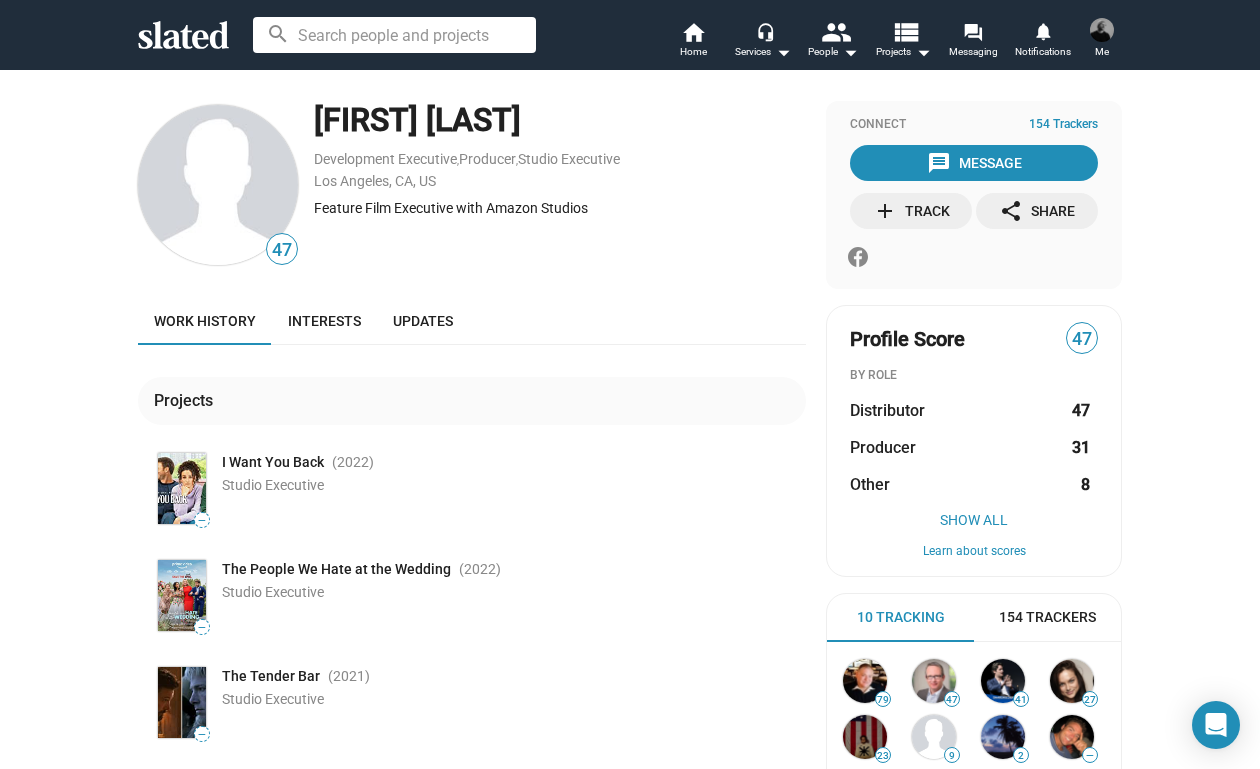 scroll, scrollTop: 0, scrollLeft: 0, axis: both 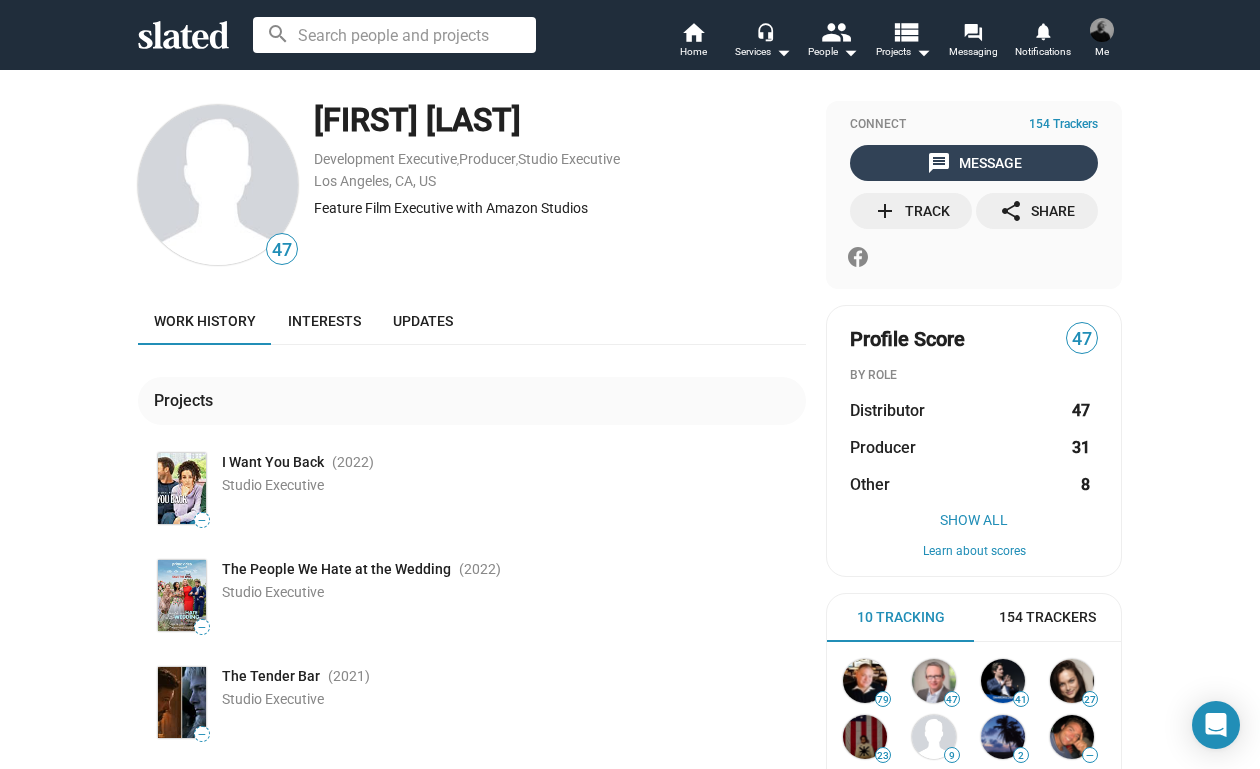 click on "message  Message" 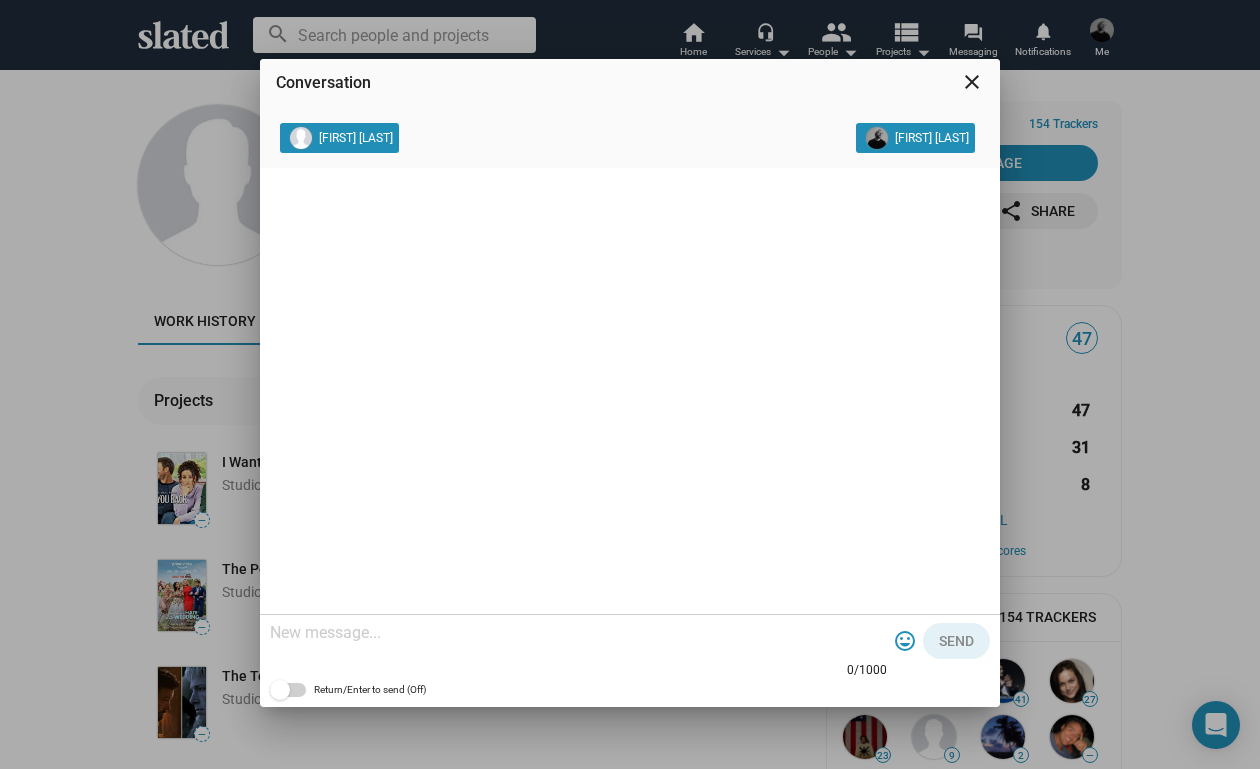 click on "close" at bounding box center (972, 82) 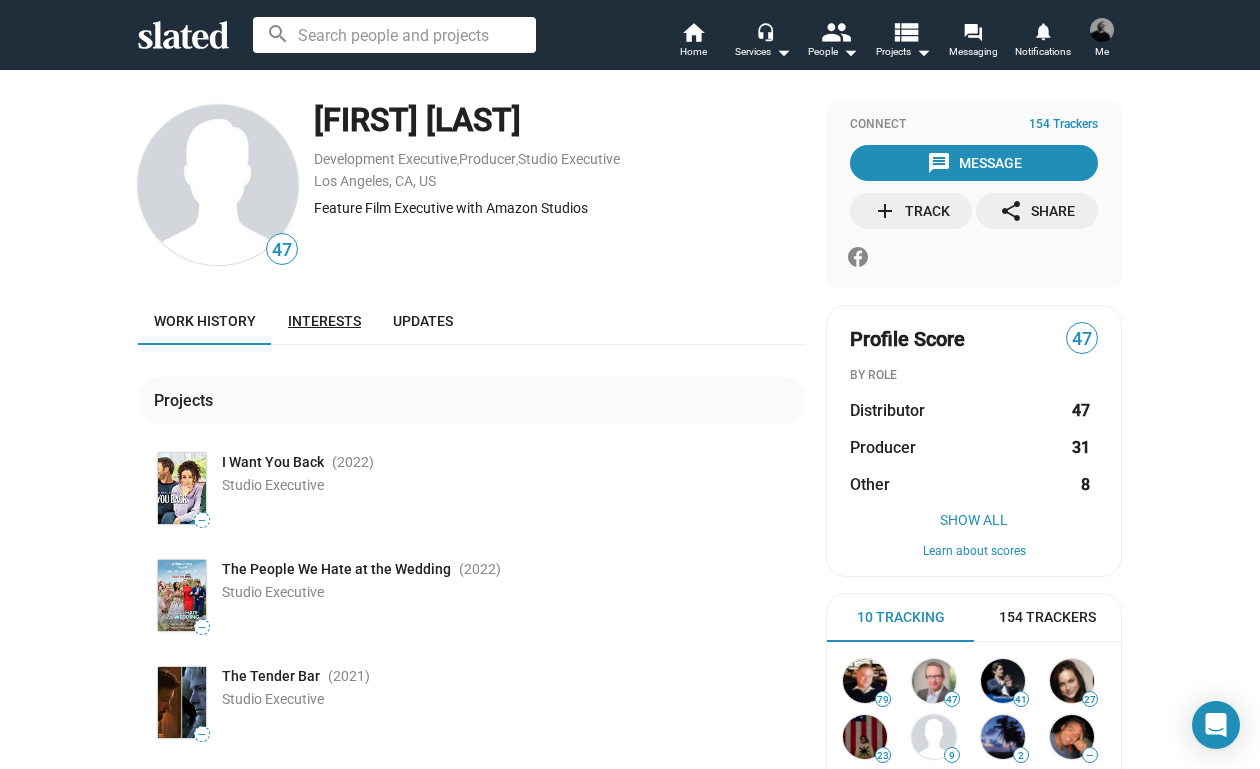 click on "Interests" at bounding box center [324, 321] 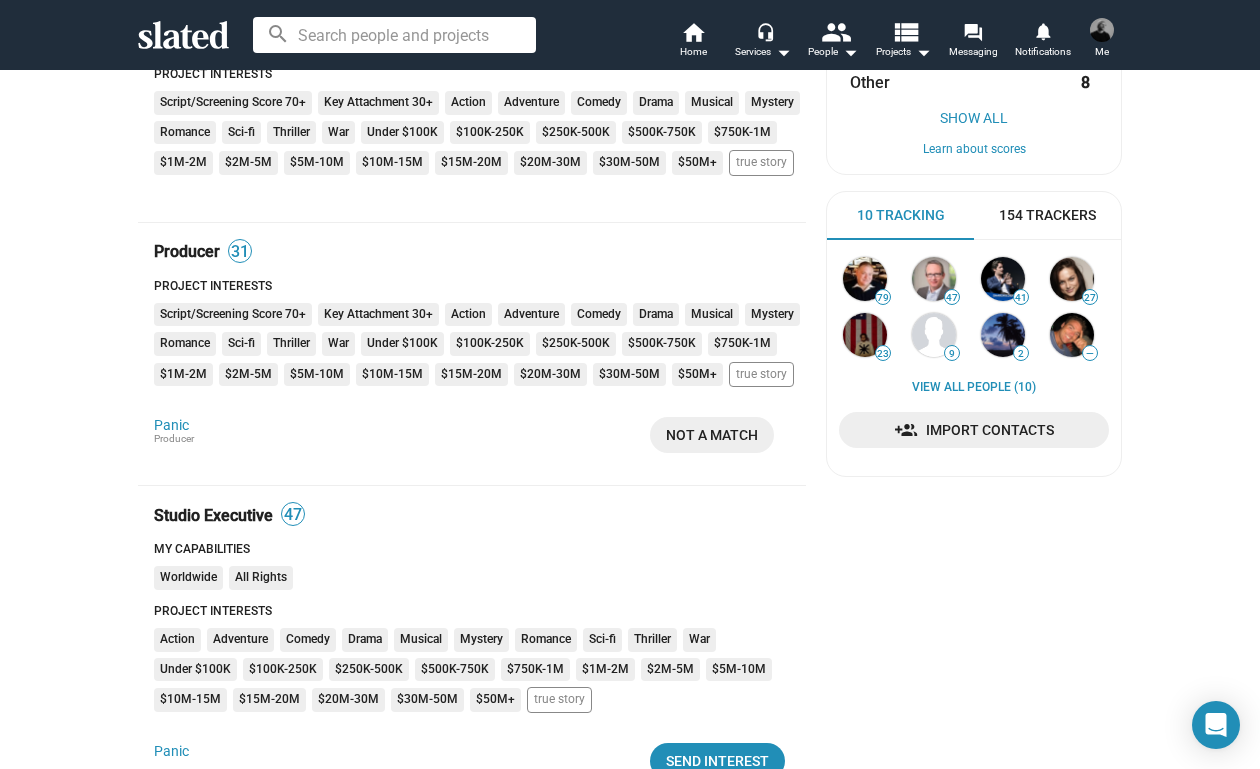 scroll, scrollTop: 532, scrollLeft: 0, axis: vertical 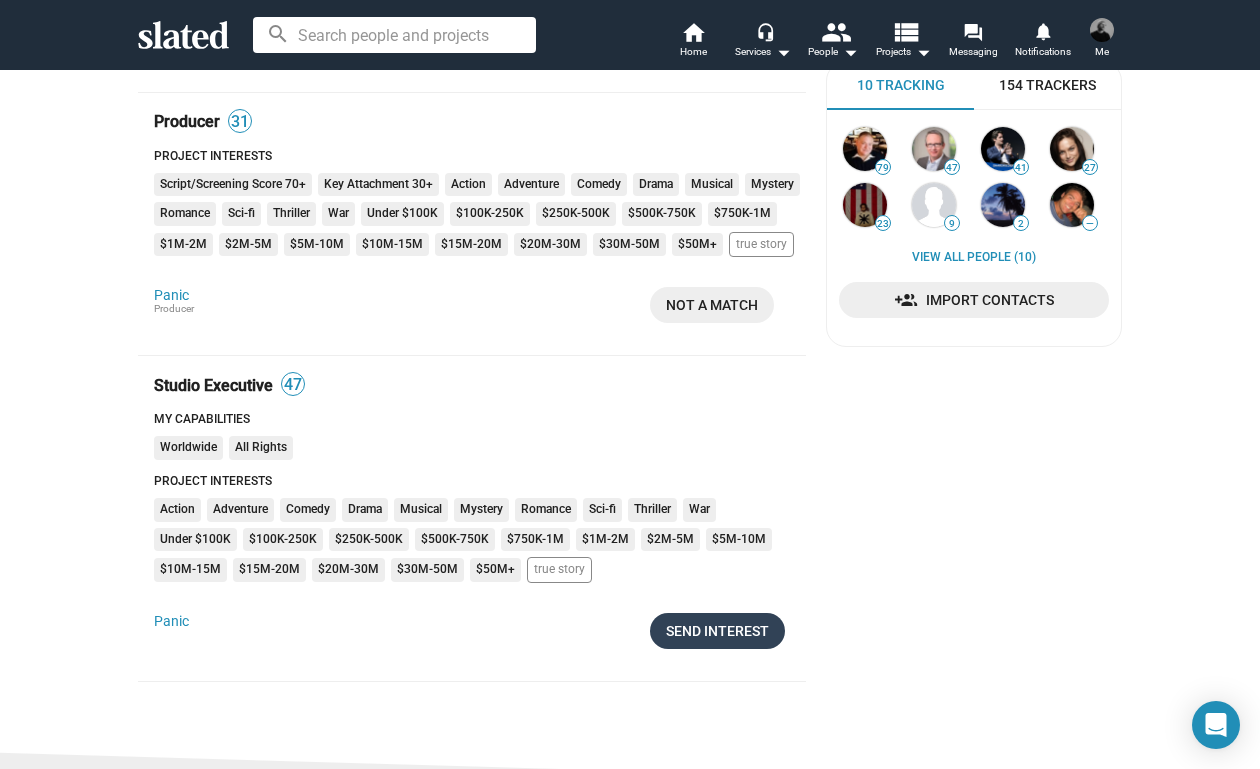 click on "Send Interest" 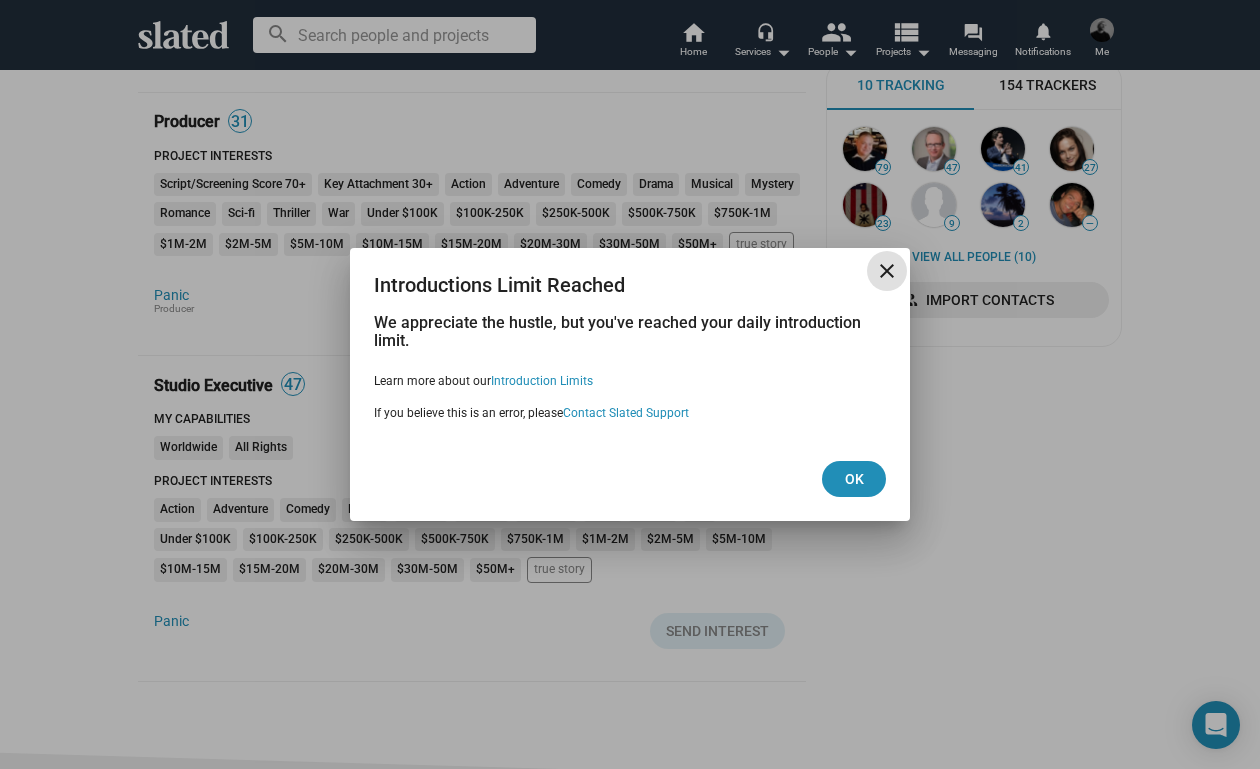 click on "close" at bounding box center (887, 271) 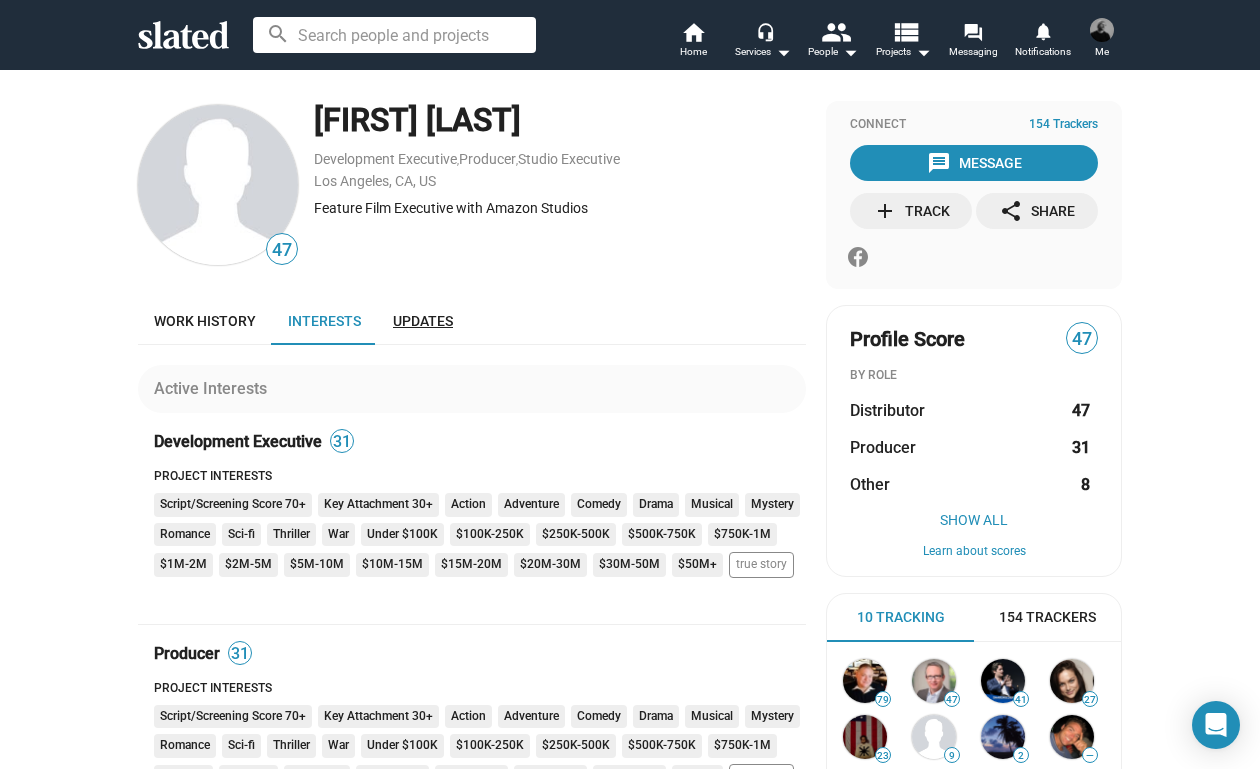scroll, scrollTop: 0, scrollLeft: 0, axis: both 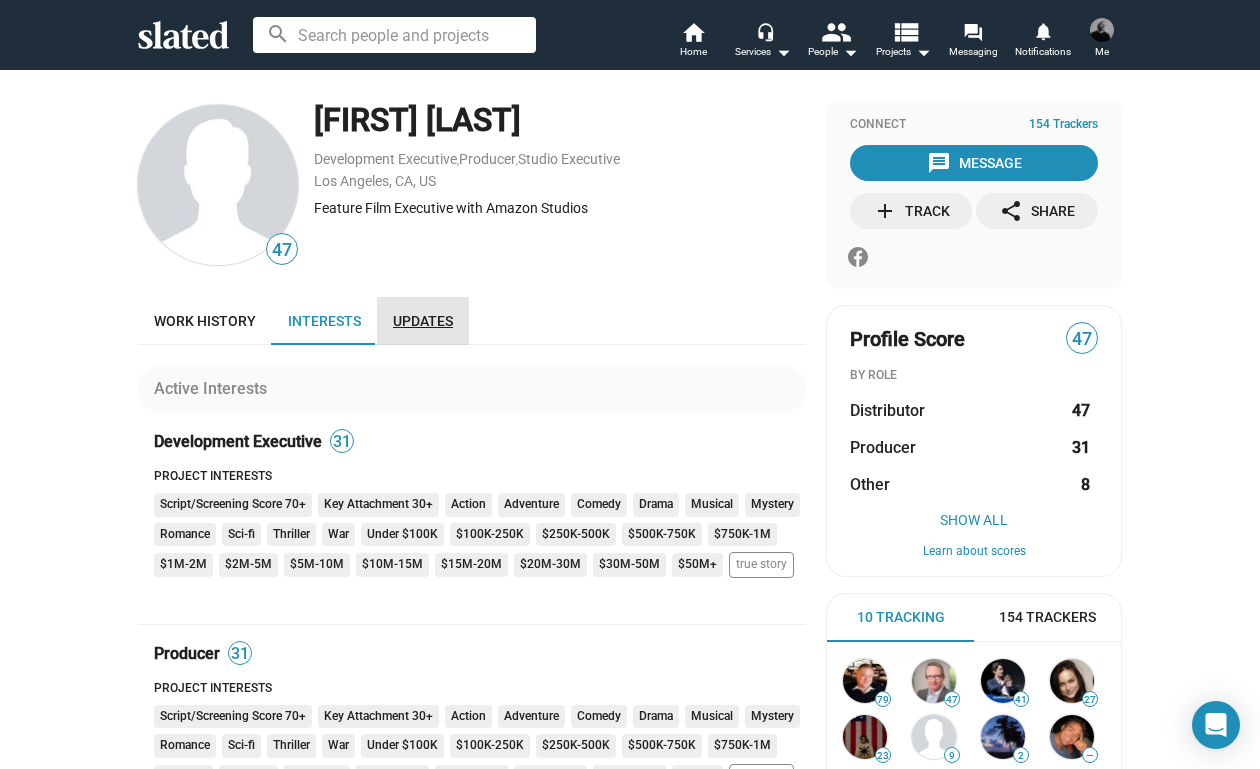 click on "Updates" at bounding box center (423, 321) 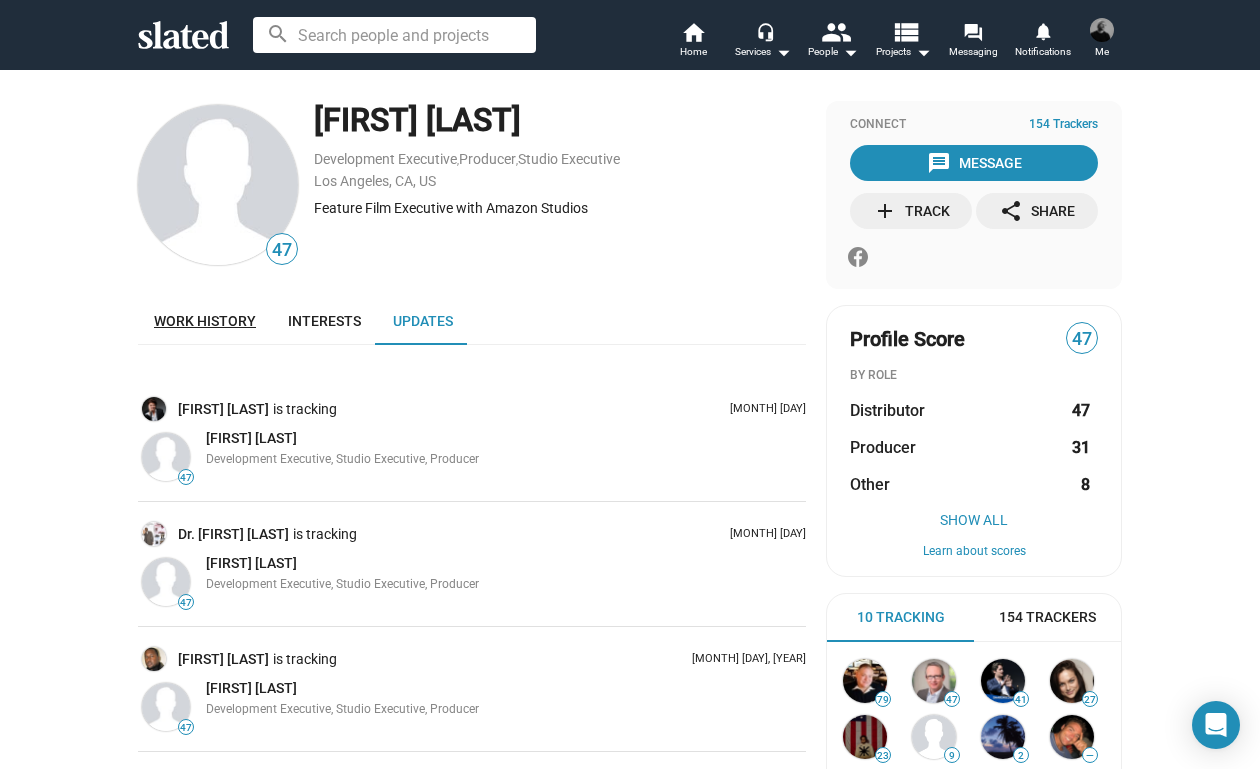 click on "Work history" at bounding box center [205, 321] 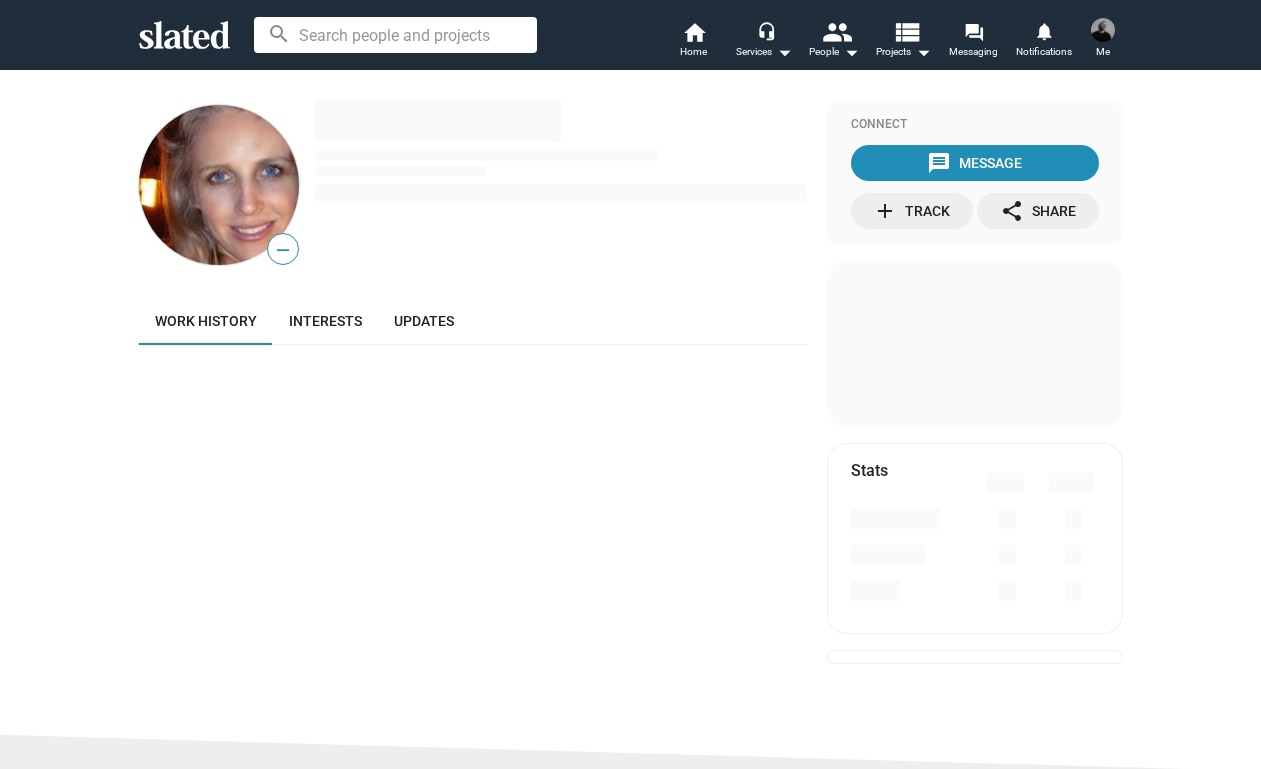 scroll, scrollTop: 0, scrollLeft: 0, axis: both 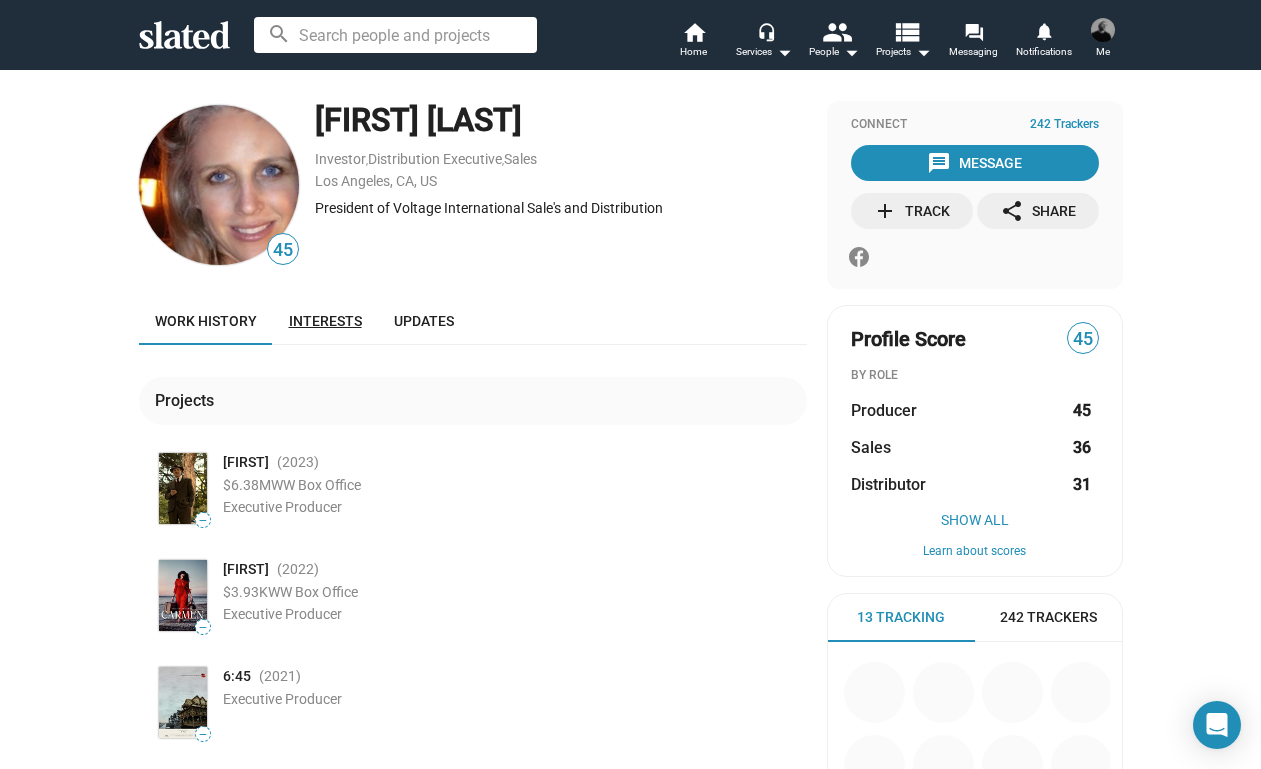 click on "Interests" at bounding box center (325, 321) 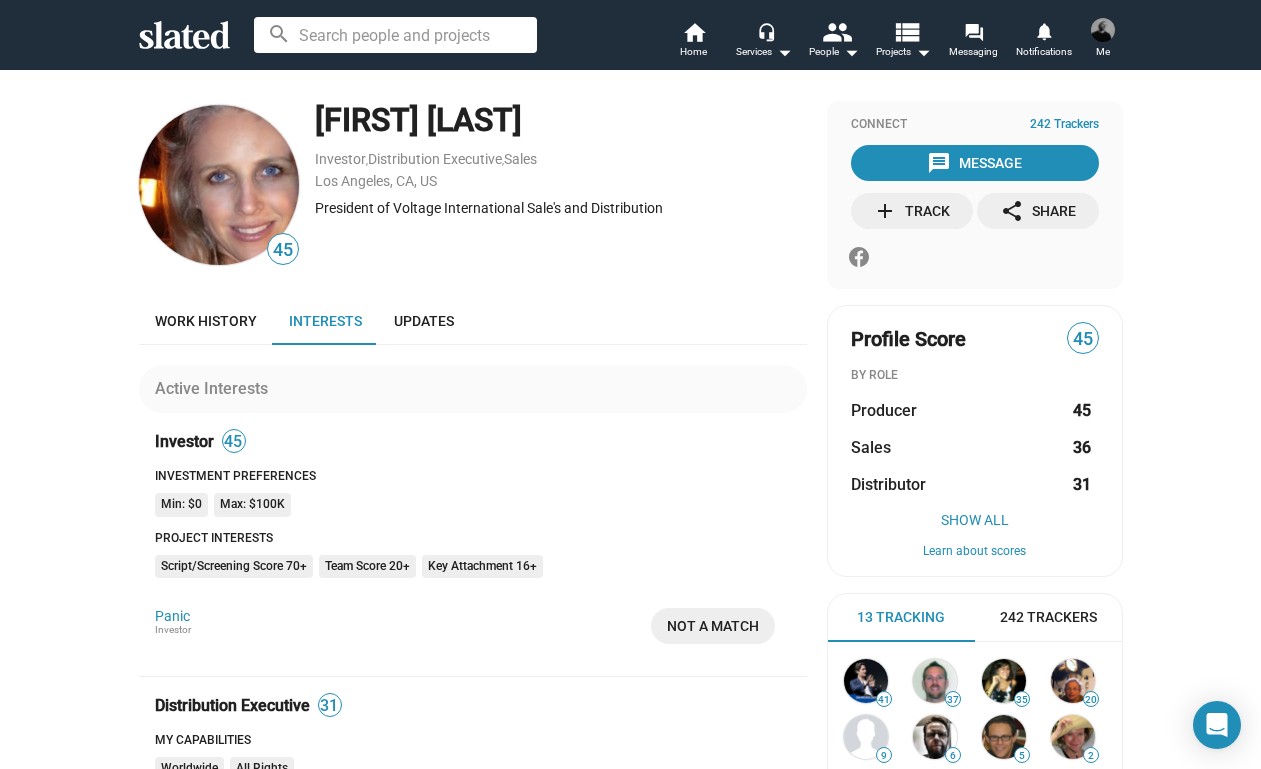 scroll, scrollTop: 0, scrollLeft: 0, axis: both 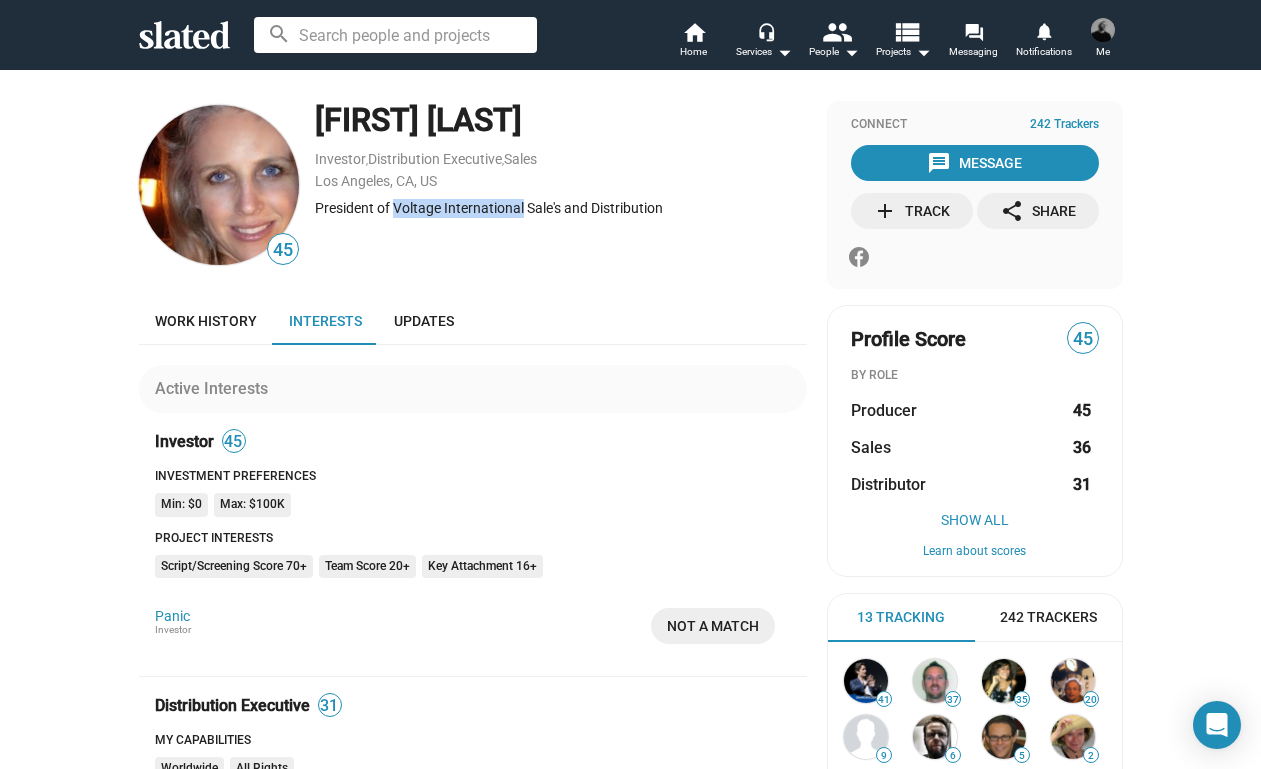 drag, startPoint x: 523, startPoint y: 207, endPoint x: 396, endPoint y: 207, distance: 127 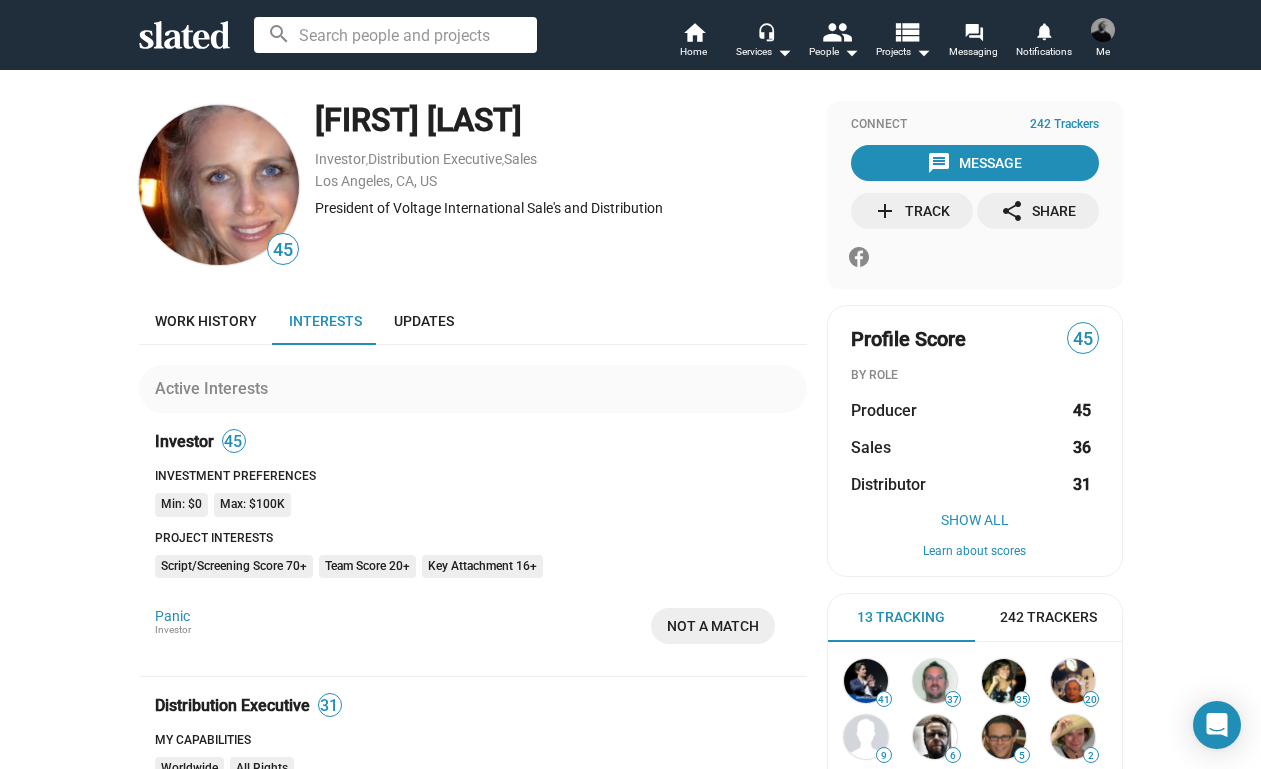 click on "45  Elisabeth Costa de Beauregard  Investor ,  Distribution Executive ,  Sales Los Angeles, CA, US President of Voltage International Sale's and Distribution Work history Interests Updates Active Interests Investor 45 Investment Preferences Min: $0  Max: $100K  Project Interests Script/Screening Score 70+  Team Score 20+  Key Attachment 16+  Panic Investor NOT A MATCH NOT A MATCH Distribution Executive 31 My Capabilities Worldwide  All Rights  Project Interests Action  Adventure  Animated  Biopic  Children's  Comedy  Documentary  Drama  Horror  Musical  Mystery  Romance  Sci-fi  Thriller  War  Western  Under $100K  $100K-250K  $250K-500K  $500K-750K  $750K-1M  $1M-2M  $2M-5M  $5M-10M  $10M-15M  $15M-20M  $20M-30M  $30M-50M  $50M+  Panic  Send Interest   Send Interest  Sales 36 My Capabilities Worldwide  All Rights  Project Interests Script/Screening Score 70+  Key Attachment 30+  Panic  Send Interest   Send Interest" 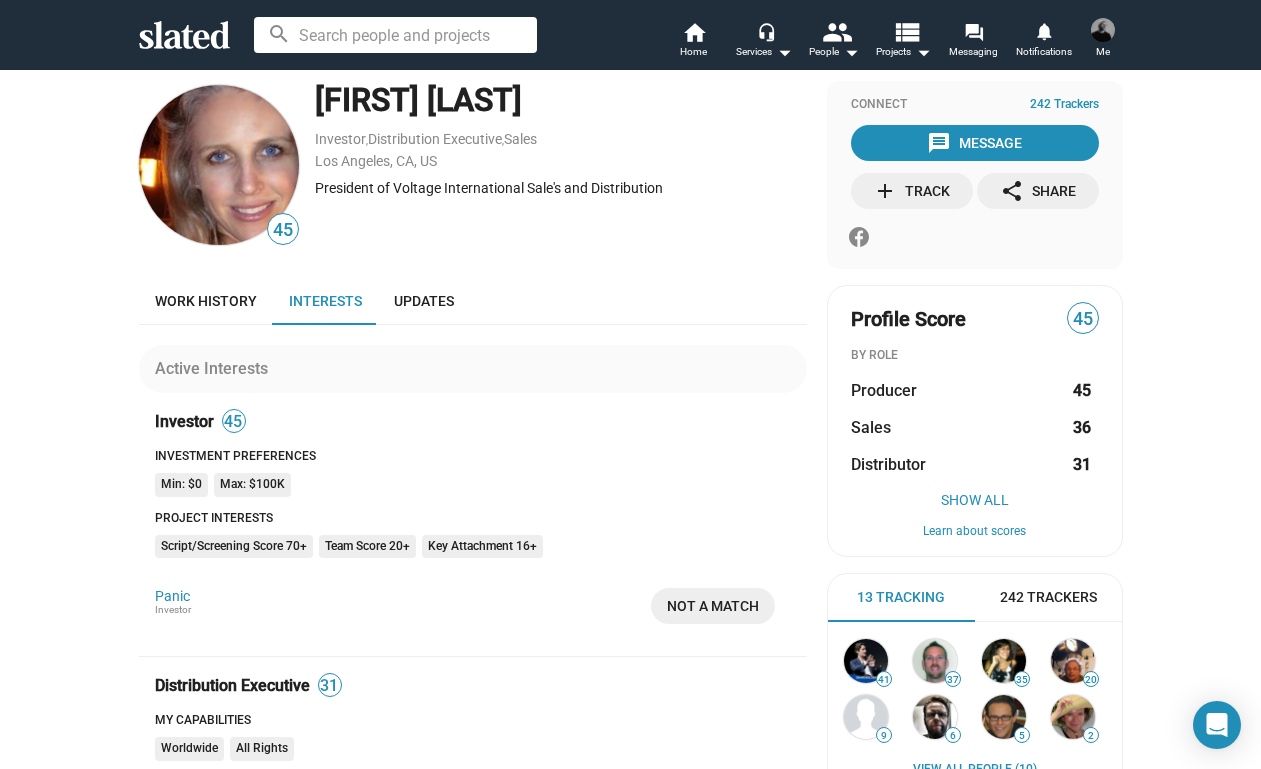 scroll, scrollTop: 15, scrollLeft: 0, axis: vertical 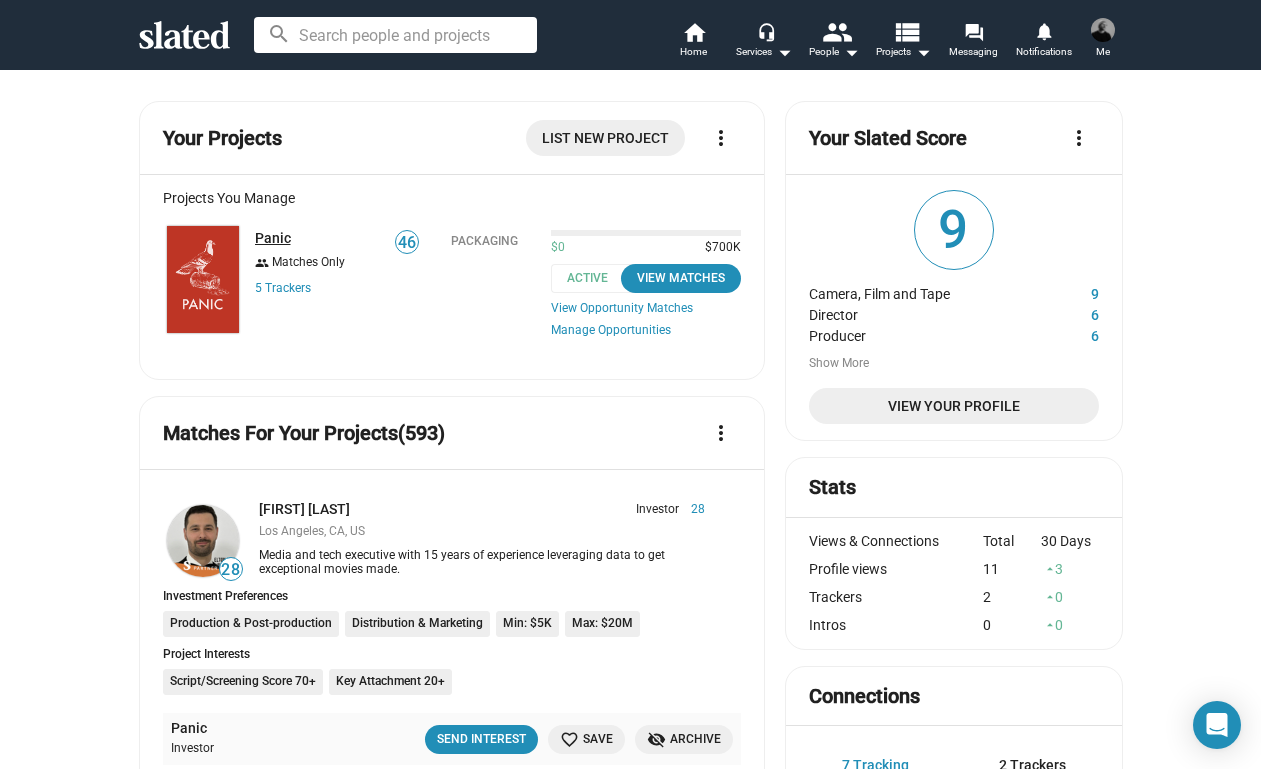 click on "Panic" 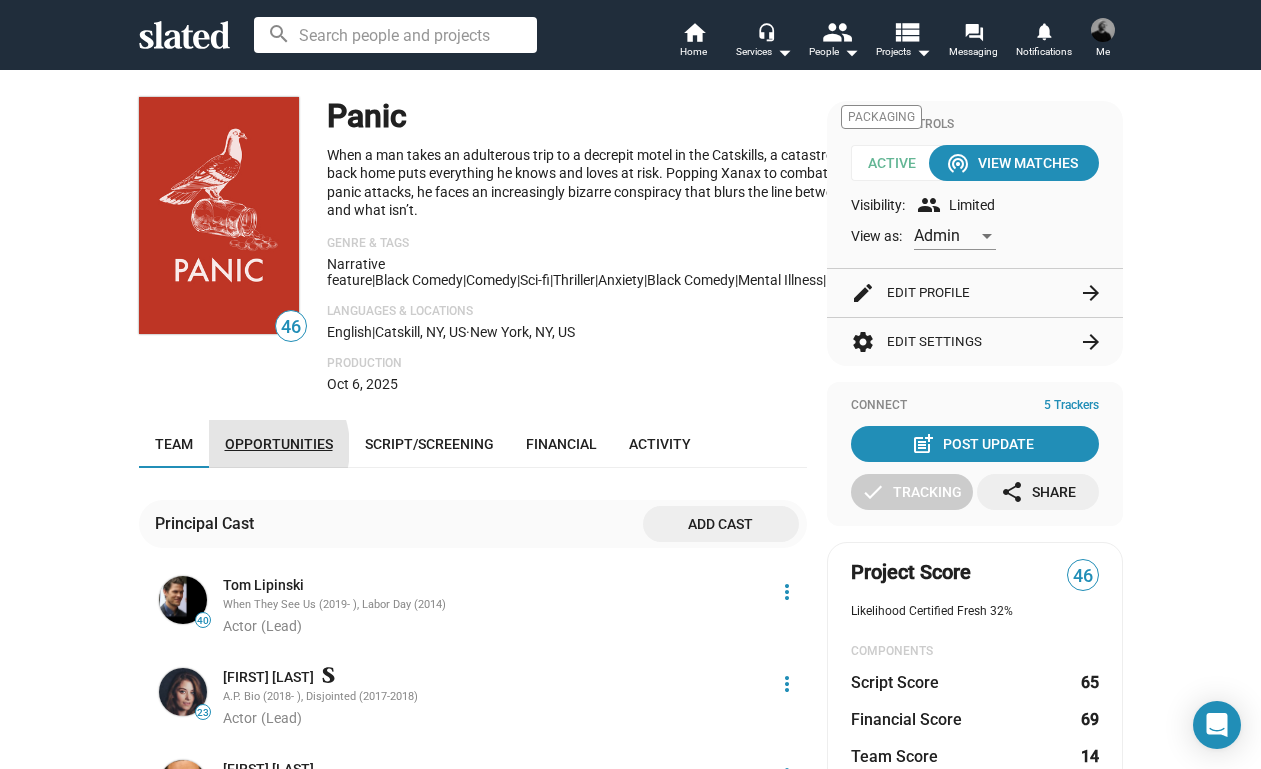 click on "Opportunities" at bounding box center [279, 444] 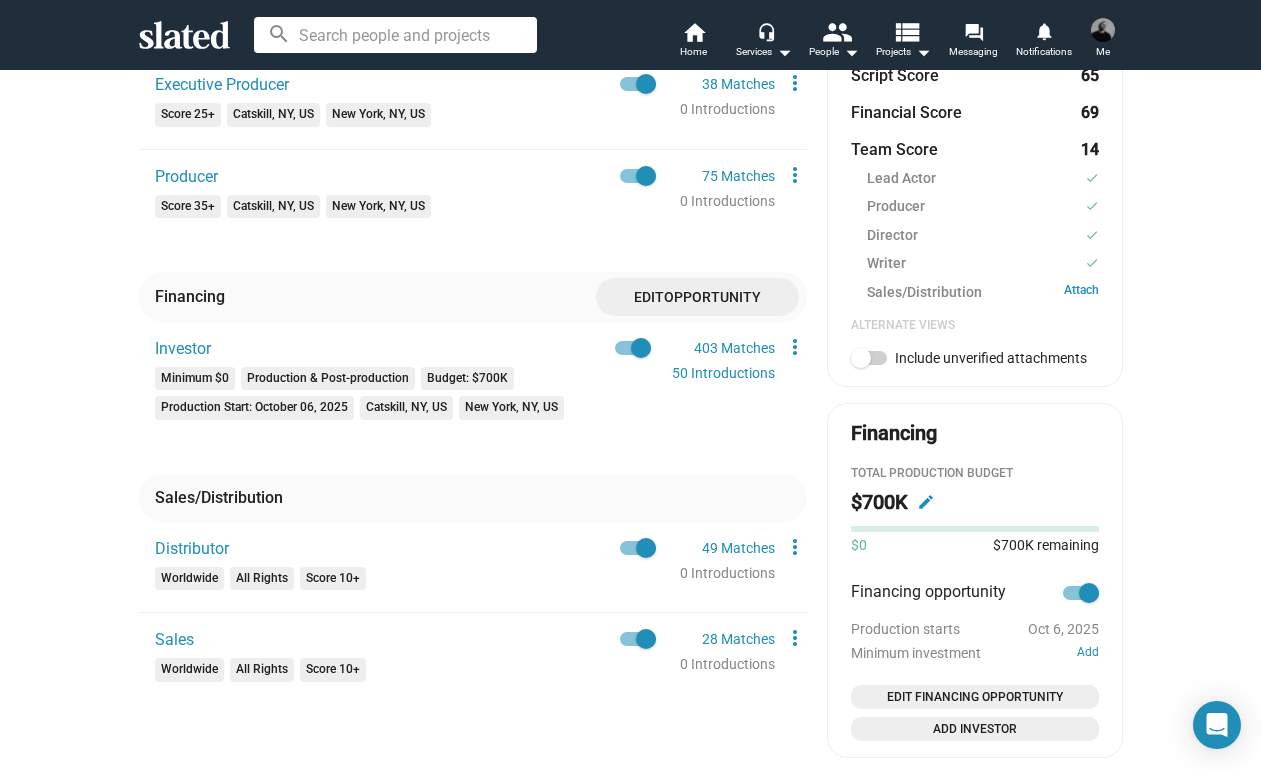 scroll, scrollTop: 800, scrollLeft: 0, axis: vertical 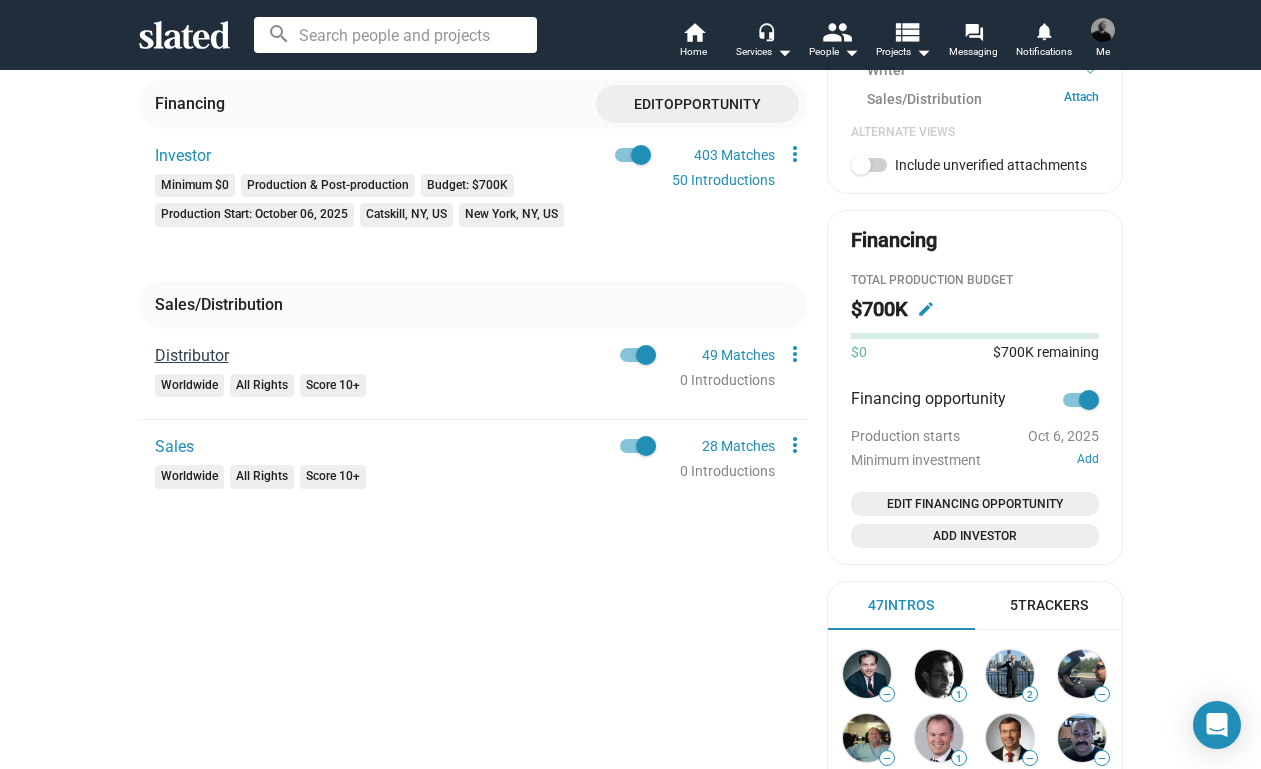 click on "Distributor" 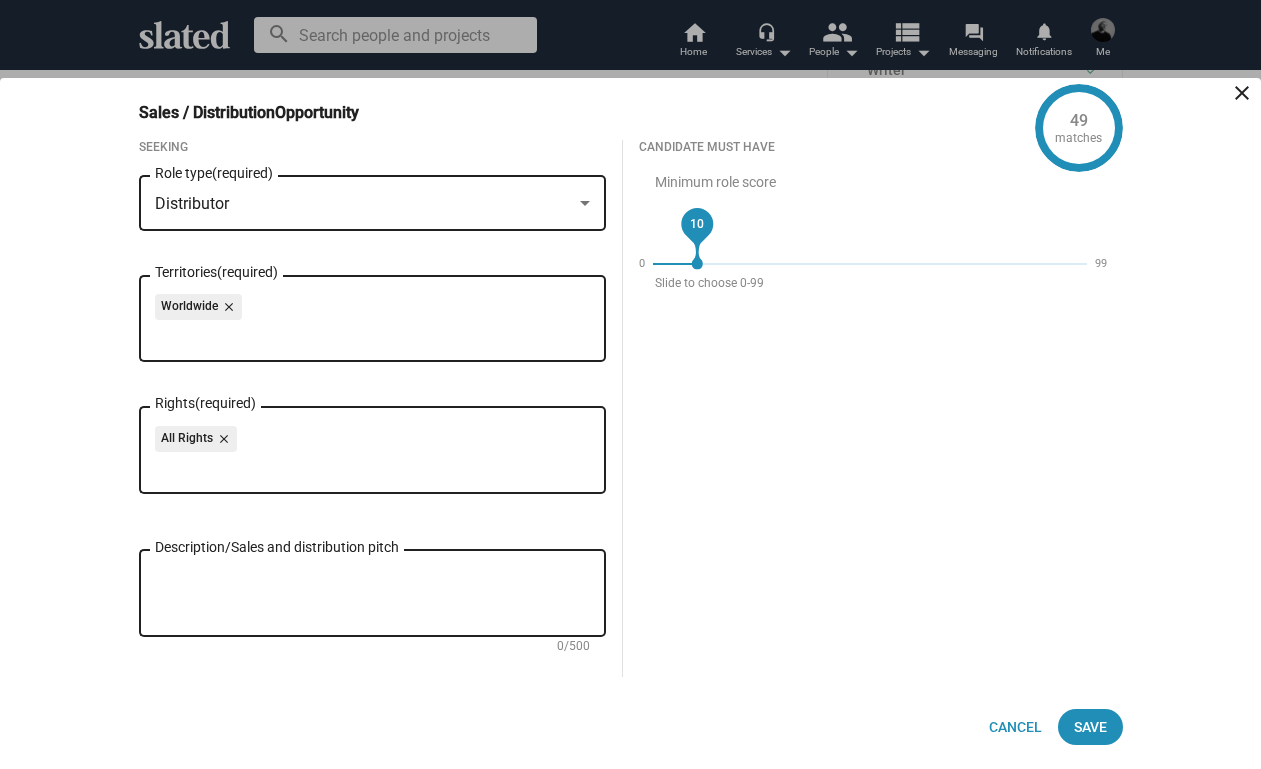 click on "close" 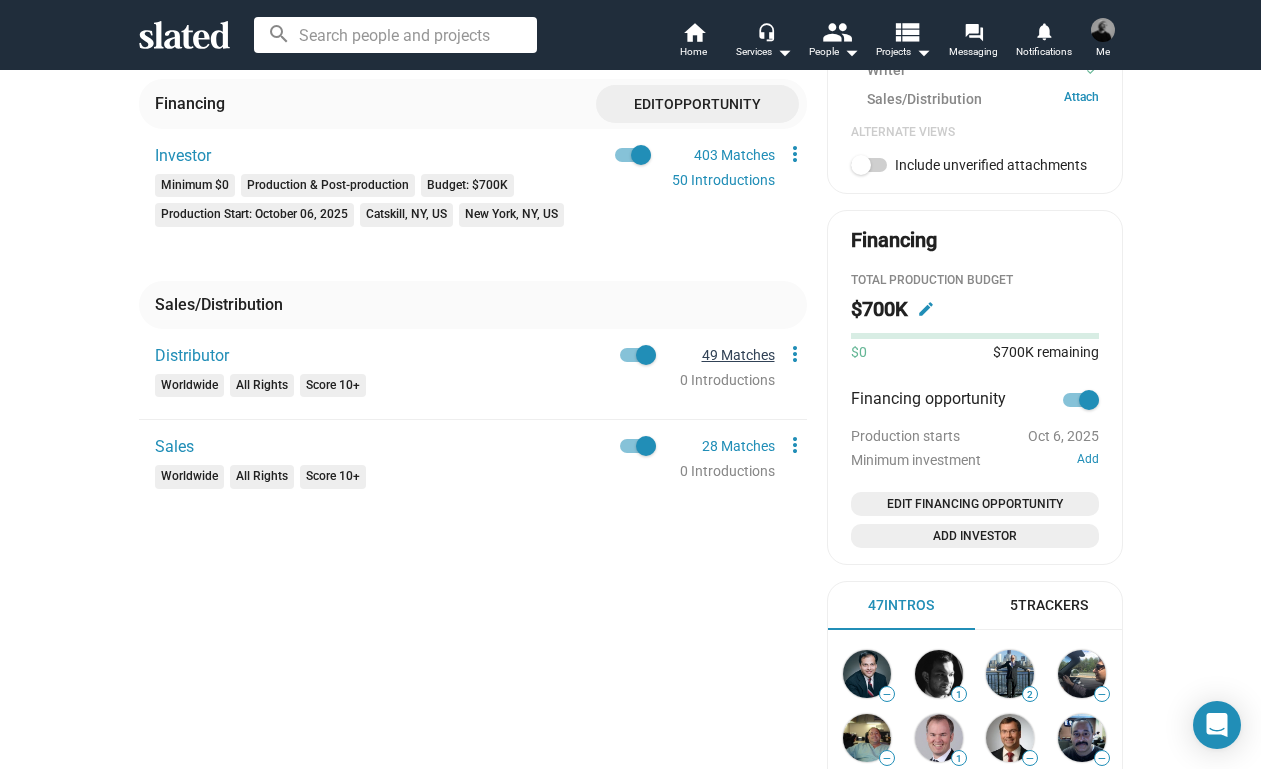 click on "49 Matches" 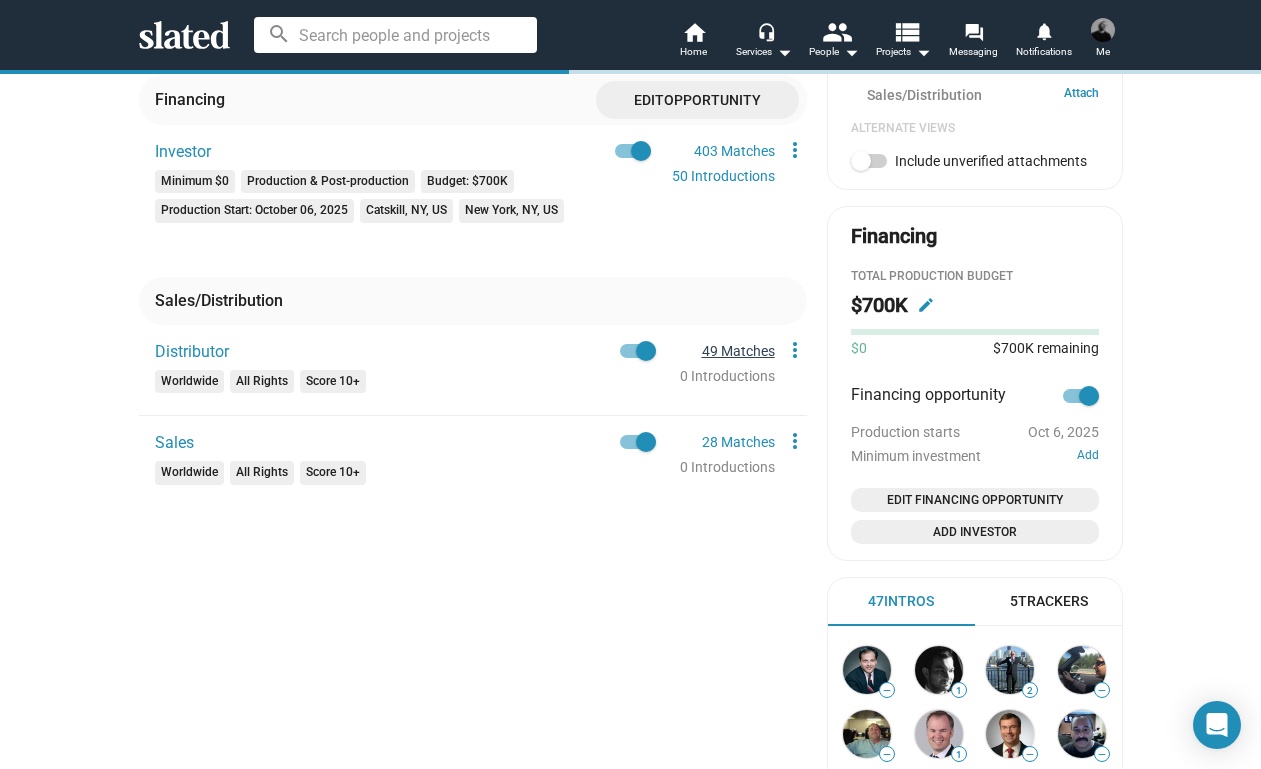 scroll, scrollTop: 0, scrollLeft: 0, axis: both 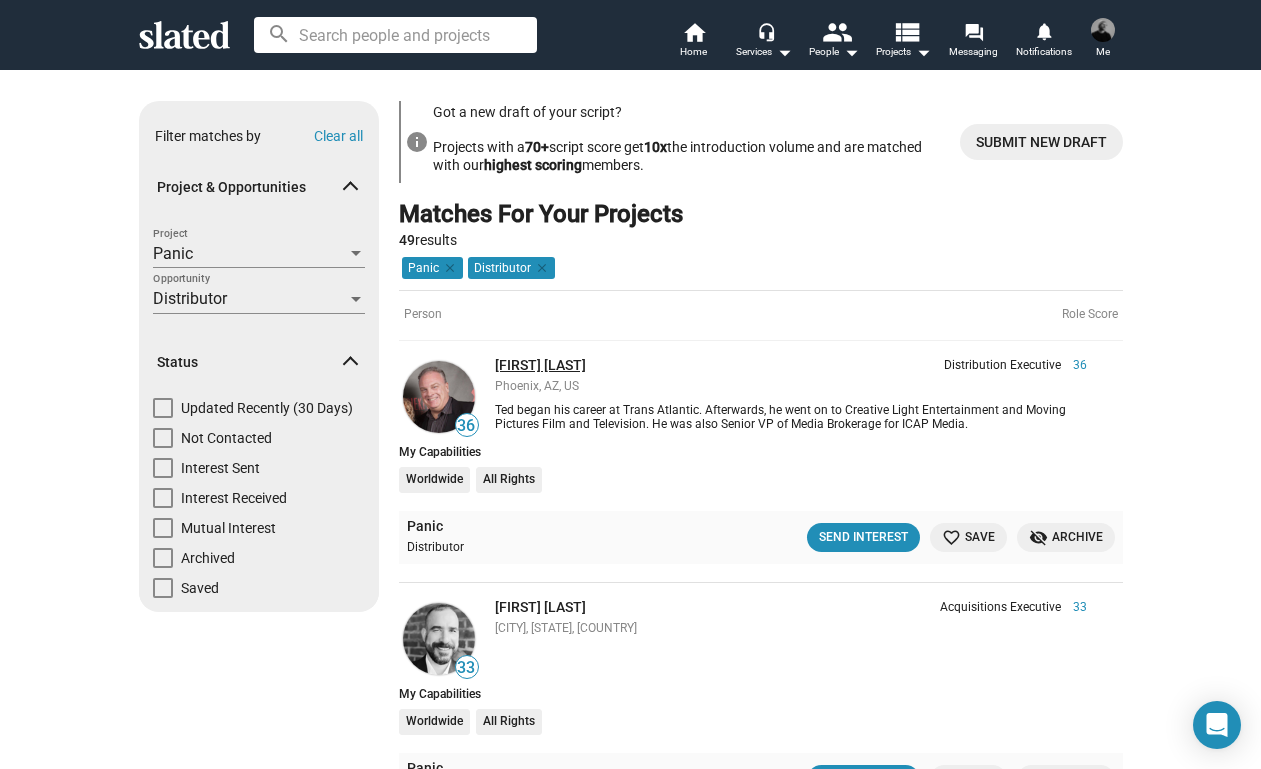 click on "[FIRST] [LAST]" 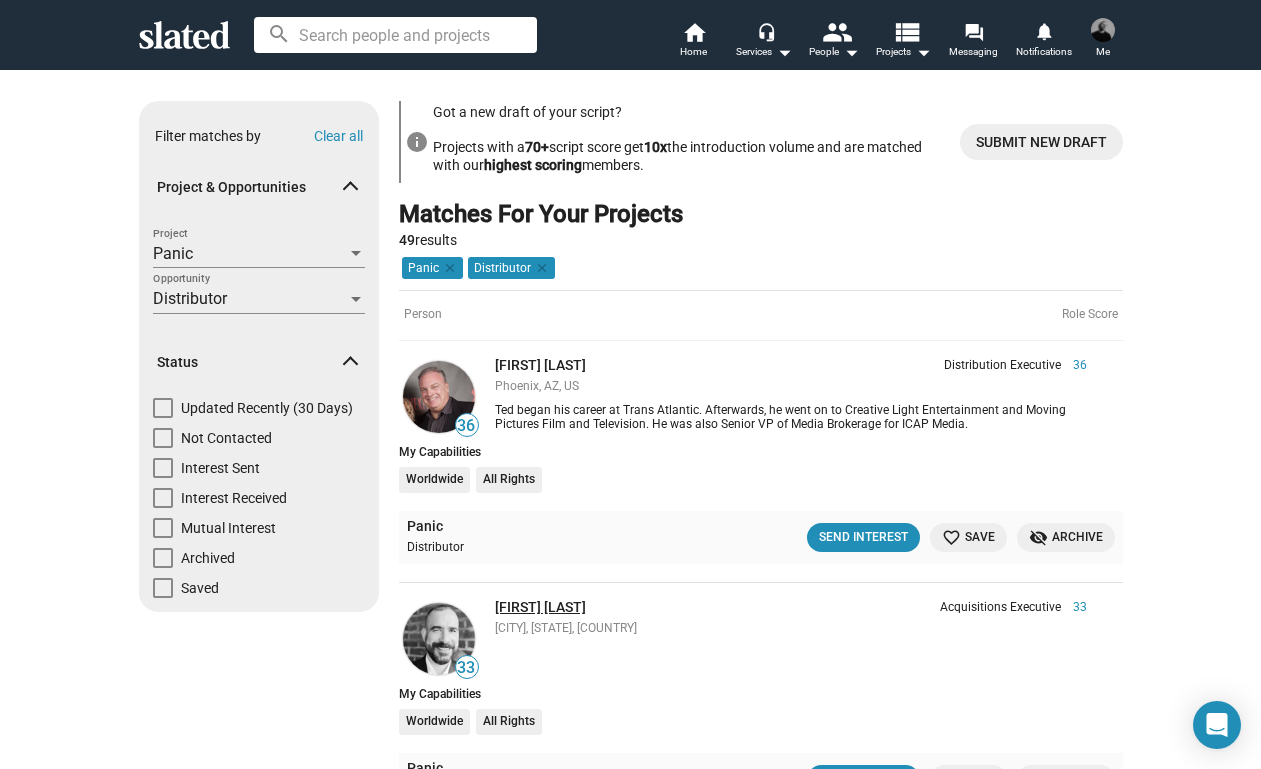 click on "[FIRST] [LAST]" 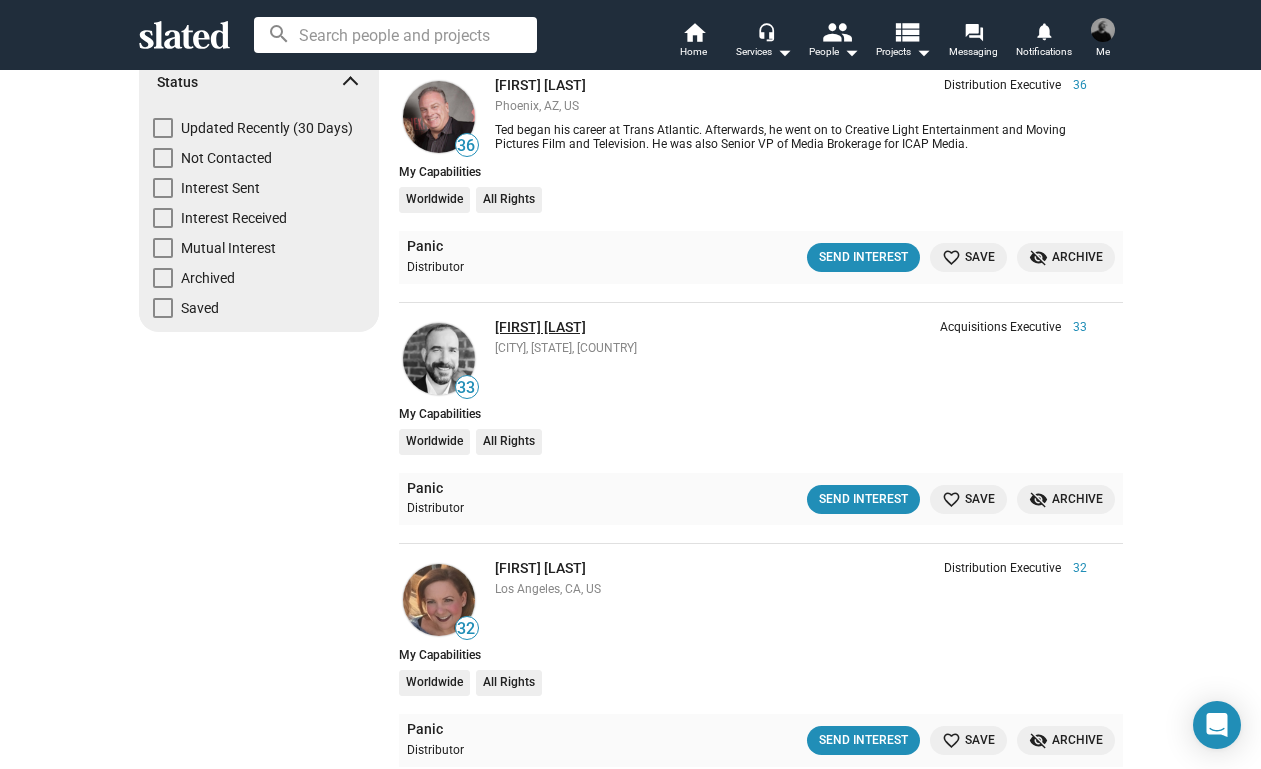 scroll, scrollTop: 301, scrollLeft: 0, axis: vertical 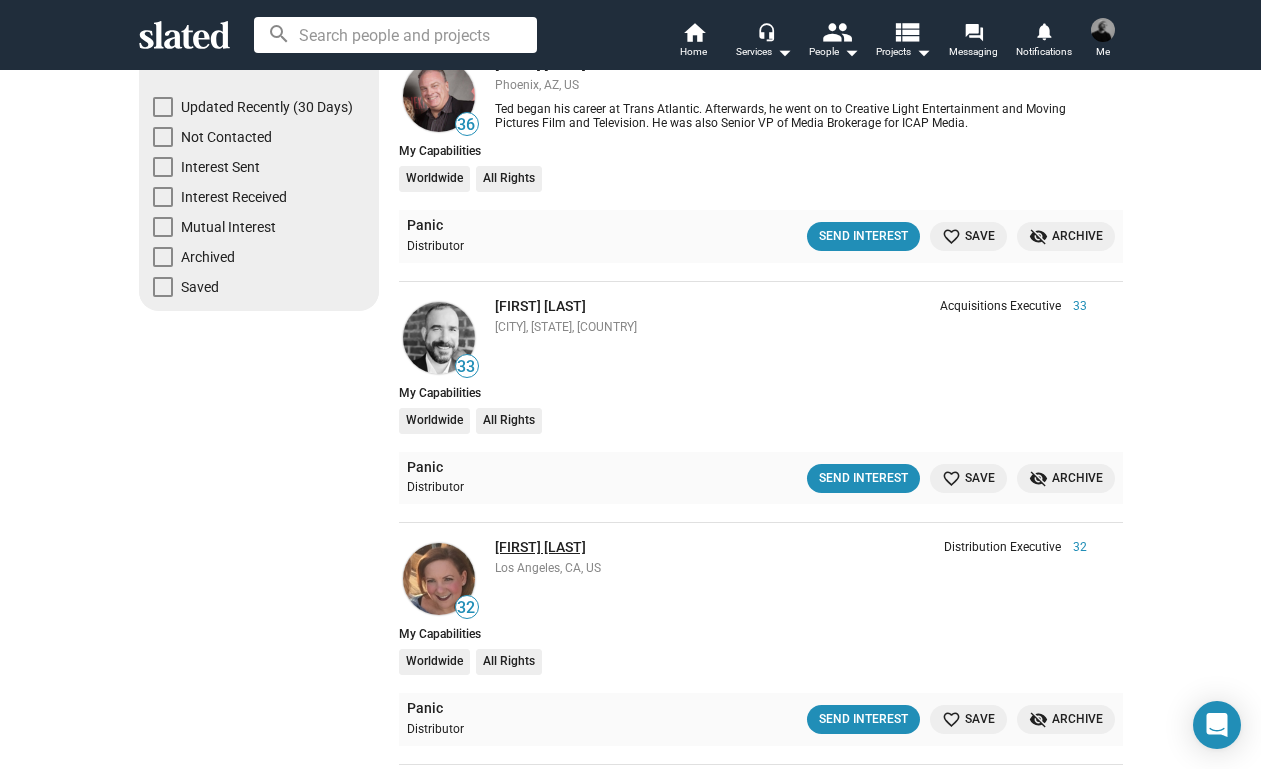 click on "[FIRST] [LAST]" 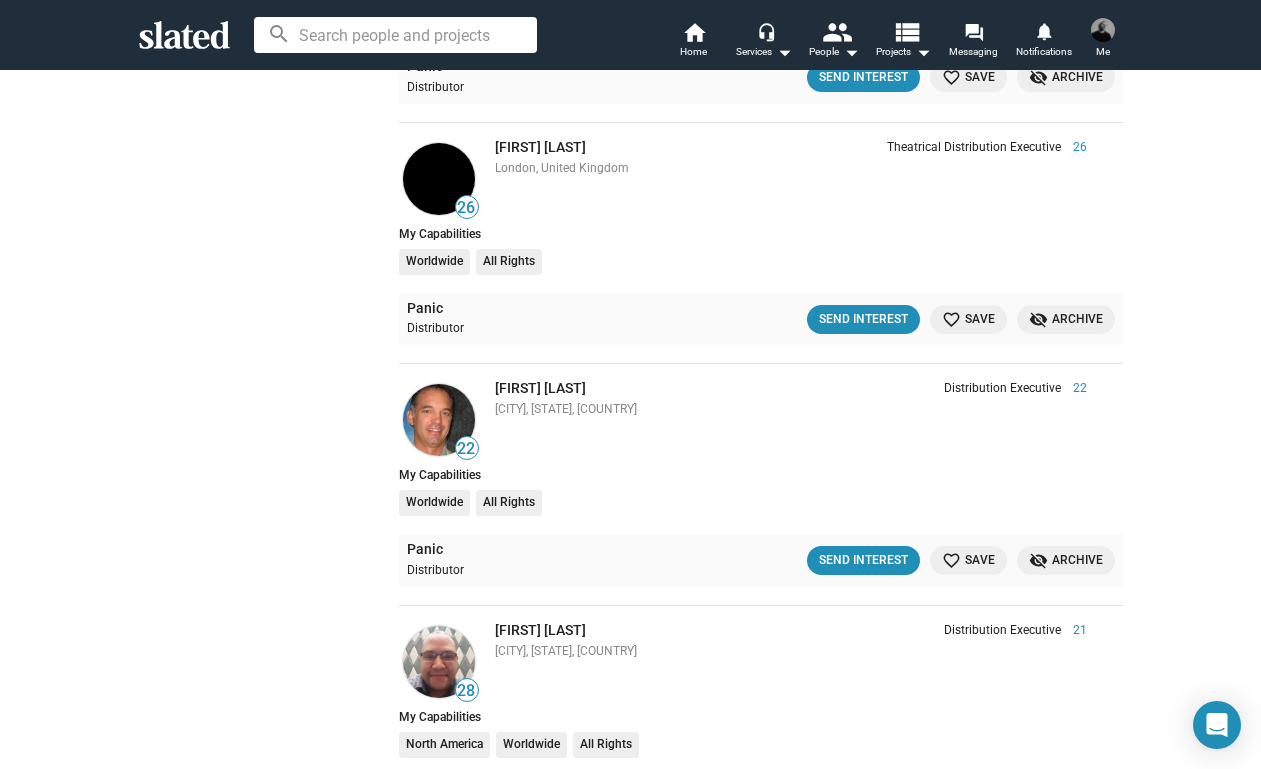 scroll, scrollTop: 1559, scrollLeft: 0, axis: vertical 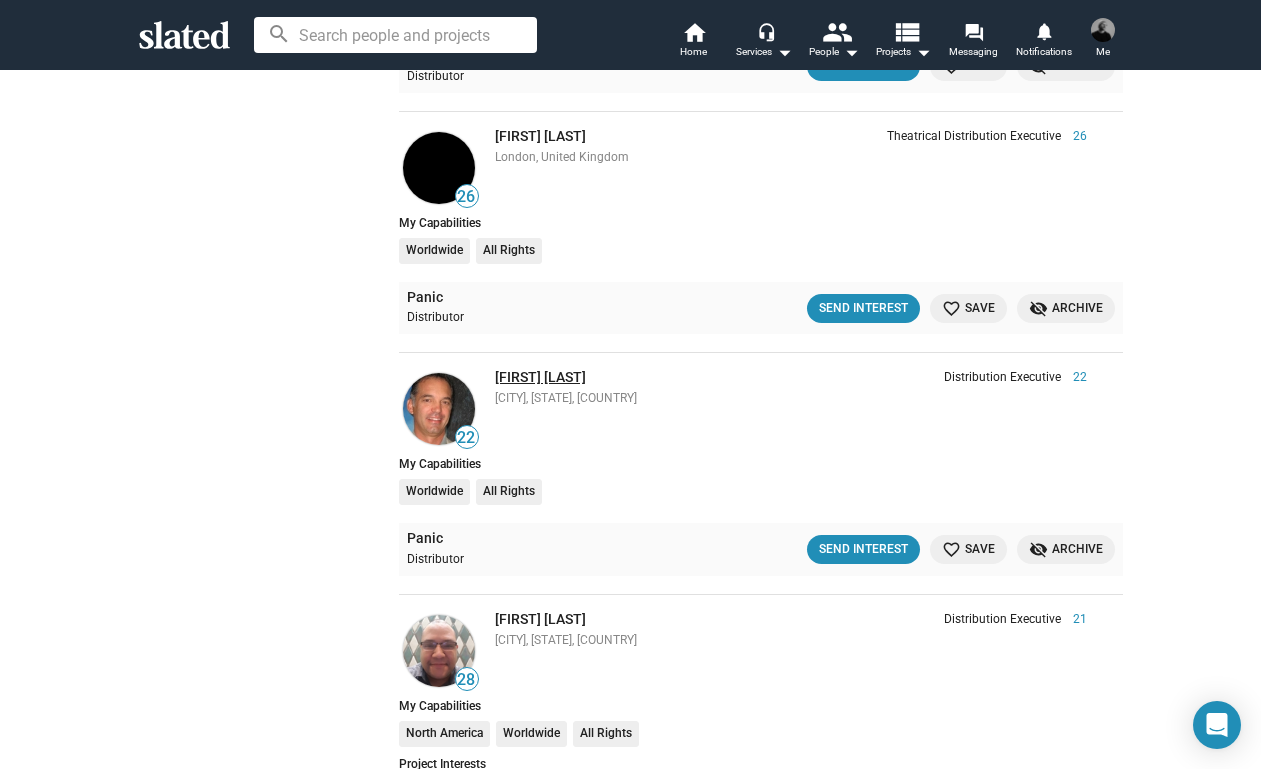 click on "[FIRST] [LAST]" 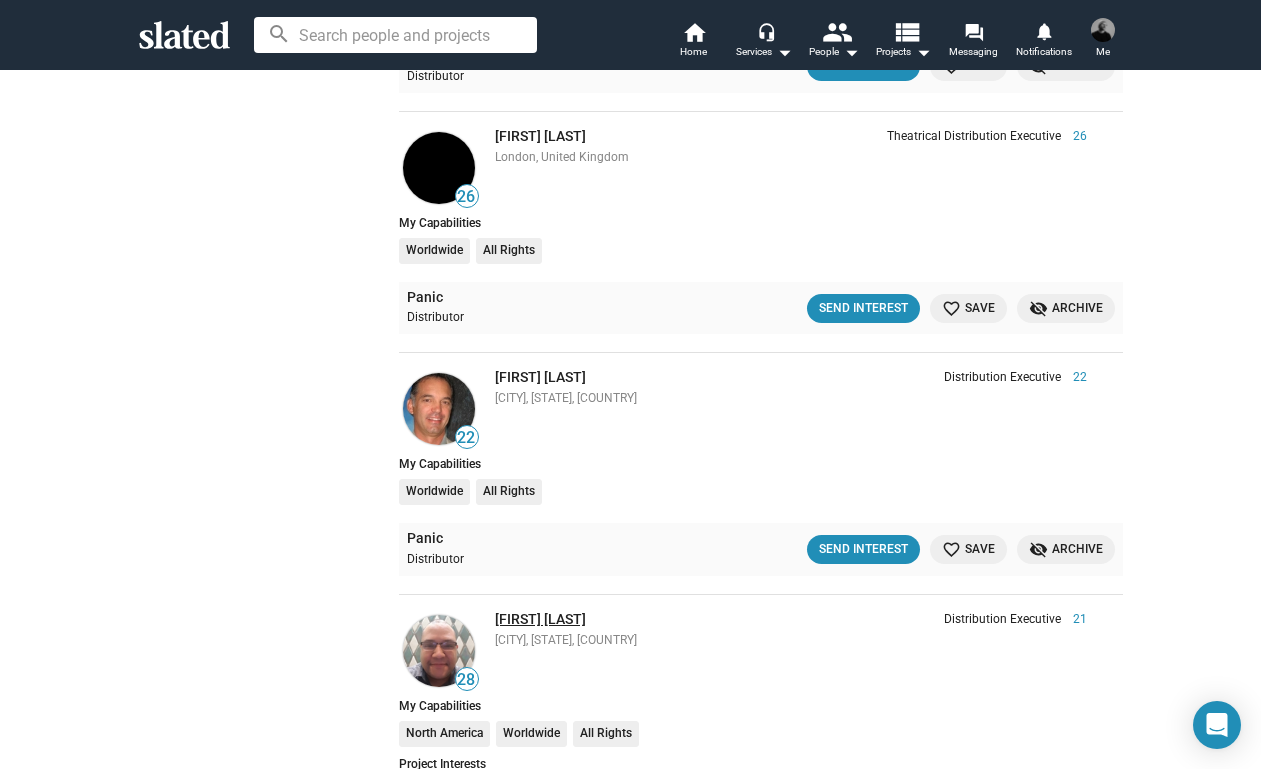 click on "[FIRST] [LAST]" 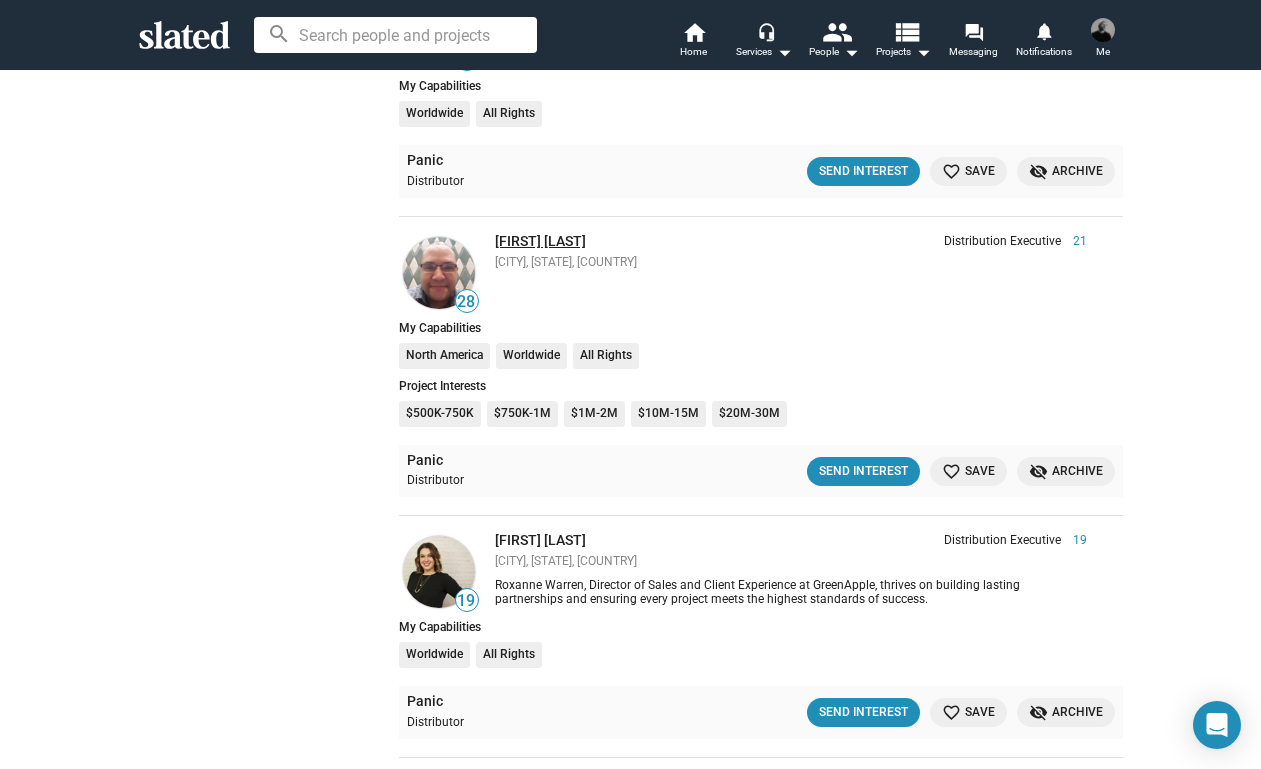 scroll, scrollTop: 1972, scrollLeft: 0, axis: vertical 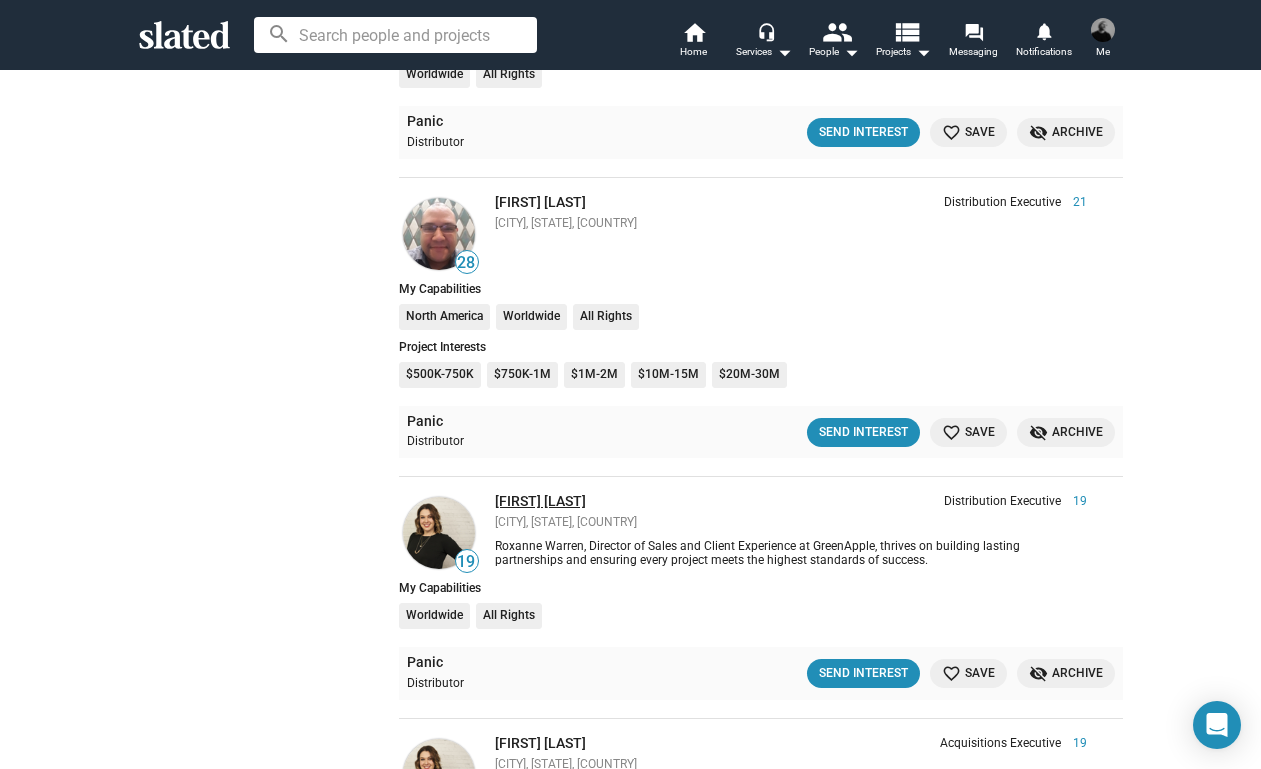 click on "[FIRST] [LAST]" 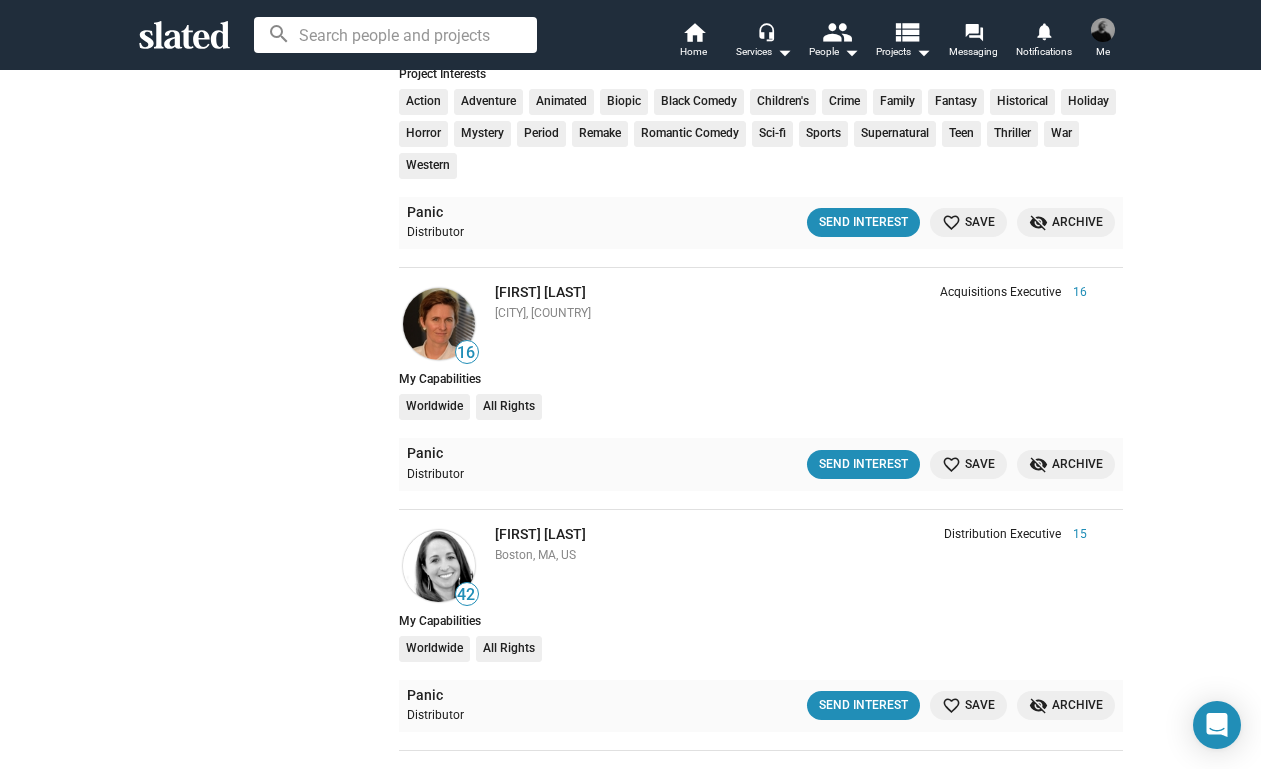 scroll, scrollTop: 3449, scrollLeft: 0, axis: vertical 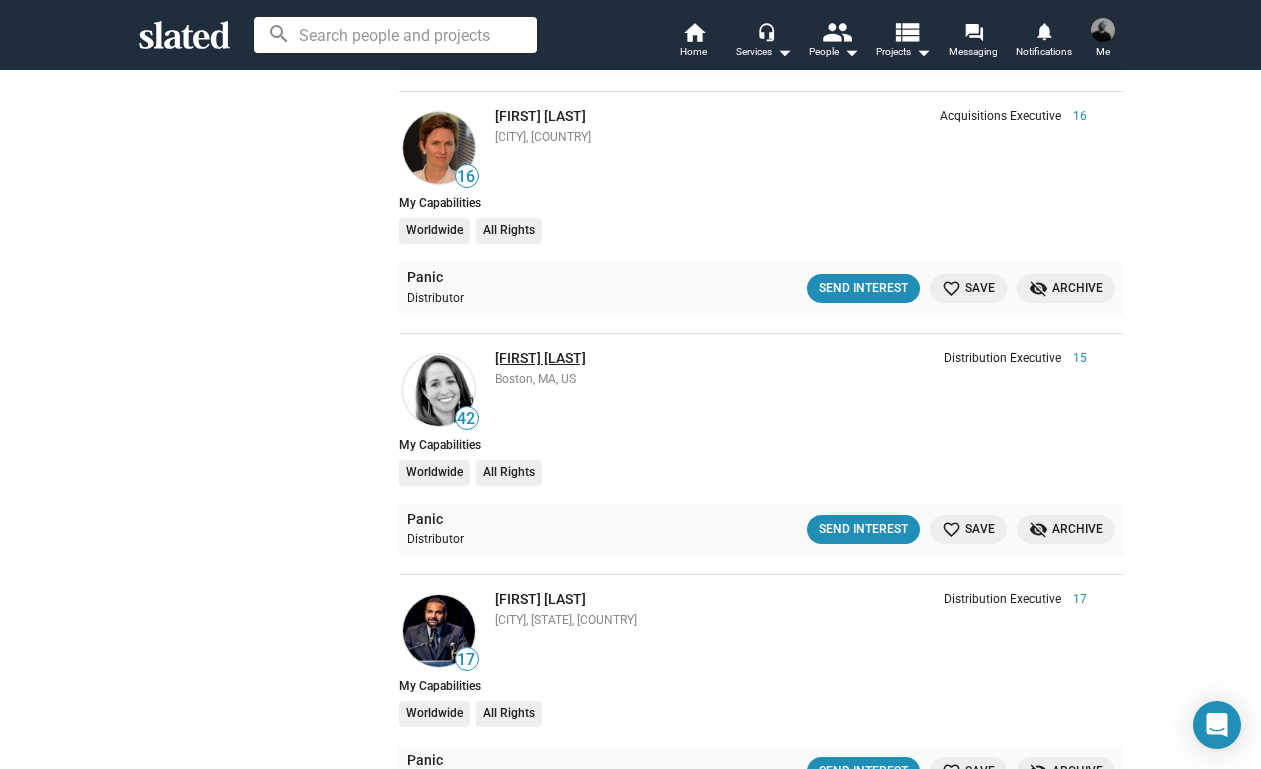 click on "[FIRST] [LAST]" 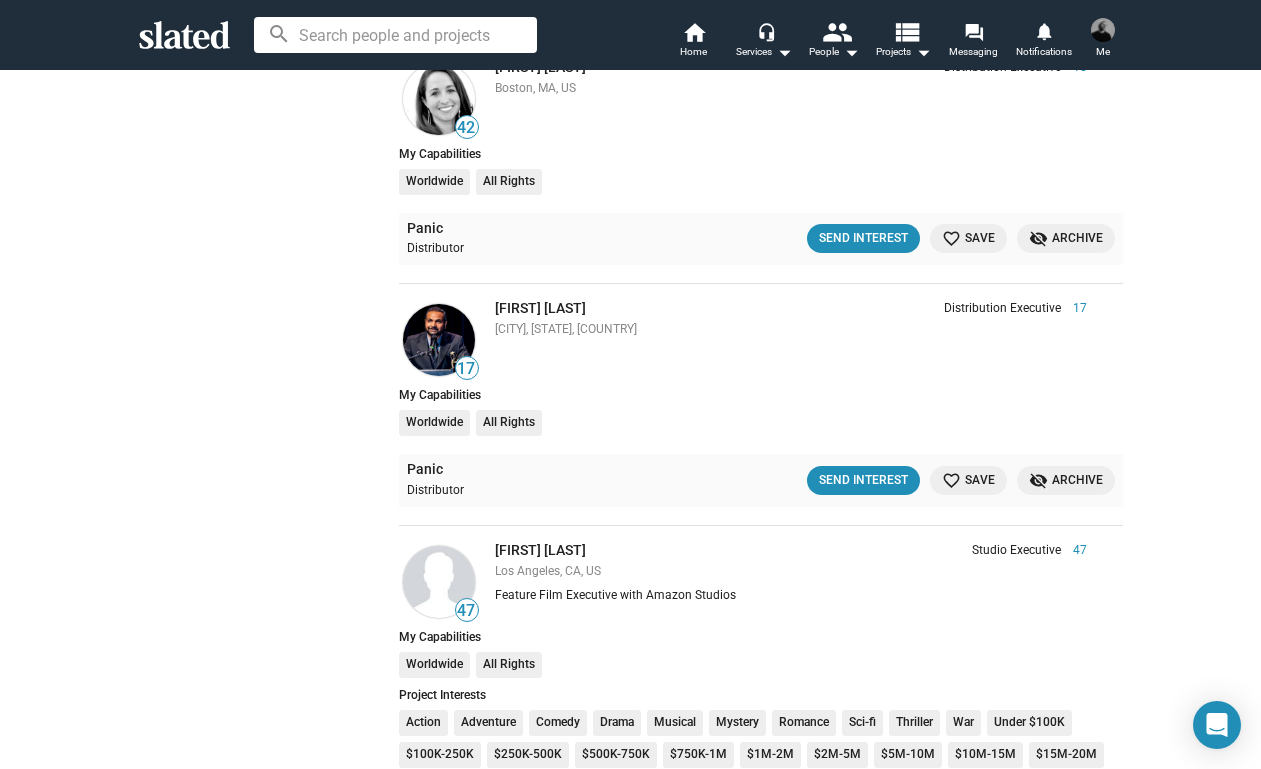 scroll, scrollTop: 3833, scrollLeft: 0, axis: vertical 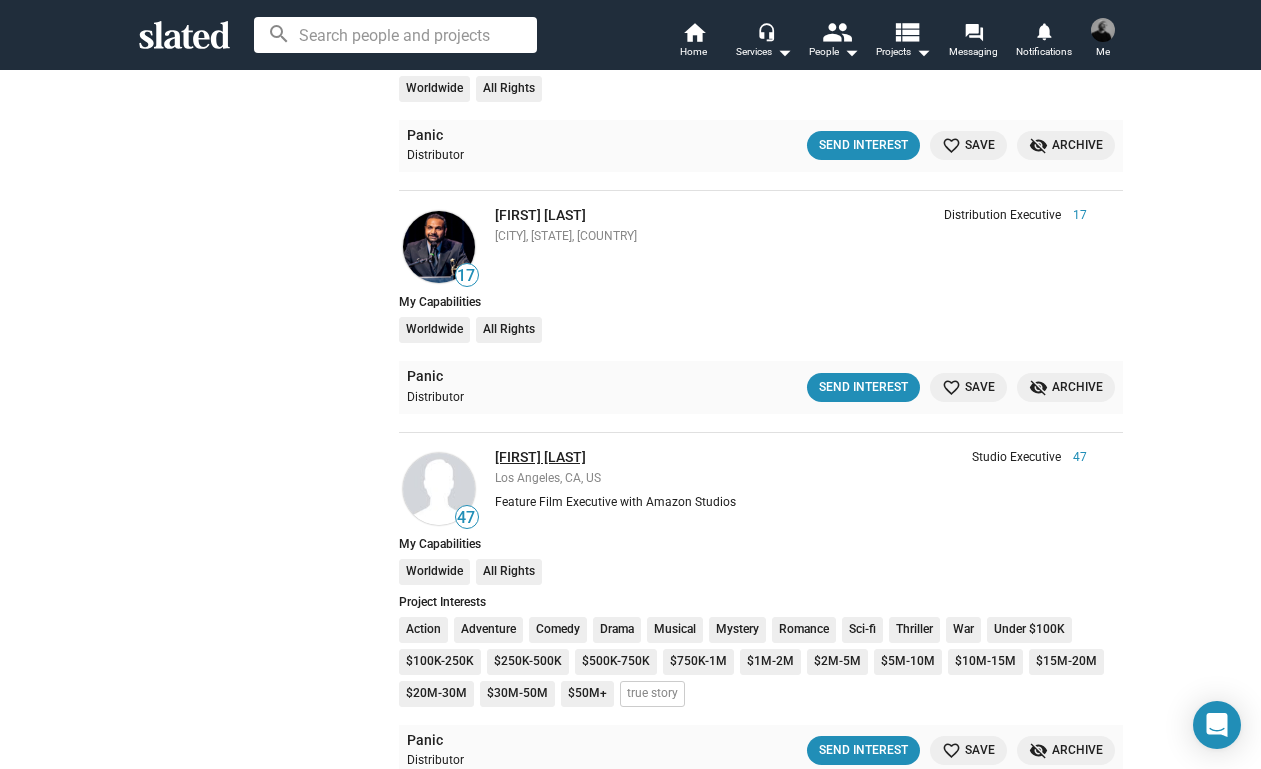 click on "[FIRST] [LAST]" 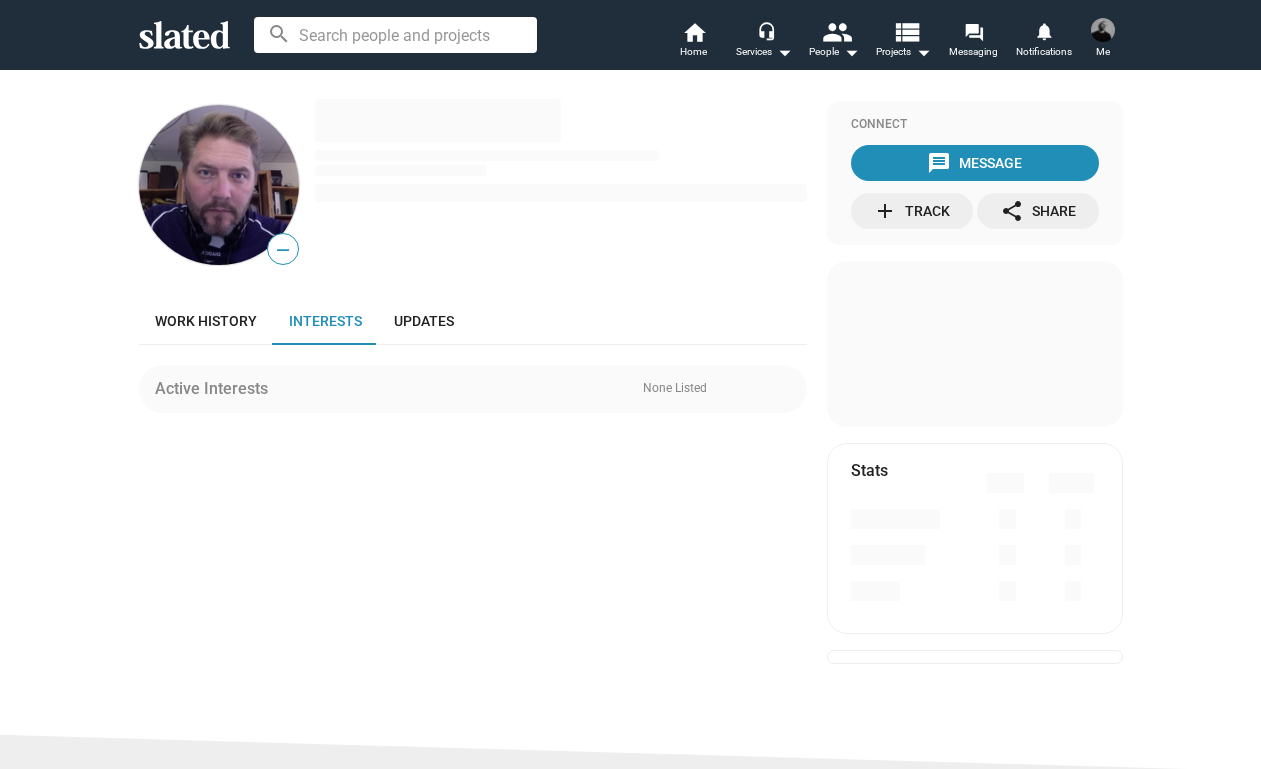 scroll, scrollTop: 0, scrollLeft: 0, axis: both 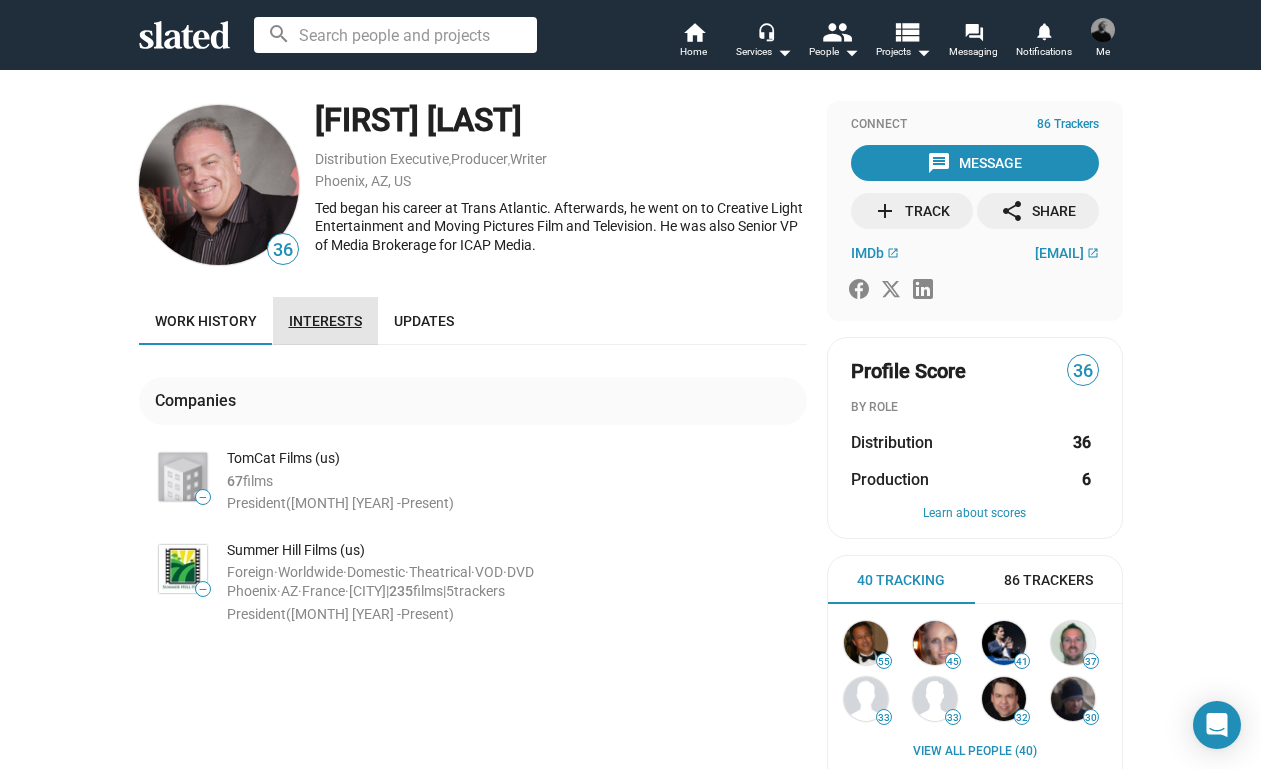 click on "Interests" at bounding box center [325, 321] 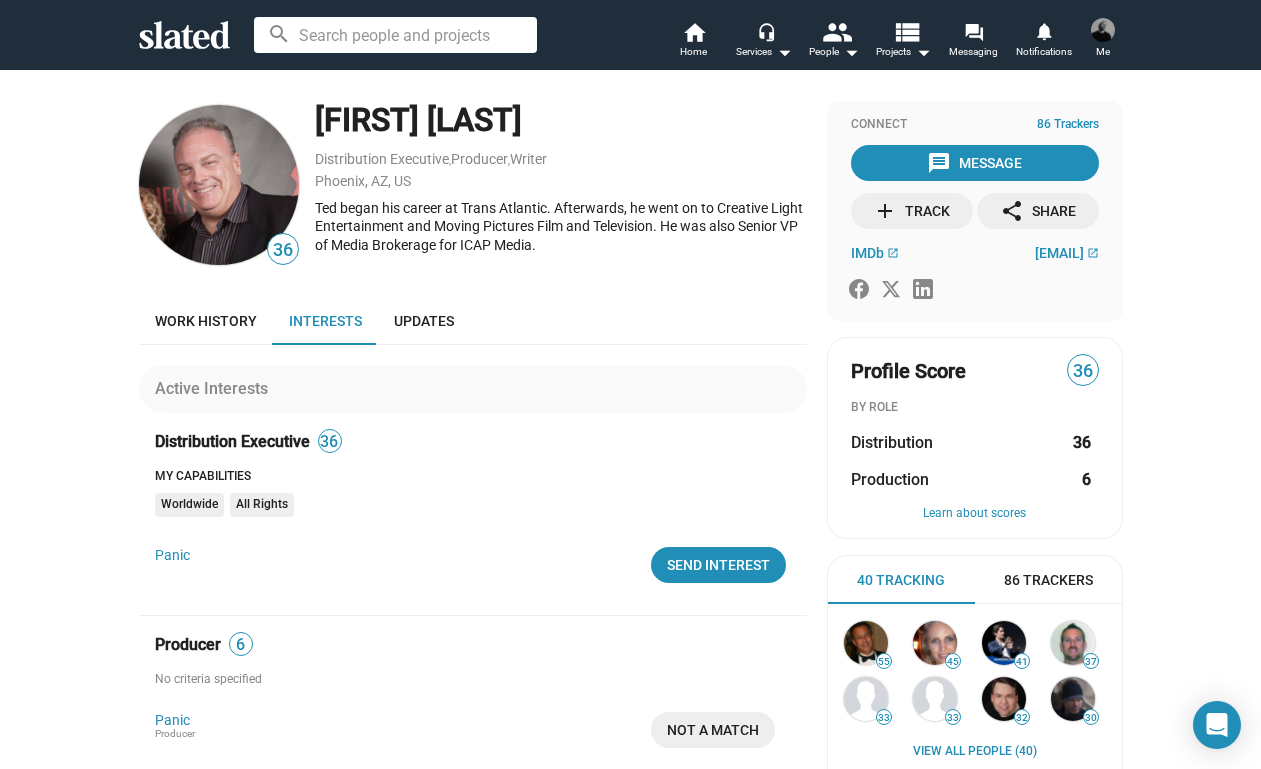 scroll, scrollTop: 0, scrollLeft: 0, axis: both 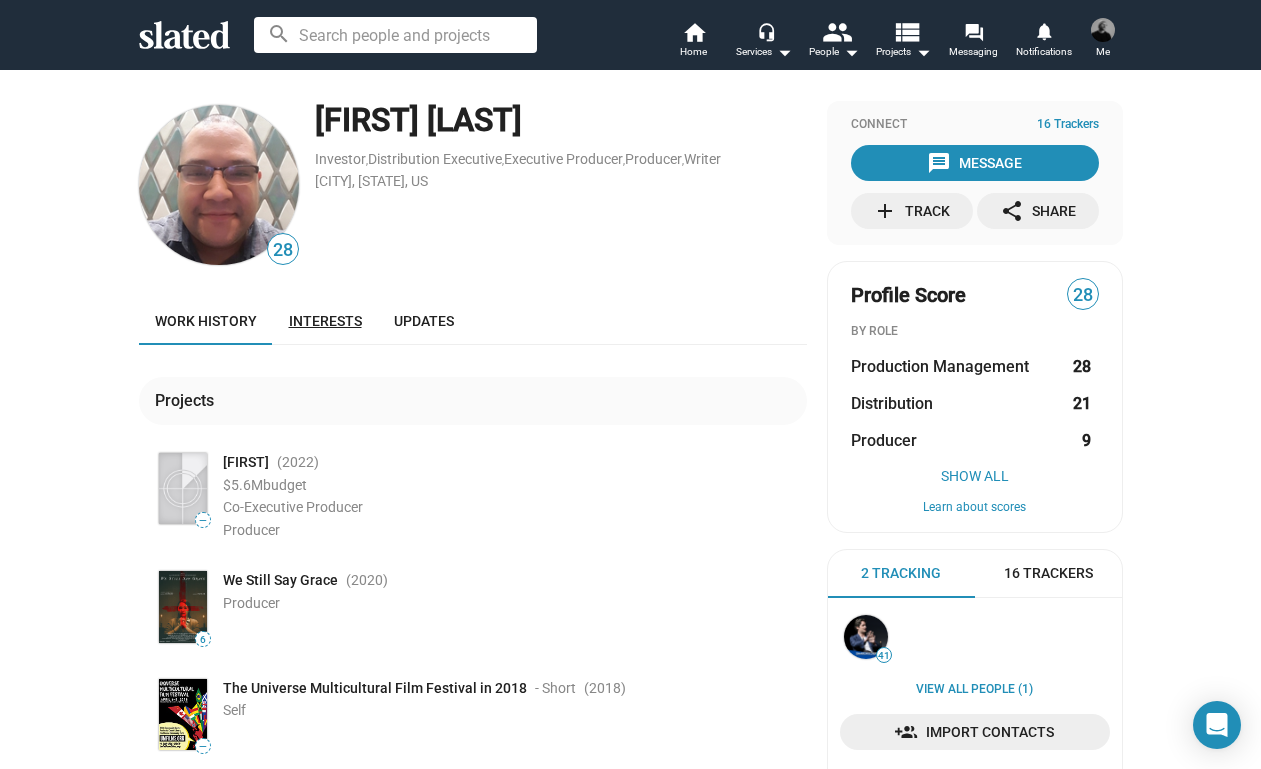 click on "Interests" at bounding box center (325, 321) 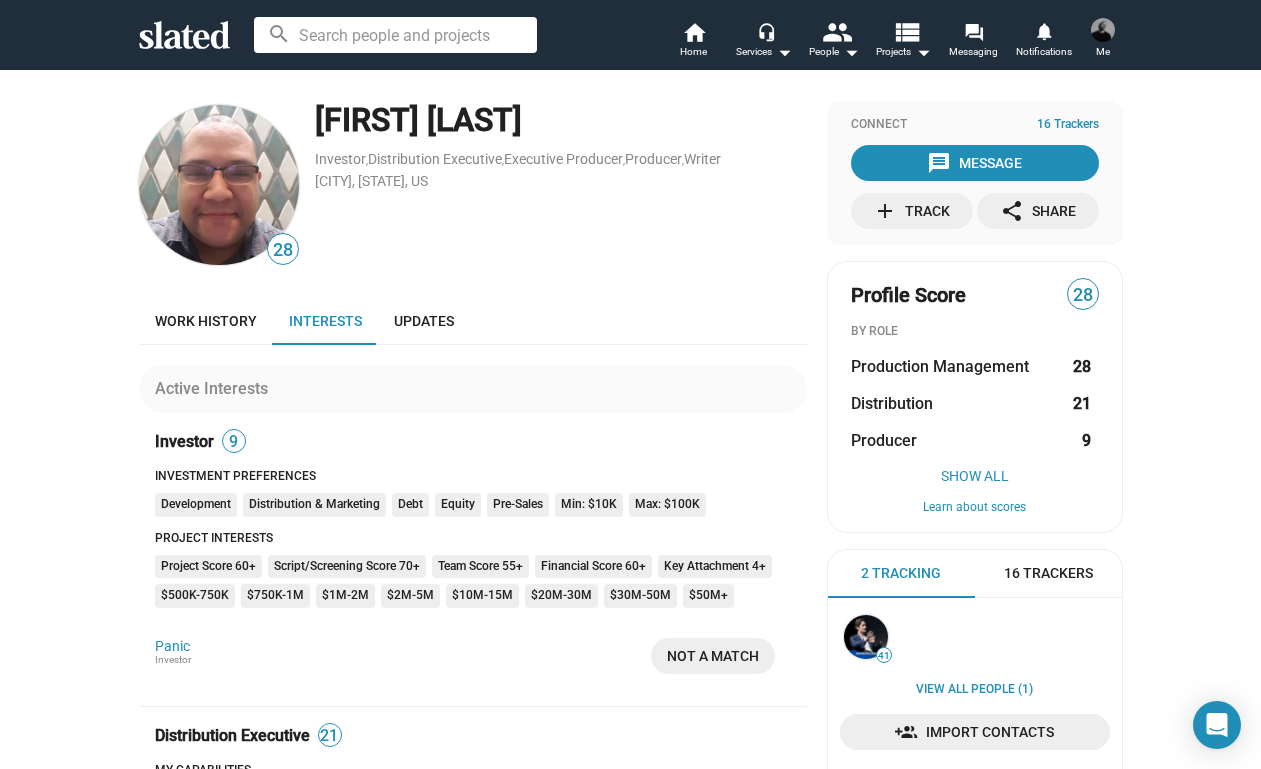scroll, scrollTop: 0, scrollLeft: 0, axis: both 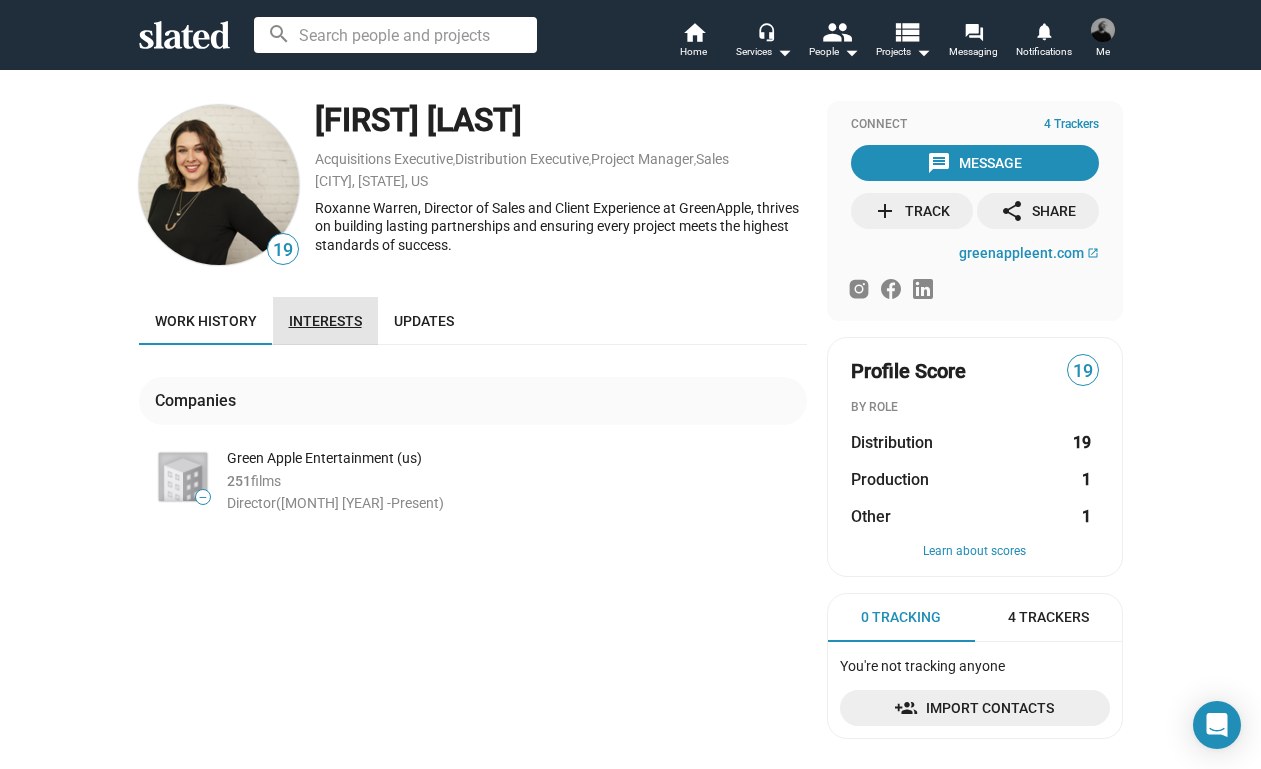 click on "Interests" at bounding box center [325, 321] 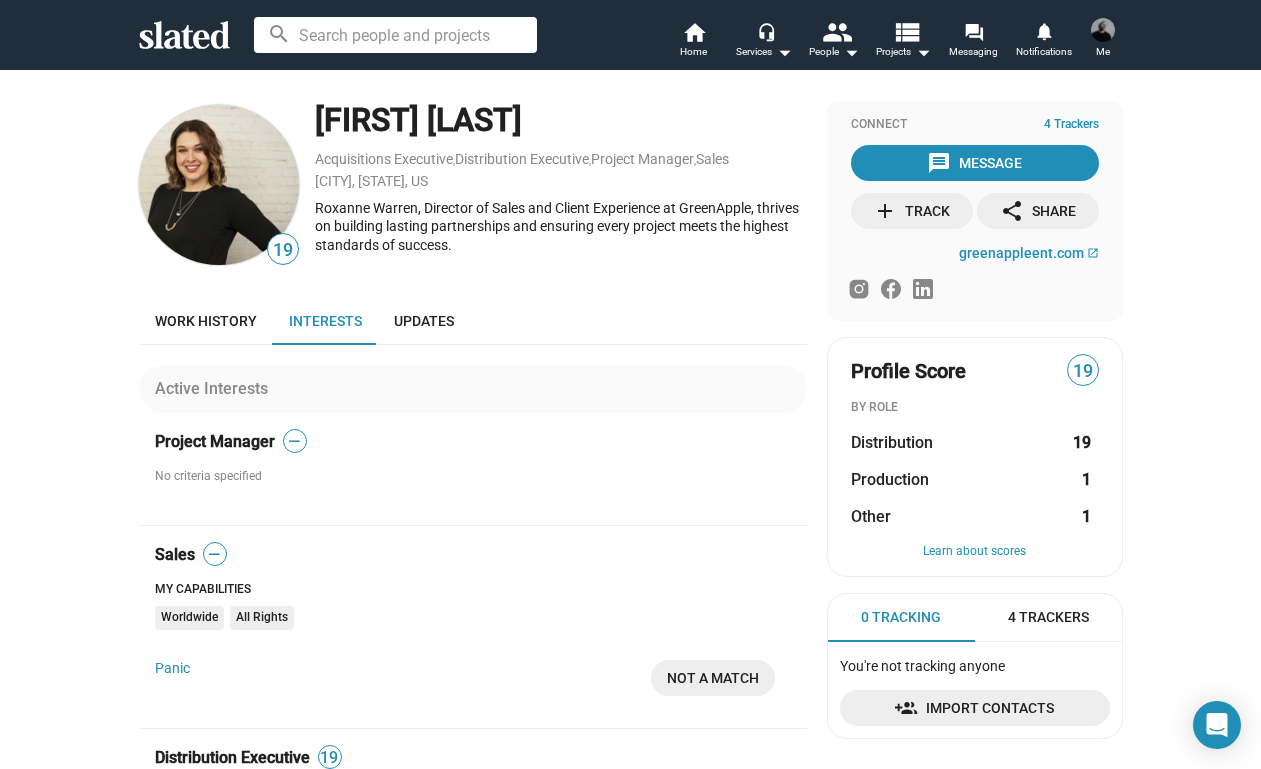 scroll, scrollTop: 0, scrollLeft: 0, axis: both 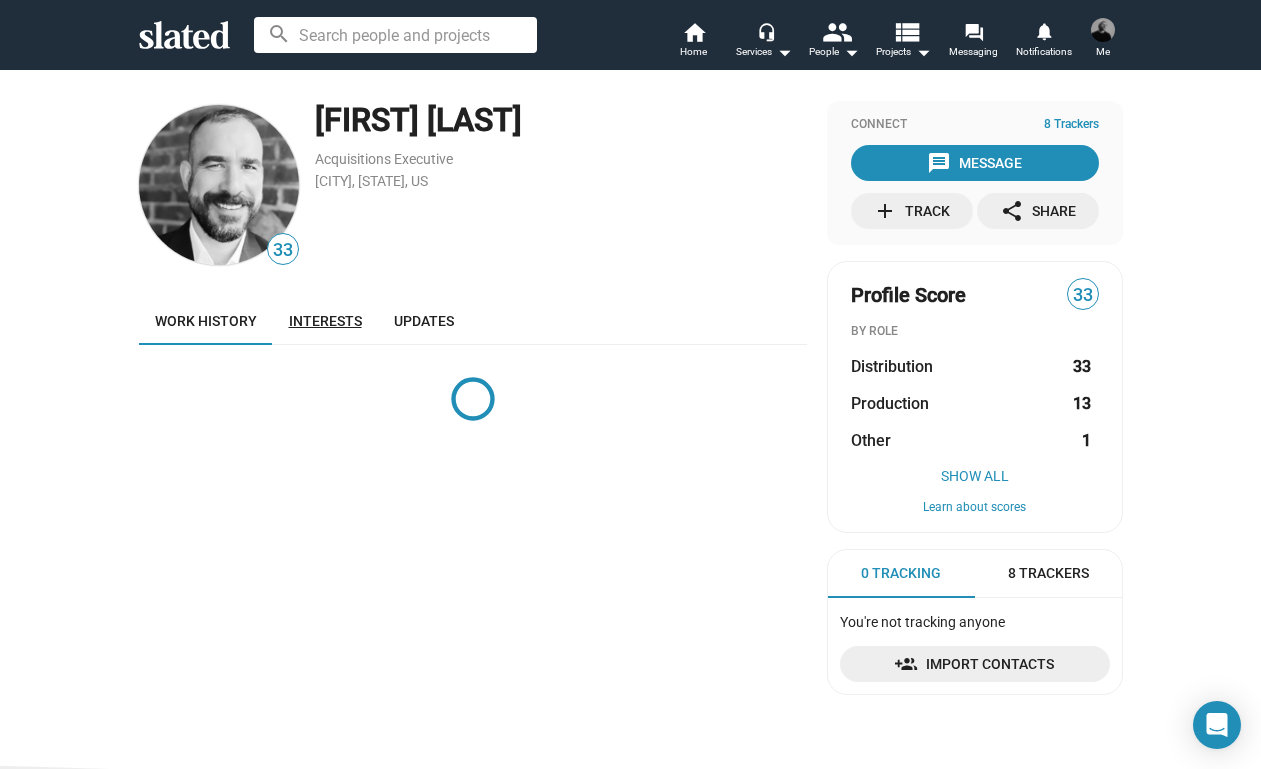 click on "Interests" at bounding box center [325, 321] 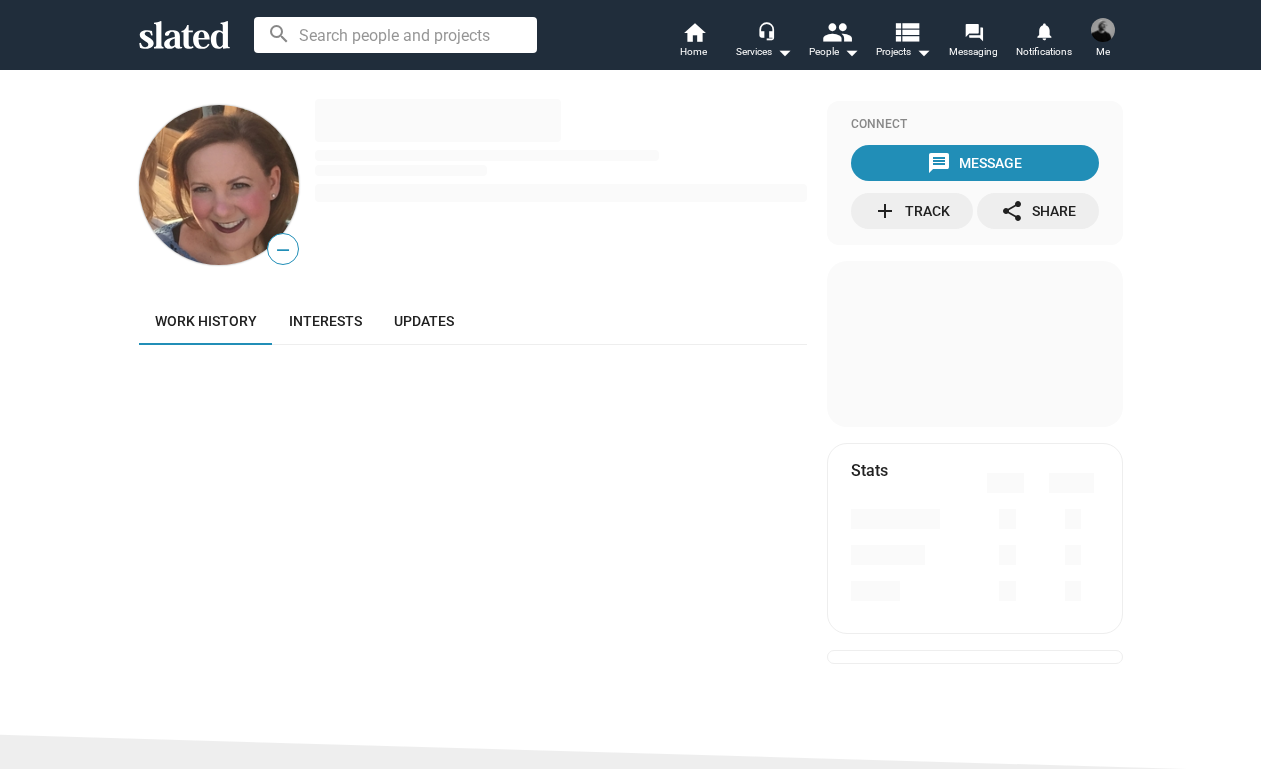 scroll, scrollTop: 0, scrollLeft: 0, axis: both 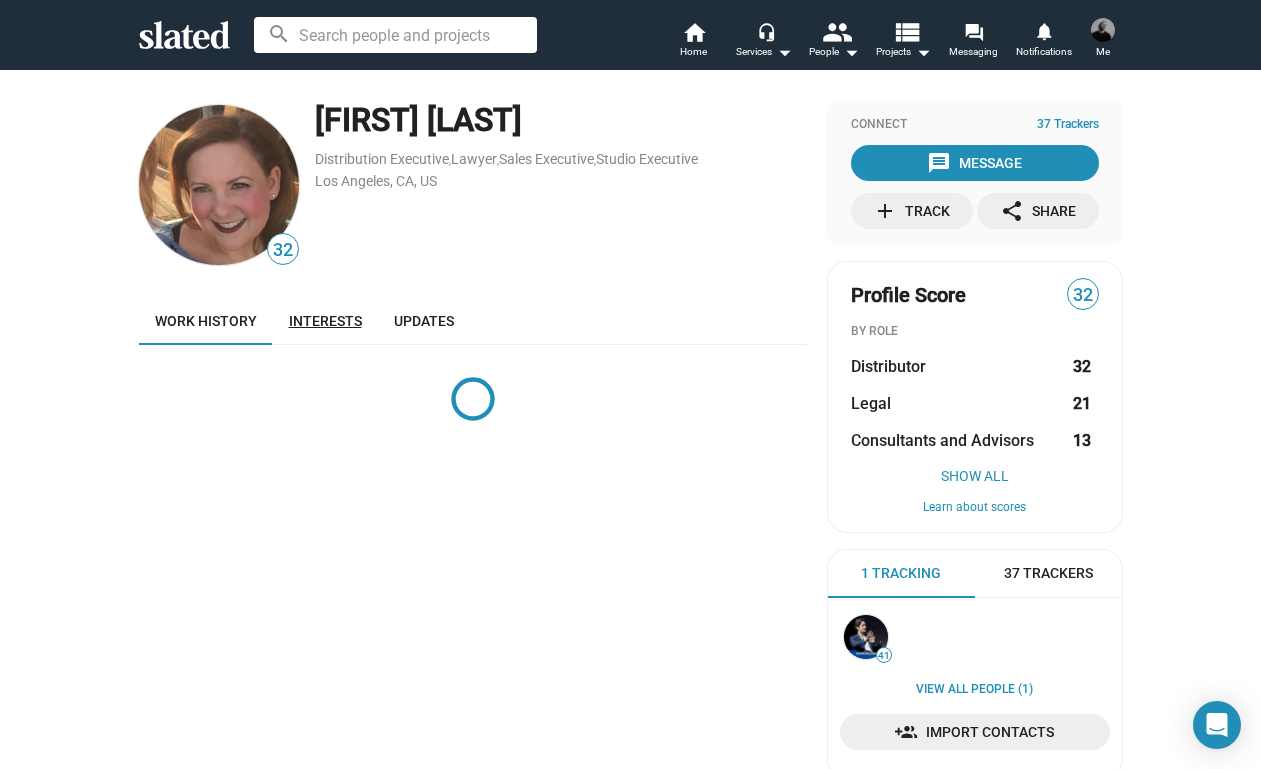 click on "Interests" at bounding box center [325, 321] 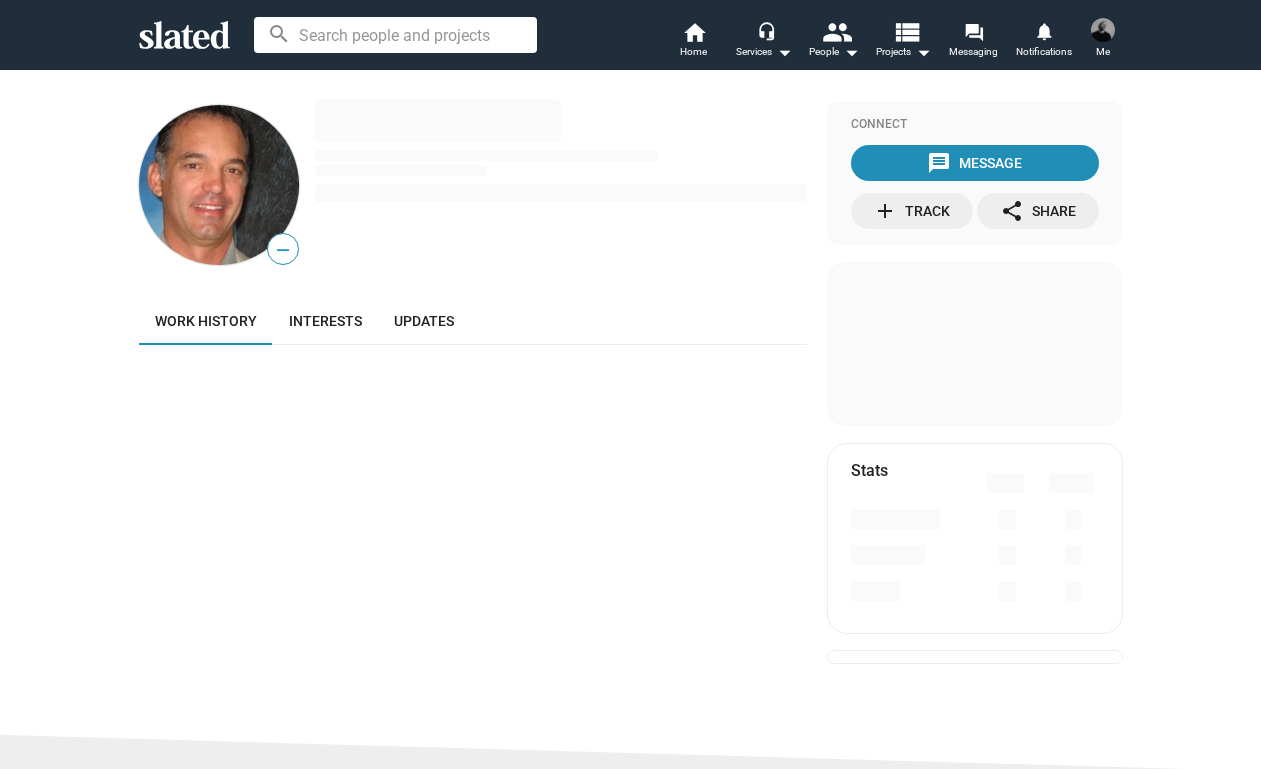 scroll, scrollTop: 0, scrollLeft: 0, axis: both 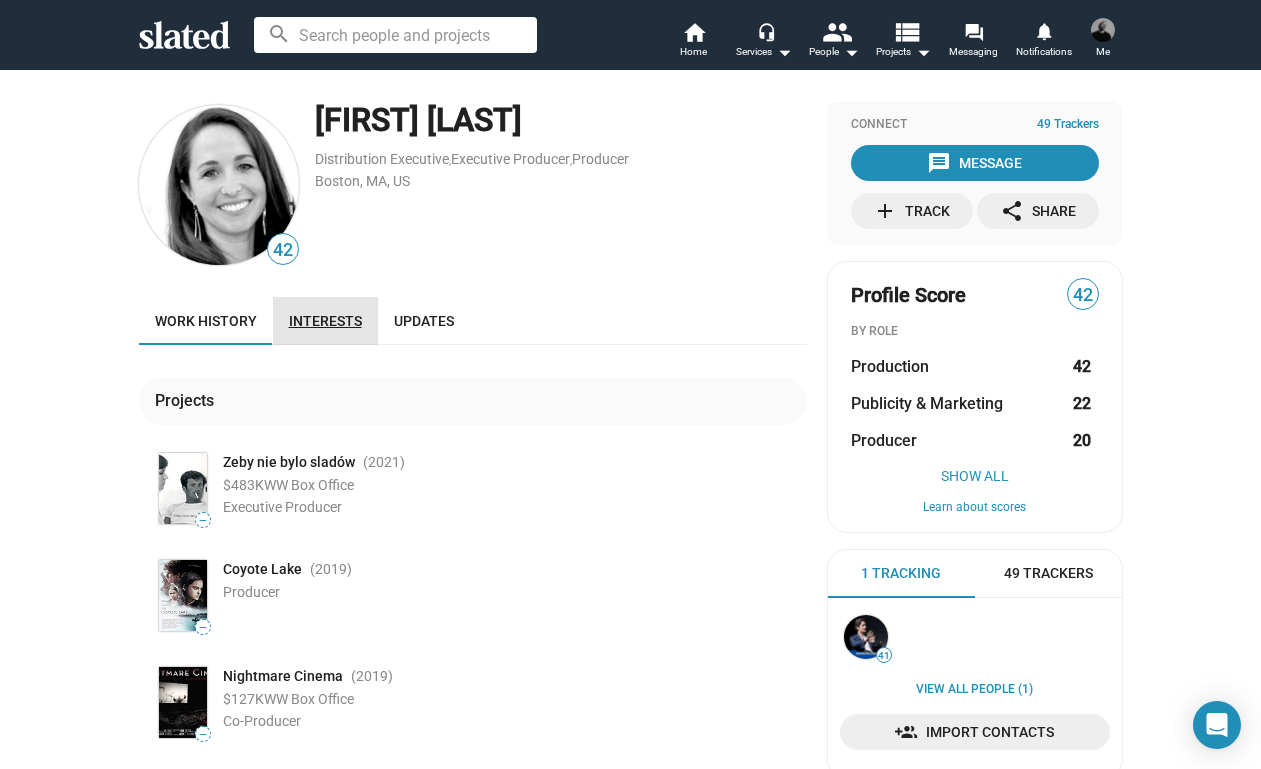 click on "Interests" at bounding box center (325, 321) 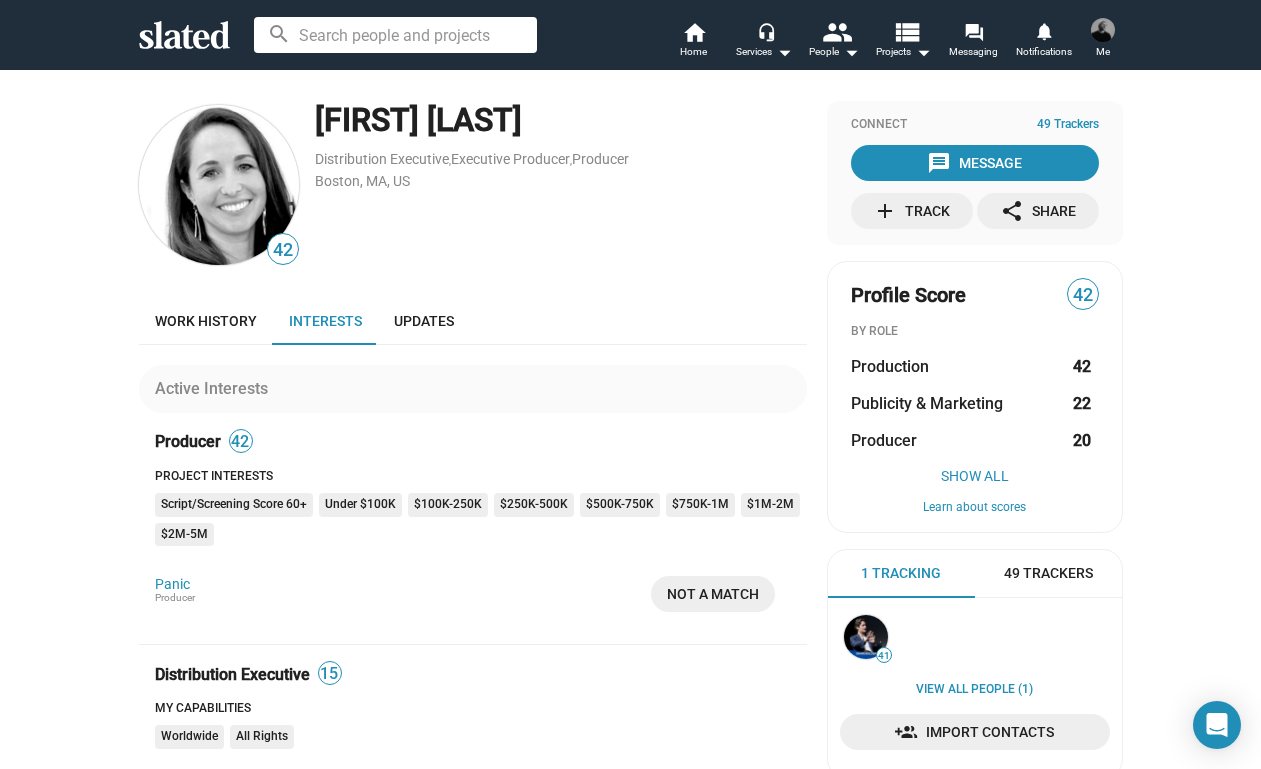 scroll, scrollTop: 0, scrollLeft: 0, axis: both 